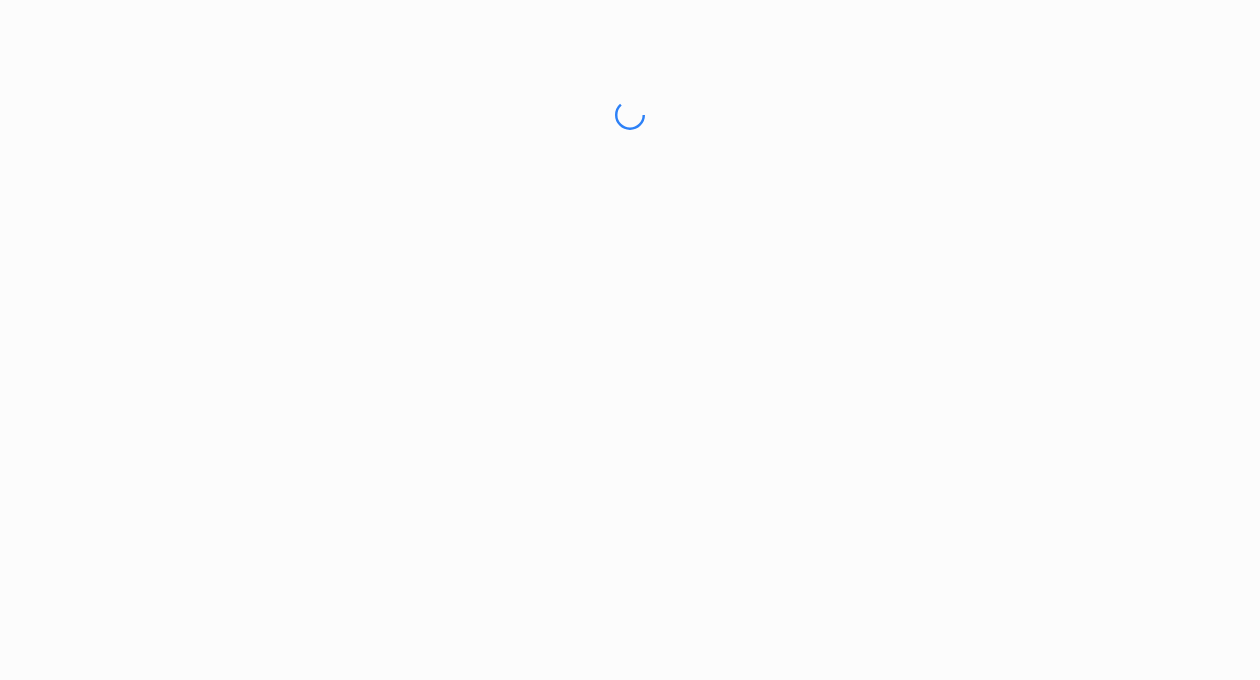 scroll, scrollTop: 0, scrollLeft: 0, axis: both 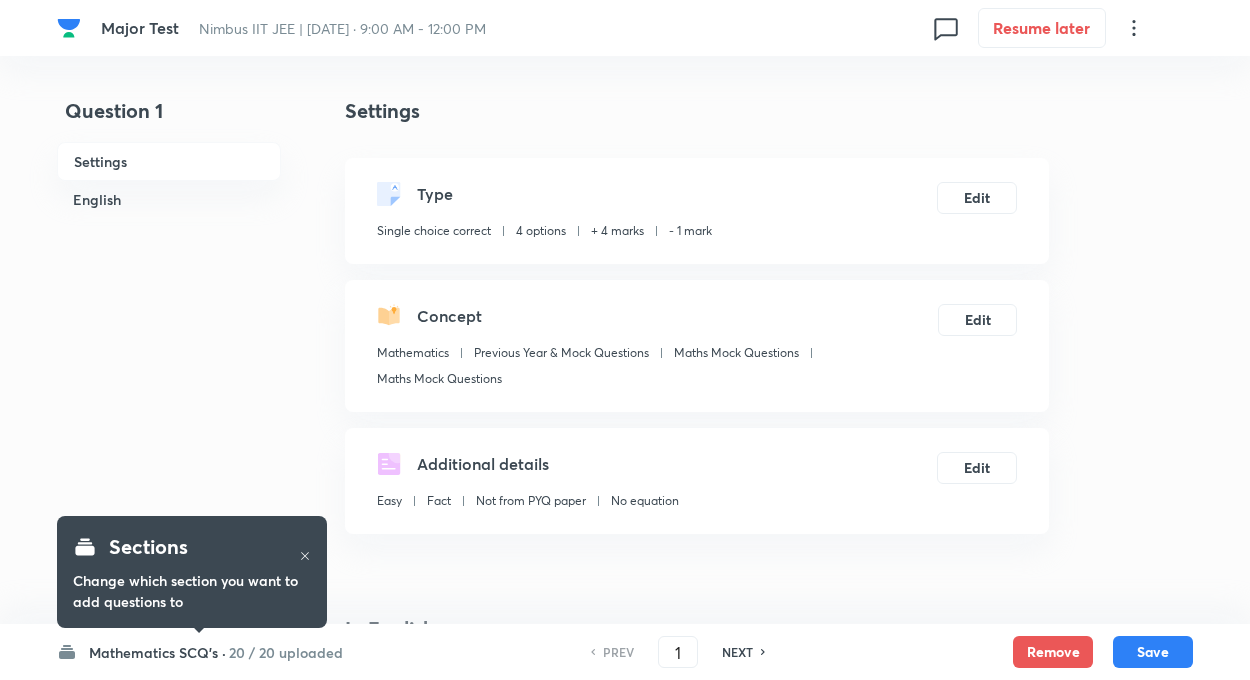 checkbox on "true" 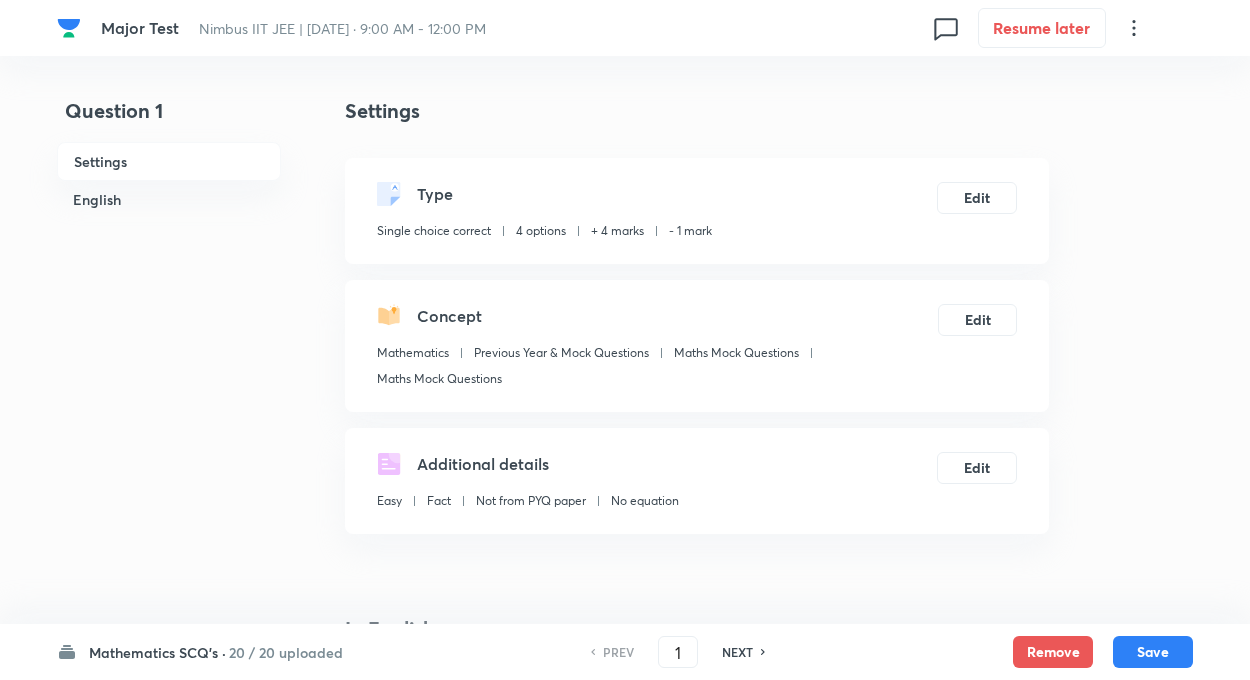 click on "Question 1 Settings English" at bounding box center (169, 1368) 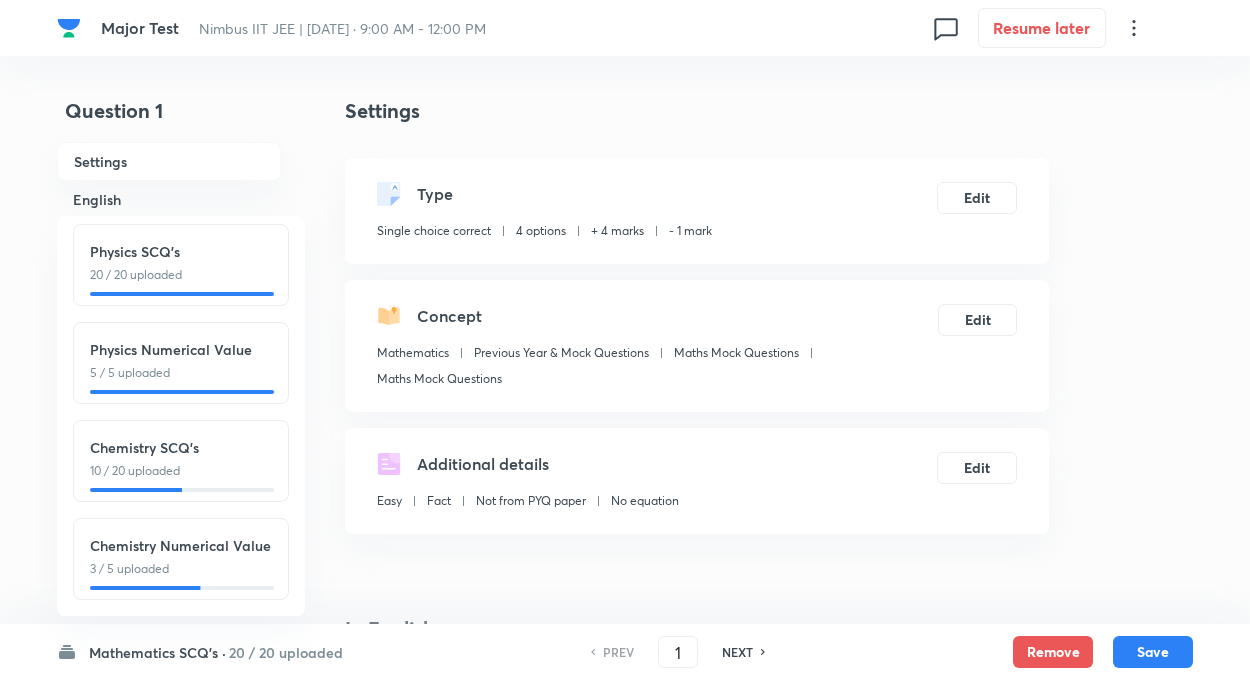 scroll, scrollTop: 221, scrollLeft: 0, axis: vertical 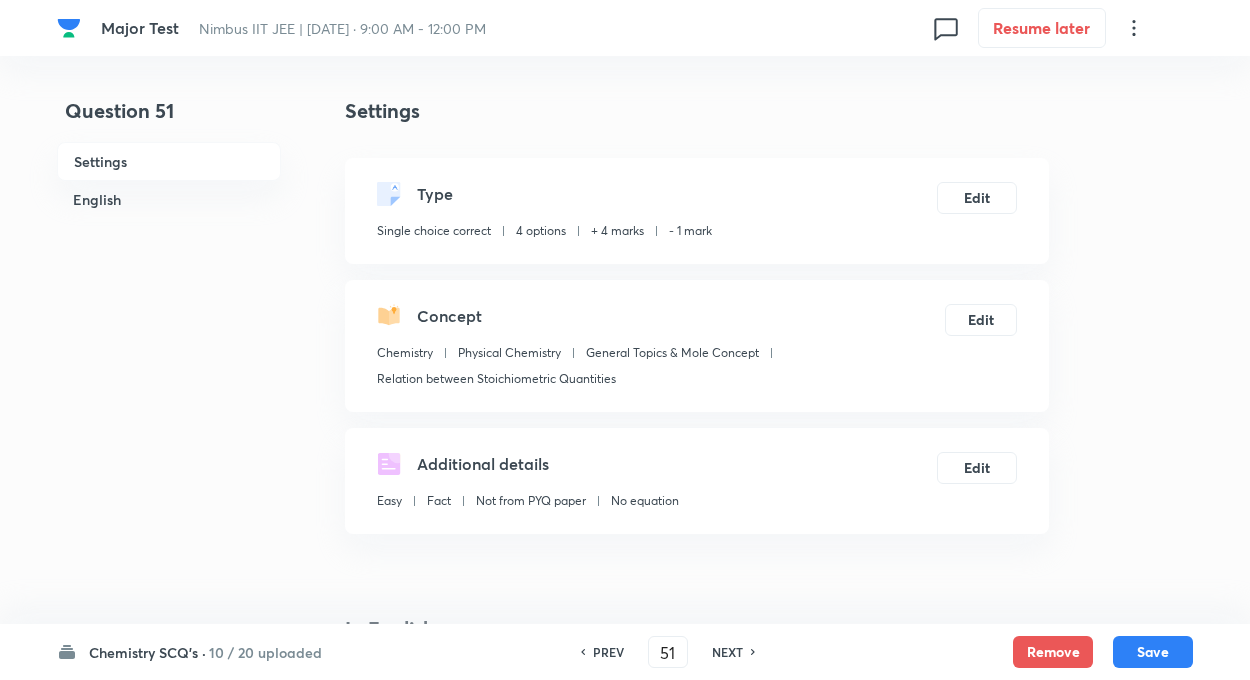 type on "51" 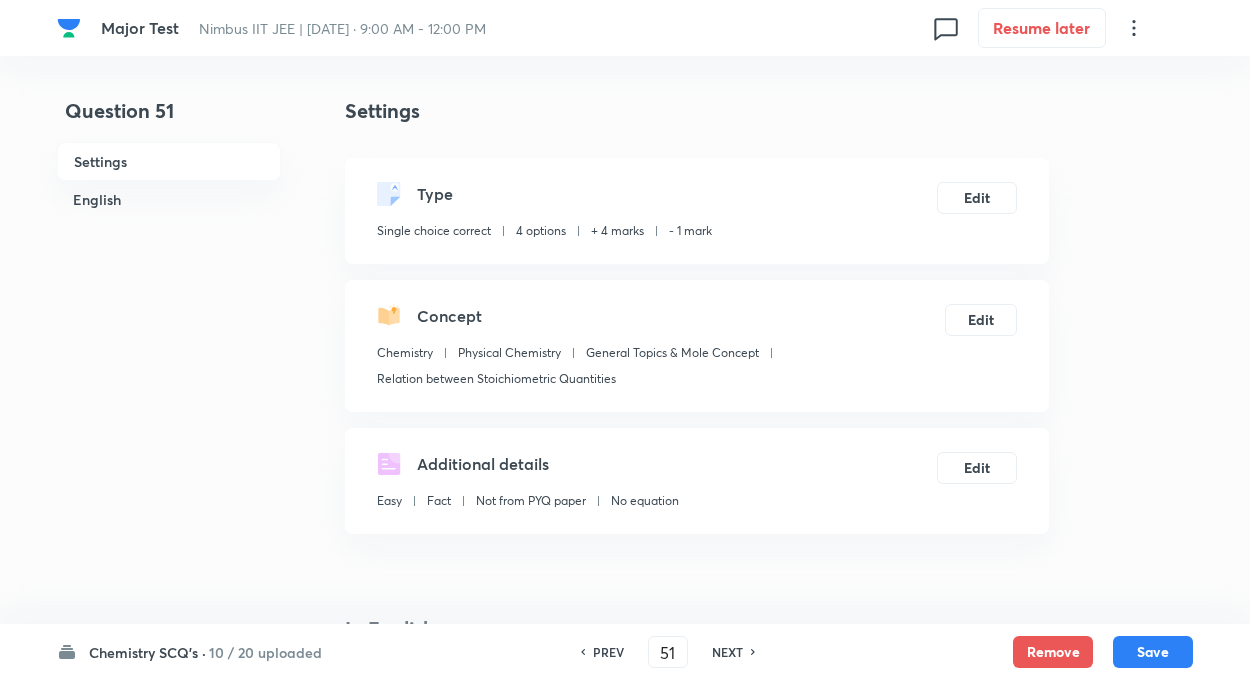 click on "Chemistry SCQ's ·
10 / 20 uploaded
PREV 51 ​ NEXT Remove Save" at bounding box center (625, 652) 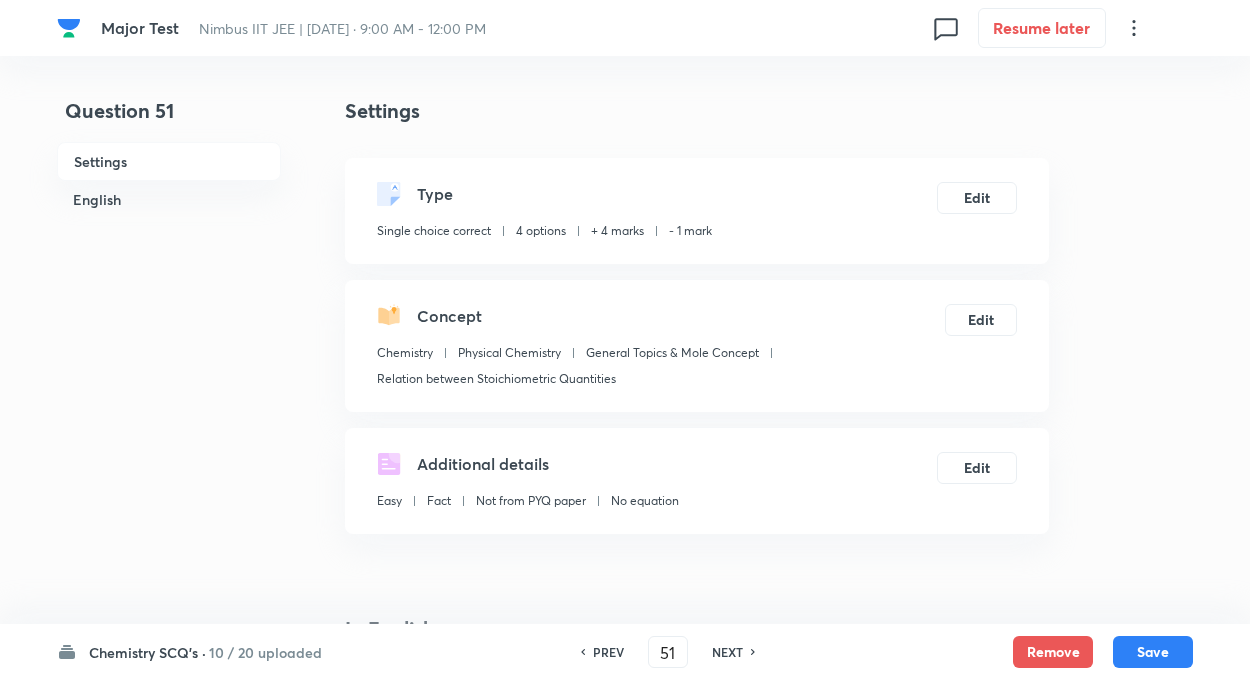 click on "10 / 20 uploaded" at bounding box center (265, 652) 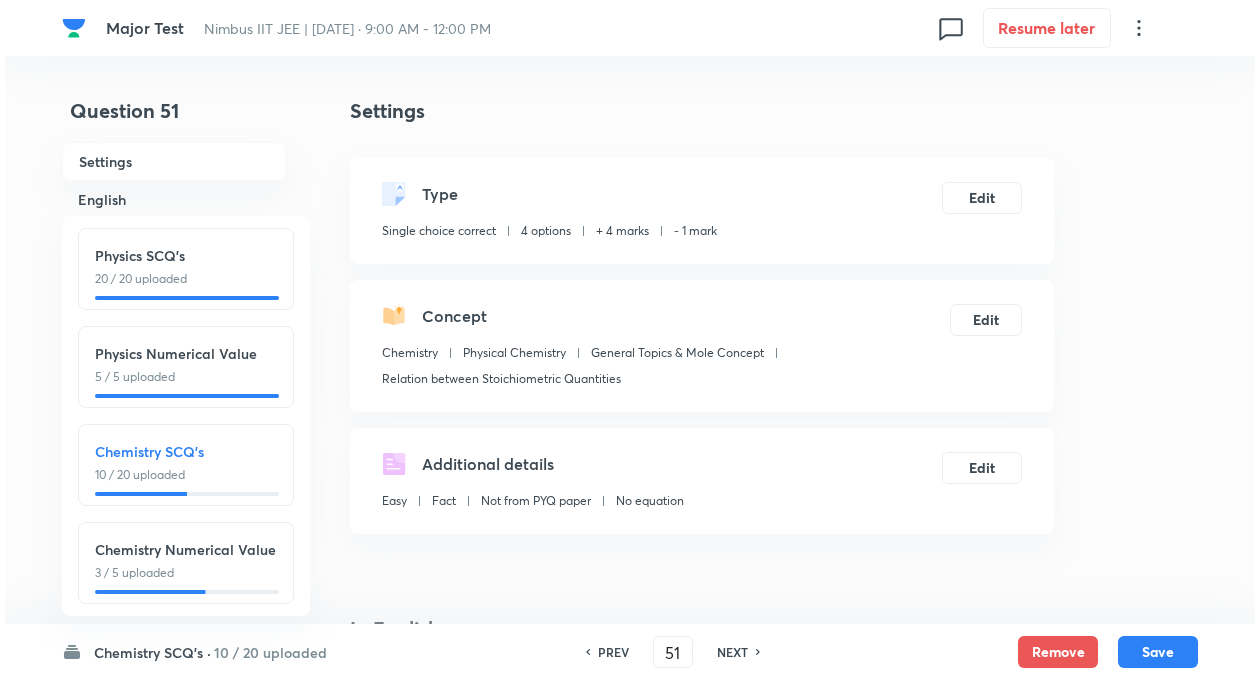 scroll, scrollTop: 221, scrollLeft: 0, axis: vertical 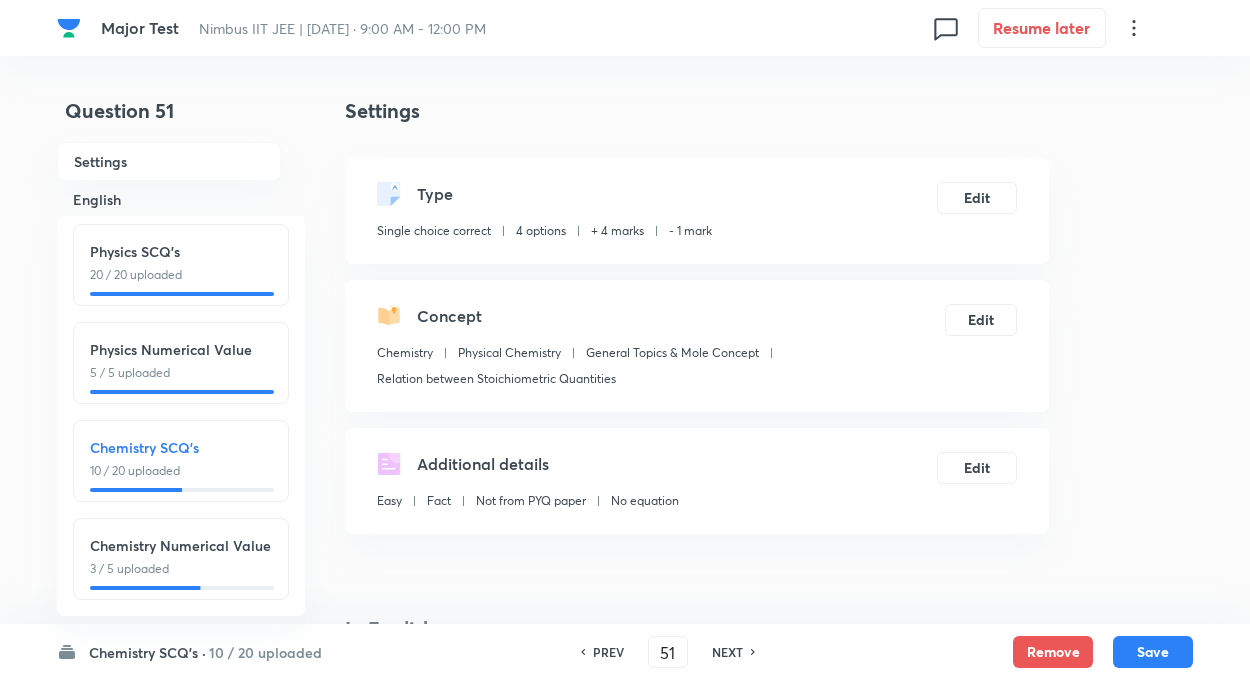 click on "Chemistry SCQ's 10 / 20 uploaded" at bounding box center (181, 461) 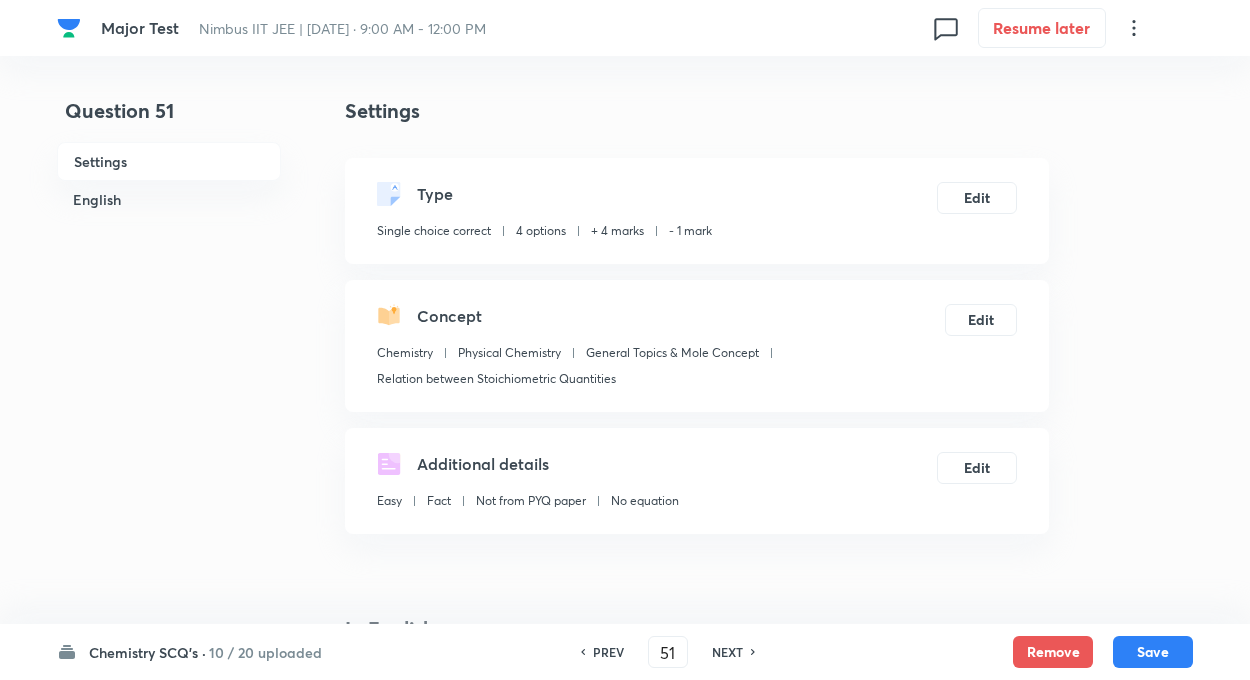 click on "NEXT" at bounding box center [727, 652] 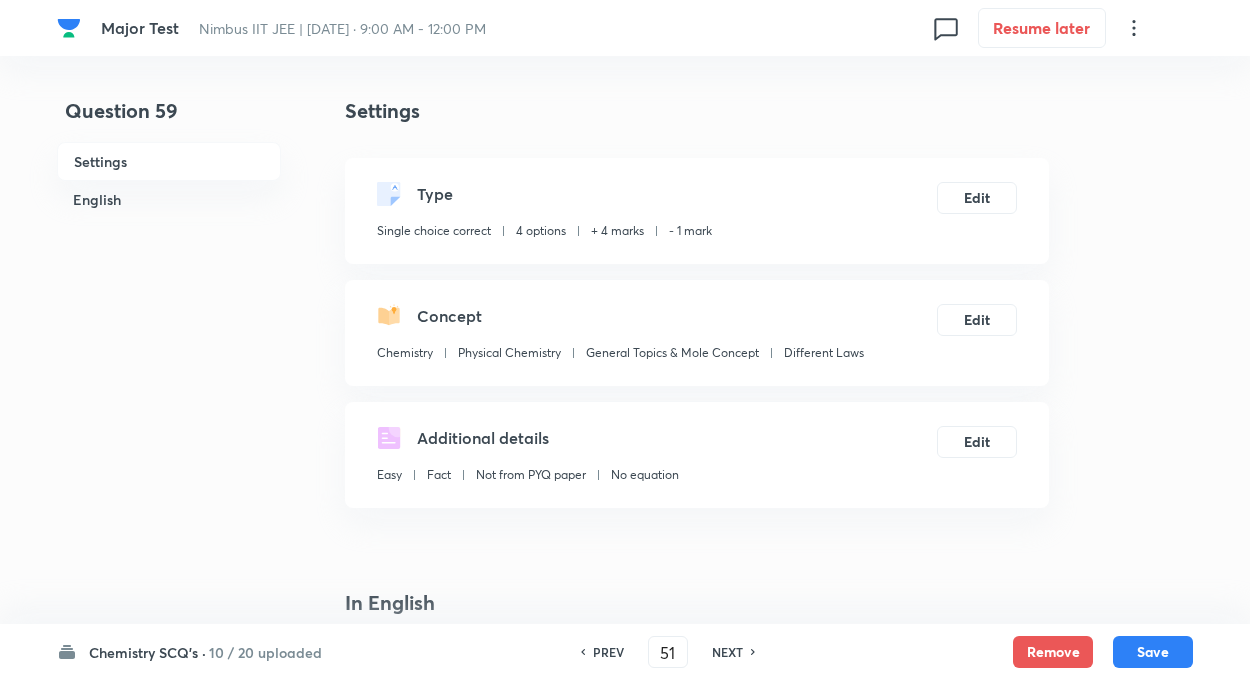 type on "53" 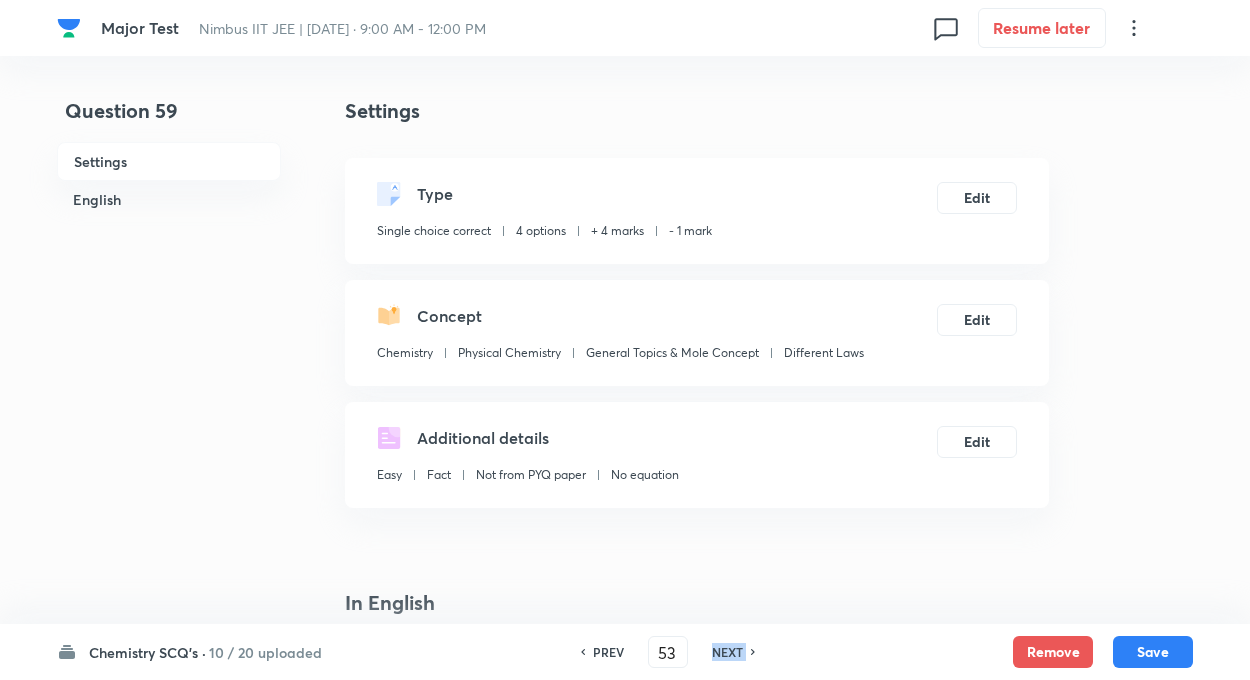 click on "NEXT" at bounding box center [727, 652] 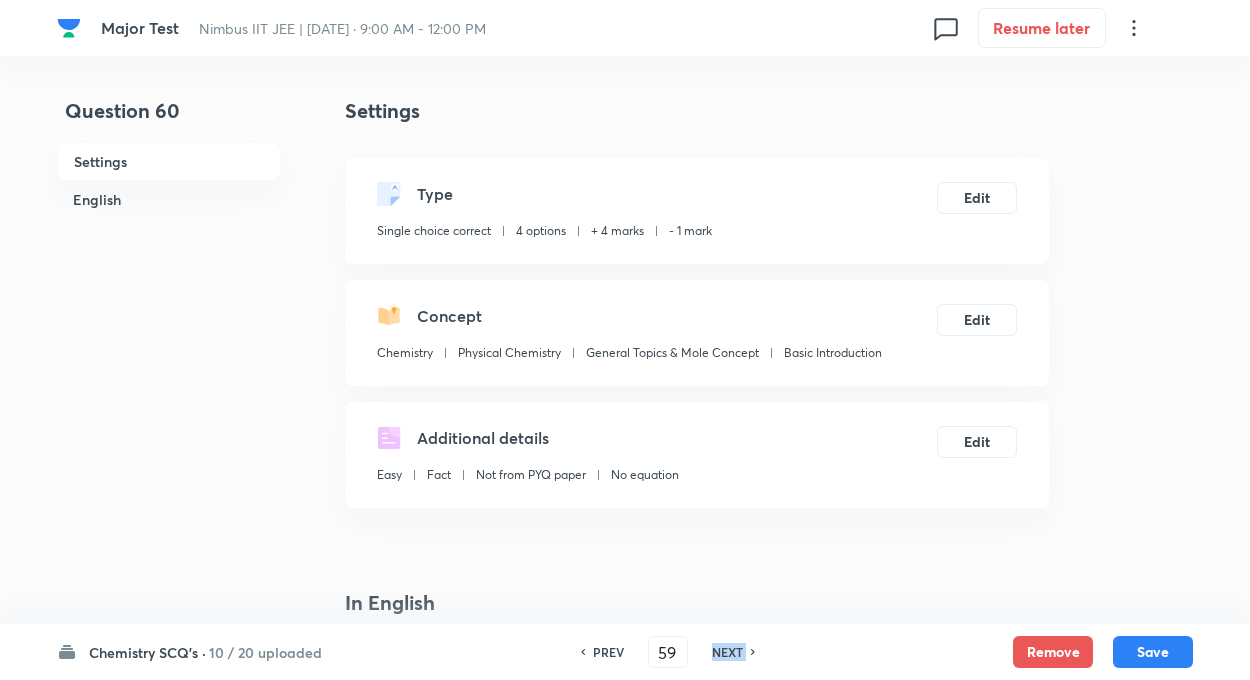 type on "60" 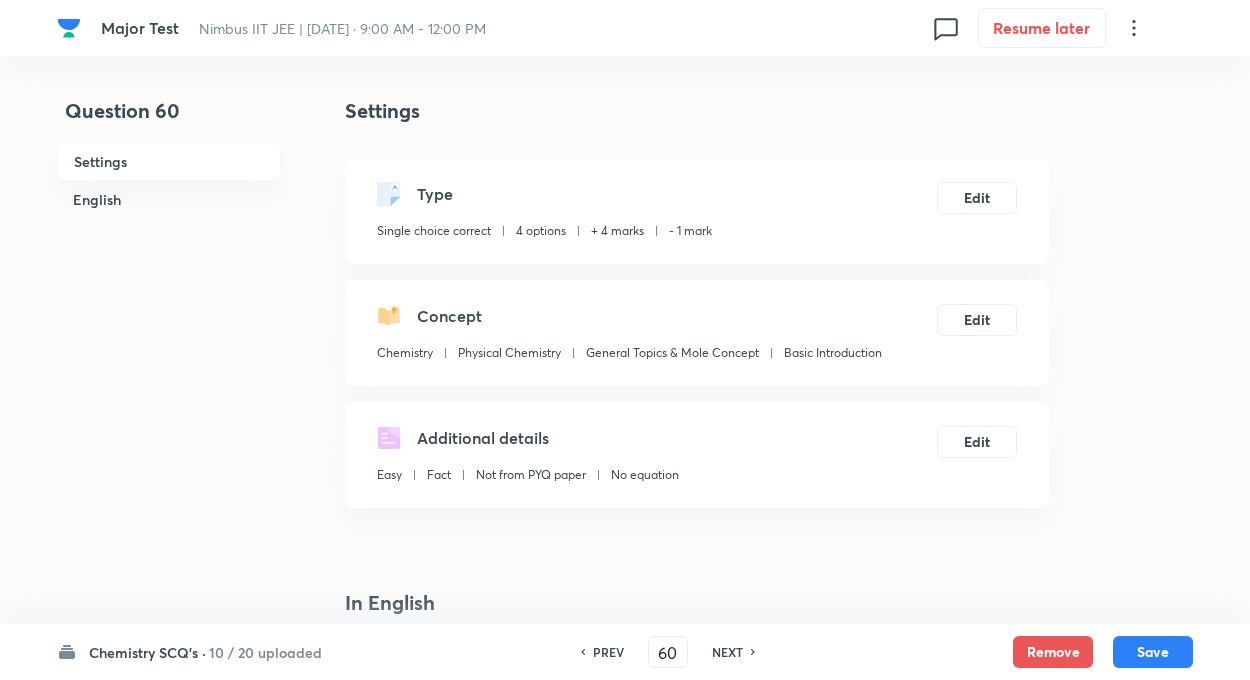 checkbox on "true" 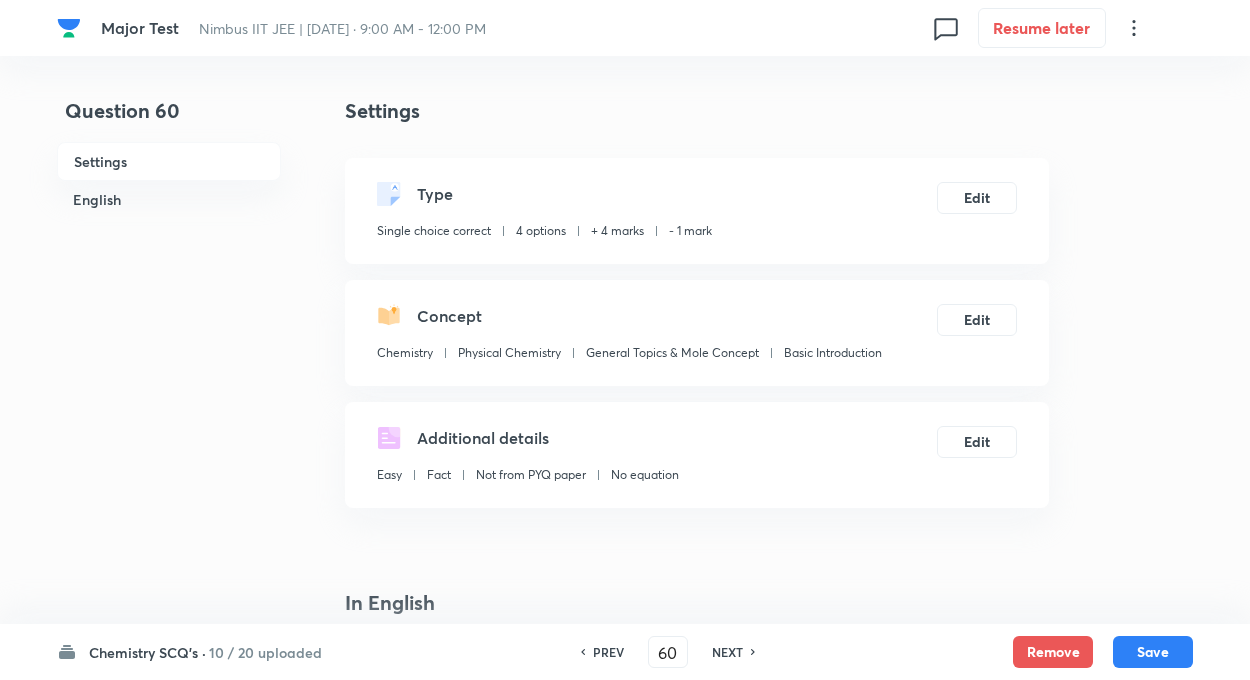 click on "NEXT" at bounding box center (727, 652) 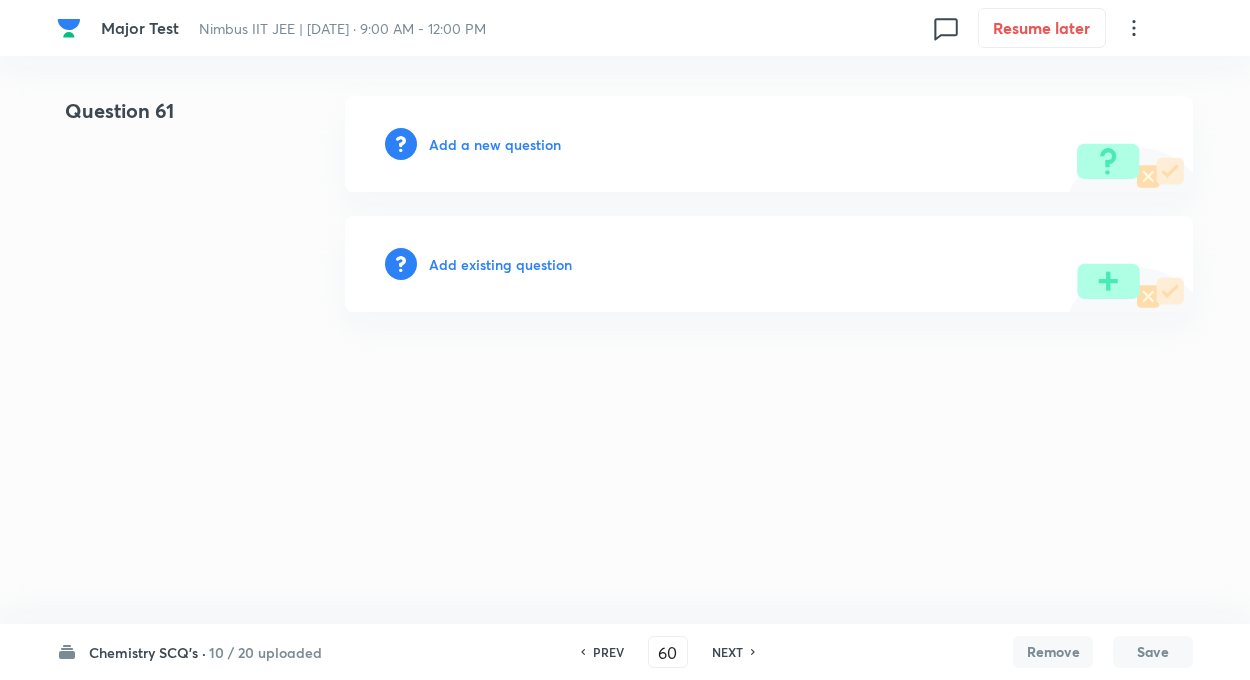 type on "61" 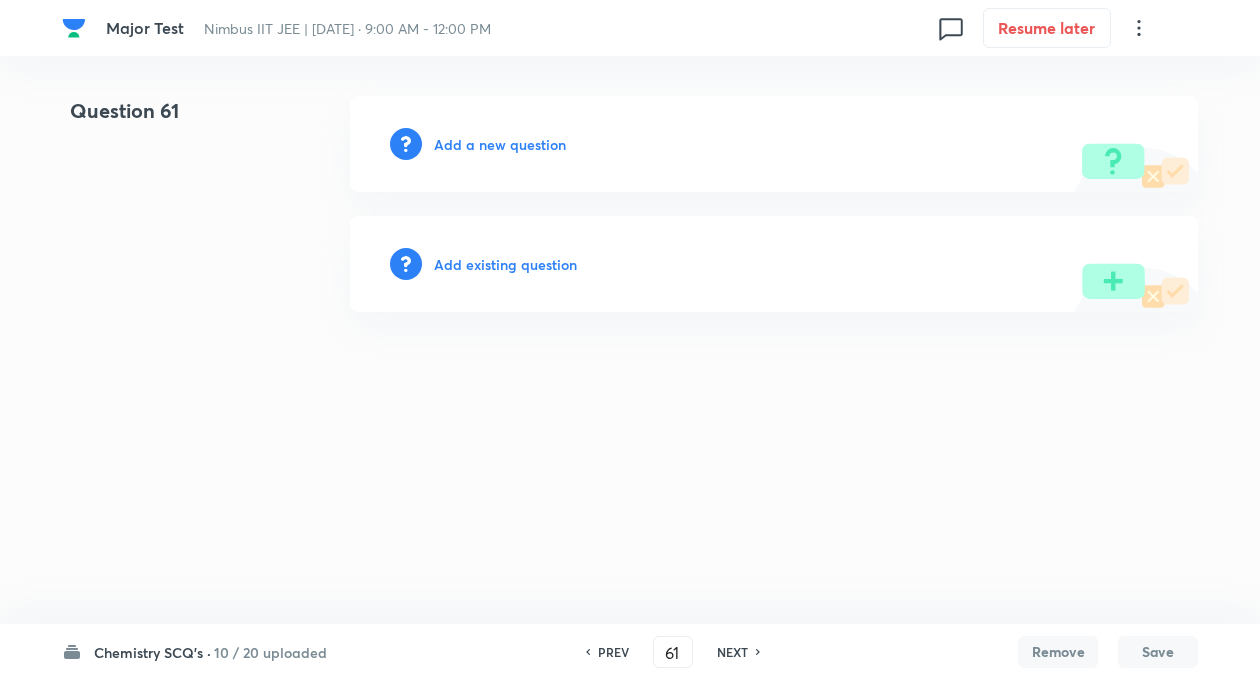 click on "Add existing question" at bounding box center [505, 264] 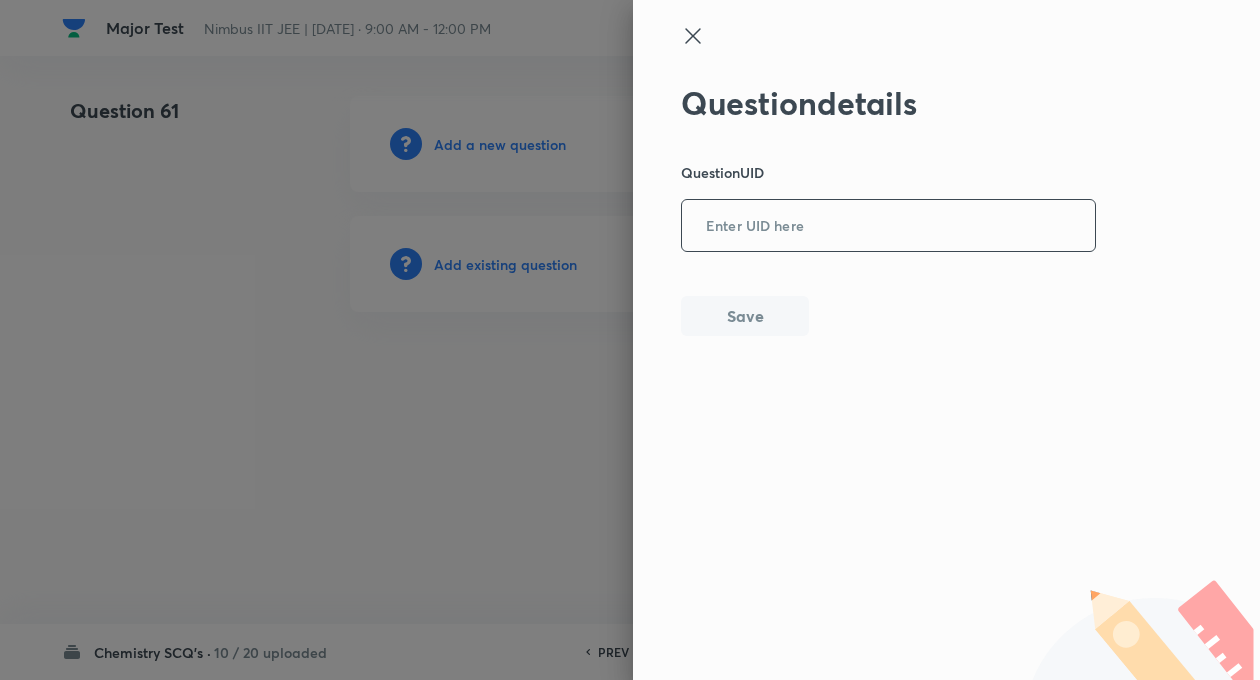 click at bounding box center [888, 226] 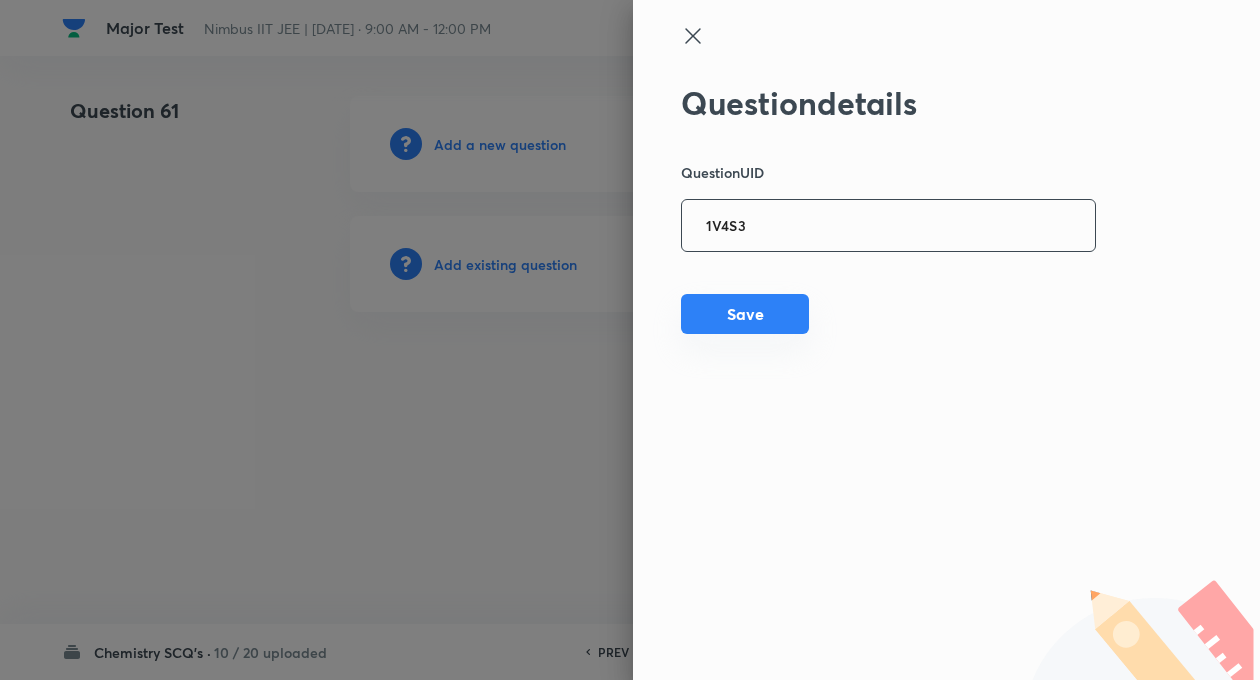 type on "1V4S3" 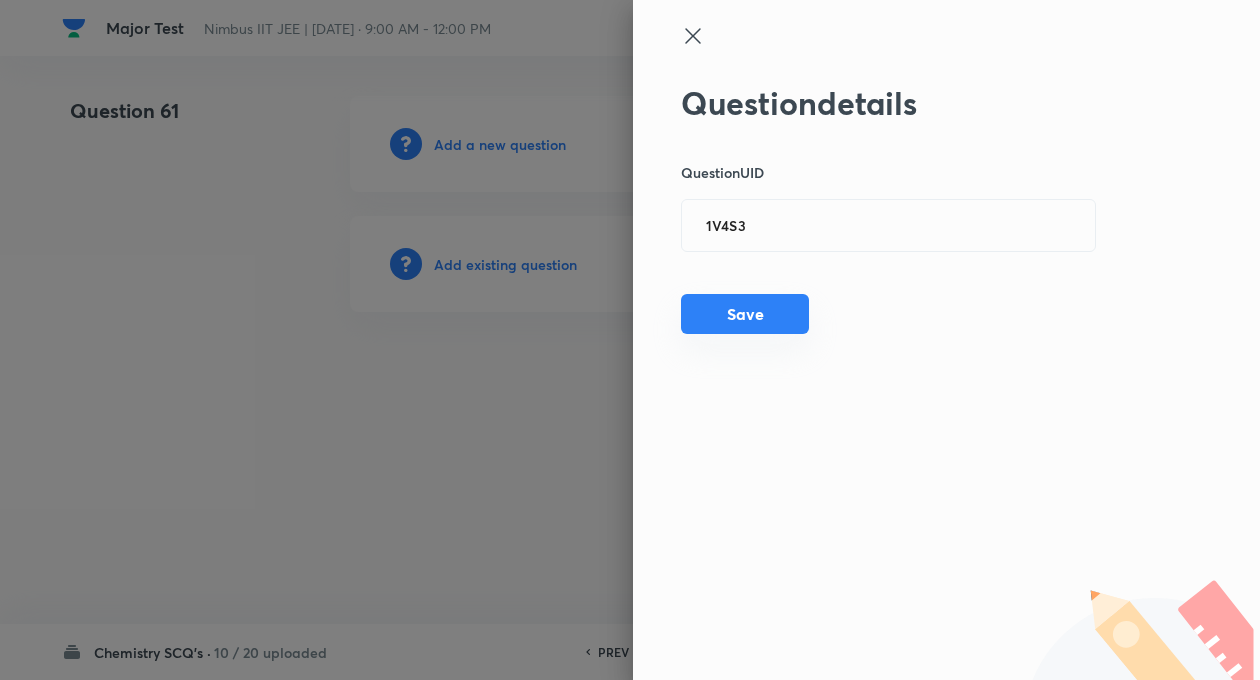 click on "Save" at bounding box center [745, 314] 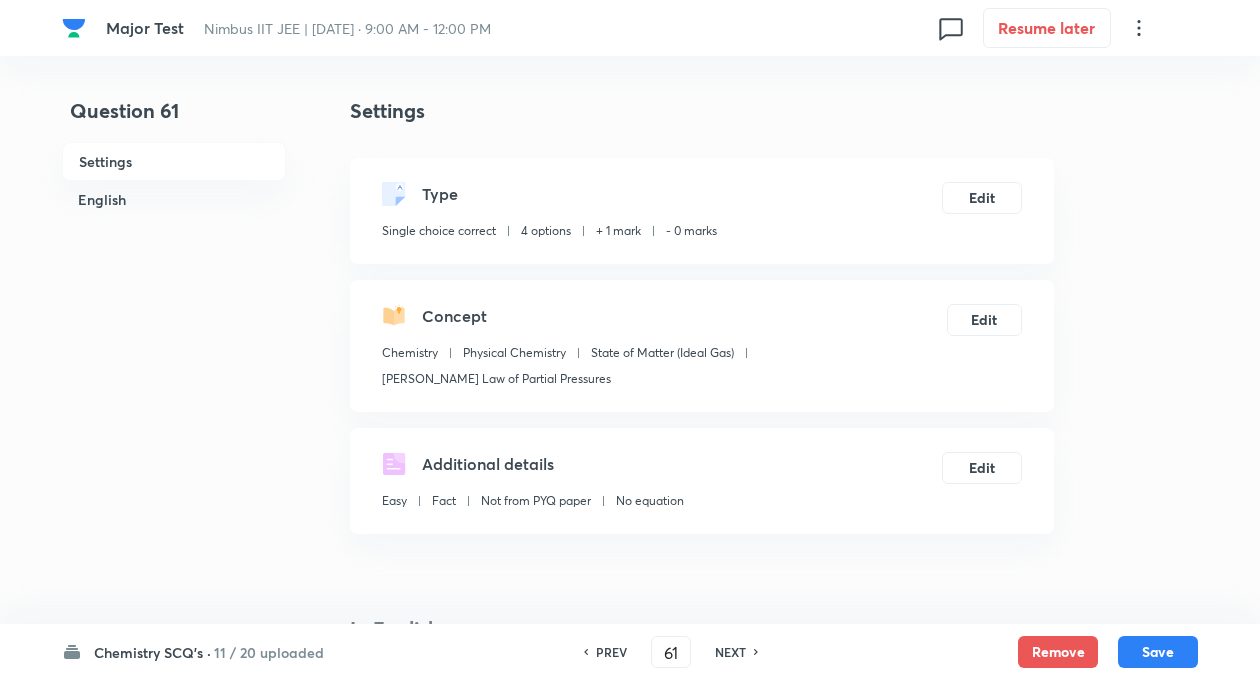 checkbox on "true" 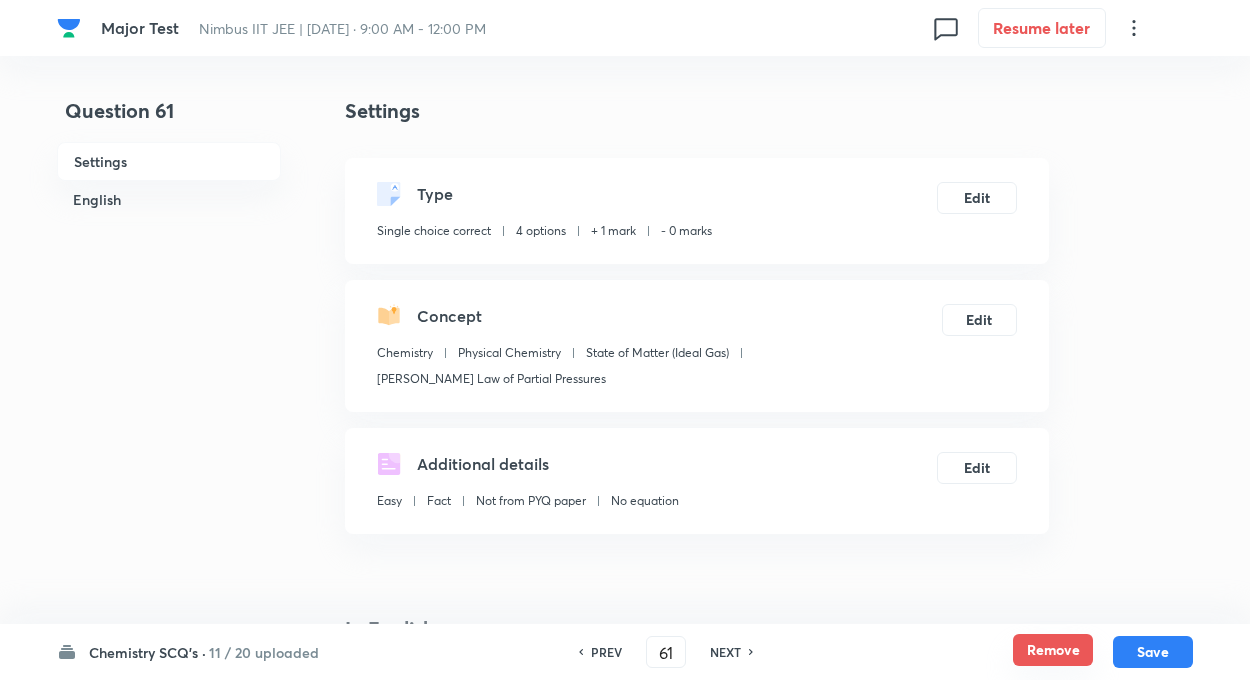 click on "Remove" at bounding box center (1053, 650) 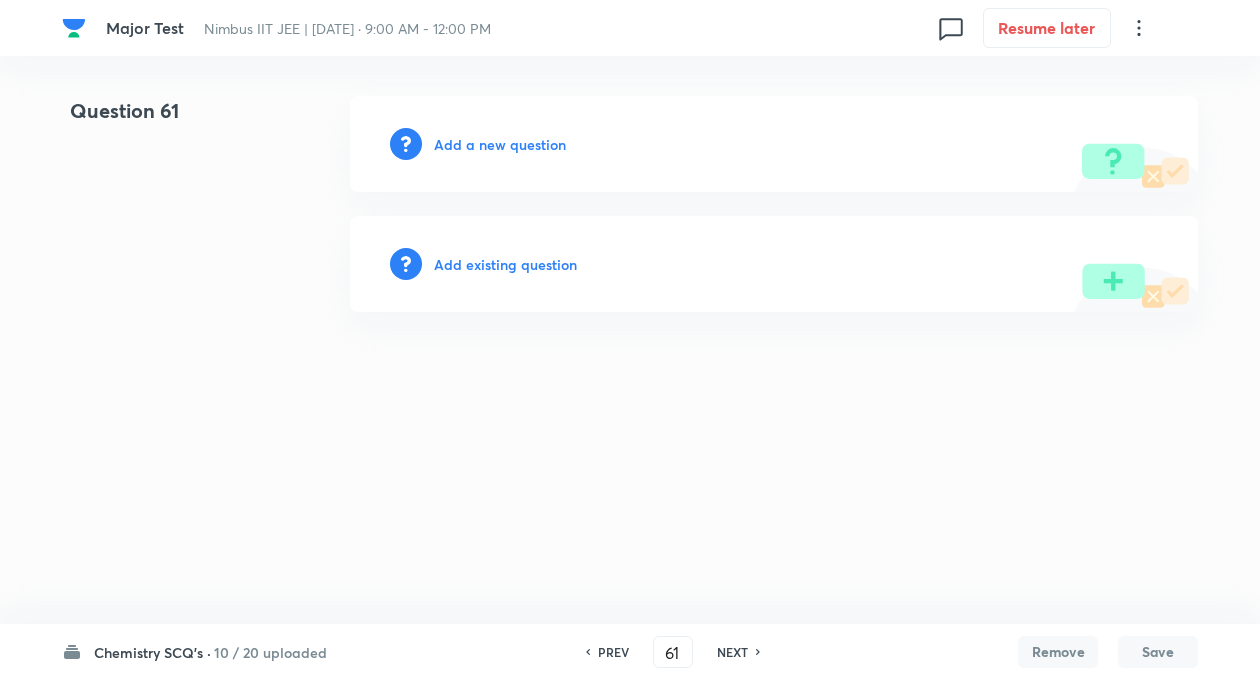 click on "Add existing question" at bounding box center (505, 264) 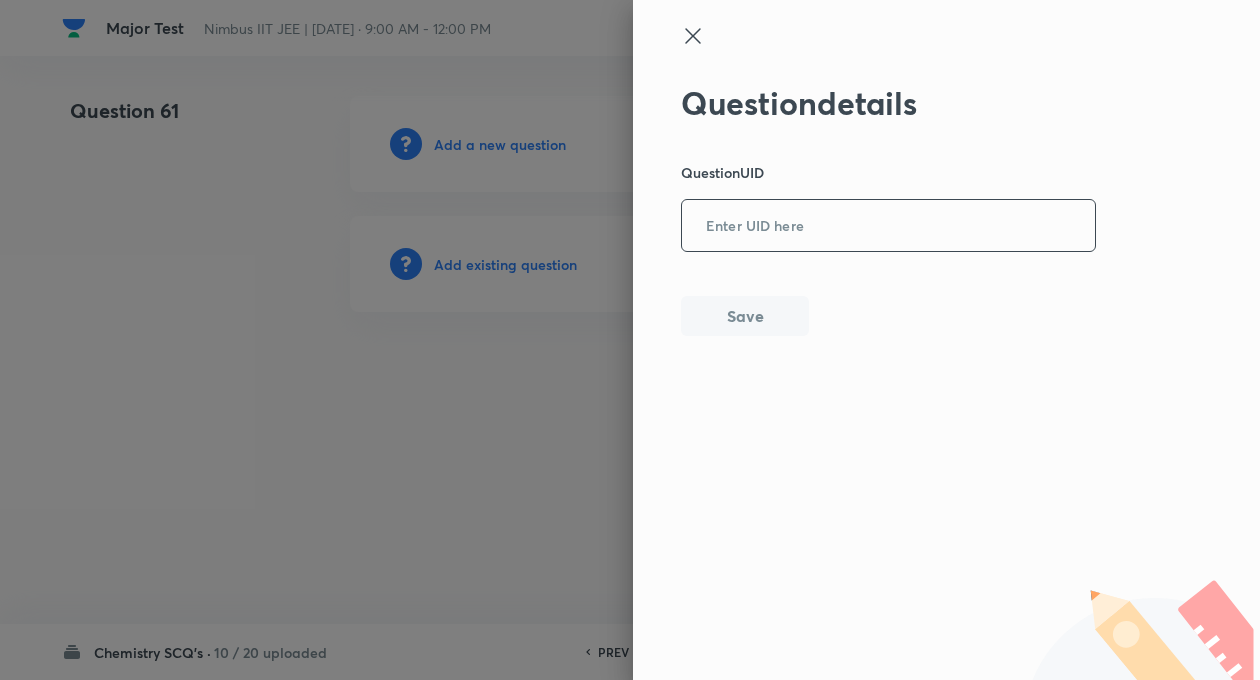 click at bounding box center [888, 226] 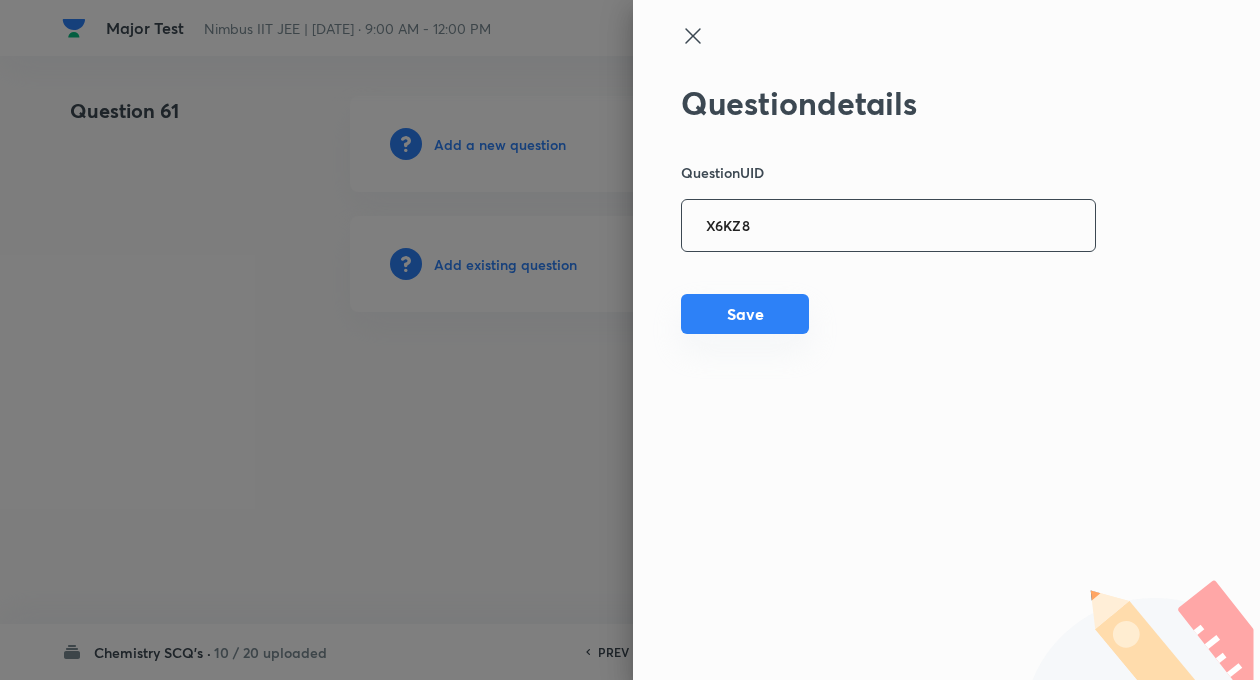 type on "X6KZ8" 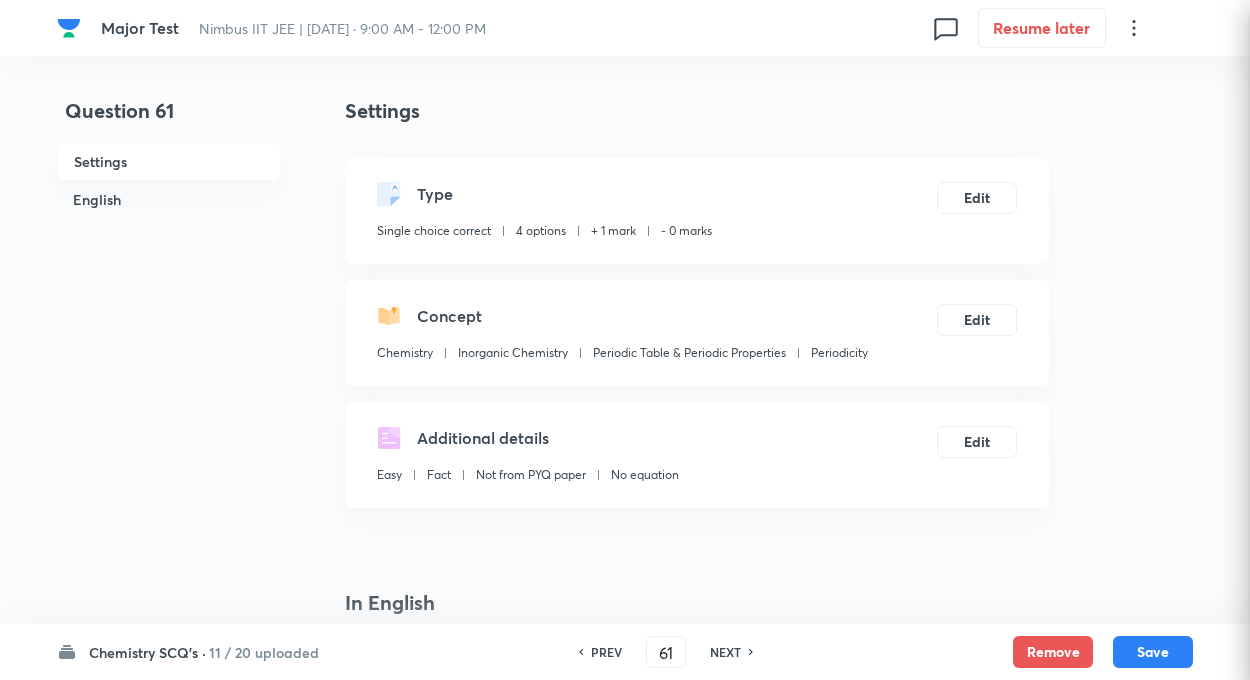 checkbox on "true" 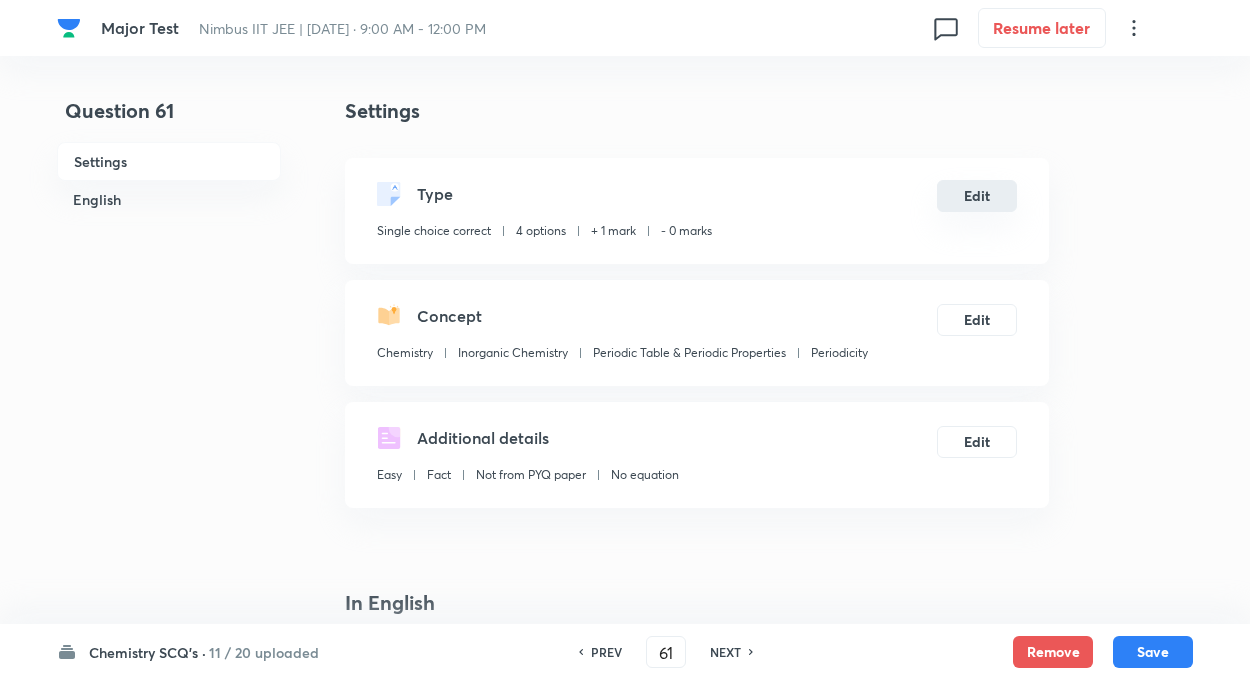 click on "Edit" at bounding box center (977, 196) 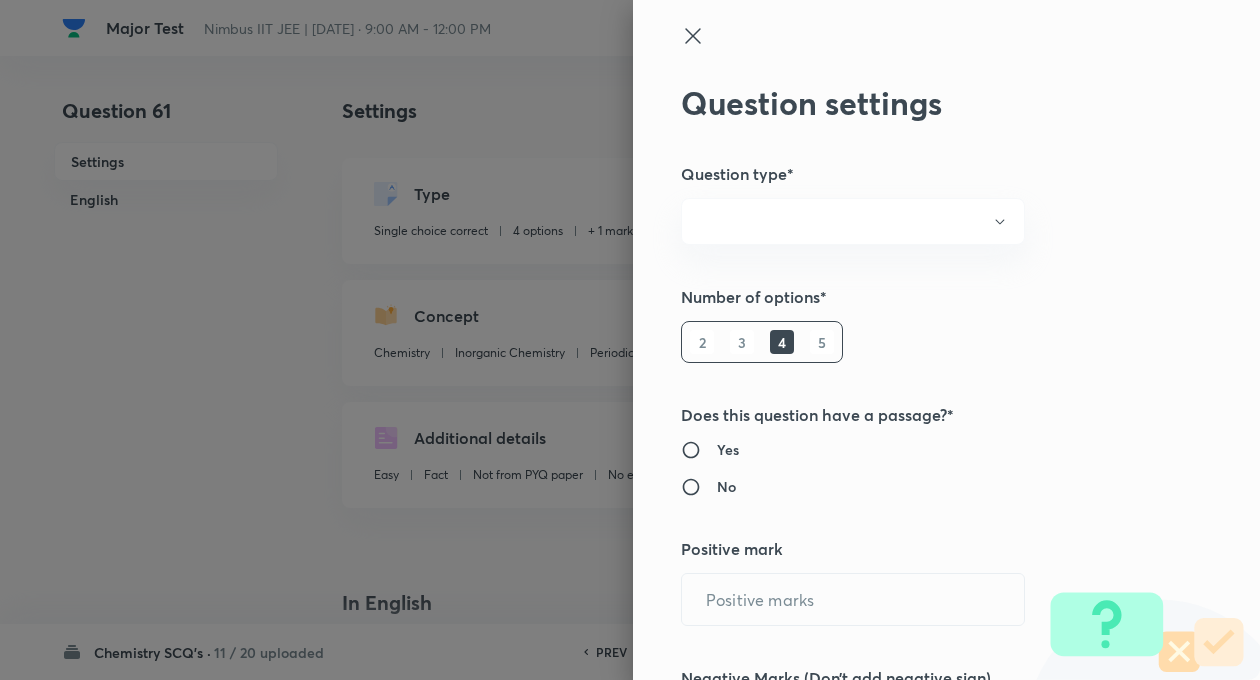 click on "Question settings Question type* Number of options* 2 3 4 5 Does this question have a passage?* Yes No Positive mark ​ Negative Marks (Don’t add negative sign) ​ Syllabus Topic group* ​ Topic* ​ Concept* ​ Sub-concept* ​ Concept-field ​ Additional details Question Difficulty Very easy Easy Moderate Hard Very hard Question is based on Fact Numerical Concept Previous year question Yes No Does this question have equation? Yes No Verification status Is the question verified? *Select 'yes' only if a question is verified Yes No Save" at bounding box center [946, 340] 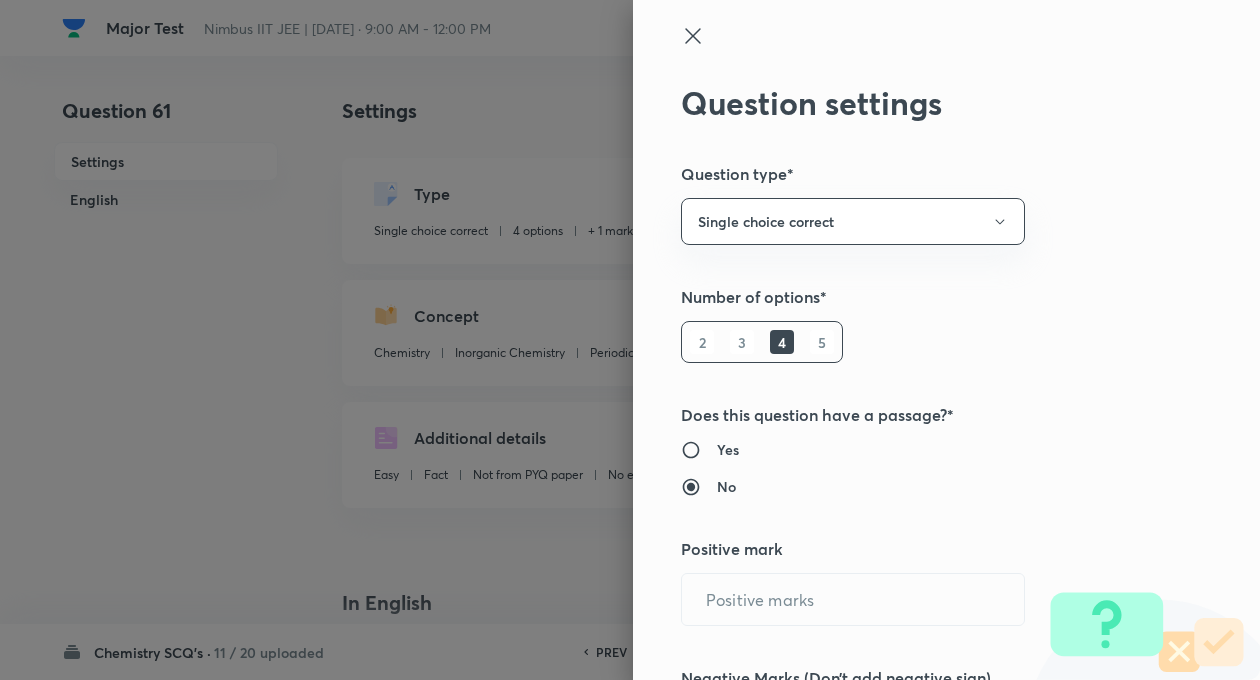 type on "1" 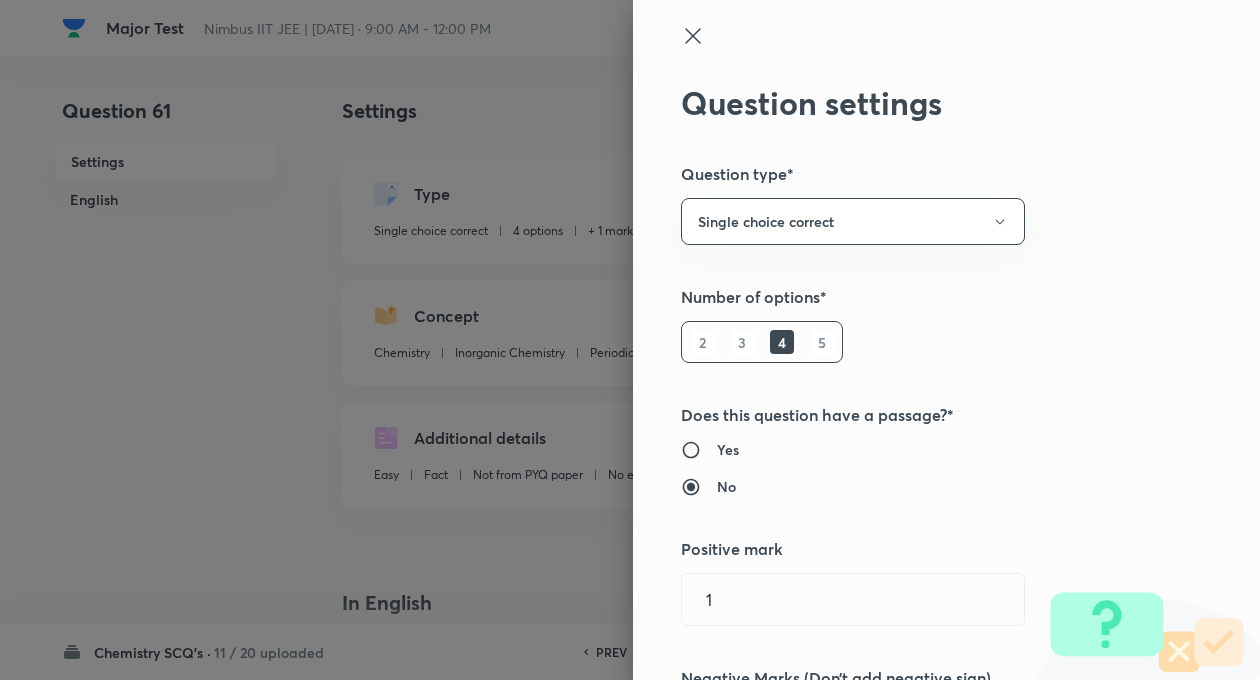 type on "Inorganic Chemistry" 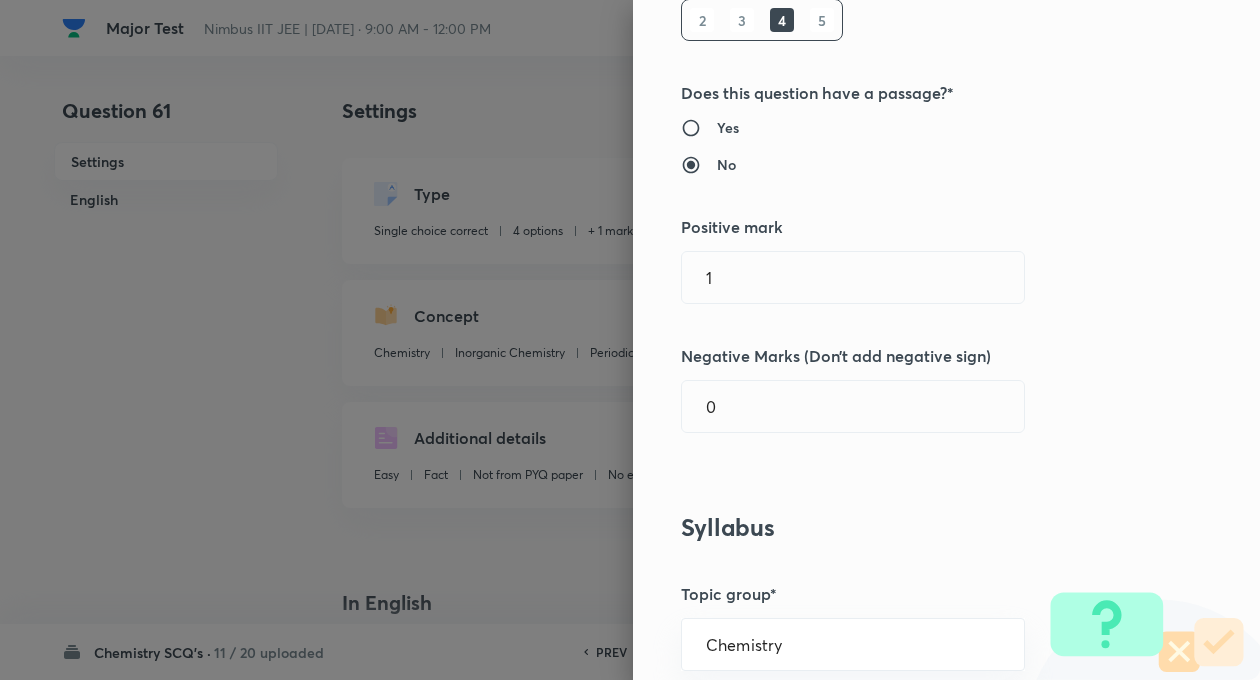 scroll, scrollTop: 400, scrollLeft: 0, axis: vertical 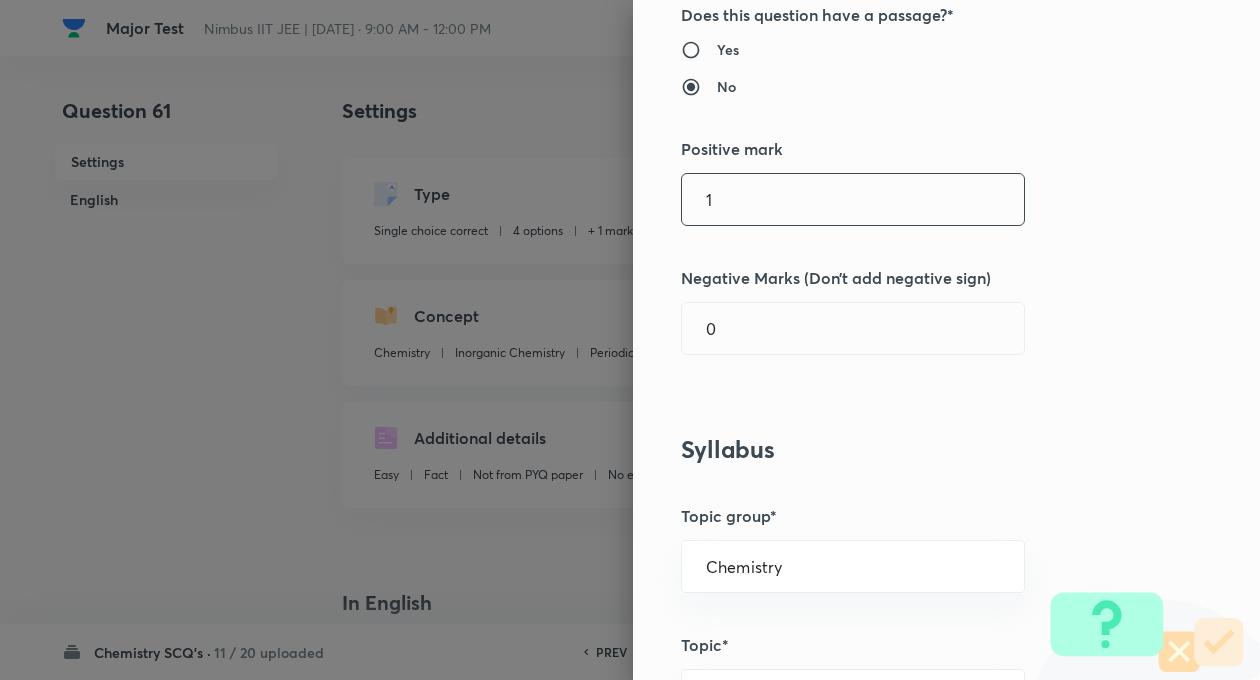 click on "1" at bounding box center (853, 199) 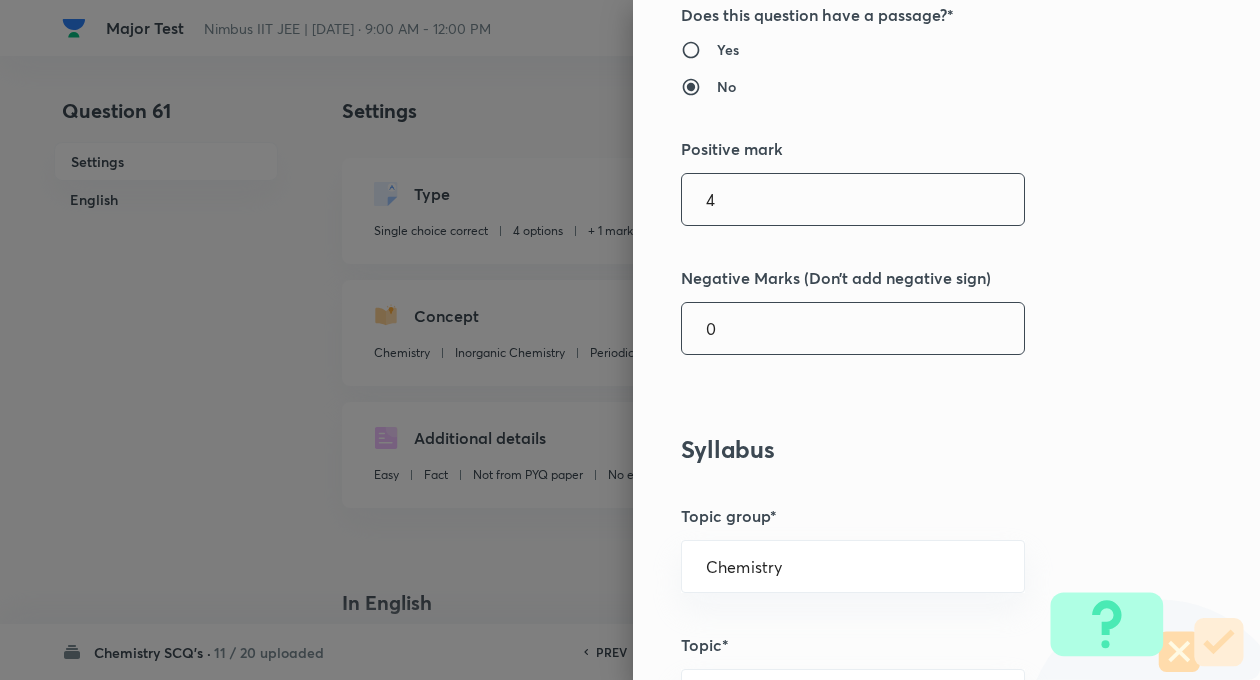 type on "4" 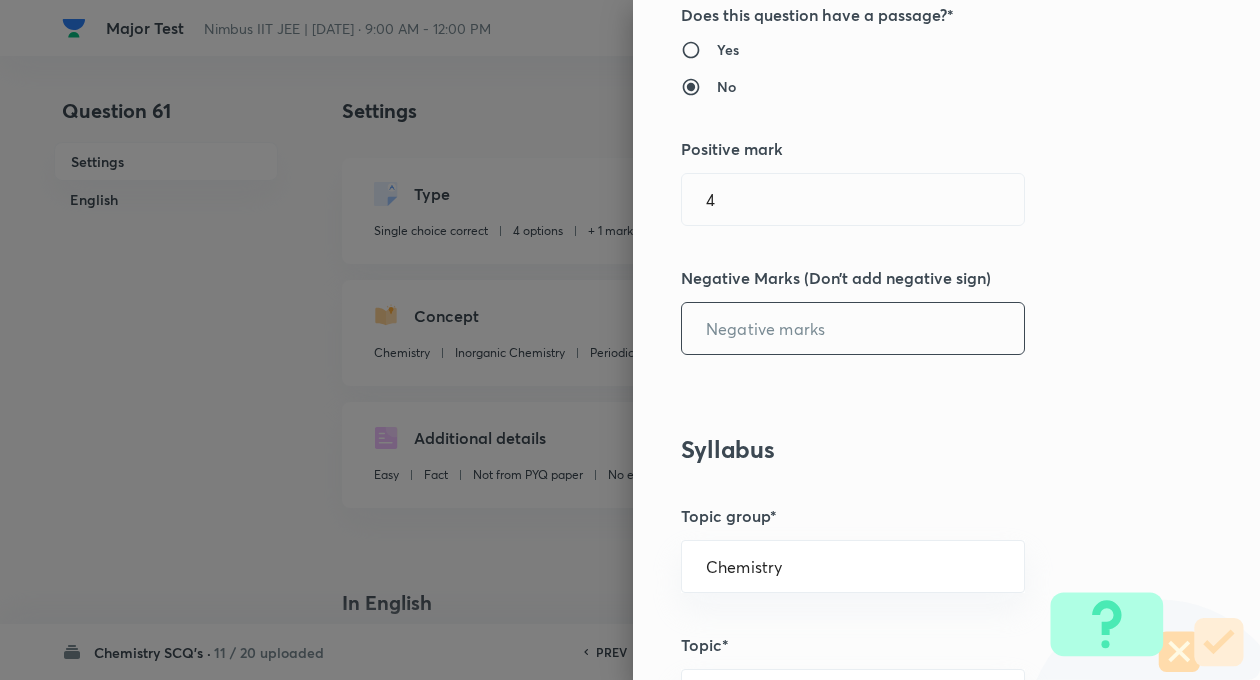 click at bounding box center (853, 328) 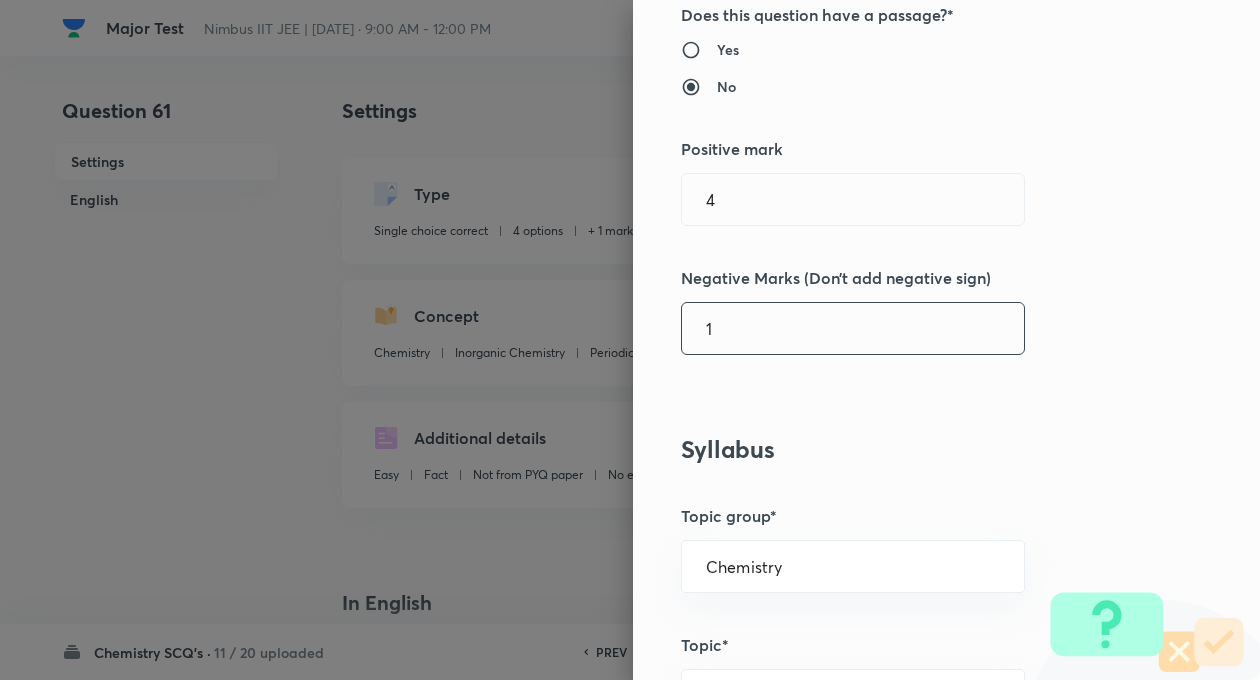 type on "1" 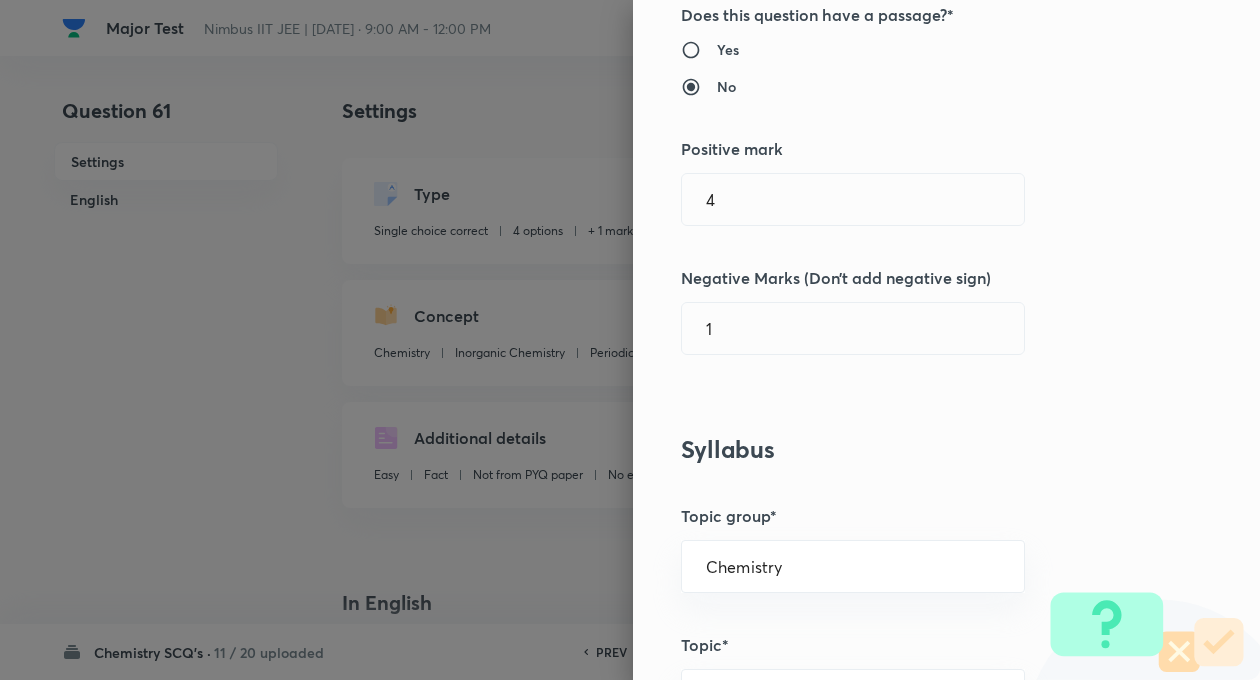 click on "Question settings Question type* Single choice correct Number of options* 2 3 4 5 Does this question have a passage?* Yes No Positive mark 4 ​ Negative Marks (Don’t add negative sign) 1 ​ Syllabus Topic group* Chemistry ​ Topic* Inorganic Chemistry ​ Concept* Periodic Table & Periodic Properties ​ Sub-concept* Periodicity ​ Concept-field ​ Additional details Question Difficulty Very easy Easy Moderate Hard Very hard Question is based on Fact Numerical Concept Previous year question Yes No Does this question have equation? Yes No Verification status Is the question verified? *Select 'yes' only if a question is verified Yes No Save" at bounding box center (946, 340) 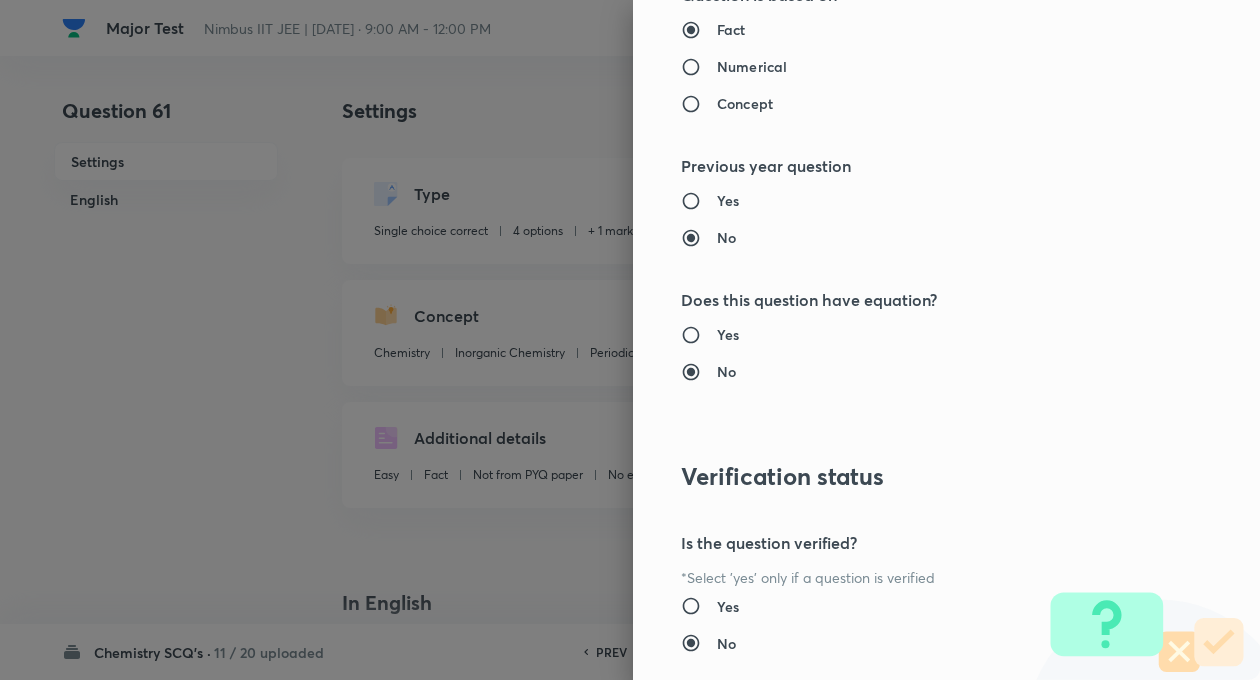 scroll, scrollTop: 2046, scrollLeft: 0, axis: vertical 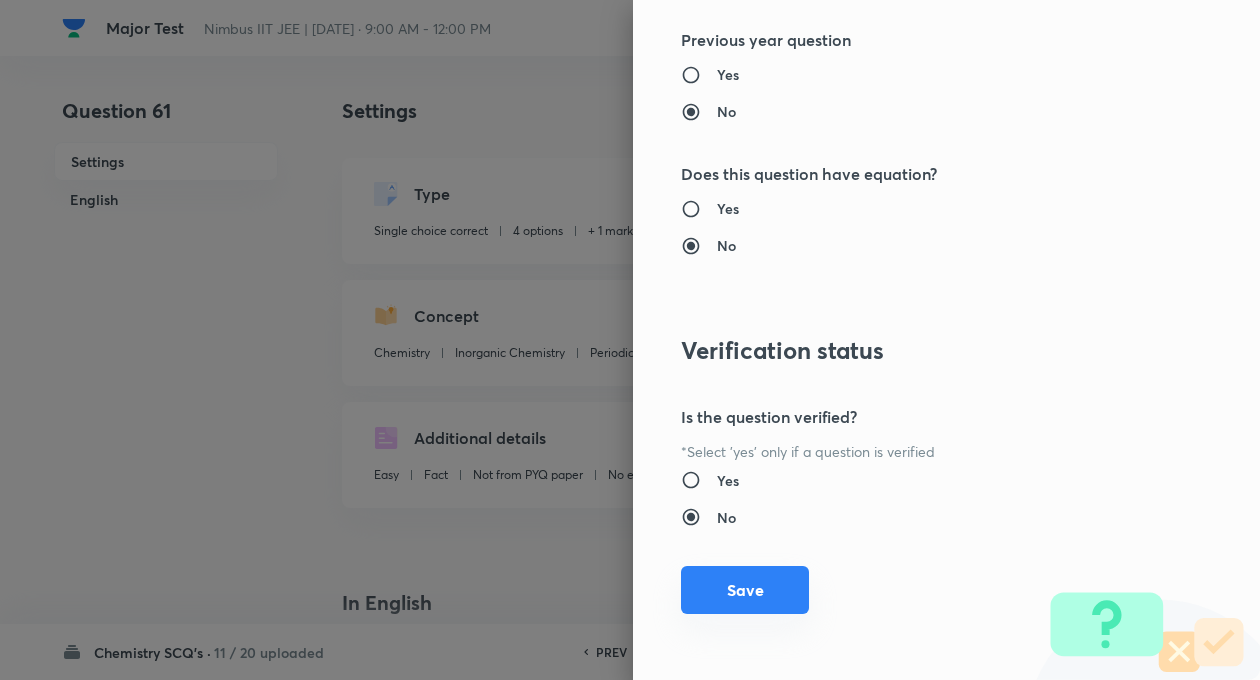 click on "Save" at bounding box center [745, 590] 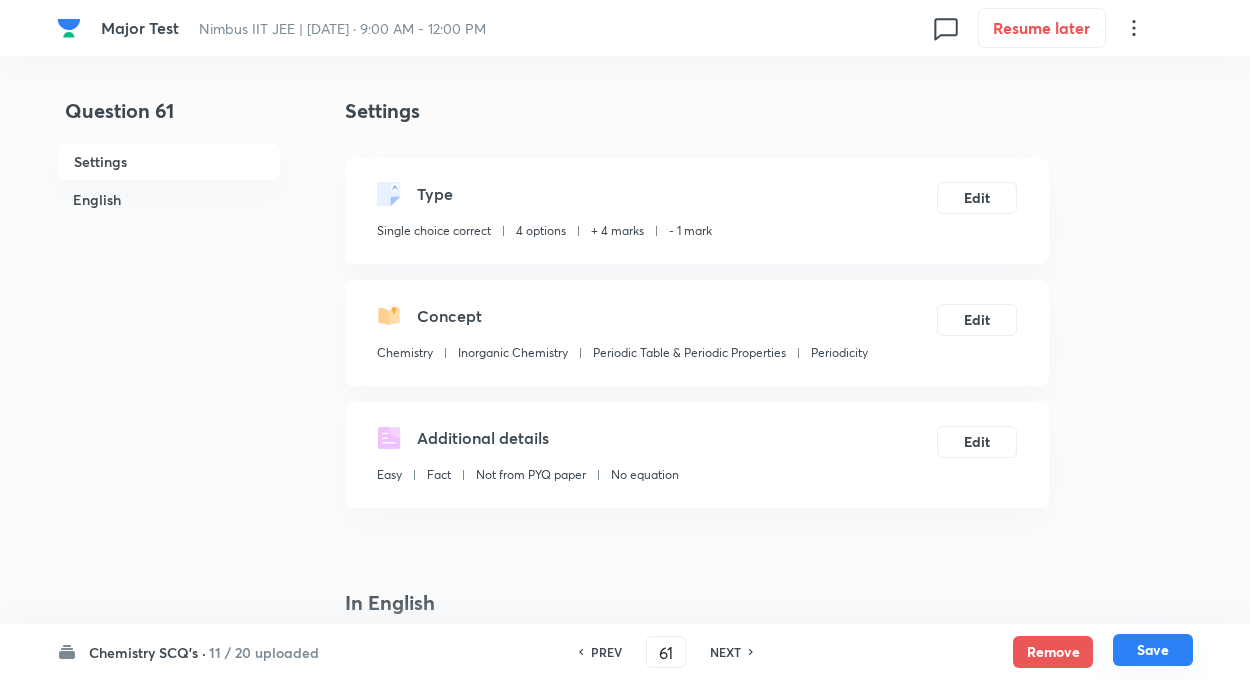 click on "Save" at bounding box center (1153, 650) 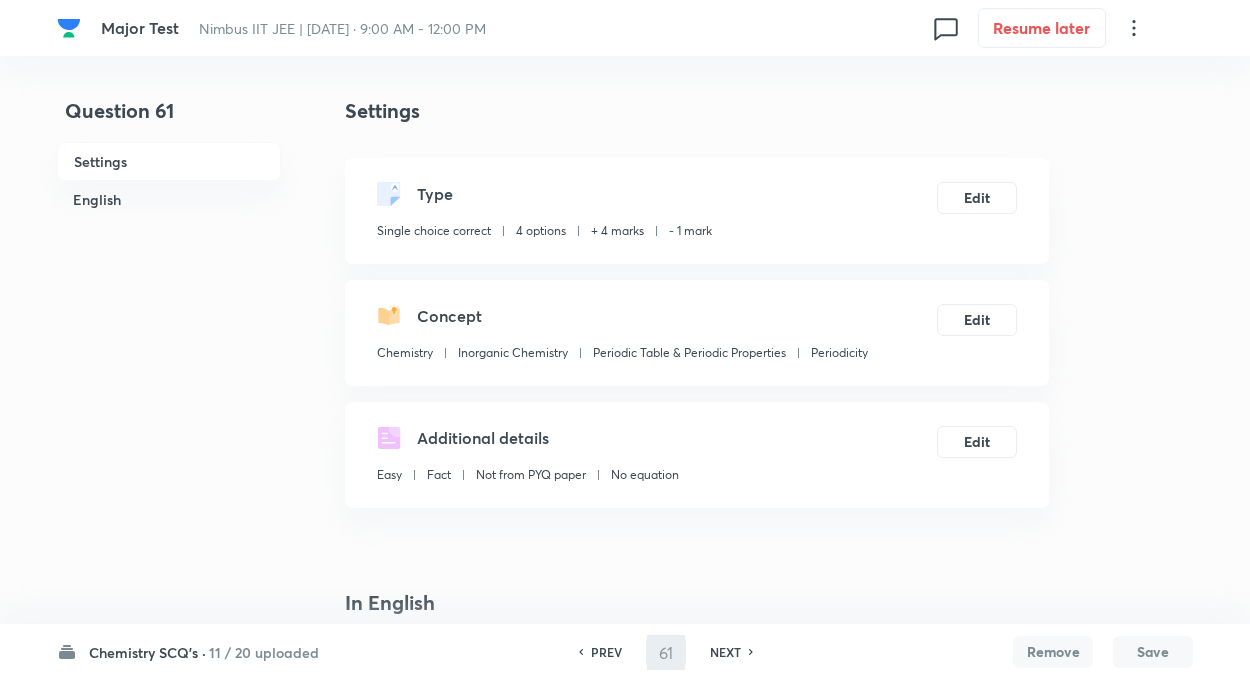 type on "62" 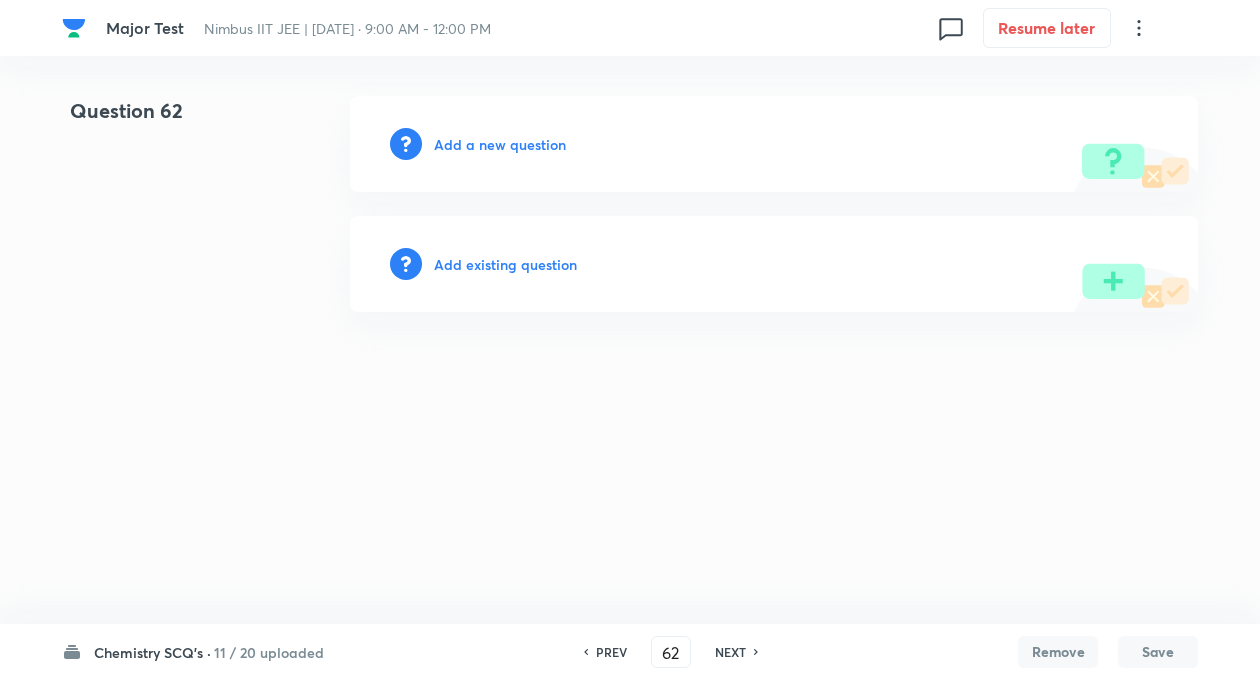 click on "Add existing question" at bounding box center [505, 264] 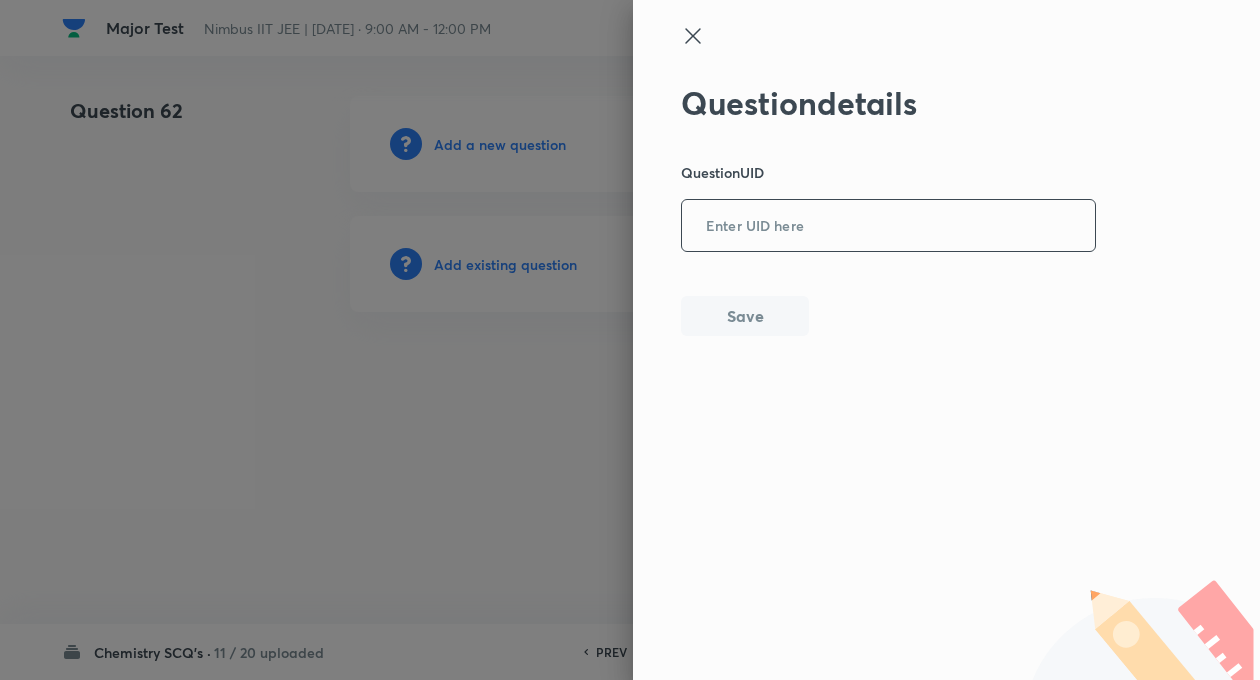 click at bounding box center [888, 226] 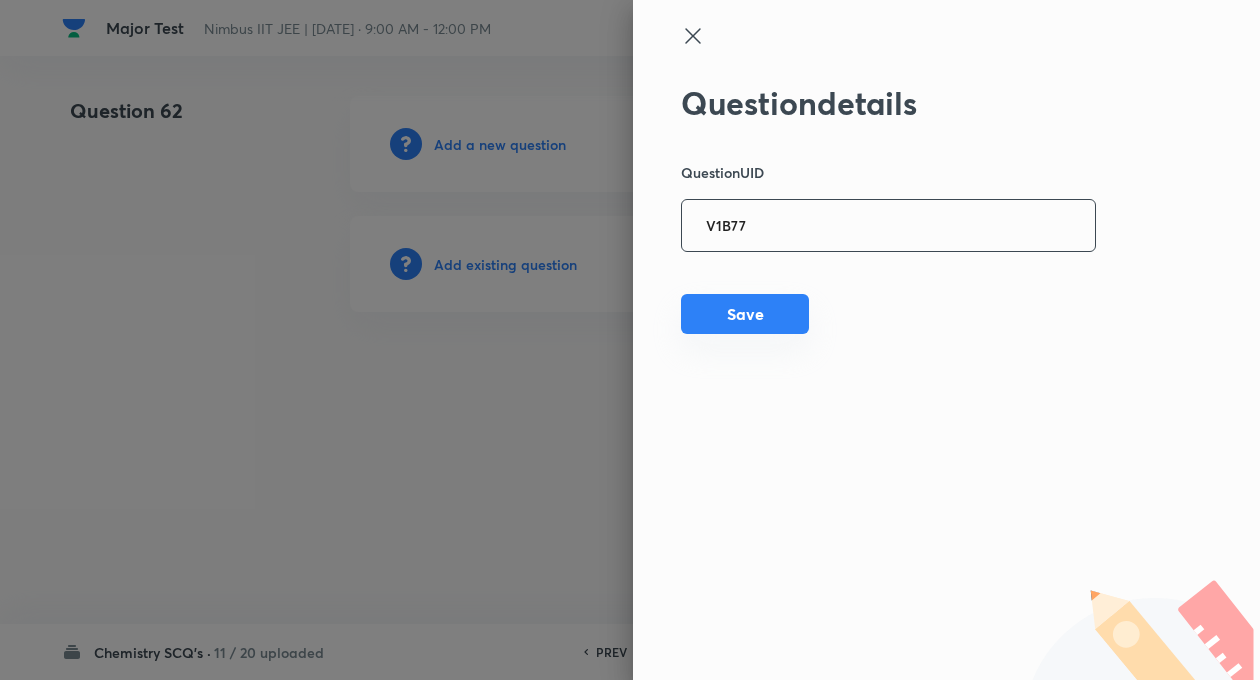type on "V1B77" 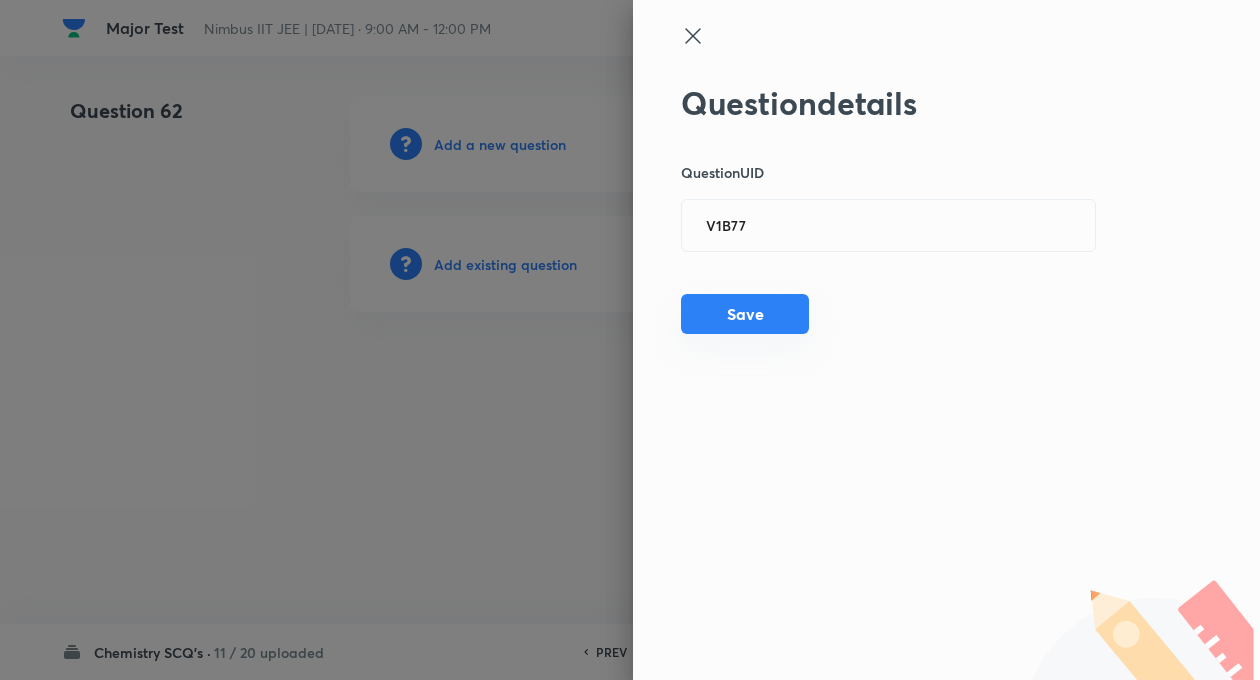 click on "Save" at bounding box center [745, 314] 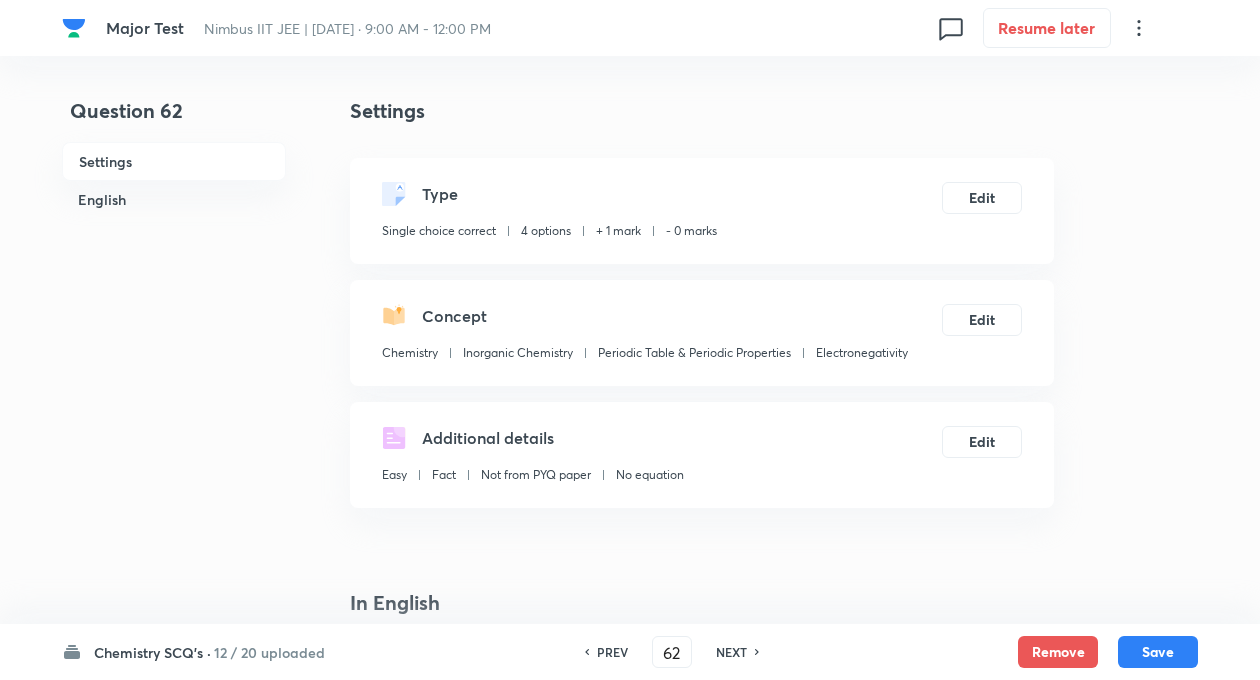 checkbox on "true" 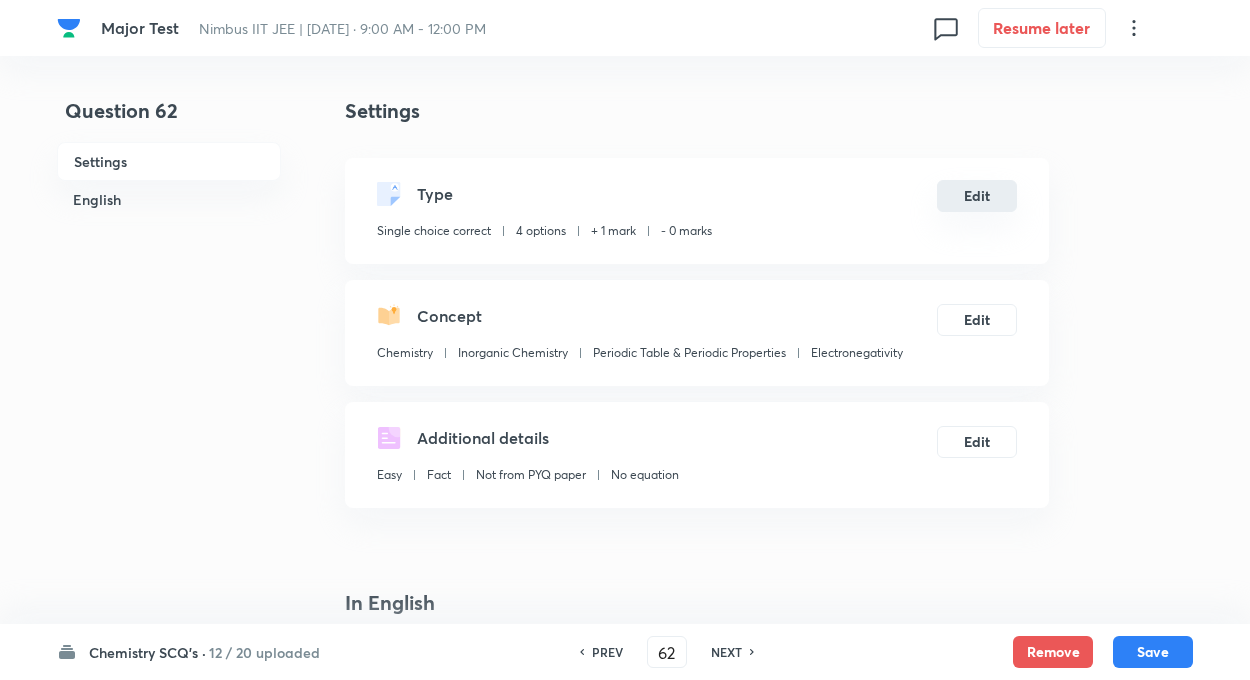 click on "Edit" at bounding box center [977, 196] 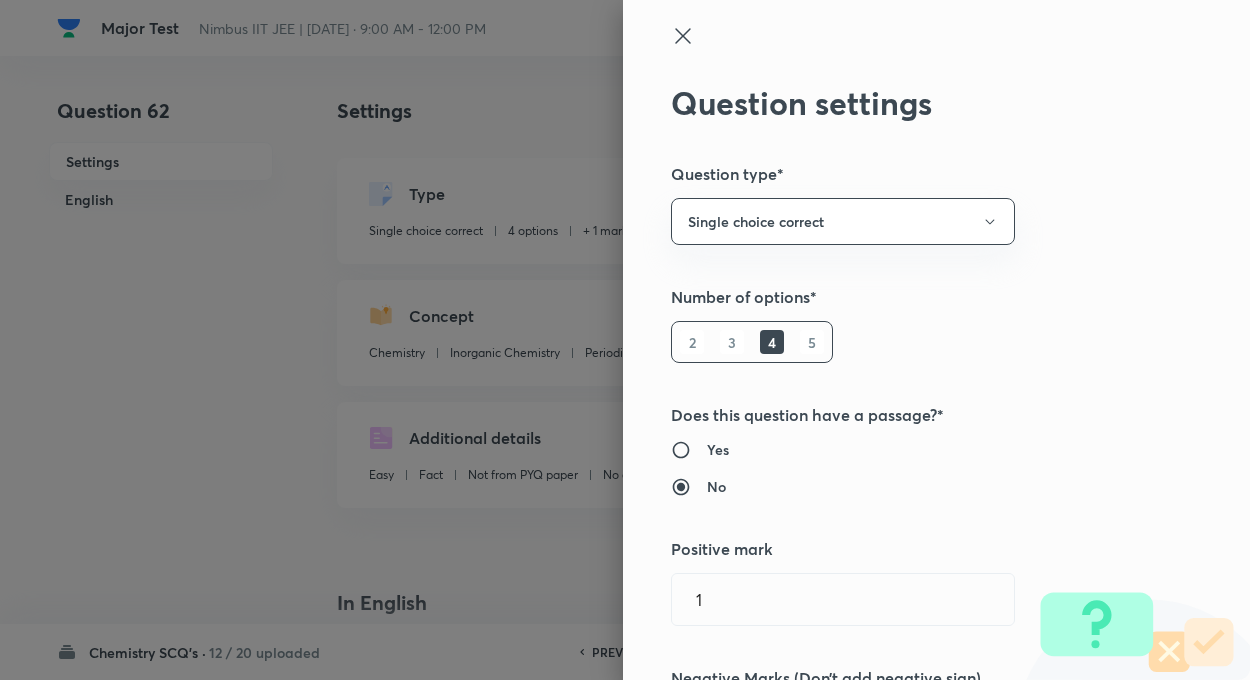 type on "1" 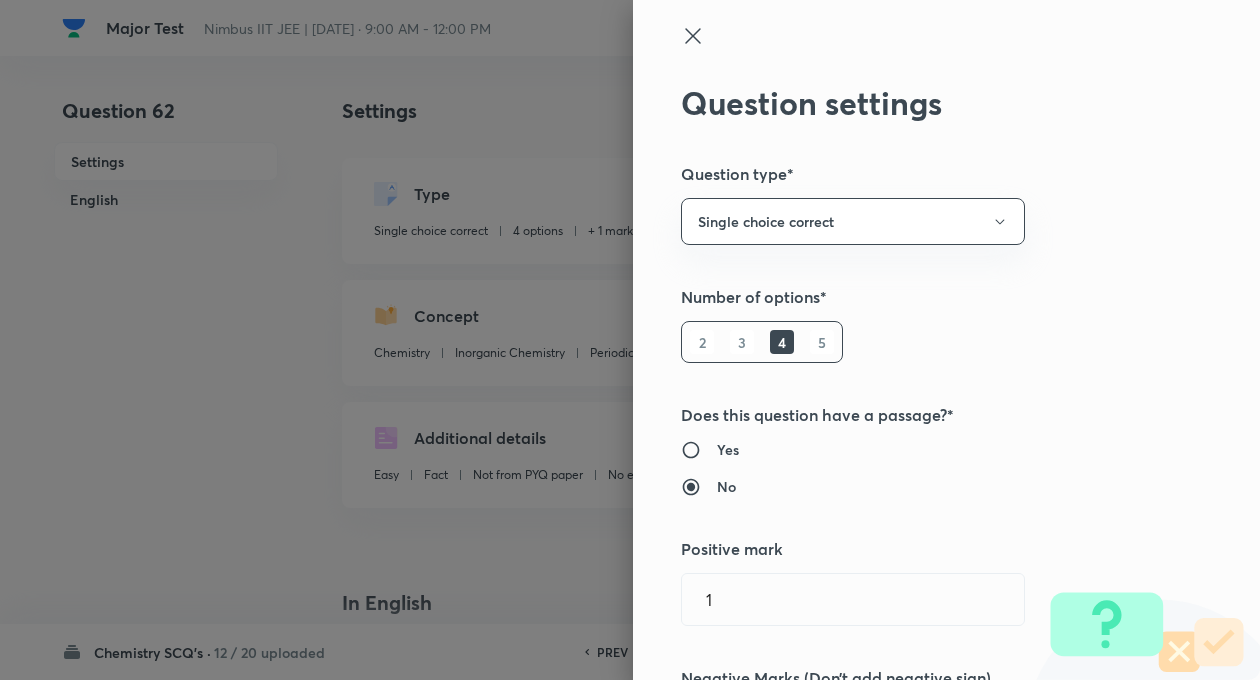 click on "Question settings Question type* Single choice correct Number of options* 2 3 4 5 Does this question have a passage?* Yes No Positive mark 1 ​ Negative Marks (Don’t add negative sign) 0 ​ Syllabus Topic group* Chemistry ​ Topic* Inorganic Chemistry ​ Concept* Periodic Table & Periodic Properties ​ Sub-concept* Electronegativity ​ Concept-field ​ Additional details Question Difficulty Very easy Easy Moderate Hard Very hard Question is based on Fact Numerical Concept Previous year question Yes No Does this question have equation? Yes No Verification status Is the question verified? *Select 'yes' only if a question is verified Yes No Save" at bounding box center (946, 340) 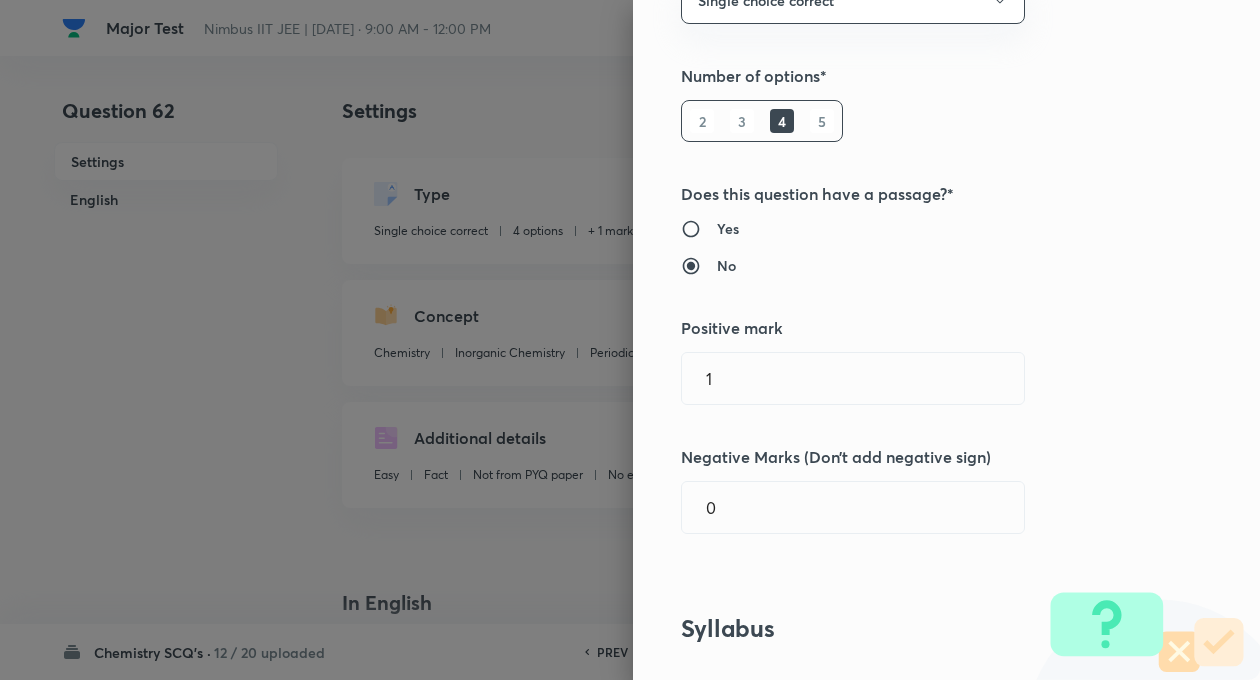 scroll, scrollTop: 320, scrollLeft: 0, axis: vertical 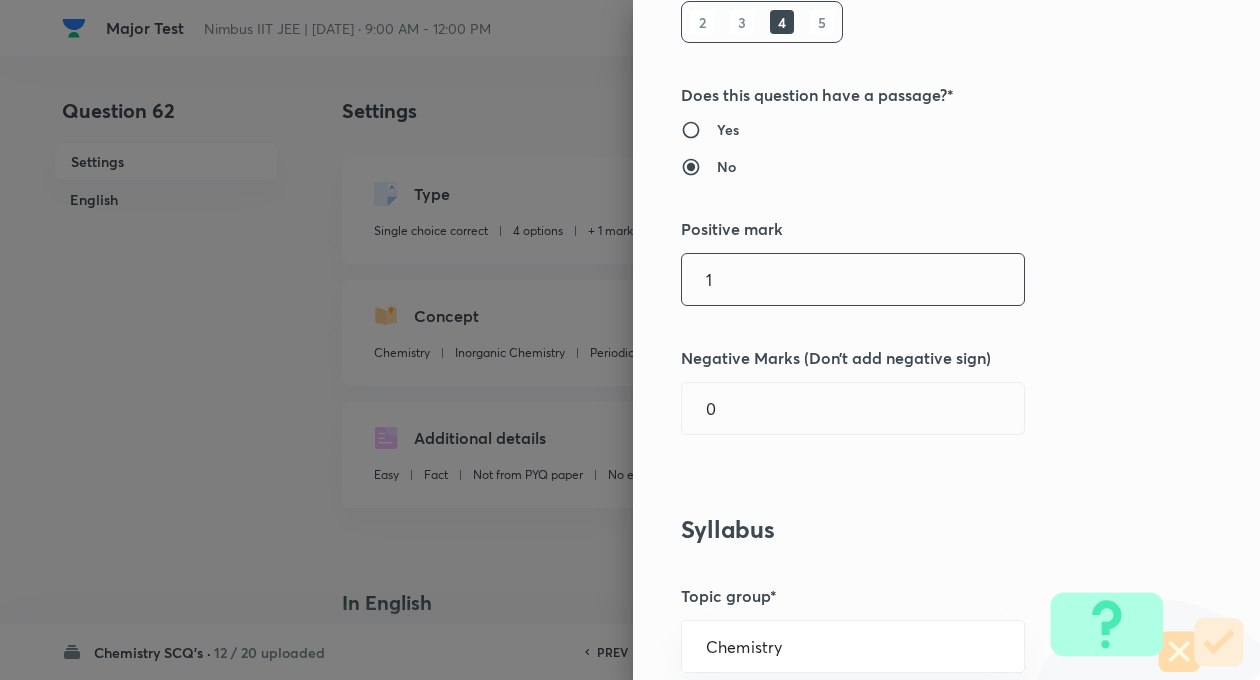 click on "1" at bounding box center [853, 279] 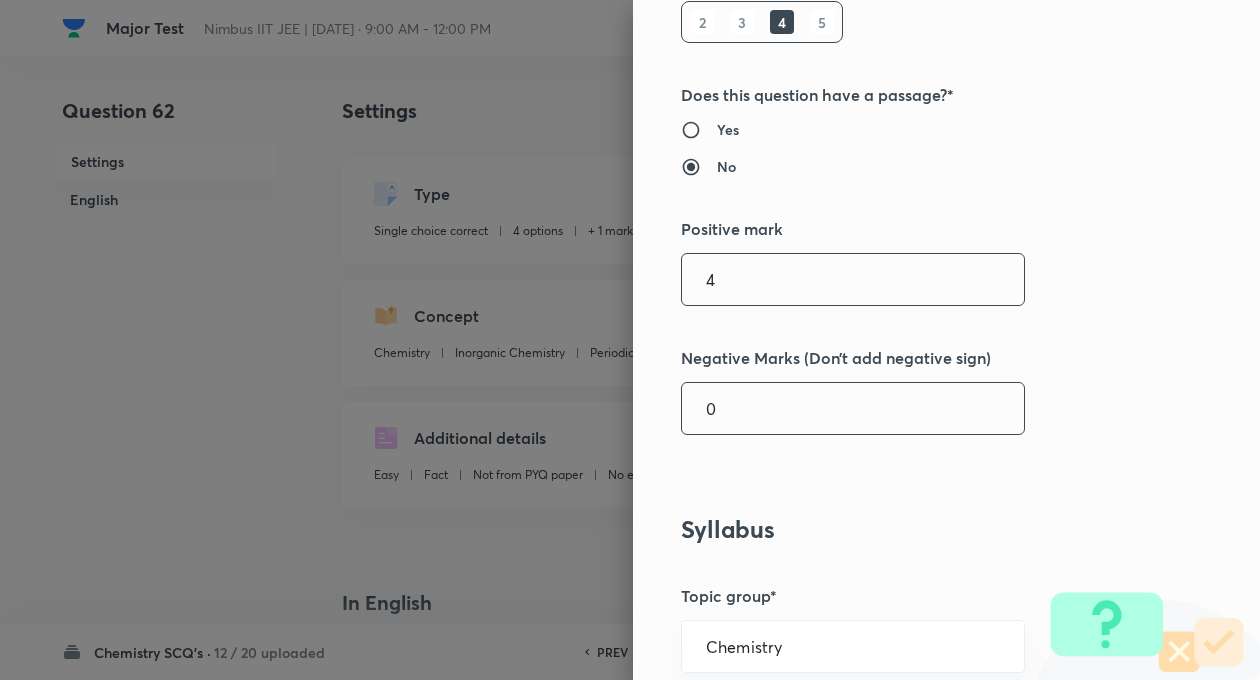 type on "4" 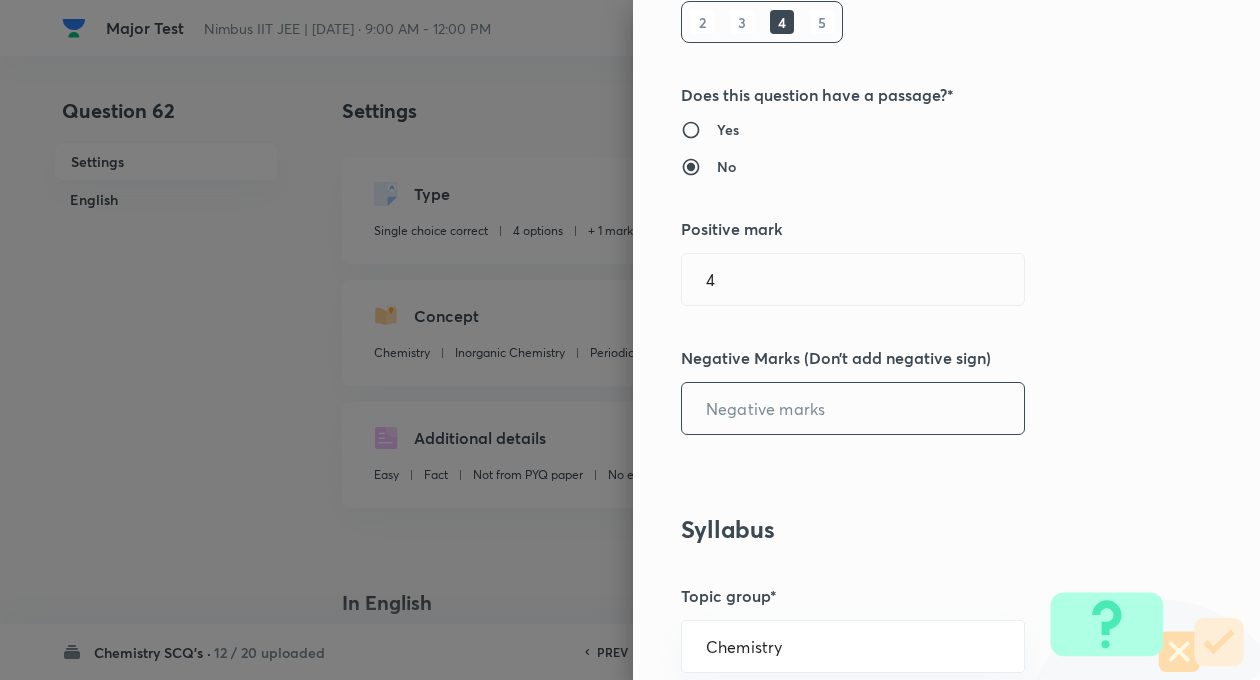 click at bounding box center [853, 408] 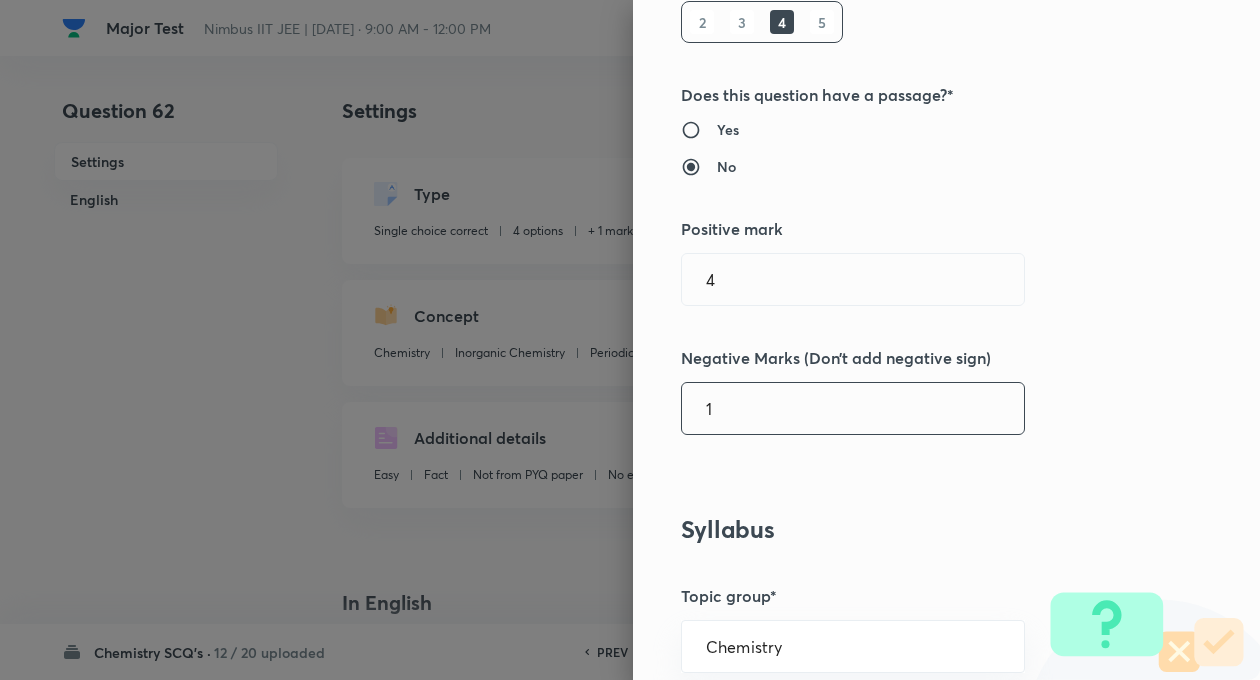 type on "1" 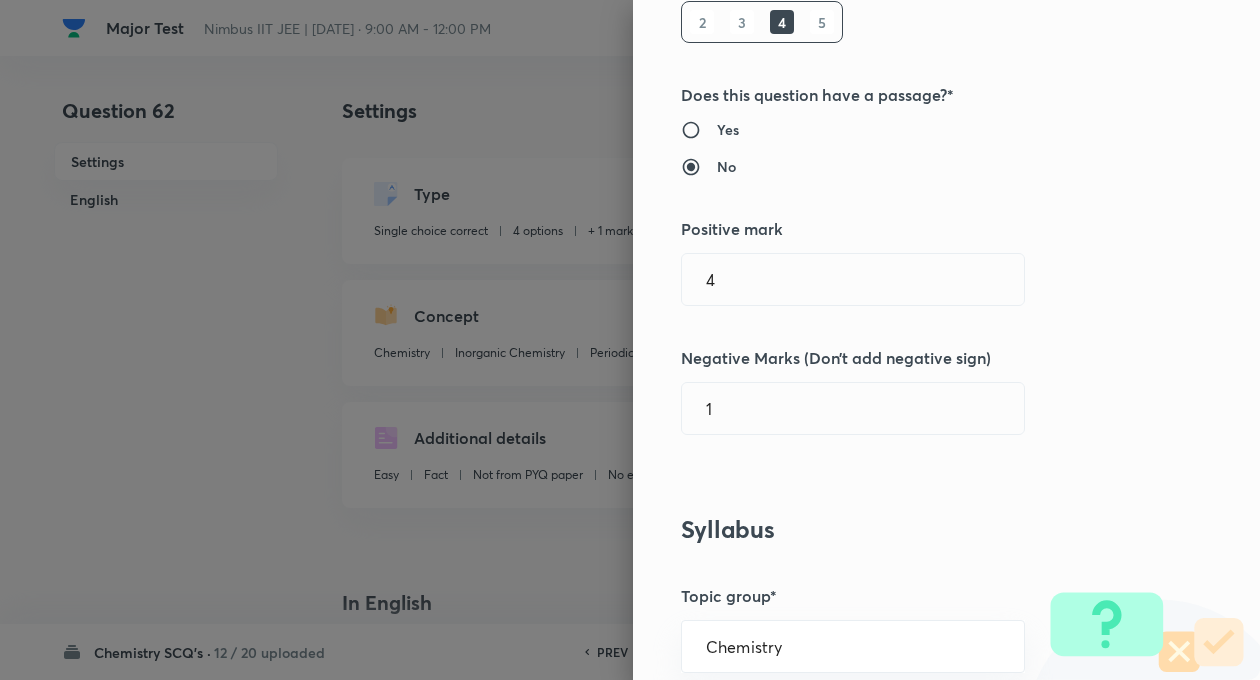 click on "Question settings Question type* Single choice correct Number of options* 2 3 4 5 Does this question have a passage?* Yes No Positive mark 4 ​ Negative Marks (Don’t add negative sign) 1 ​ Syllabus Topic group* Chemistry ​ Topic* Inorganic Chemistry ​ Concept* Periodic Table & Periodic Properties ​ Sub-concept* Electronegativity ​ Concept-field ​ Additional details Question Difficulty Very easy Easy Moderate Hard Very hard Question is based on Fact Numerical Concept Previous year question Yes No Does this question have equation? Yes No Verification status Is the question verified? *Select 'yes' only if a question is verified Yes No Save" at bounding box center (946, 340) 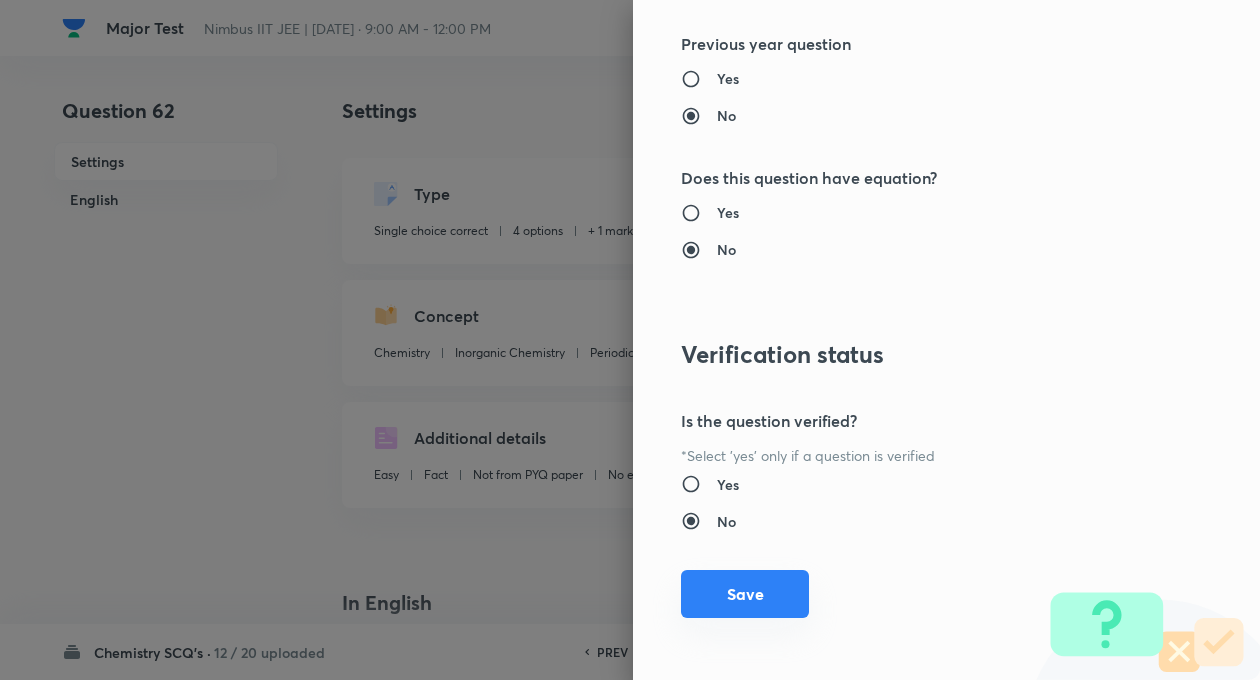 scroll, scrollTop: 2046, scrollLeft: 0, axis: vertical 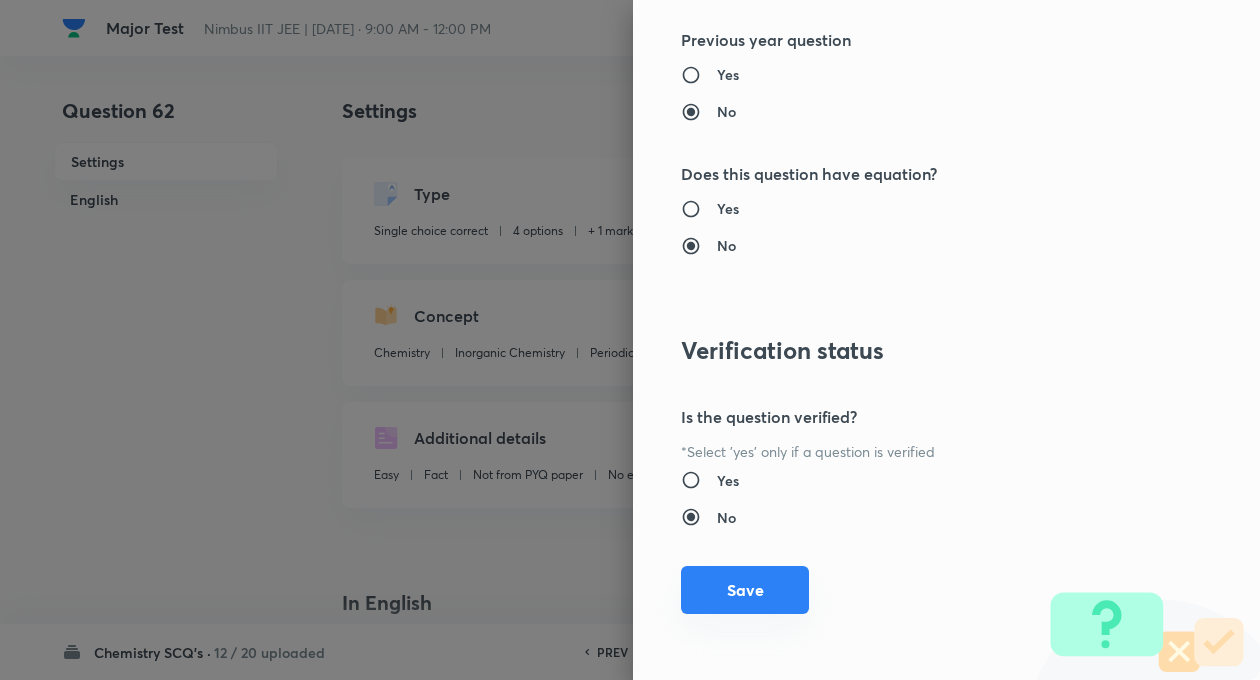 click on "Save" at bounding box center [745, 590] 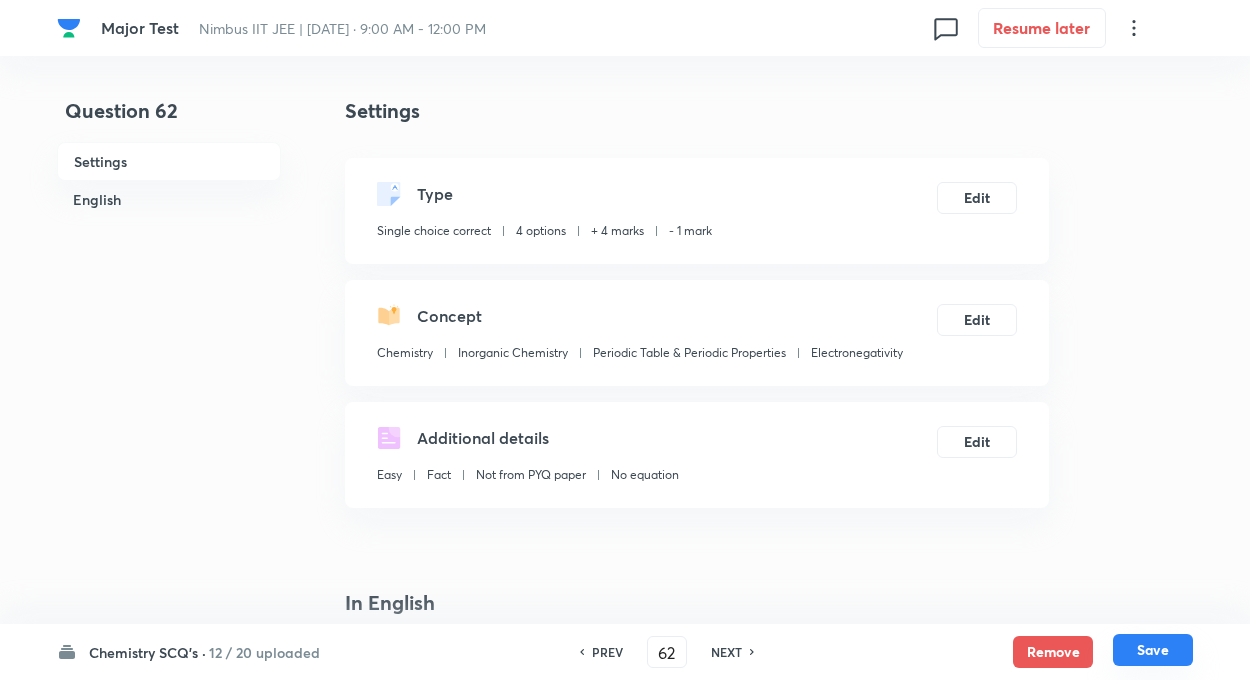 click on "Save" at bounding box center [1153, 650] 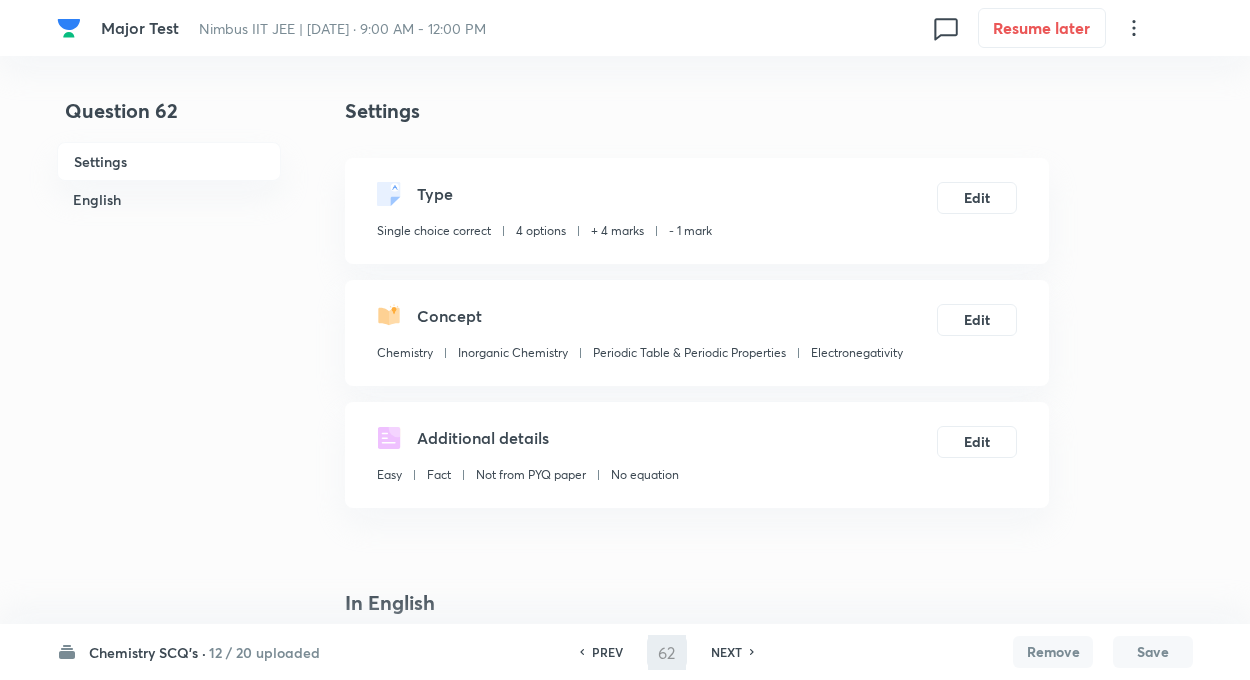 type on "63" 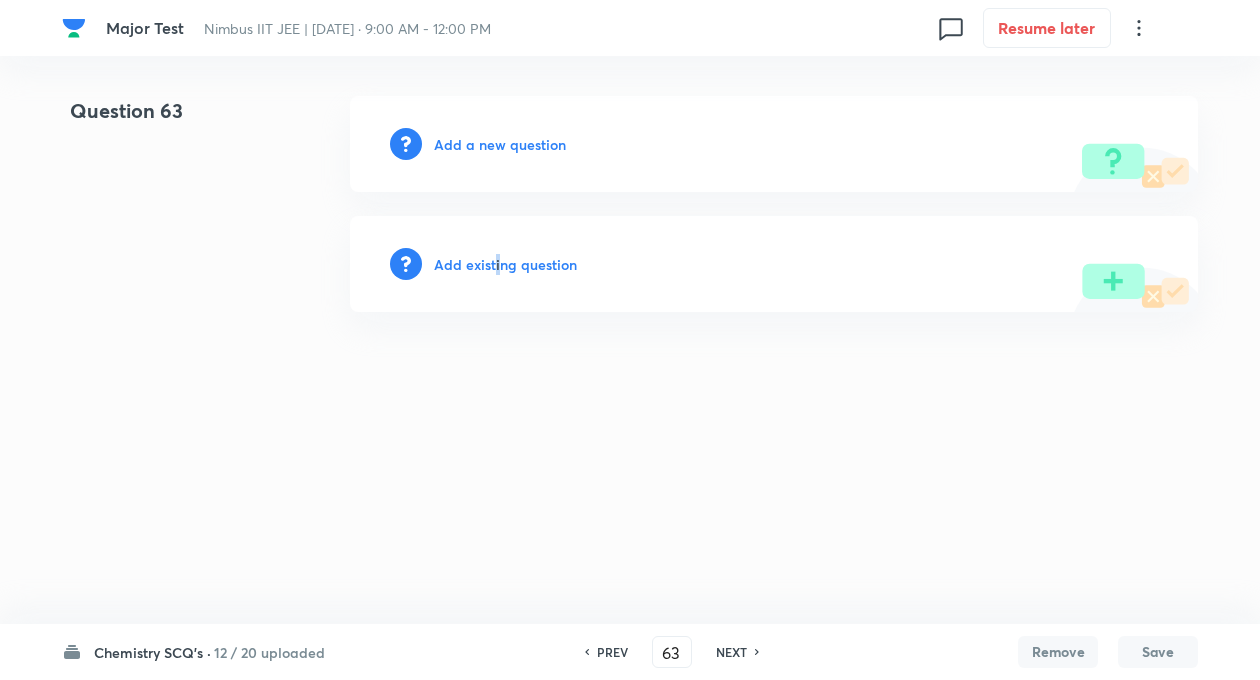 drag, startPoint x: 499, startPoint y: 248, endPoint x: 496, endPoint y: 263, distance: 15.297058 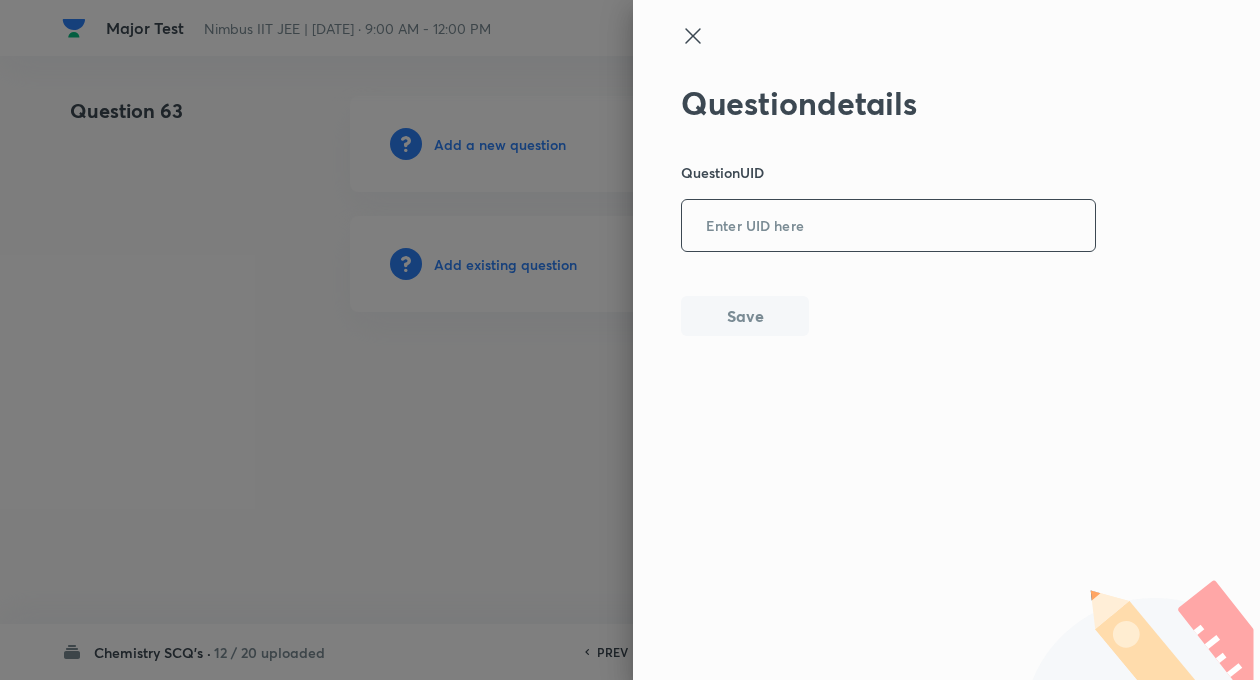 click at bounding box center (888, 226) 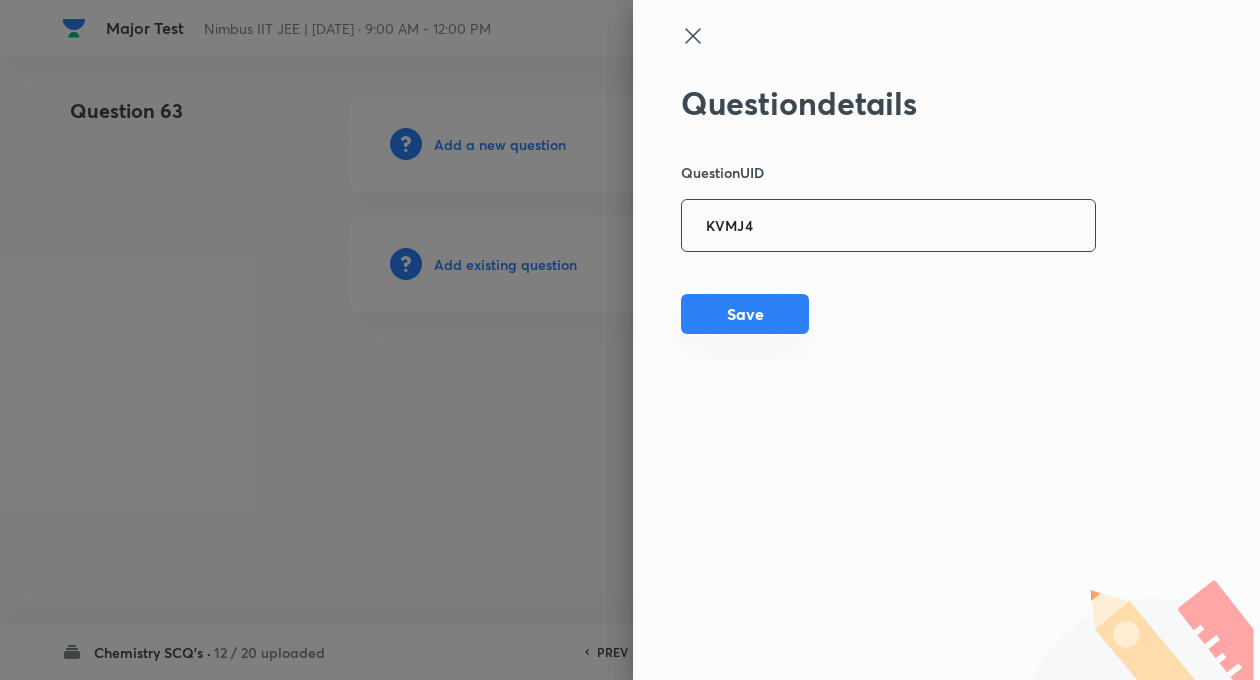 type on "KVMJ4" 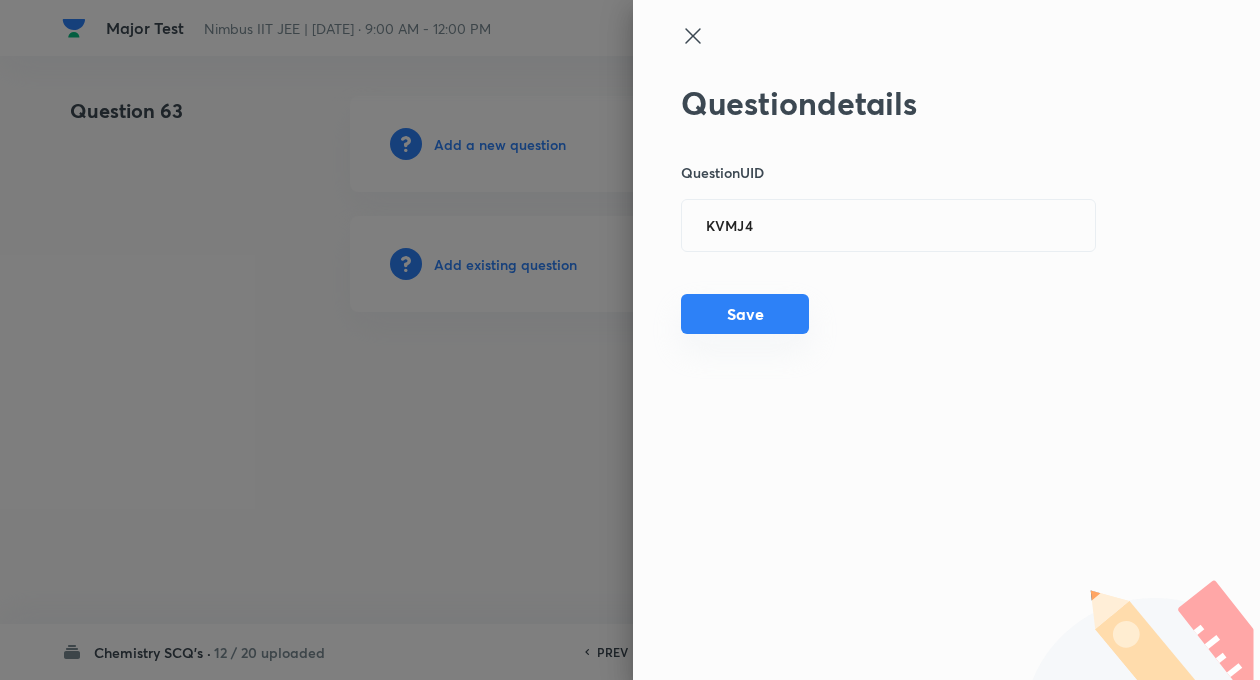 click on "Save" at bounding box center [745, 314] 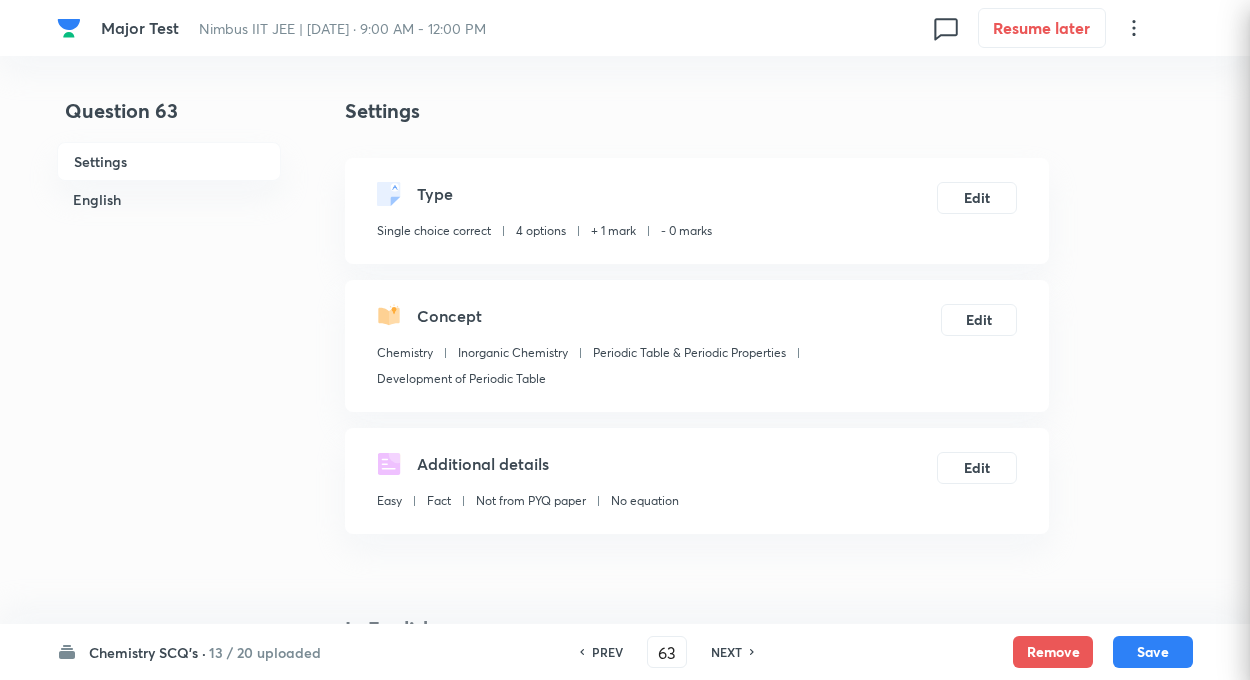 checkbox on "true" 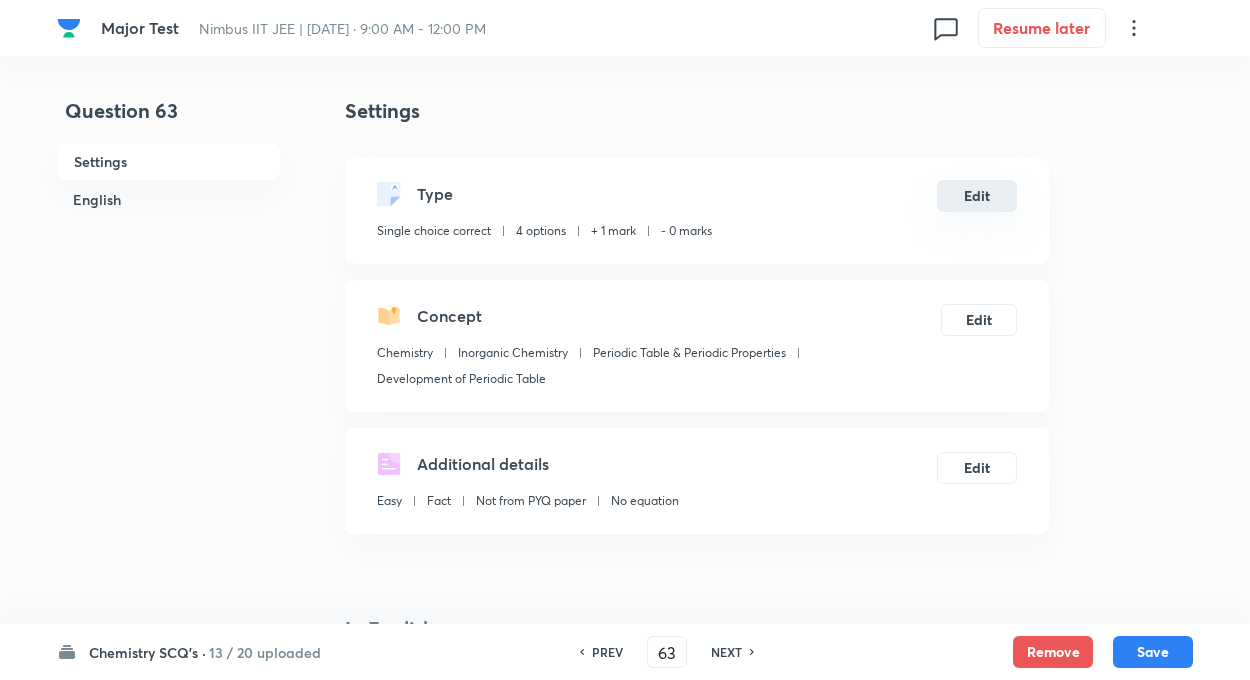 click on "Edit" at bounding box center [977, 196] 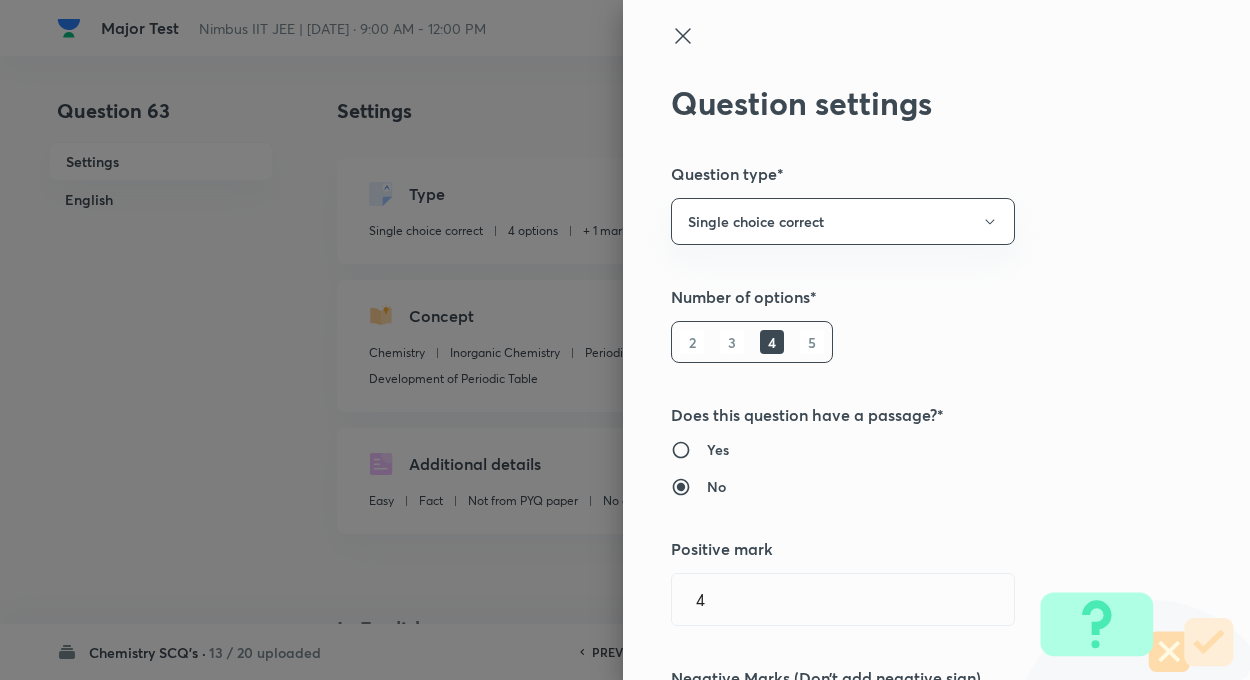 type on "1" 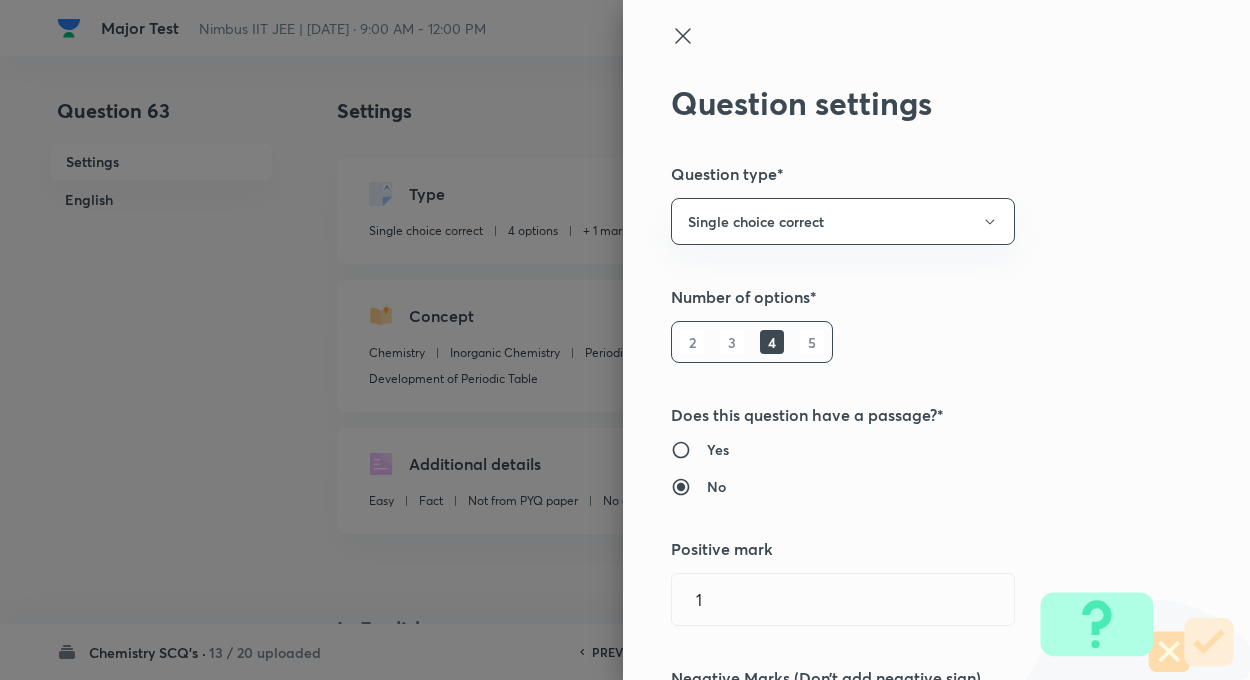 type on "0" 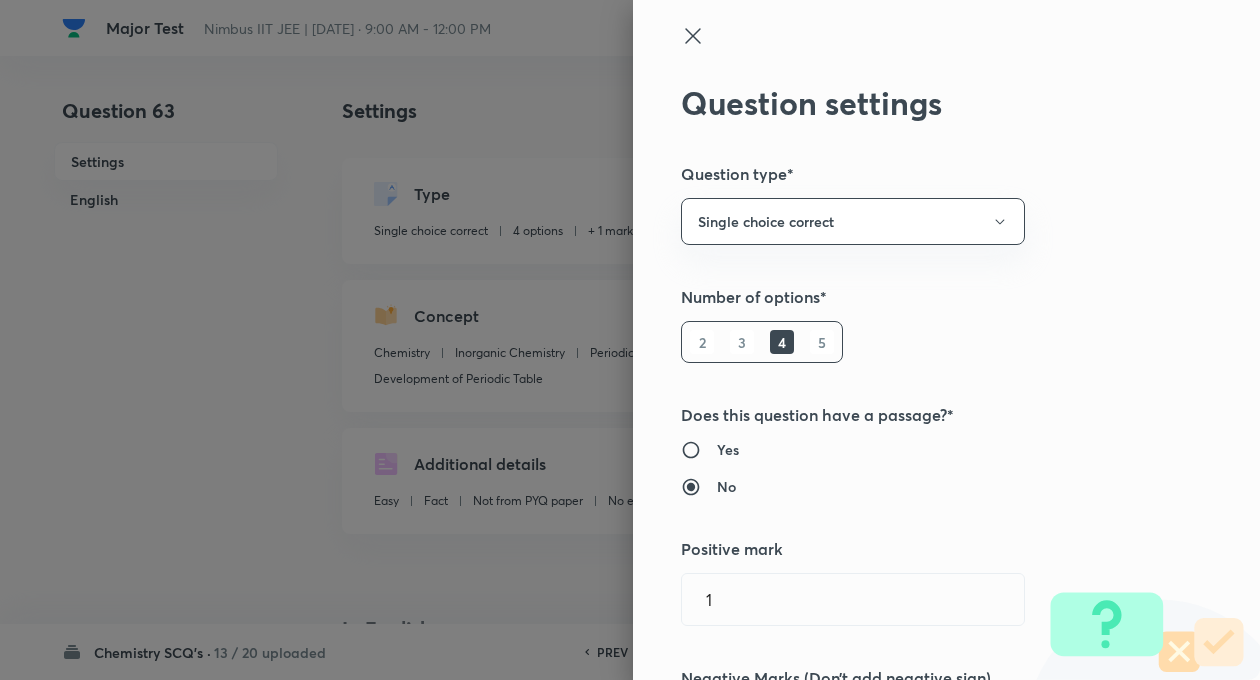 click on "Question settings Question type* Single choice correct Number of options* 2 3 4 5 Does this question have a passage?* Yes No Positive mark 1 ​ Negative Marks (Don’t add negative sign) 0 ​ Syllabus Topic group* Chemistry ​ Topic* Inorganic Chemistry ​ Concept* Periodic Table & Periodic Properties ​ Sub-concept* Development of Periodic Table ​ Concept-field ​ Additional details Question Difficulty Very easy Easy Moderate Hard Very hard Question is based on Fact Numerical Concept Previous year question Yes No Does this question have equation? Yes No Verification status Is the question verified? *Select 'yes' only if a question is verified Yes No Save" at bounding box center (946, 340) 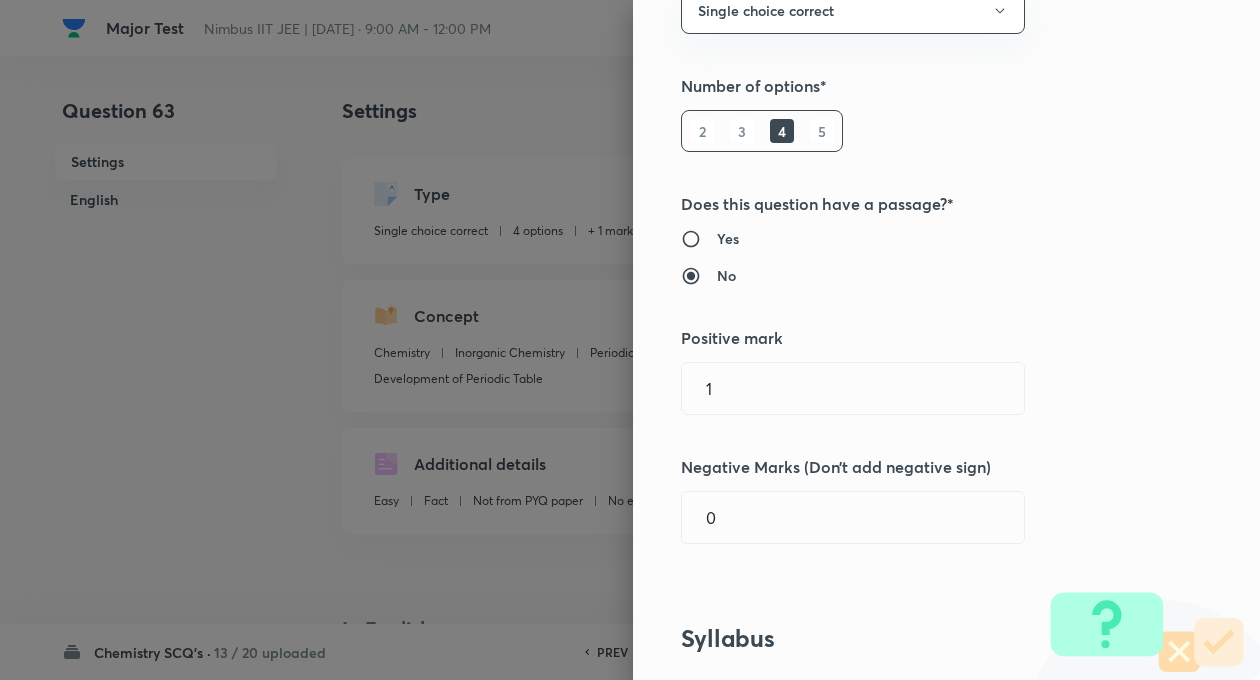 scroll, scrollTop: 280, scrollLeft: 0, axis: vertical 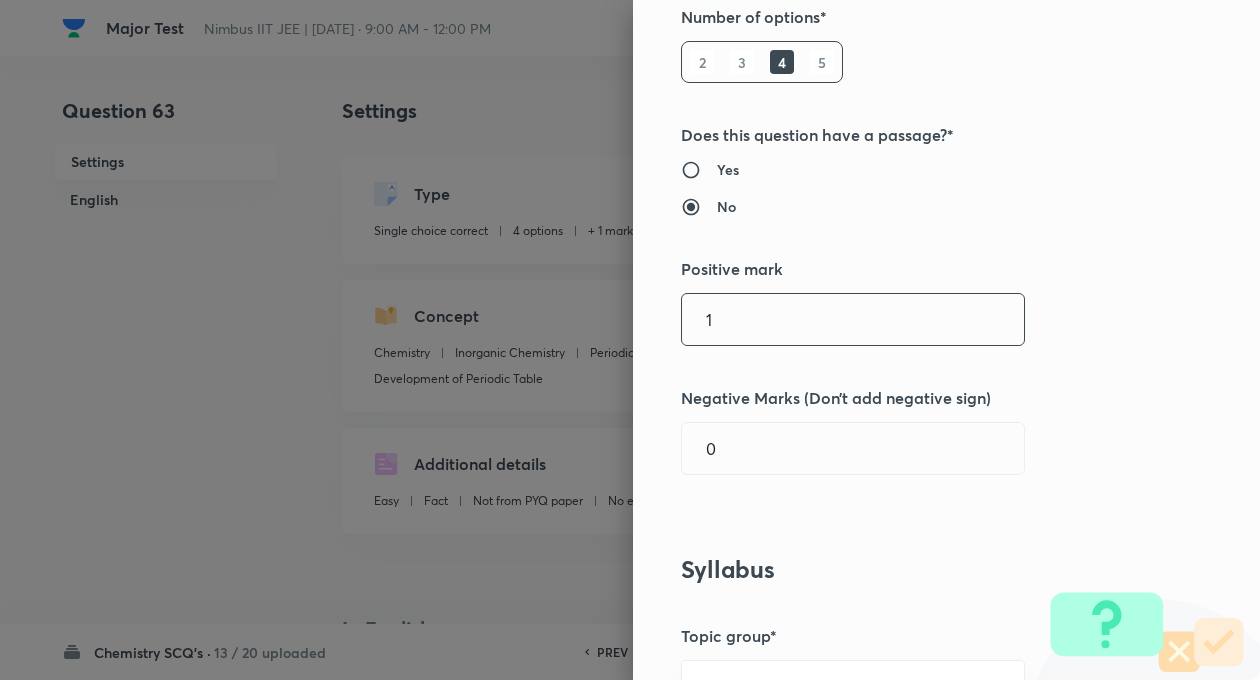 click on "1" at bounding box center (853, 319) 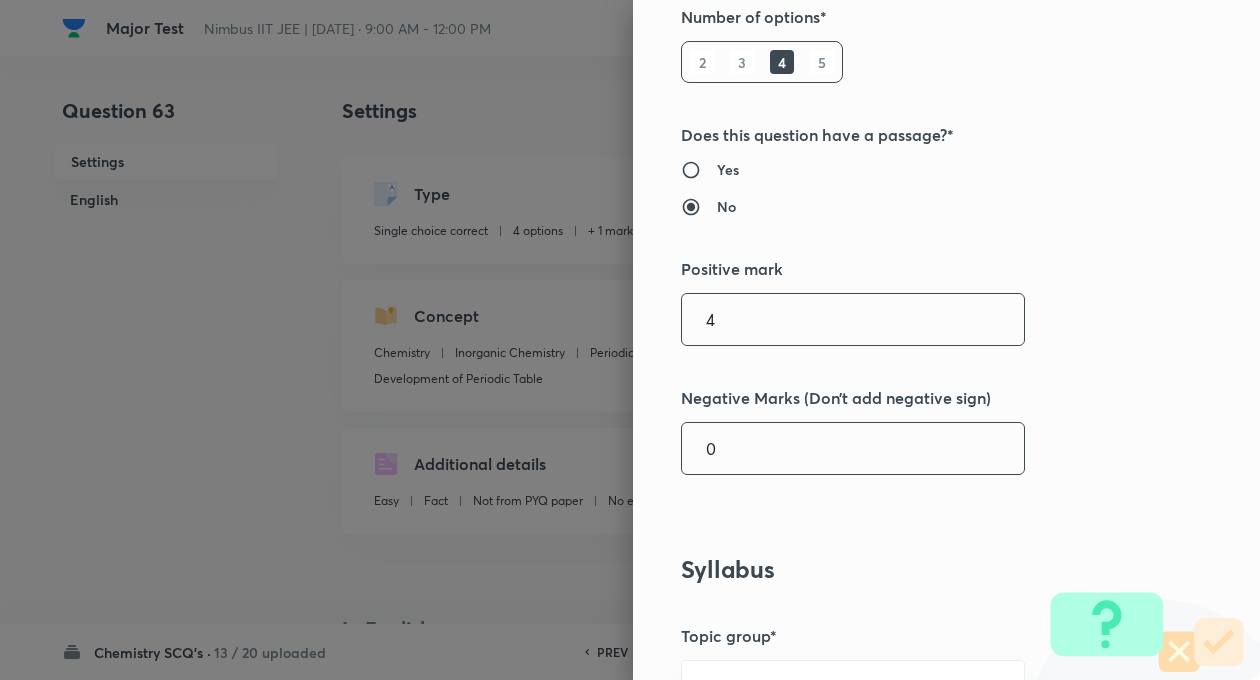 type on "4" 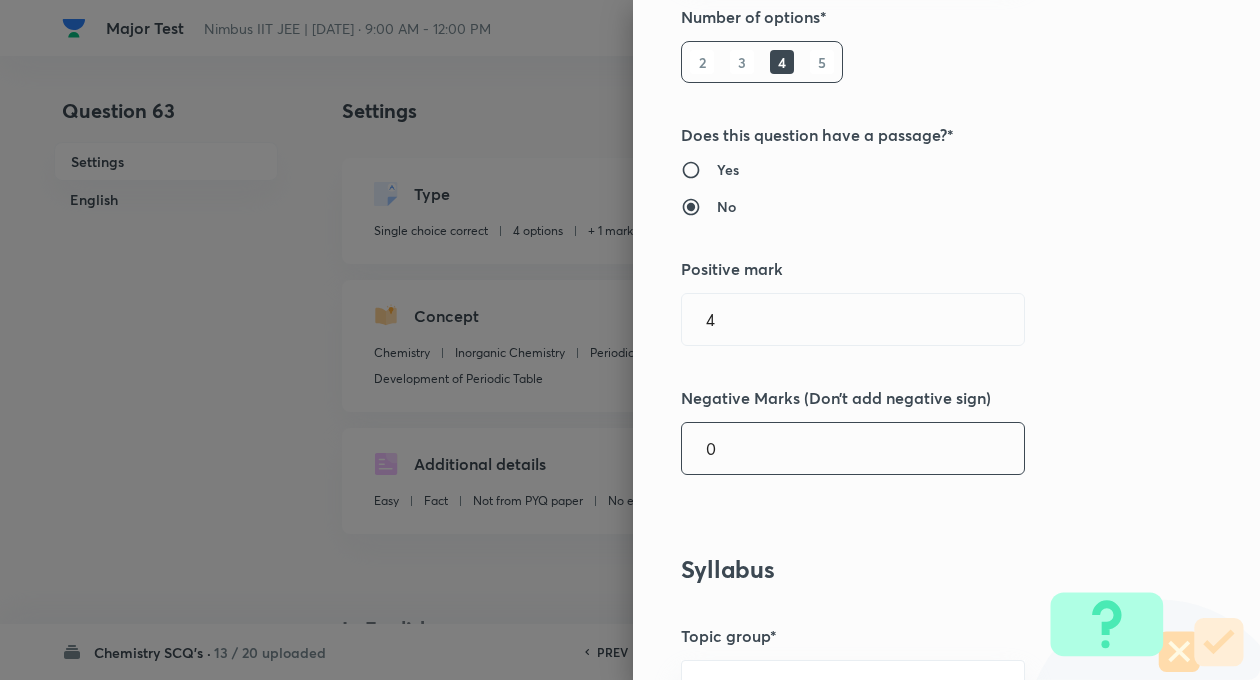 click on "0" at bounding box center [853, 448] 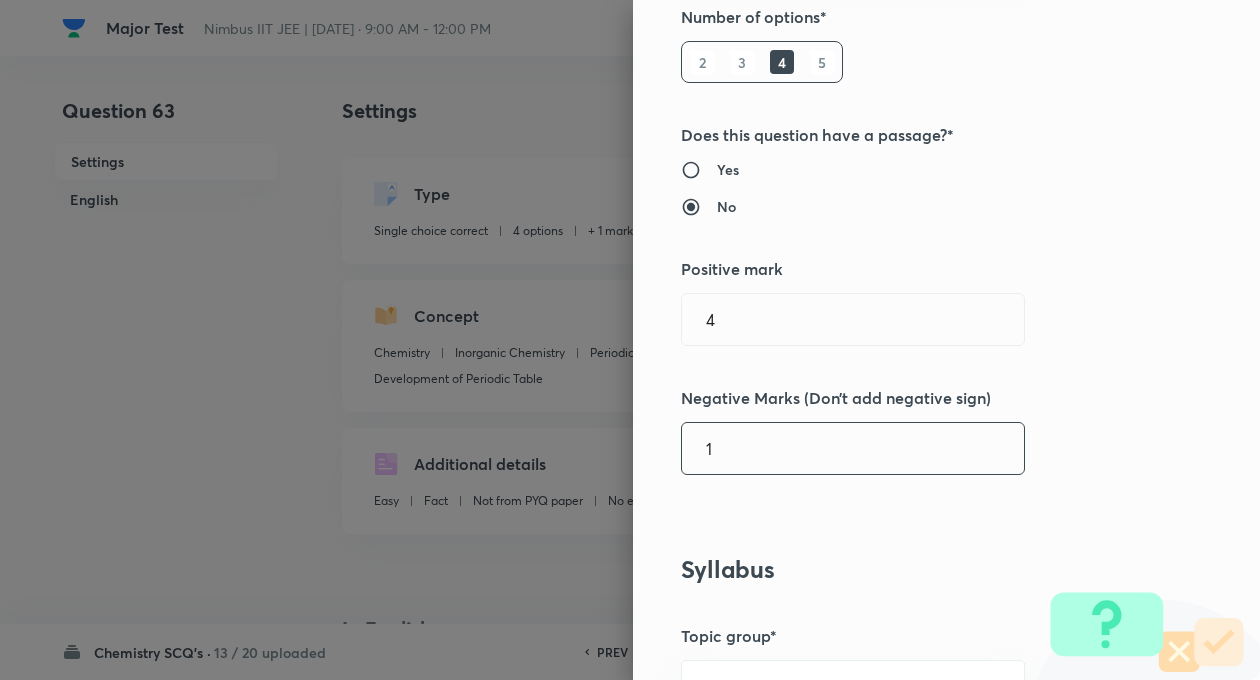 type on "1" 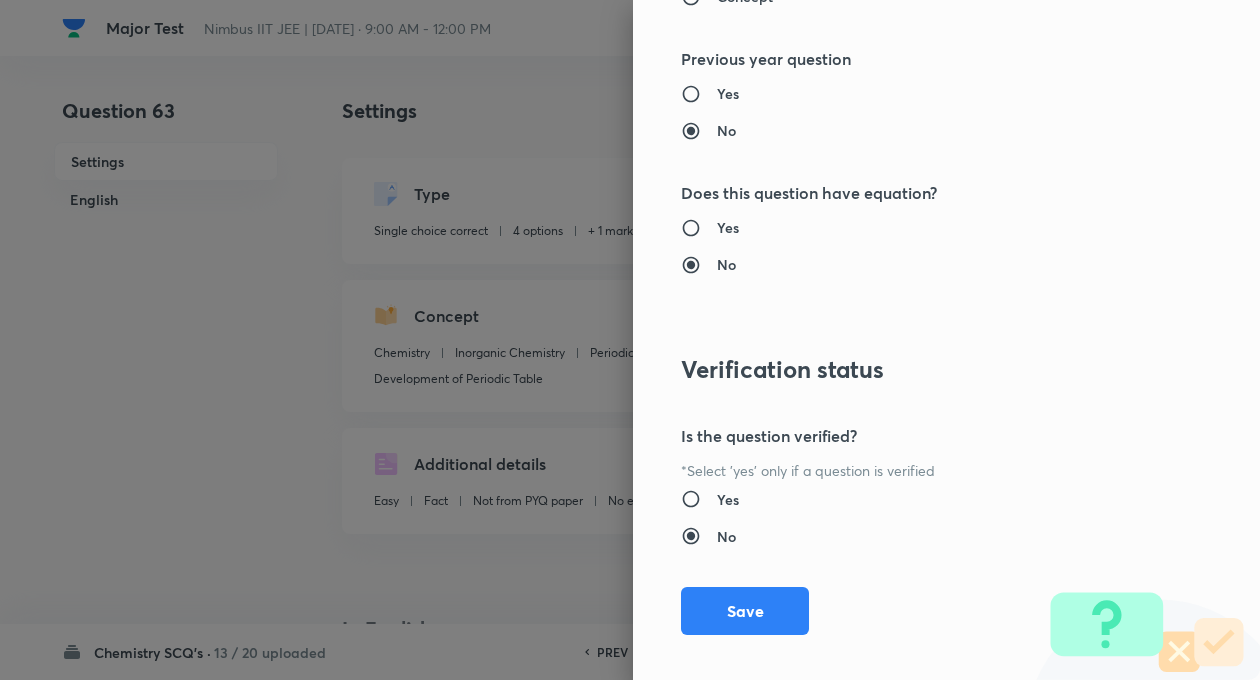 scroll, scrollTop: 2046, scrollLeft: 0, axis: vertical 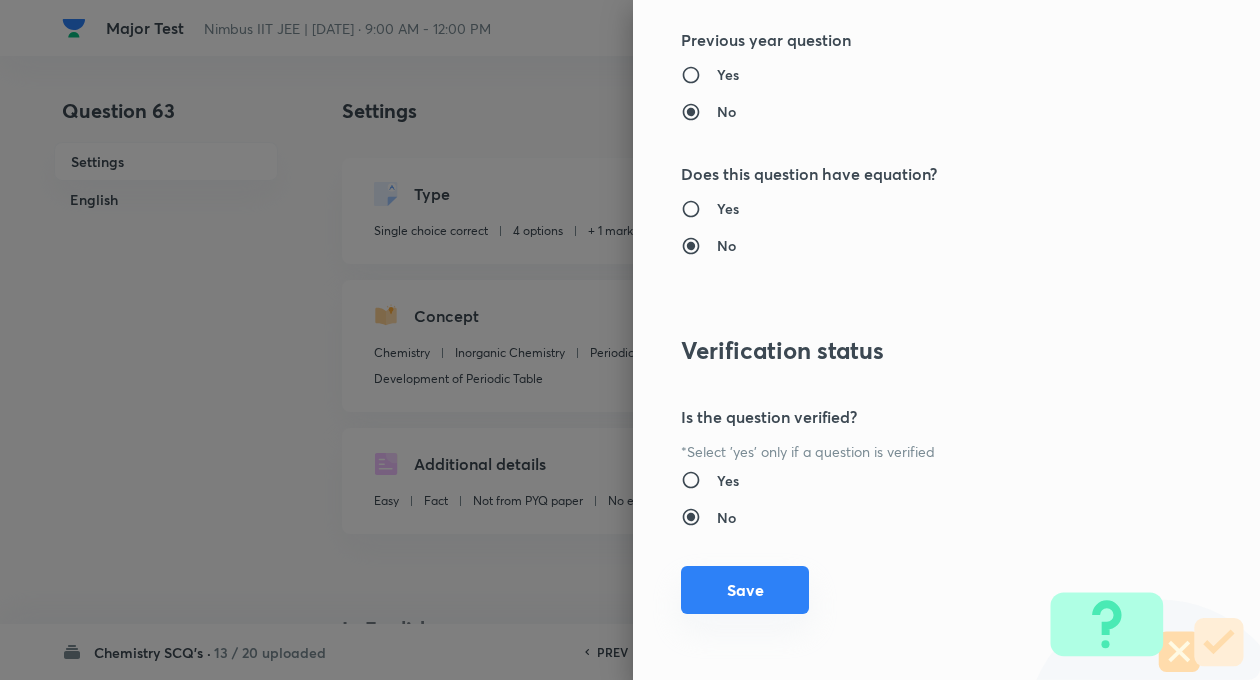 click on "Save" at bounding box center [745, 590] 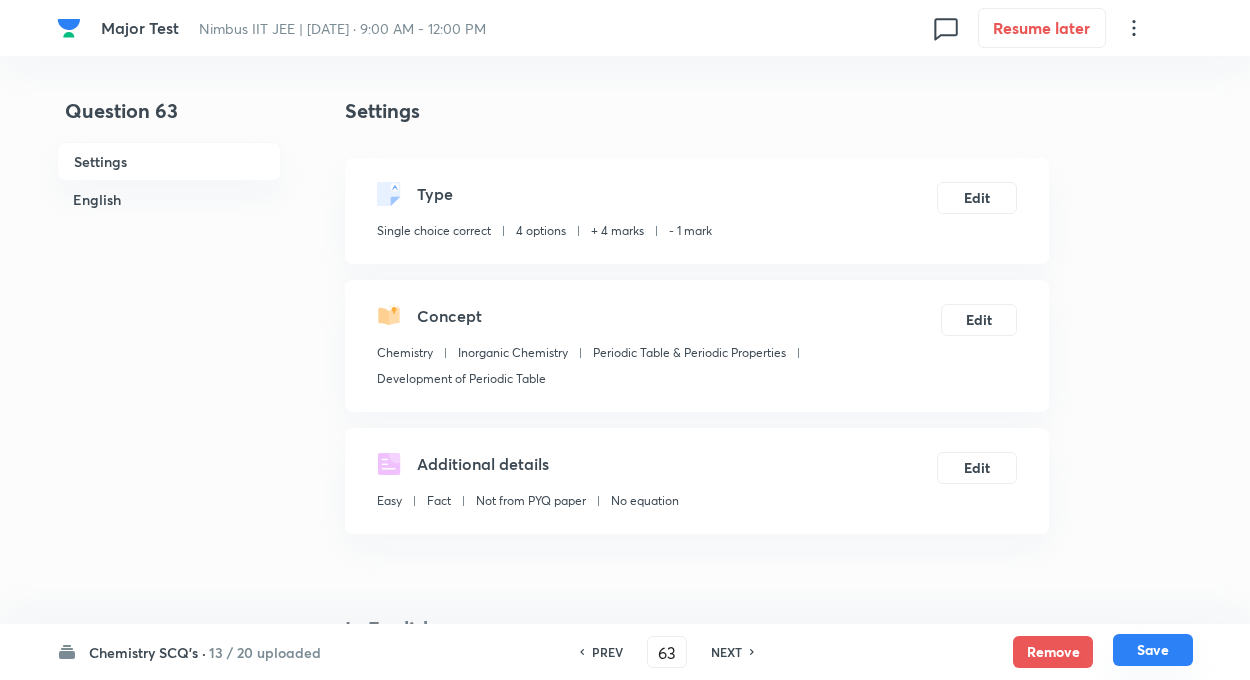click on "Save" at bounding box center (1153, 650) 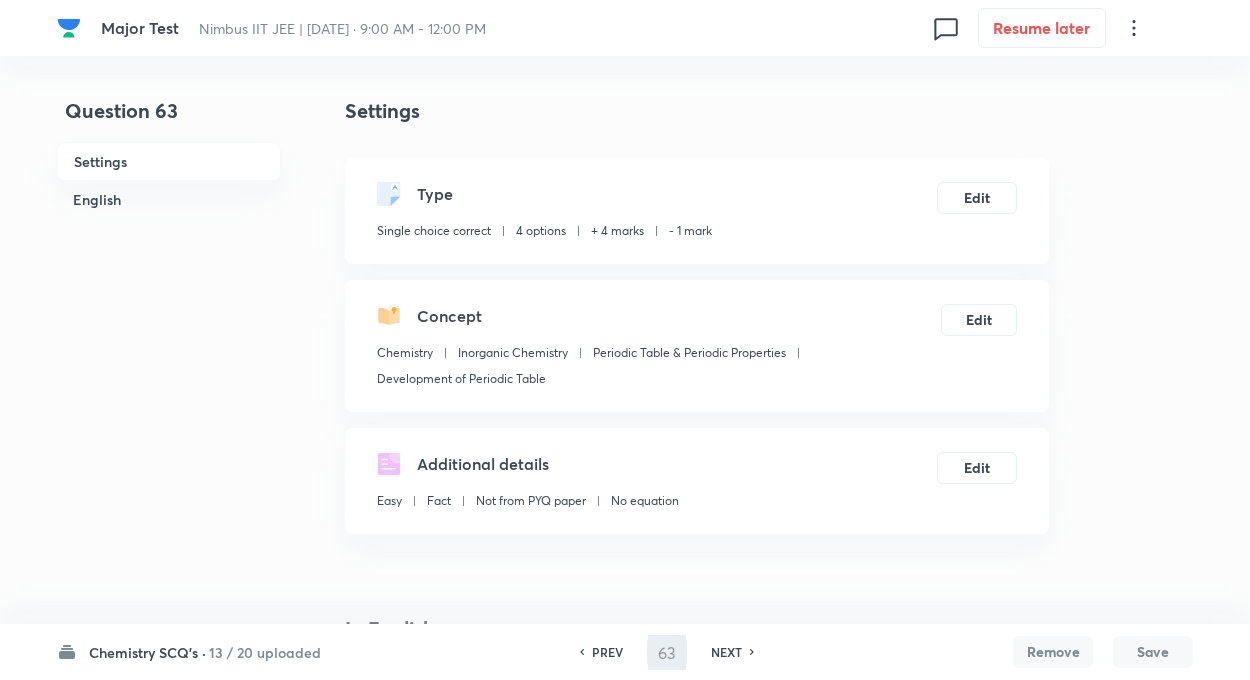 type on "64" 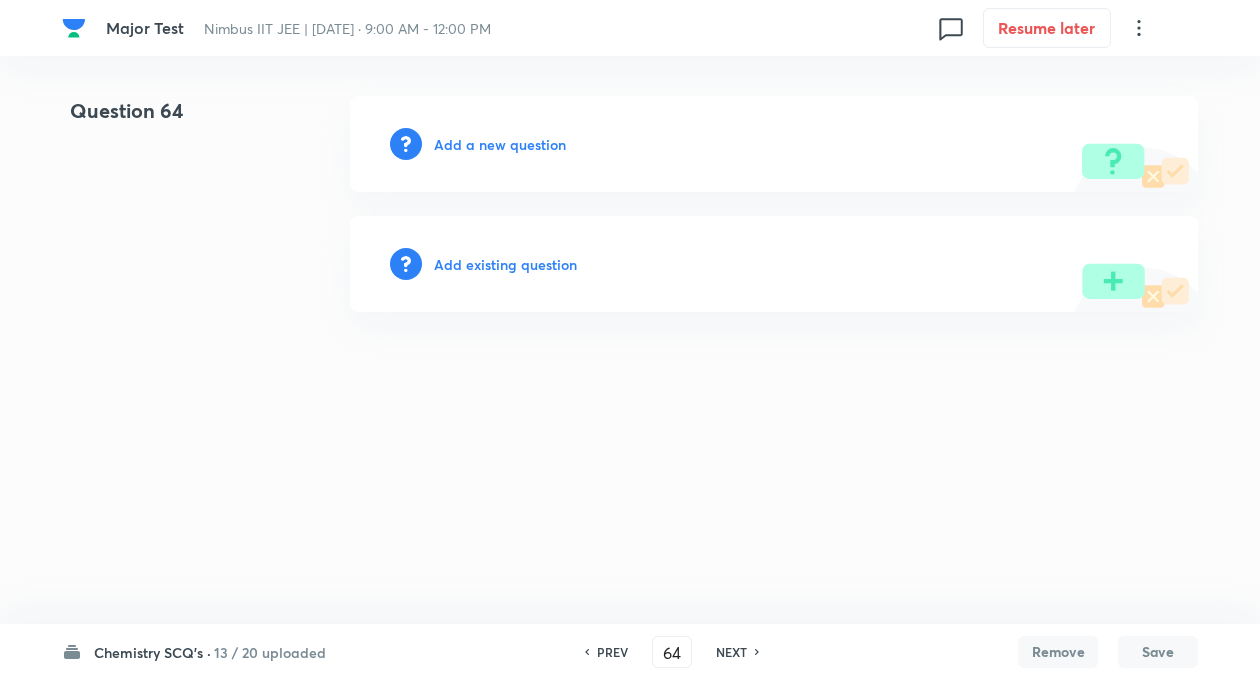 click on "Add existing question" at bounding box center [505, 264] 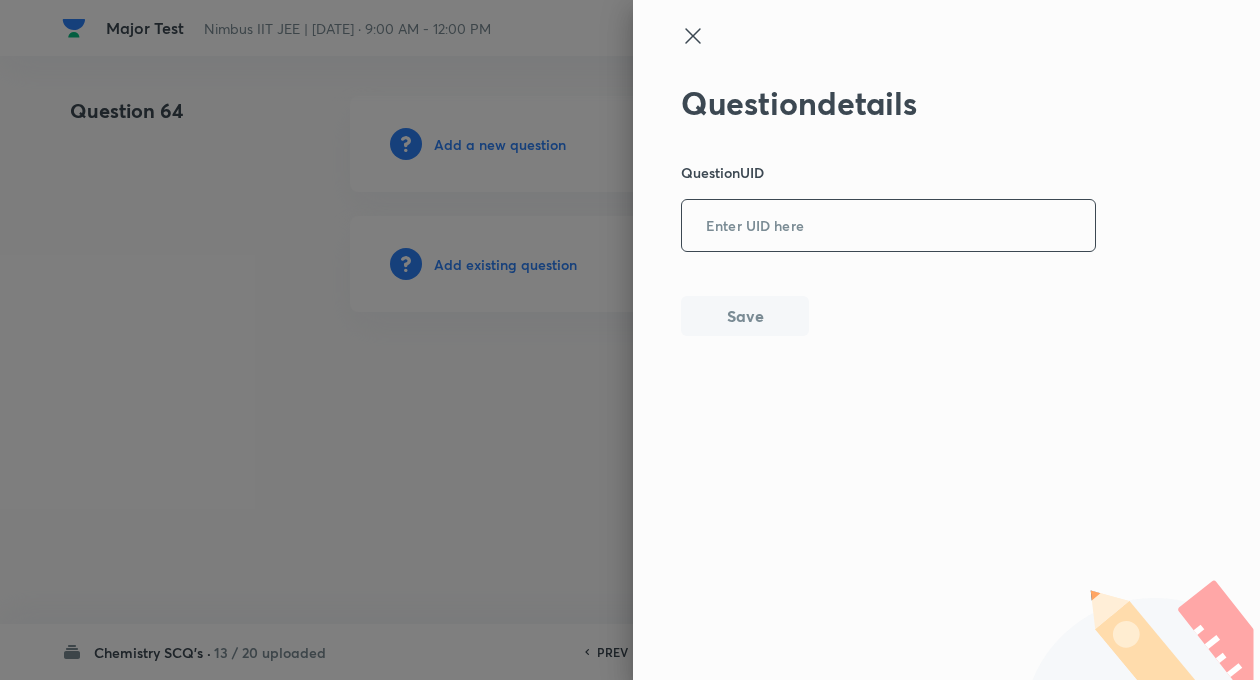 click at bounding box center (888, 226) 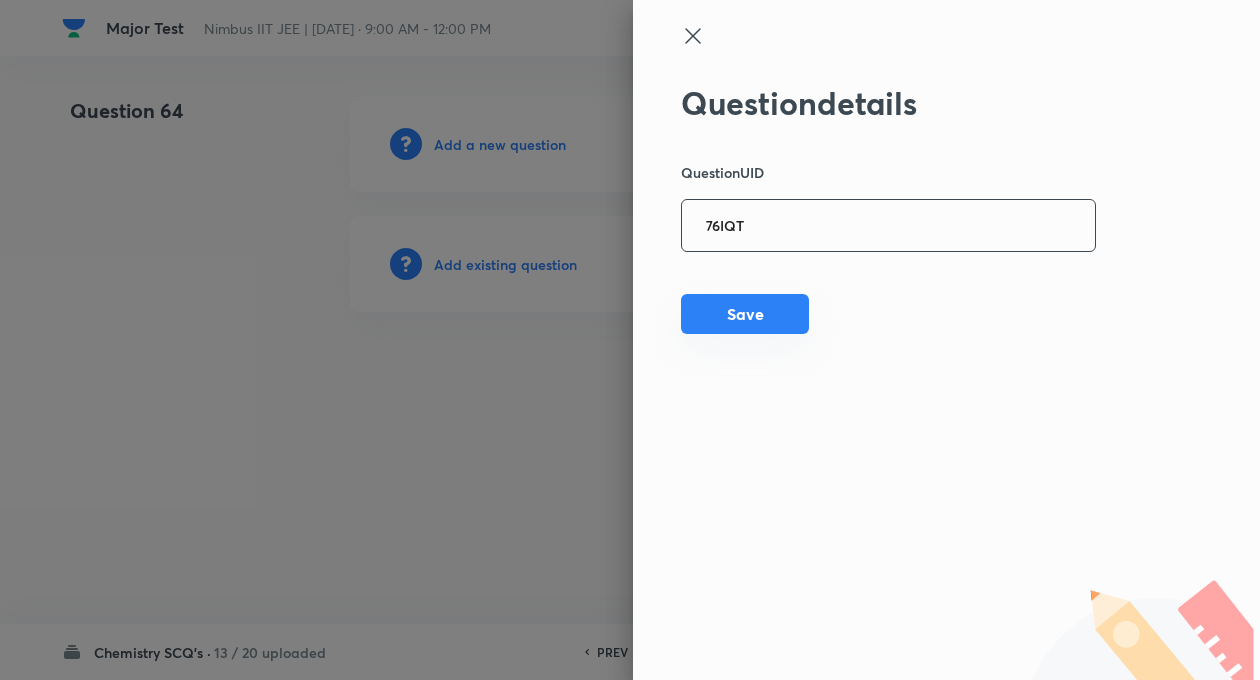 type on "76IQT" 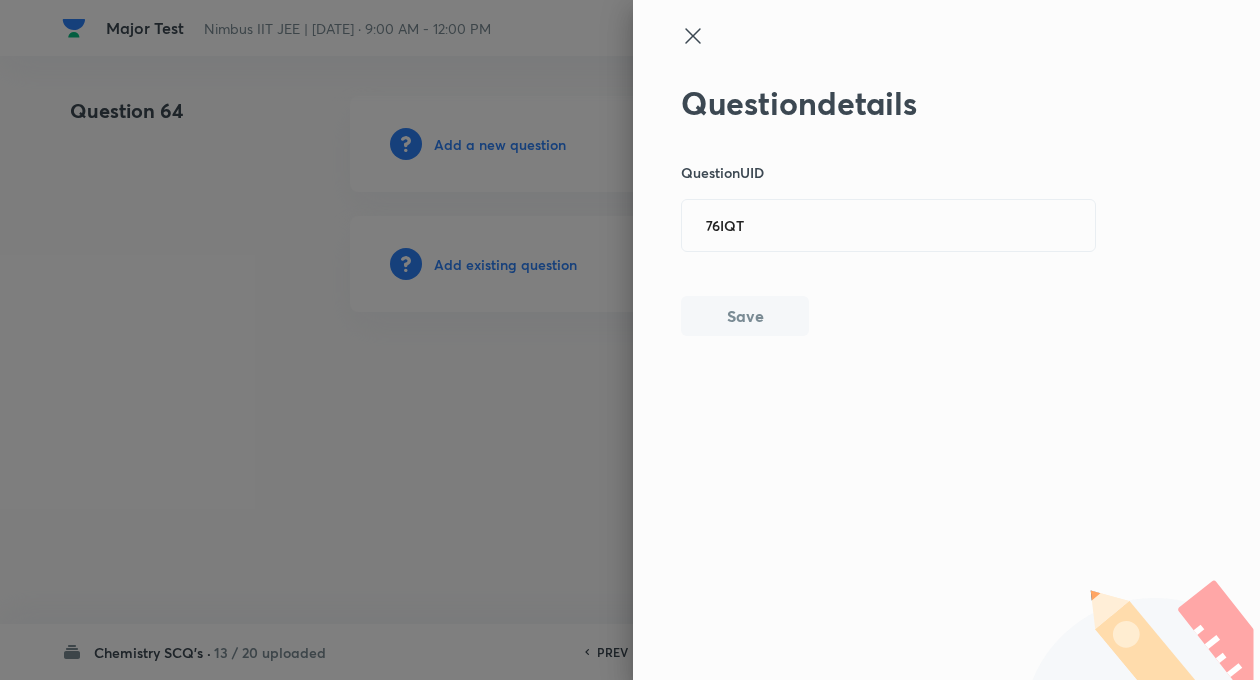 type 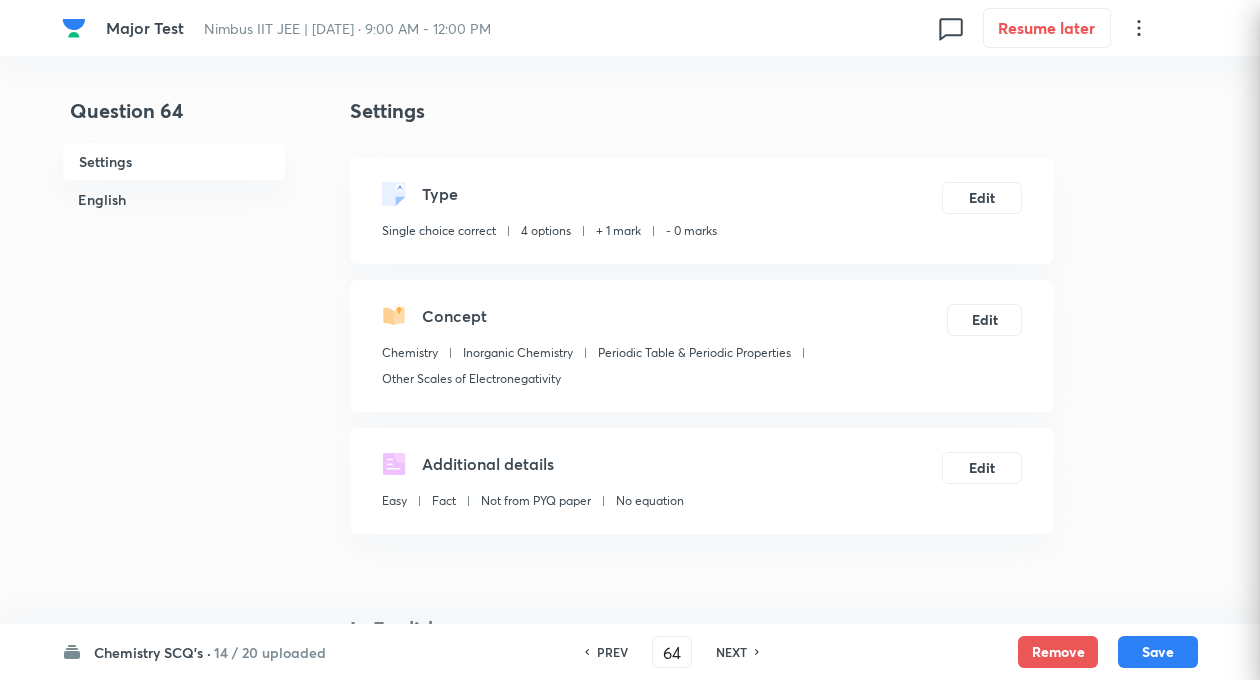checkbox on "true" 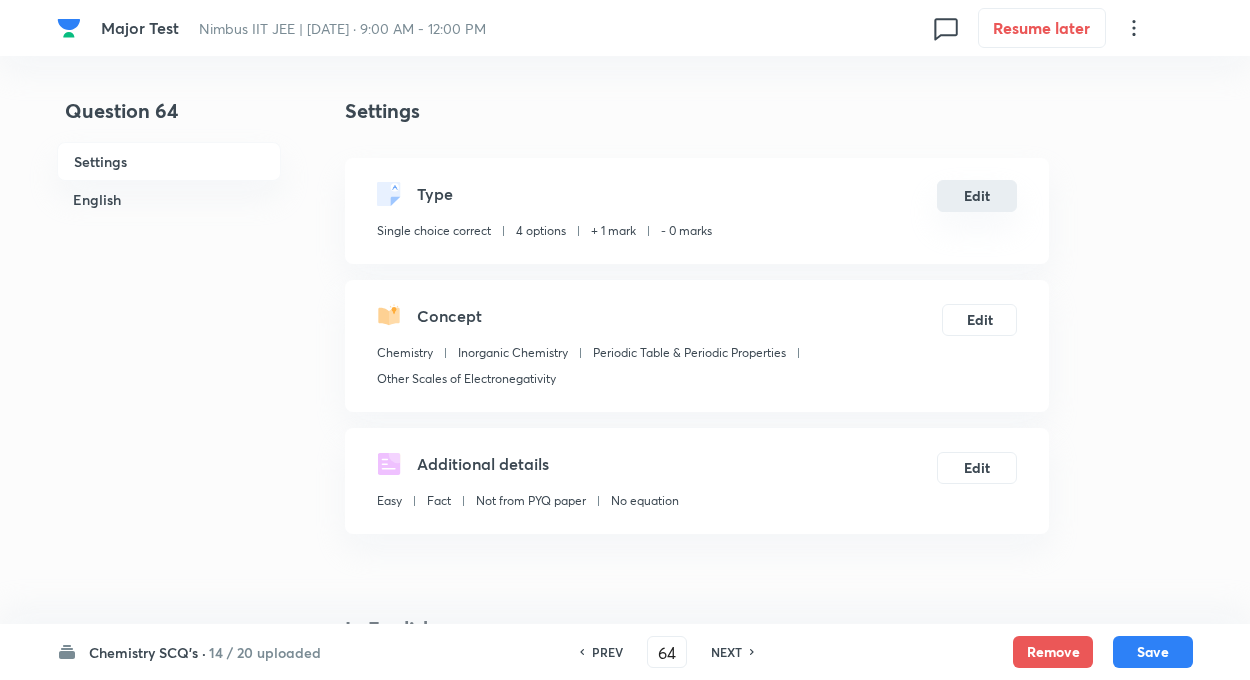 click on "Edit" at bounding box center (977, 196) 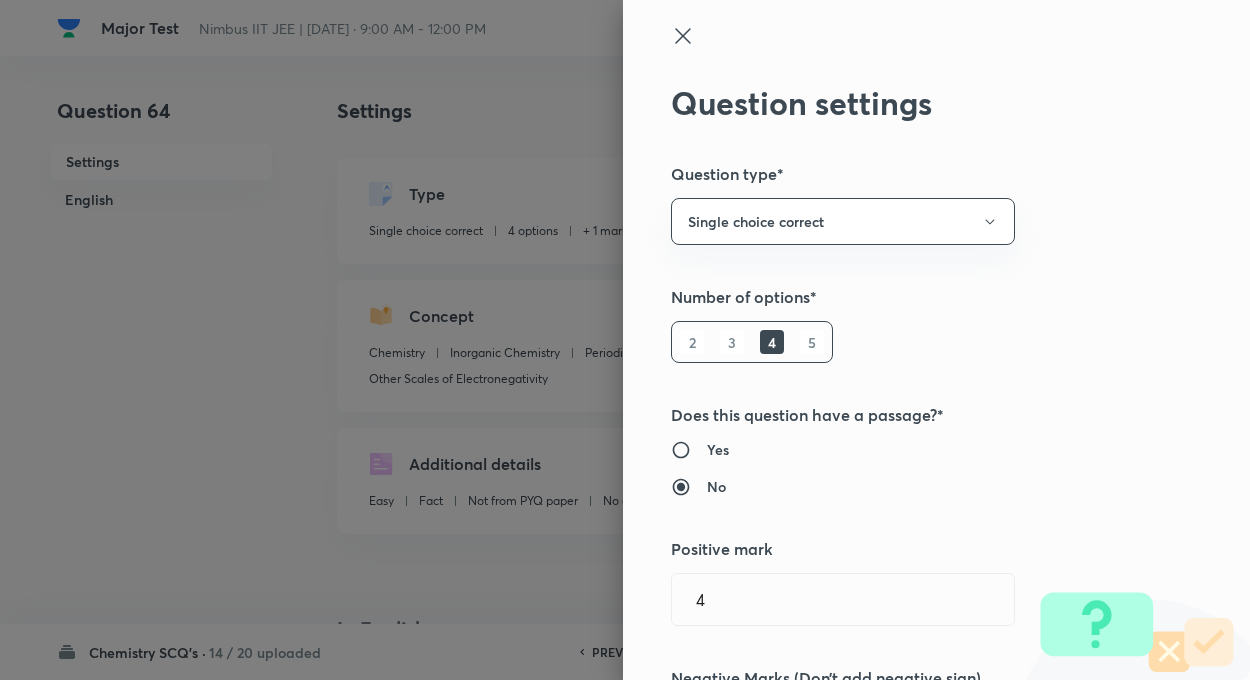 type on "Chemistry" 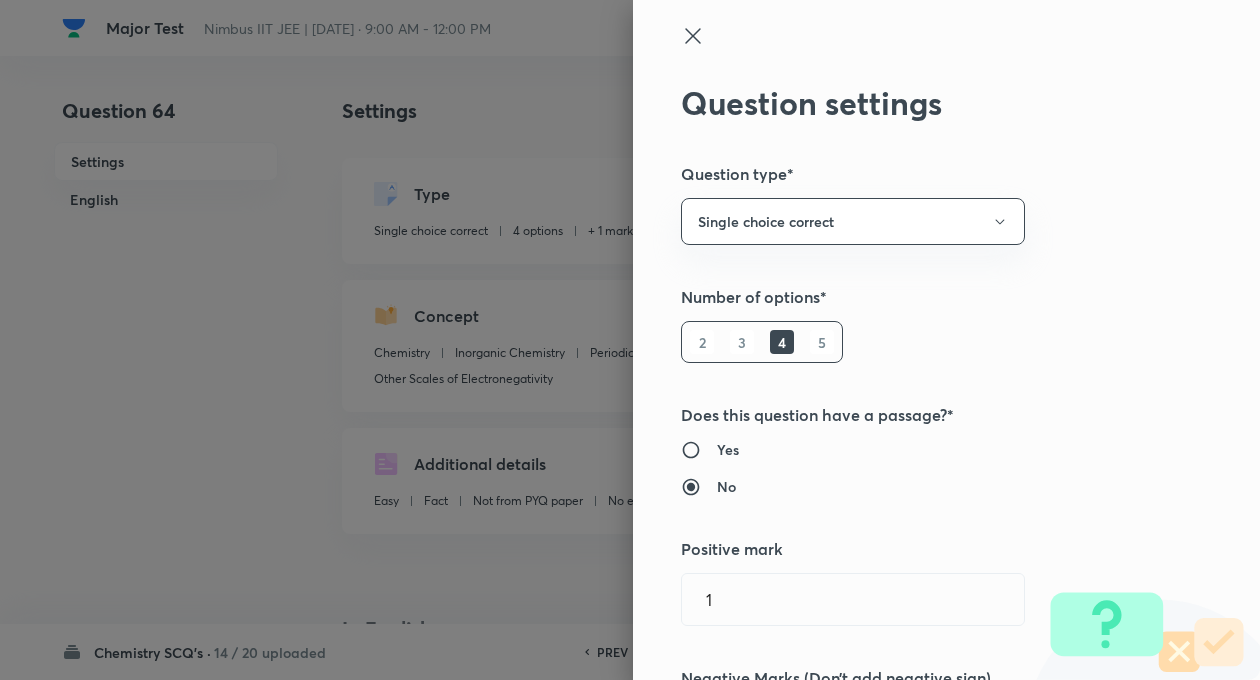 click on "Question settings Question type* Single choice correct Number of options* 2 3 4 5 Does this question have a passage?* Yes No Positive mark 1 ​ Negative Marks (Don’t add negative sign) 0 ​ Syllabus Topic group* Chemistry ​ Topic* Inorganic Chemistry ​ Concept* Periodic Table & Periodic Properties ​ Sub-concept* Other Scales of Electronegativity ​ Concept-field ​ Additional details Question Difficulty Very easy Easy Moderate Hard Very hard Question is based on Fact Numerical Concept Previous year question Yes No Does this question have equation? Yes No Verification status Is the question verified? *Select 'yes' only if a question is verified Yes No Save" at bounding box center [946, 340] 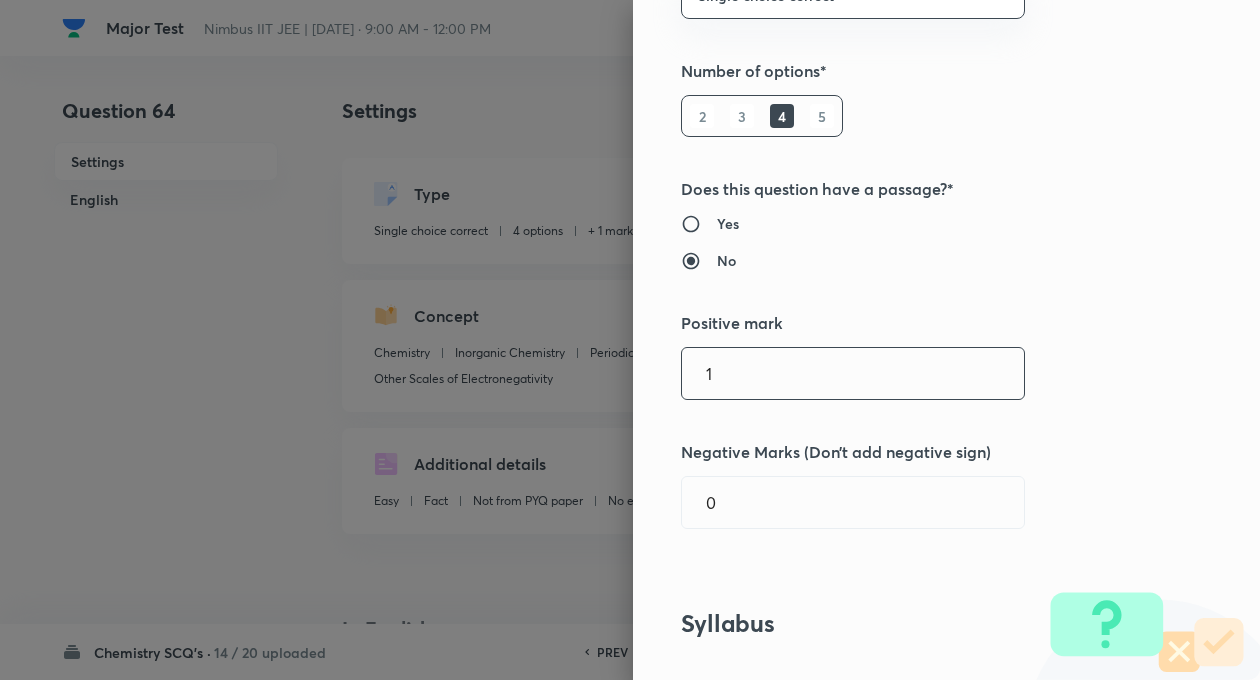 scroll, scrollTop: 280, scrollLeft: 0, axis: vertical 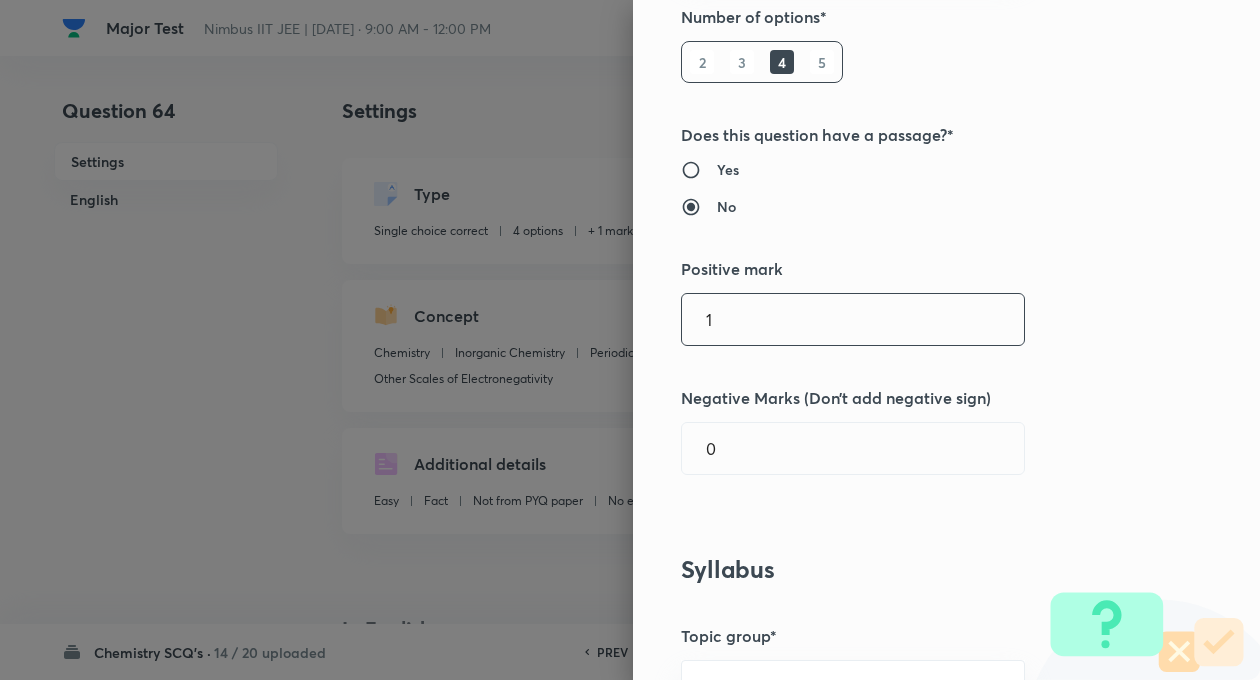 click on "1" at bounding box center [853, 319] 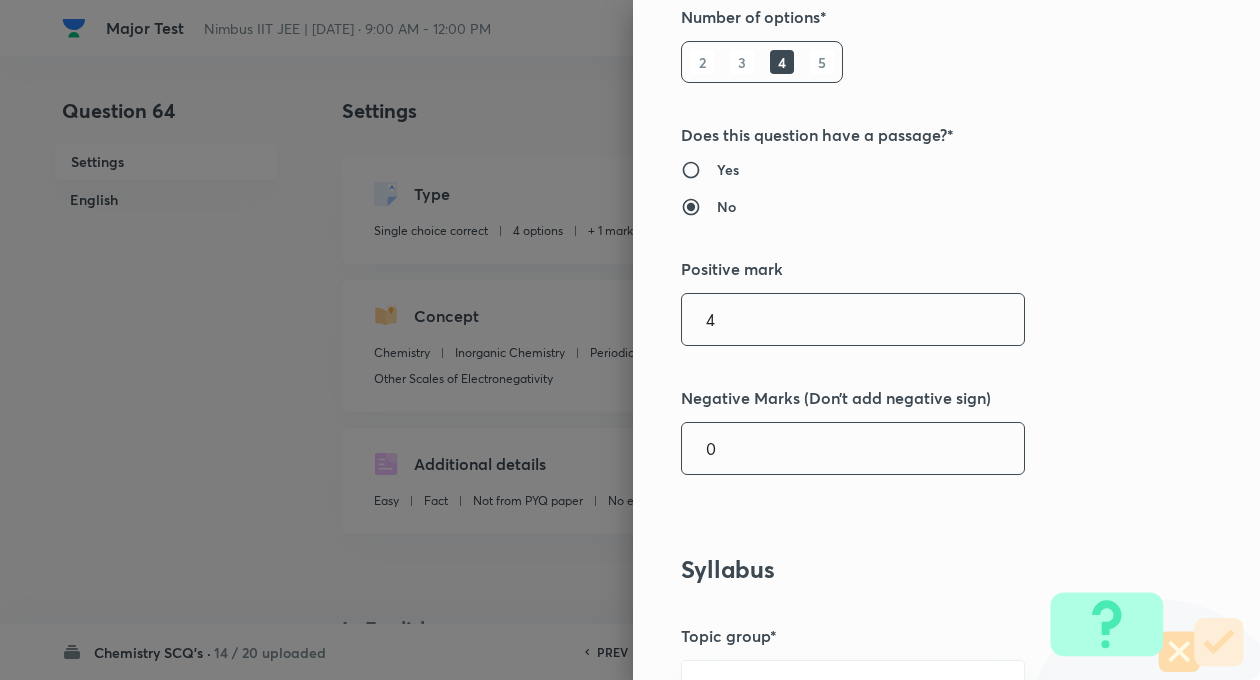 type on "4" 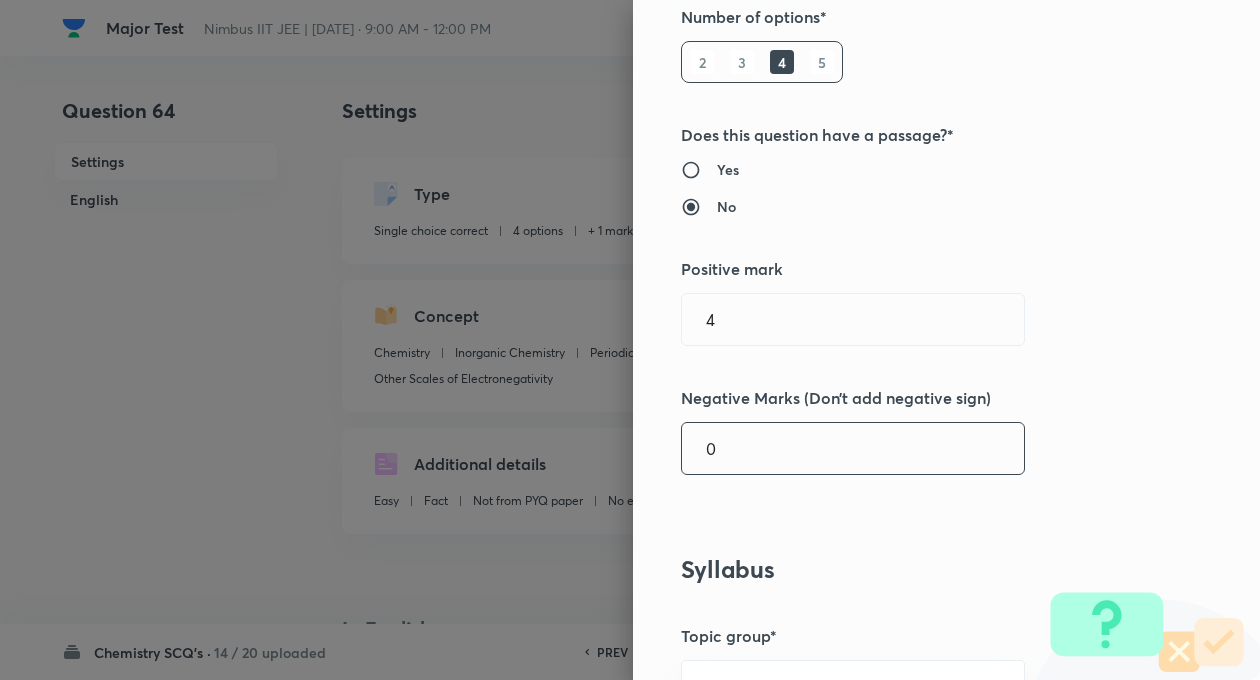 click on "0 ​" at bounding box center [853, 448] 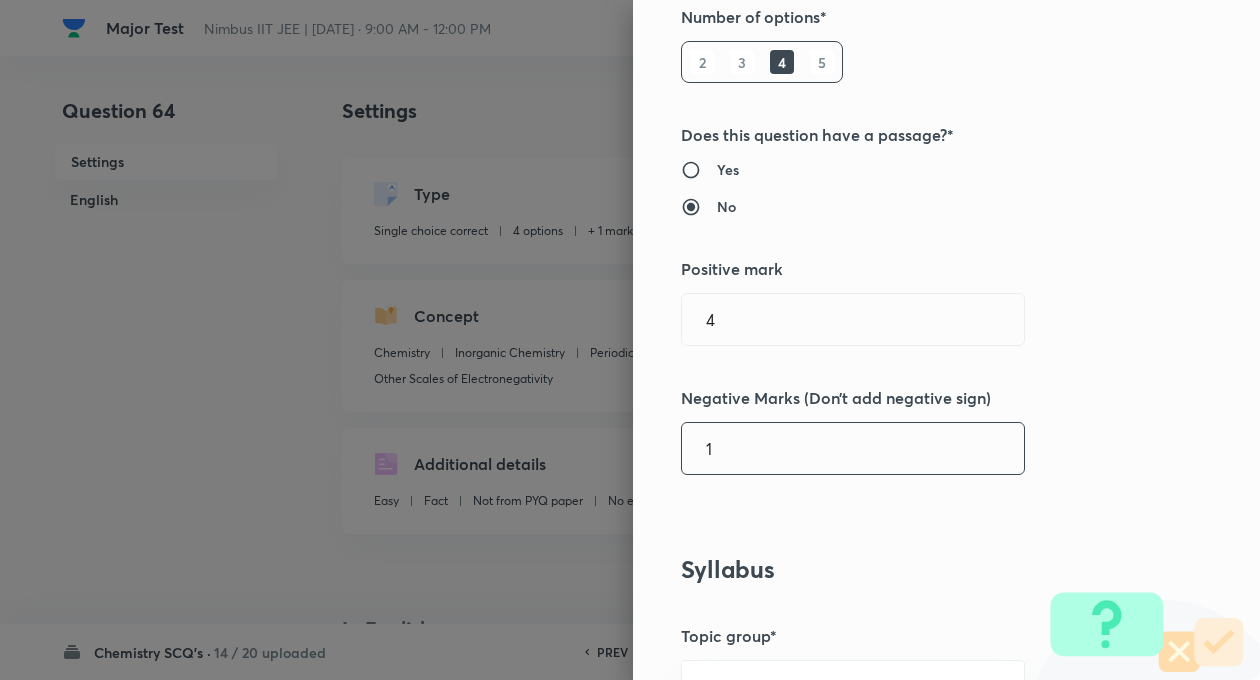 type on "1" 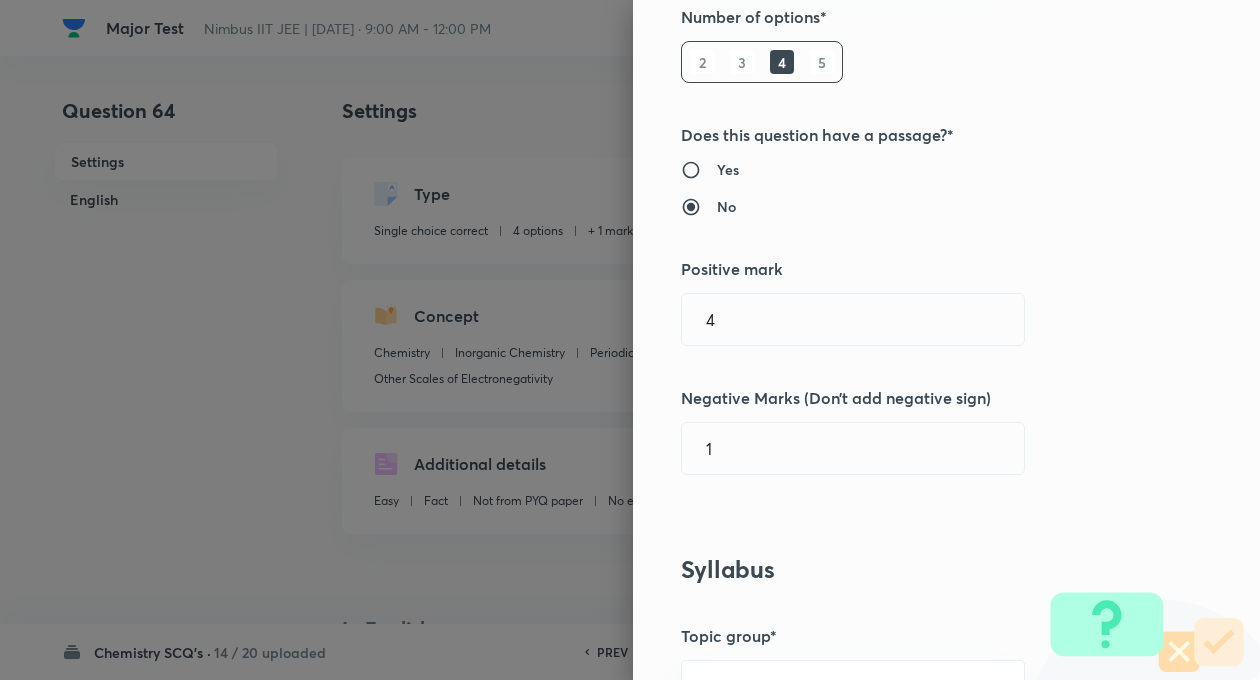 click on "Question settings Question type* Single choice correct Number of options* 2 3 4 5 Does this question have a passage?* Yes No Positive mark 4 ​ Negative Marks (Don’t add negative sign) 1 ​ Syllabus Topic group* Chemistry ​ Topic* Inorganic Chemistry ​ Concept* Periodic Table & Periodic Properties ​ Sub-concept* Other Scales of Electronegativity ​ Concept-field ​ Additional details Question Difficulty Very easy Easy Moderate Hard Very hard Question is based on Fact Numerical Concept Previous year question Yes No Does this question have equation? Yes No Verification status Is the question verified? *Select 'yes' only if a question is verified Yes No Save" at bounding box center (946, 340) 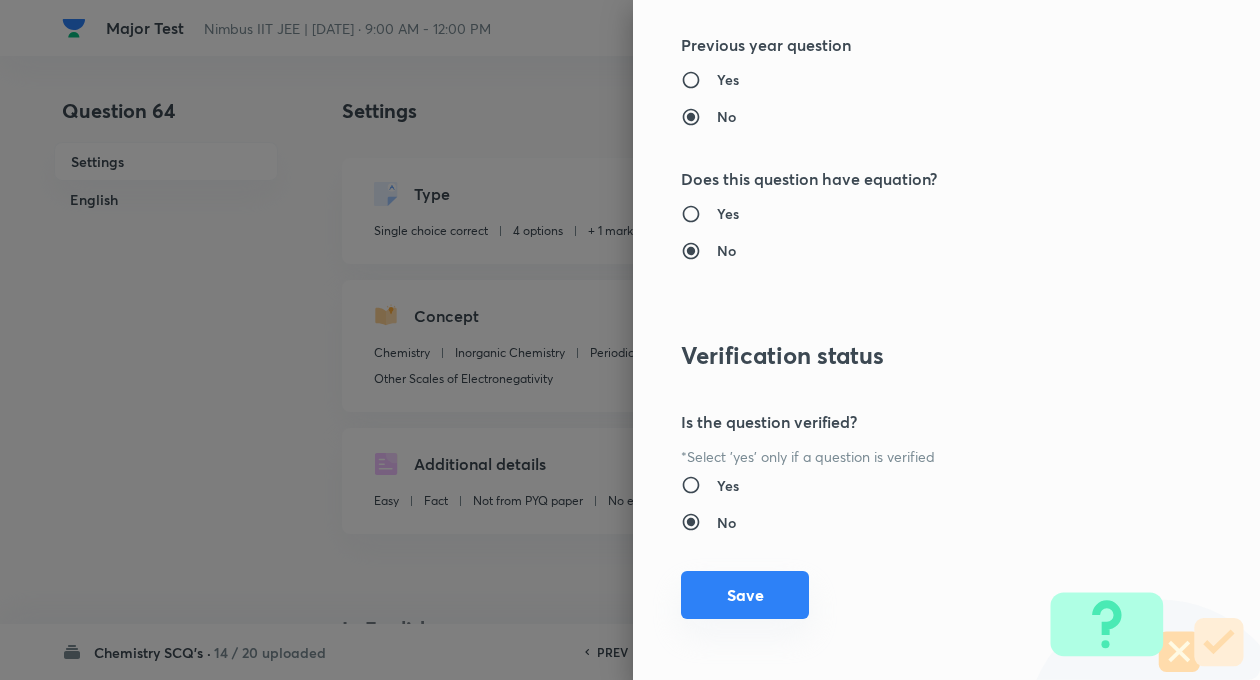 scroll, scrollTop: 2046, scrollLeft: 0, axis: vertical 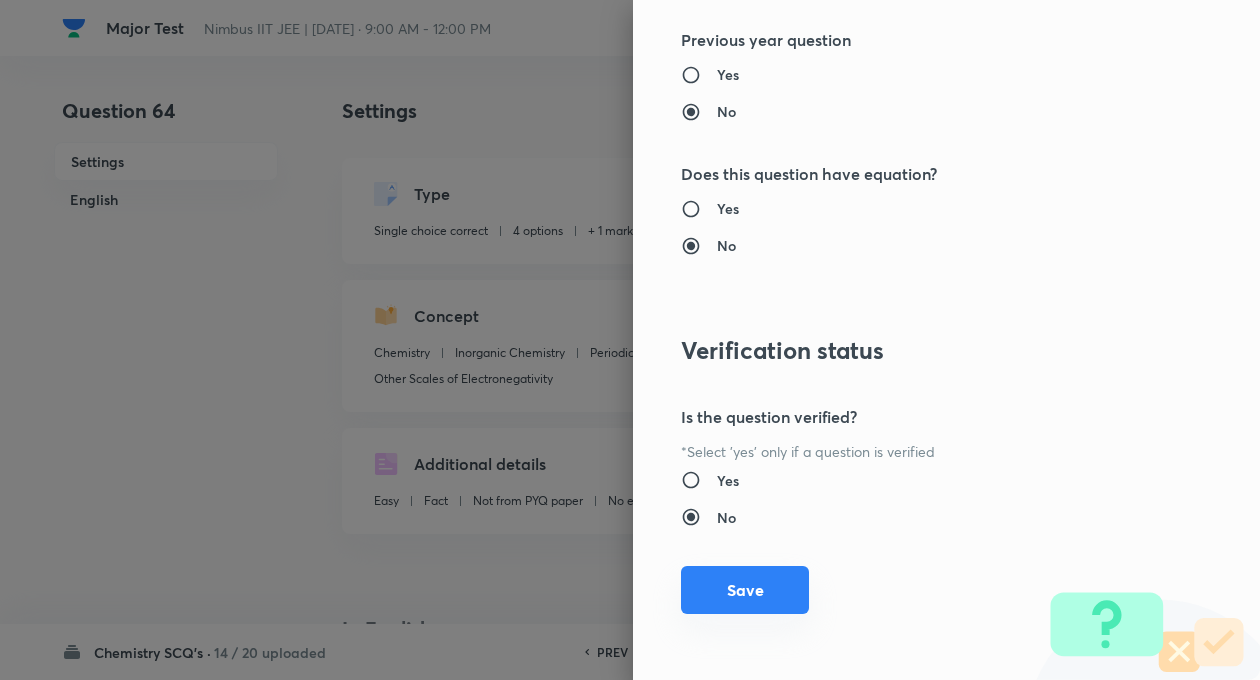 click on "Save" at bounding box center [745, 590] 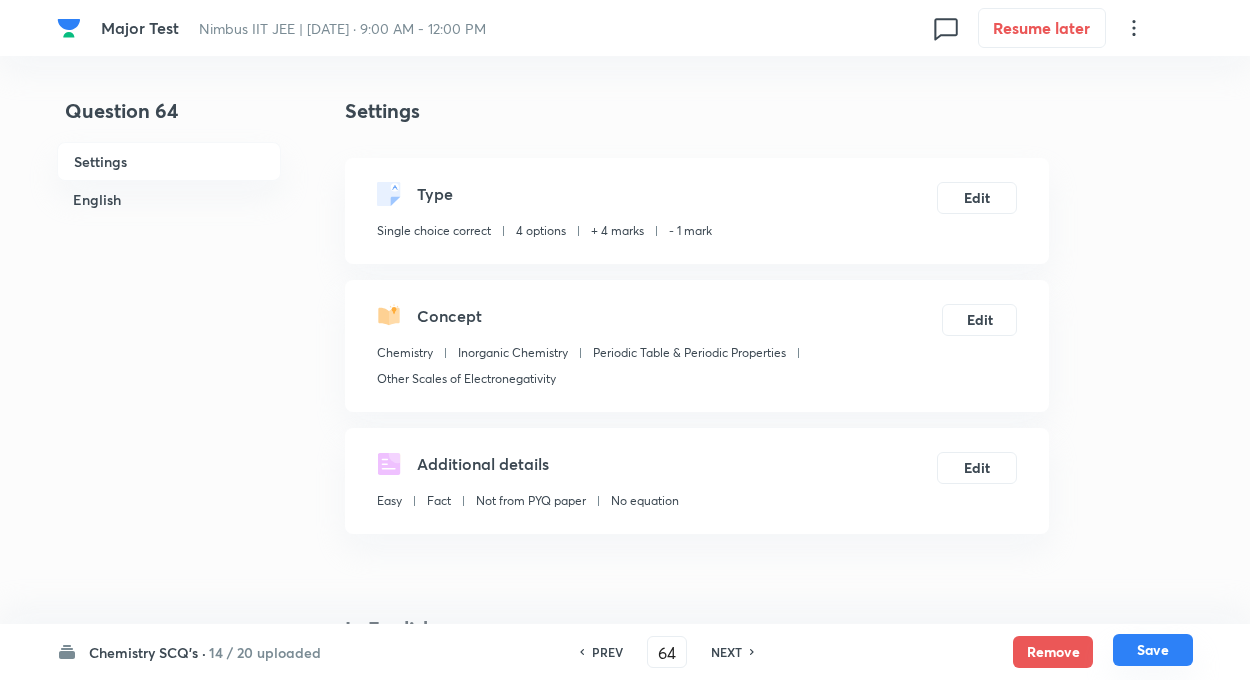click on "Save" at bounding box center [1153, 650] 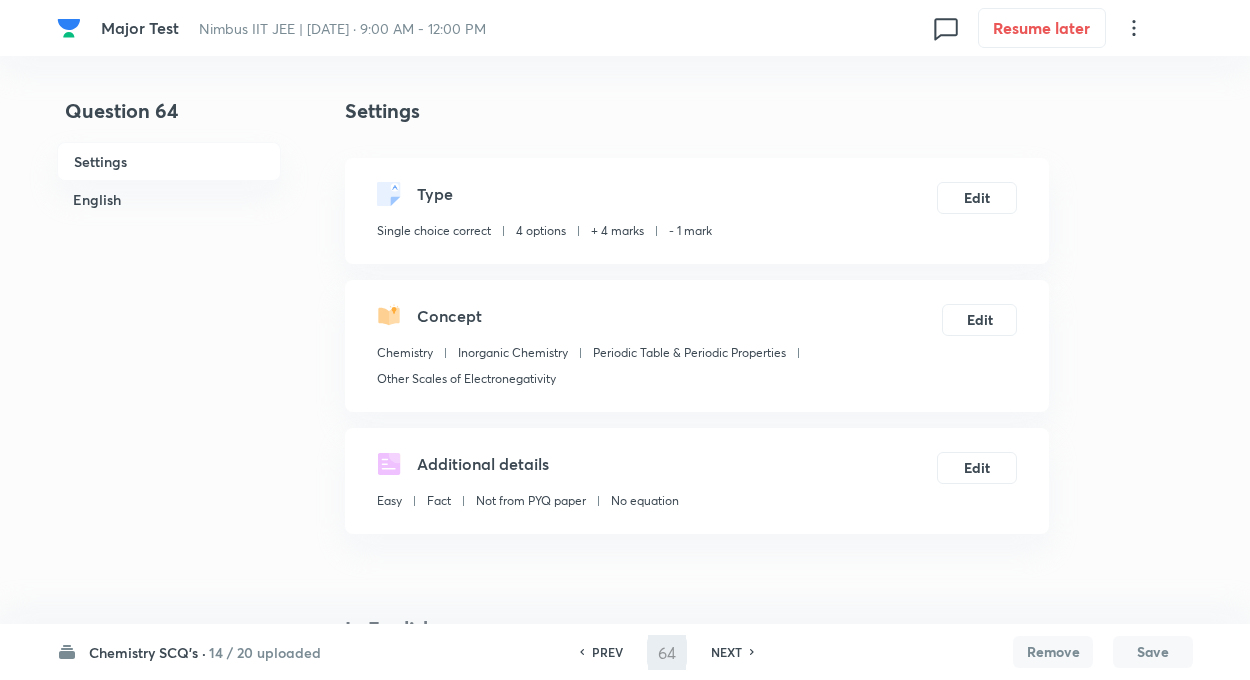 type on "65" 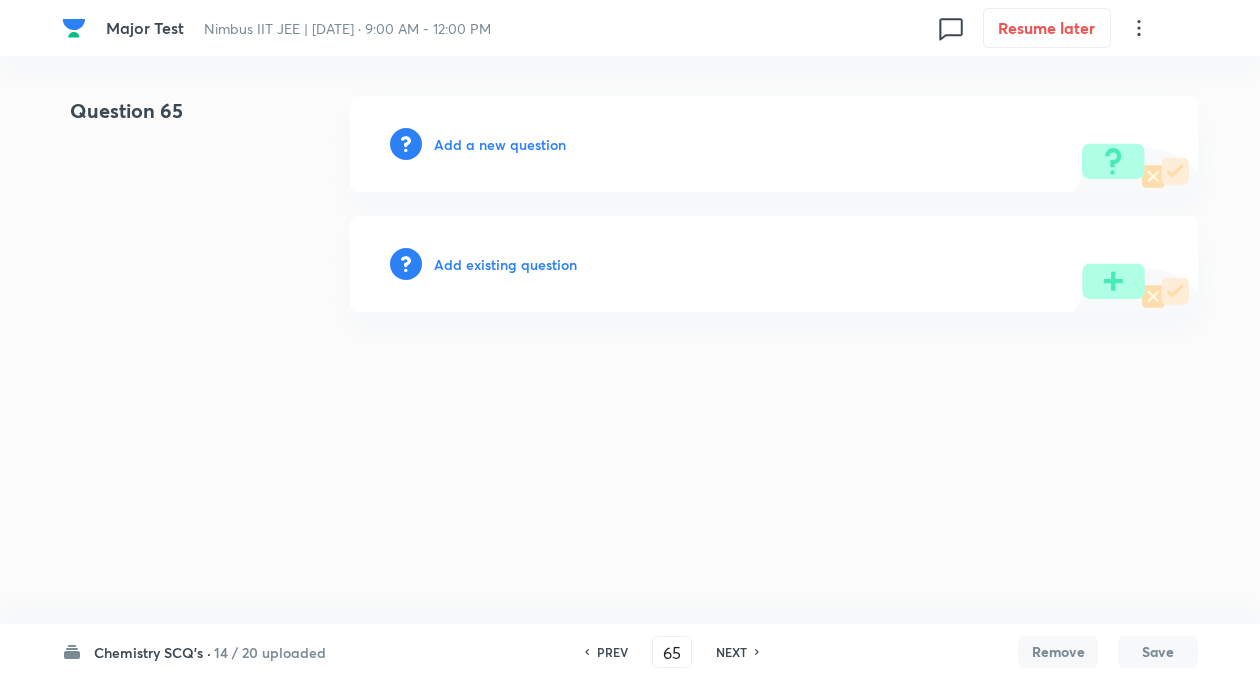 click on "Add existing question" at bounding box center (505, 264) 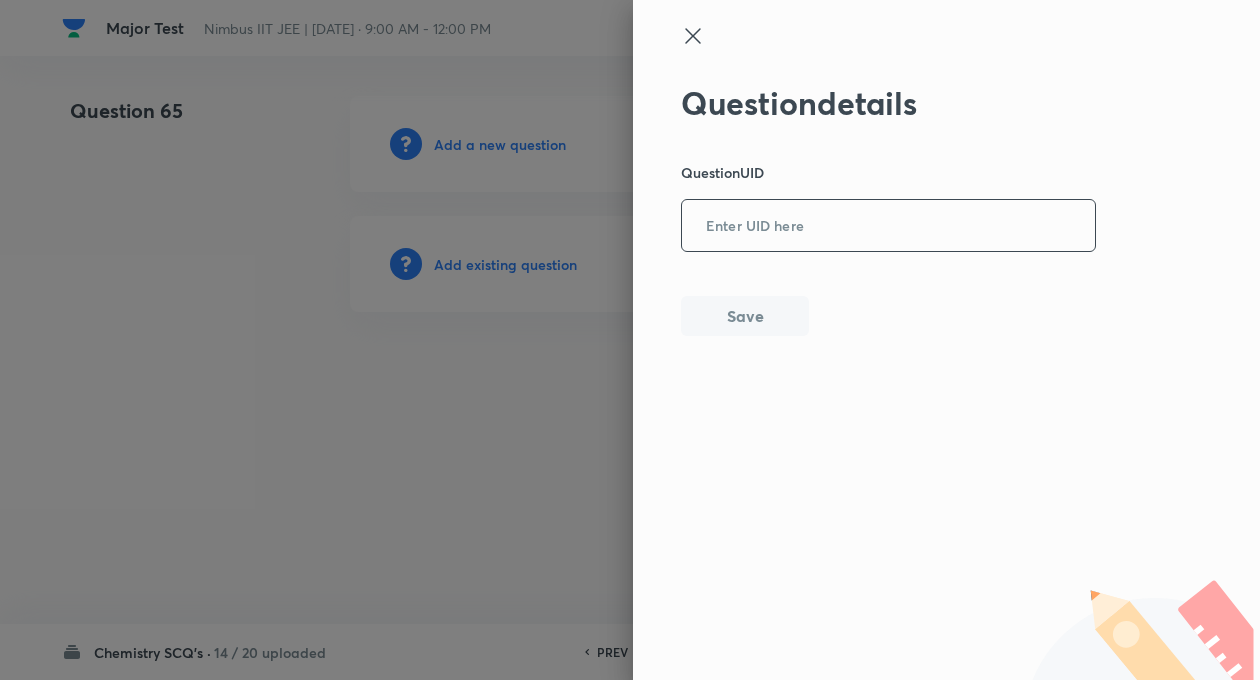 click on "​" at bounding box center (888, 225) 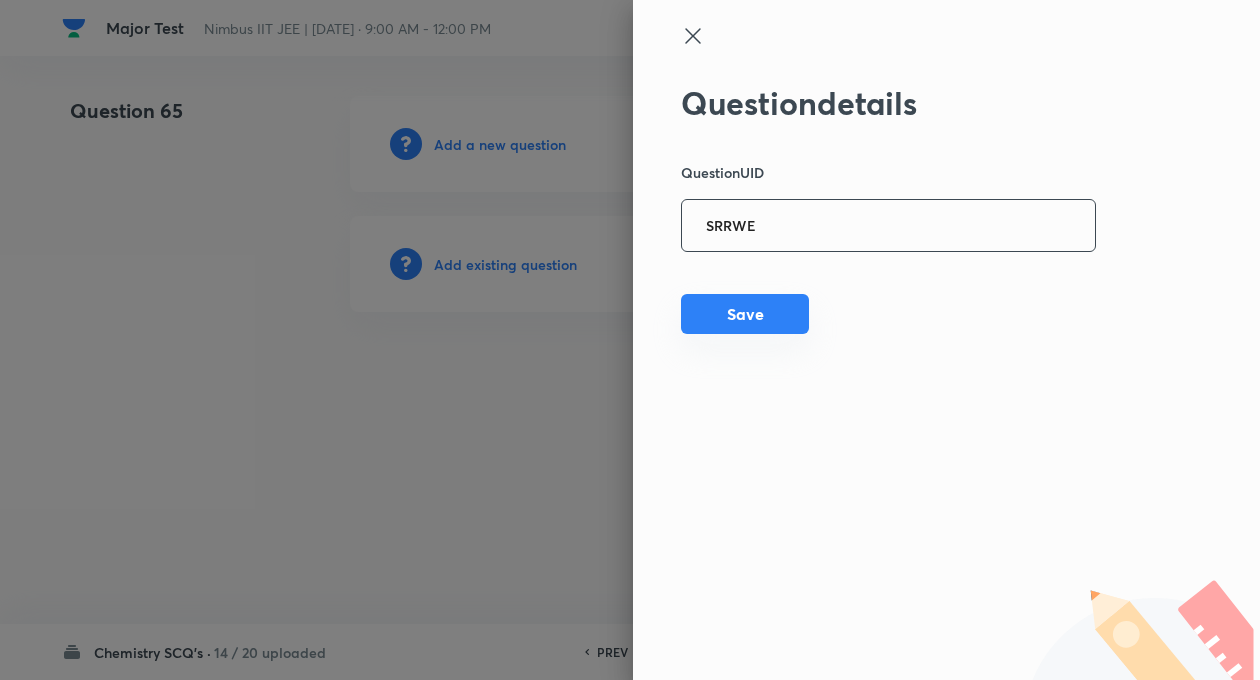 type on "SRRWE" 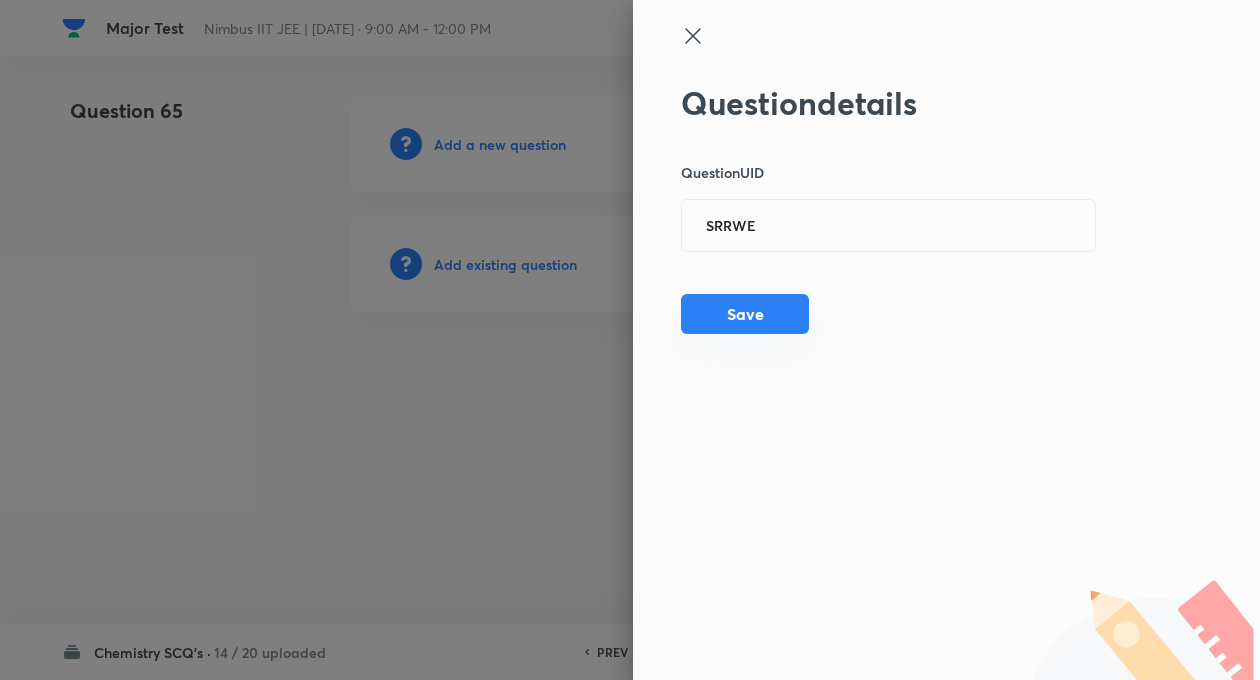 click on "Save" at bounding box center (745, 314) 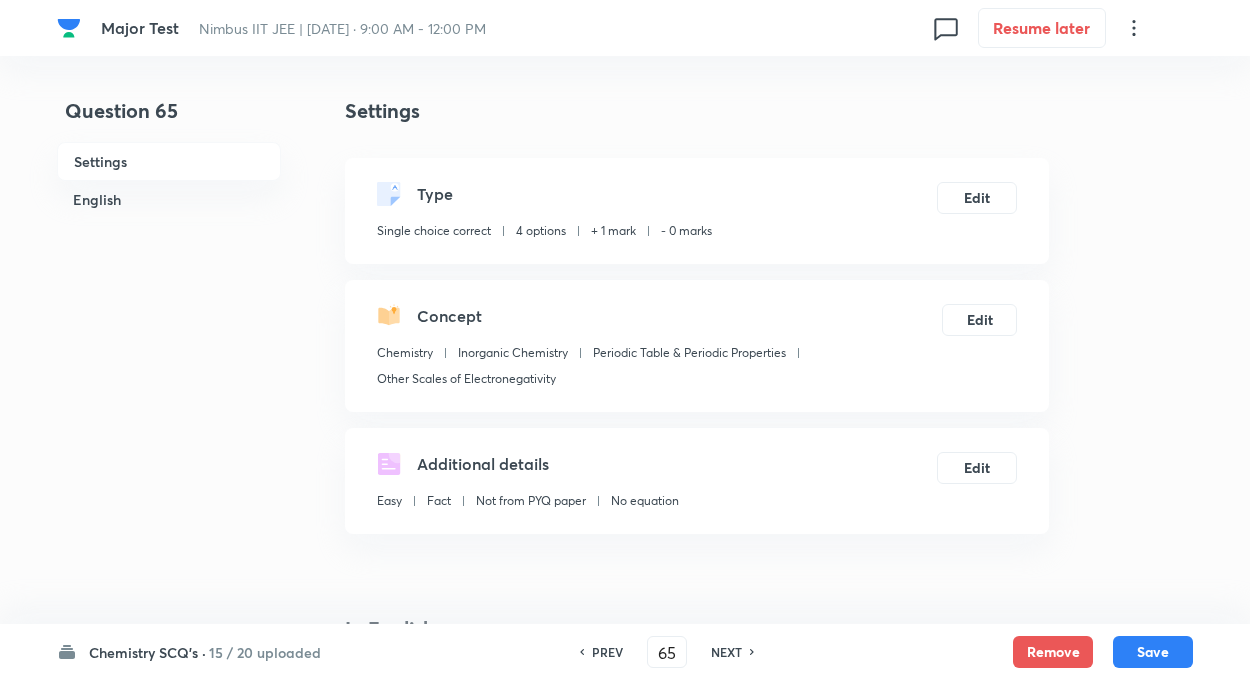 checkbox on "true" 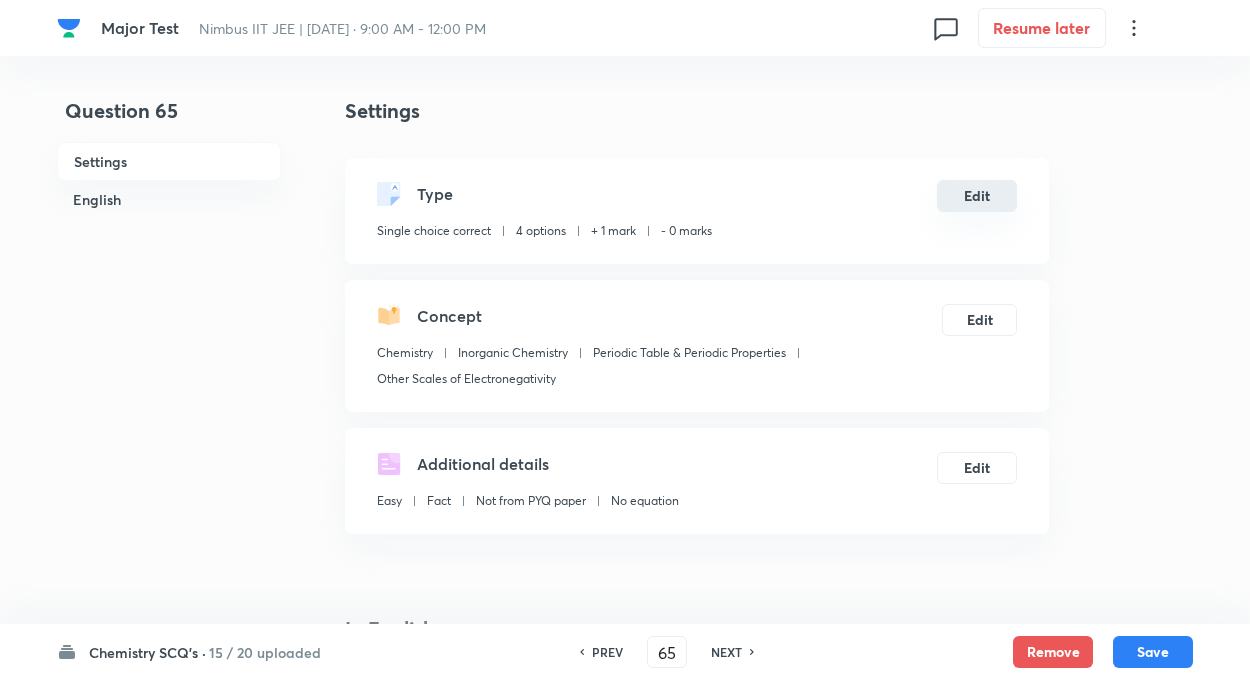 click on "Edit" at bounding box center (977, 196) 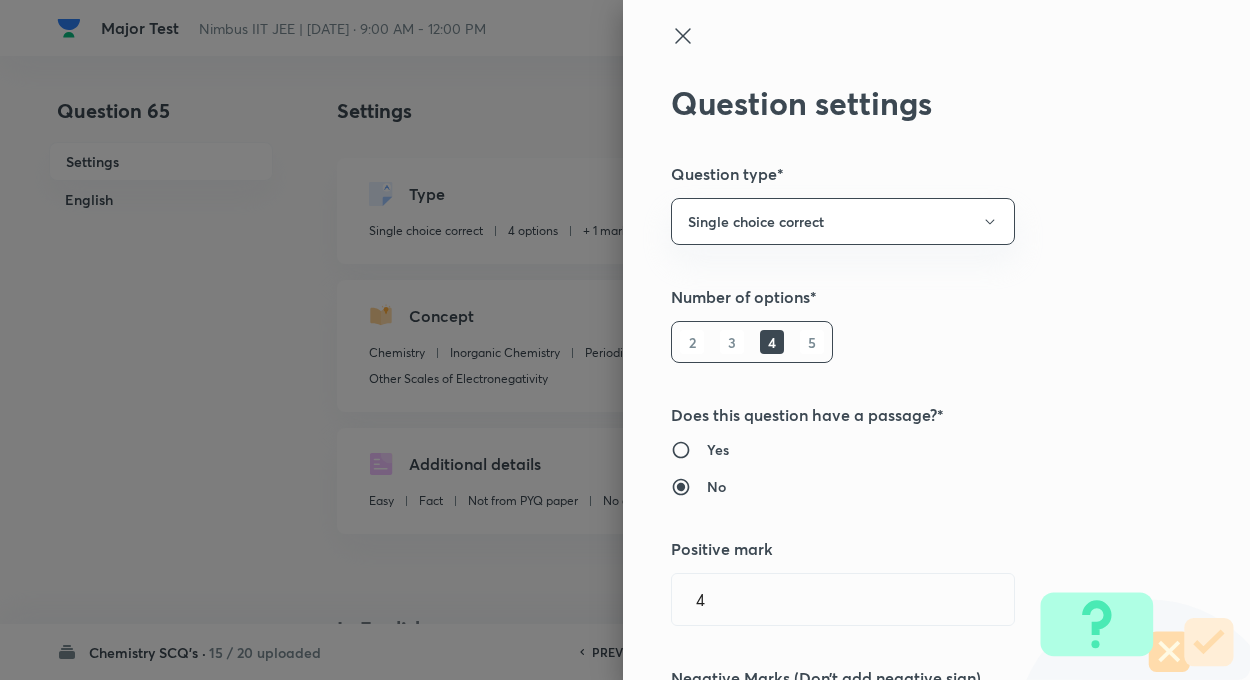 type on "1" 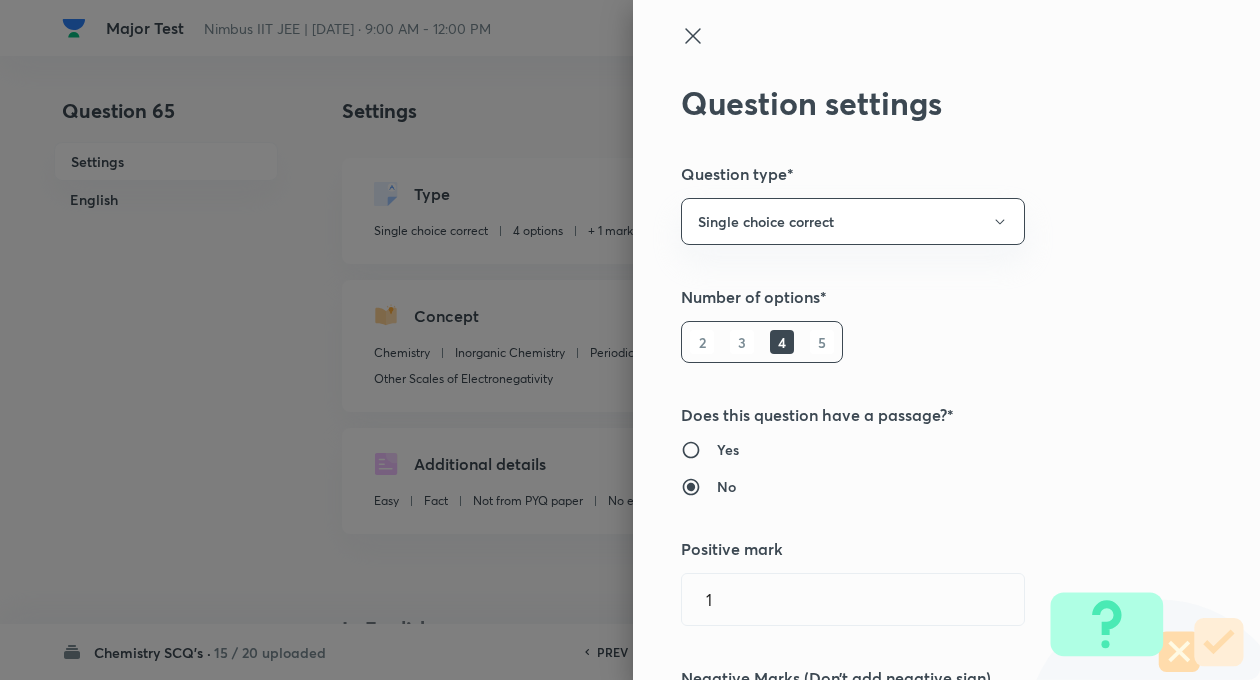 click on "Question settings Question type* Single choice correct Number of options* 2 3 4 5 Does this question have a passage?* Yes No Positive mark 1 ​ Negative Marks (Don’t add negative sign) 0 ​ Syllabus Topic group* Chemistry ​ Topic* Inorganic Chemistry ​ Concept* Periodic Table & Periodic Properties ​ Sub-concept* Other Scales of Electronegativity ​ Concept-field ​ Additional details Question Difficulty Very easy Easy Moderate Hard Very hard Question is based on Fact Numerical Concept Previous year question Yes No Does this question have equation? Yes No Verification status Is the question verified? *Select 'yes' only if a question is verified Yes No Save" at bounding box center (946, 340) 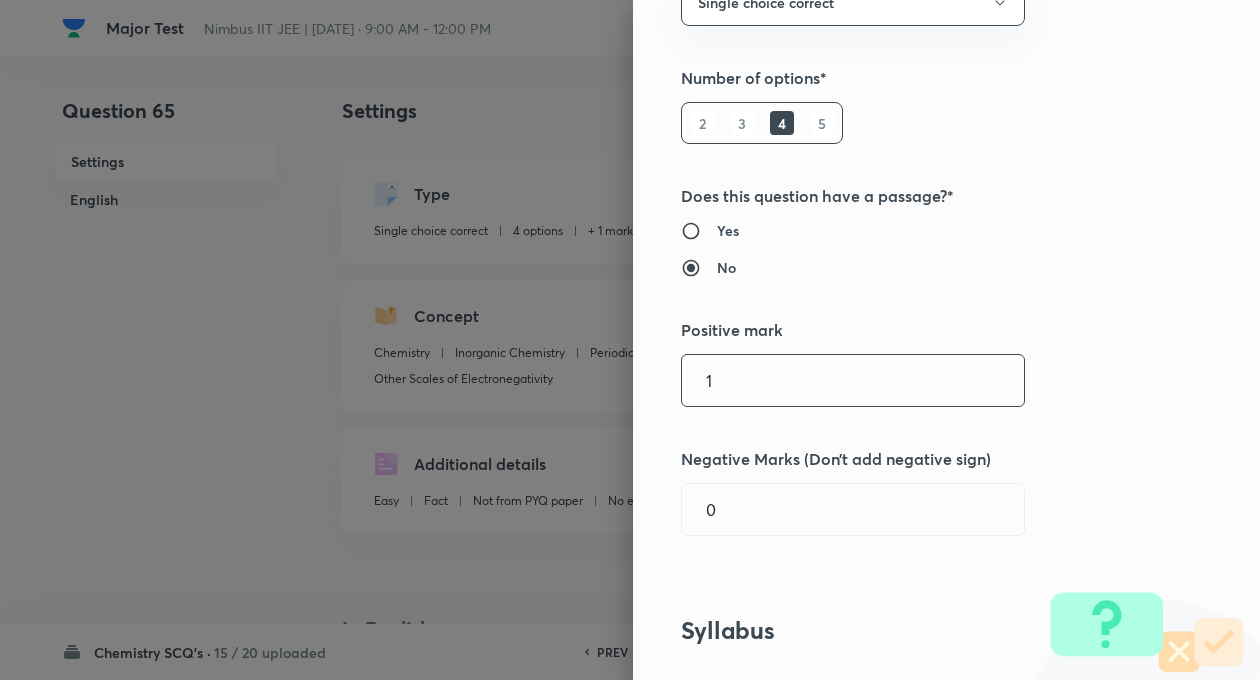 scroll, scrollTop: 280, scrollLeft: 0, axis: vertical 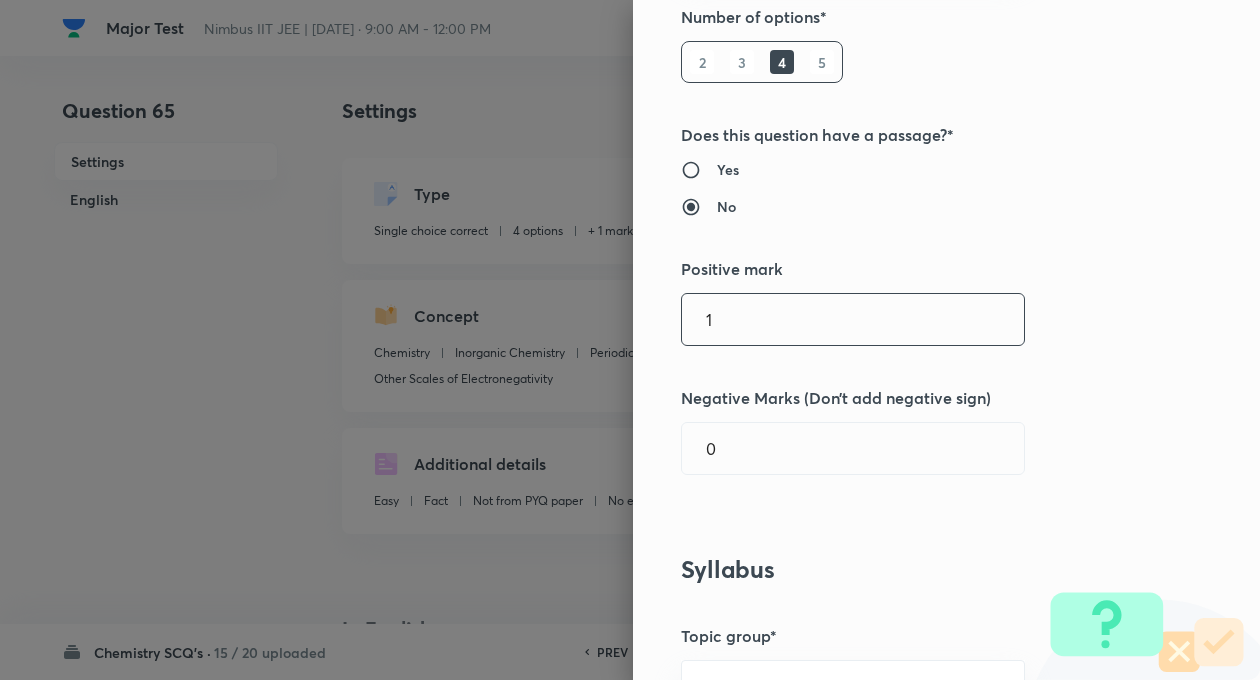 click on "1" at bounding box center [853, 319] 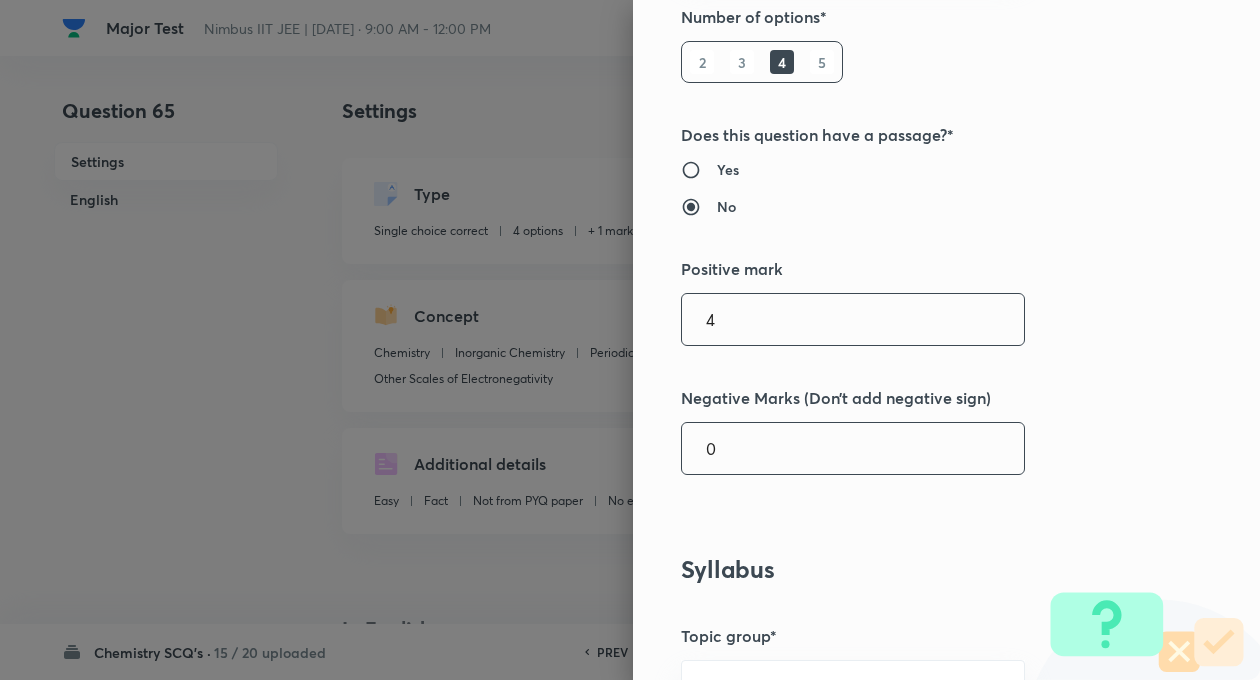 type on "4" 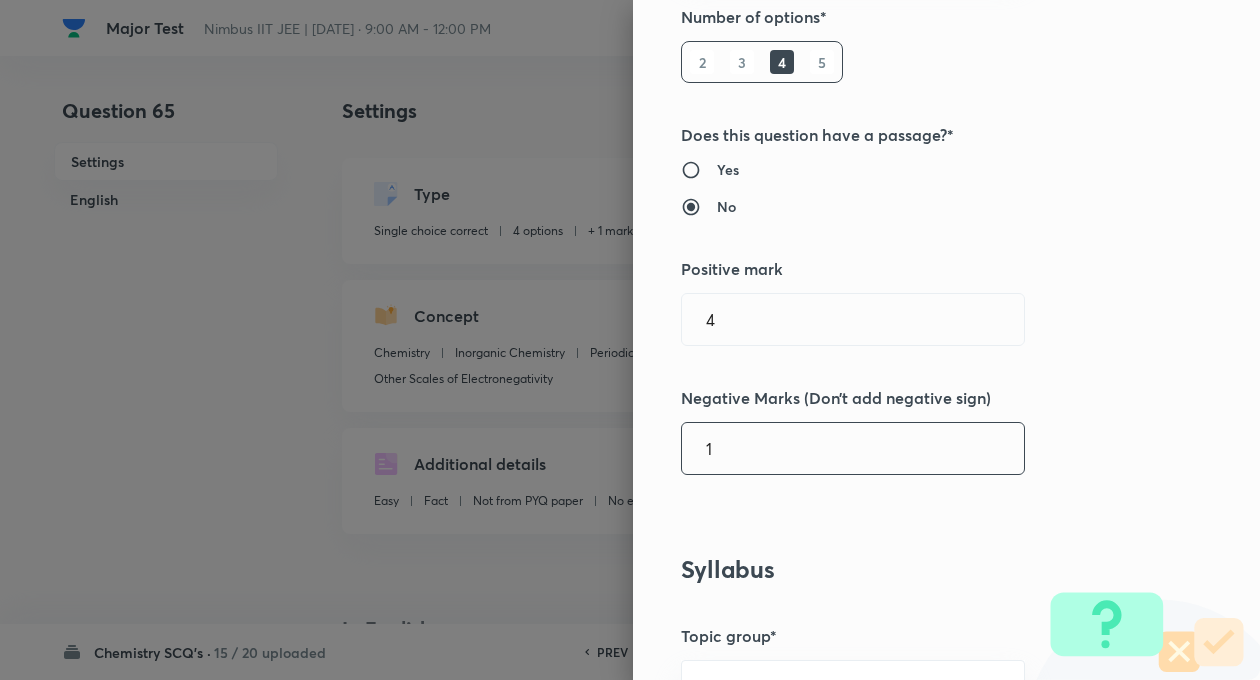 type on "1" 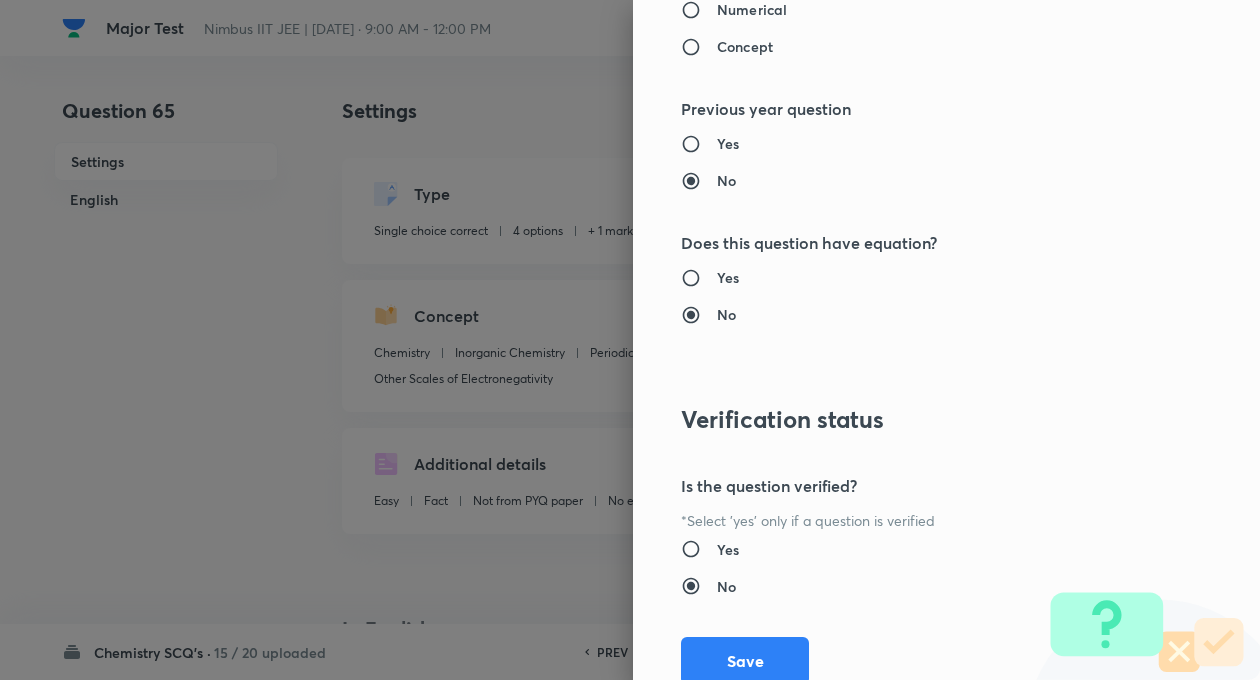 scroll, scrollTop: 2046, scrollLeft: 0, axis: vertical 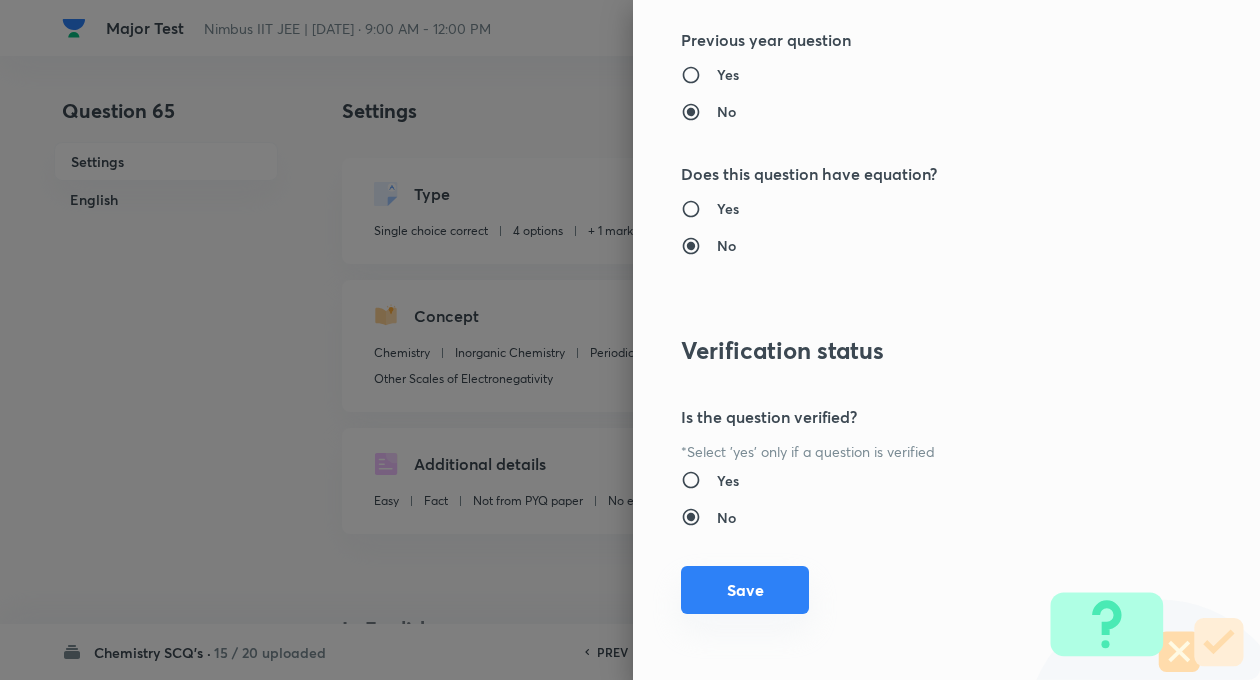 click on "Save" at bounding box center (745, 590) 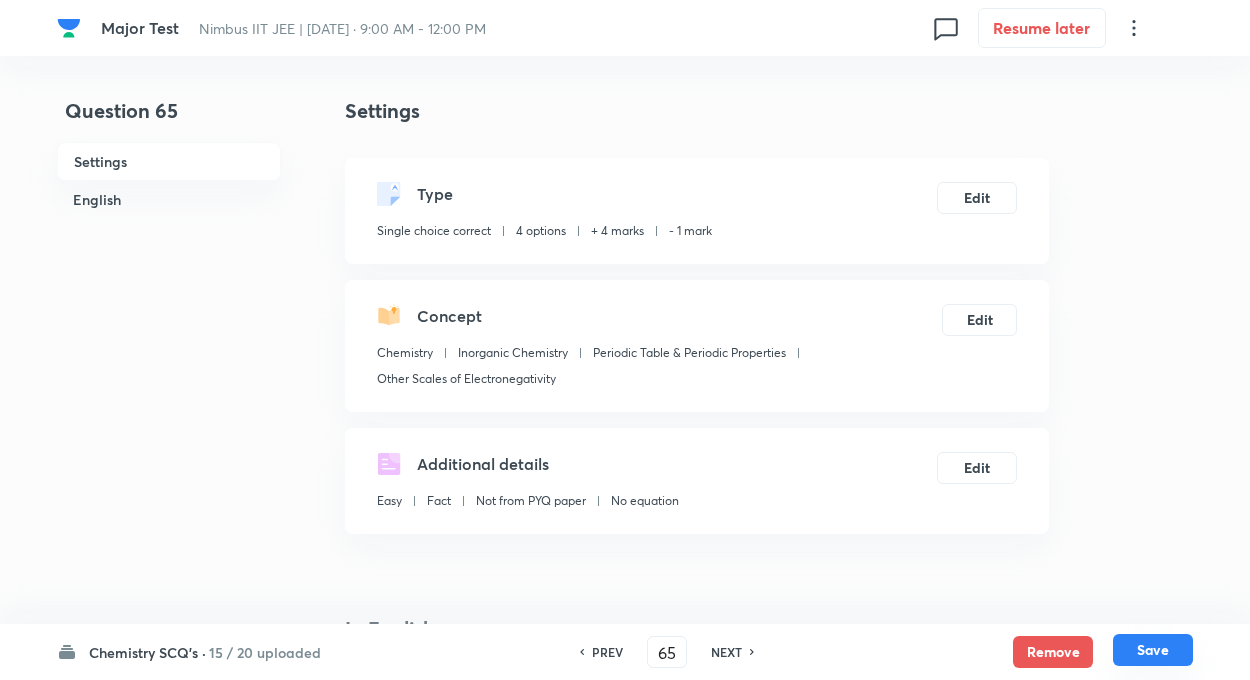click on "Save" at bounding box center (1153, 650) 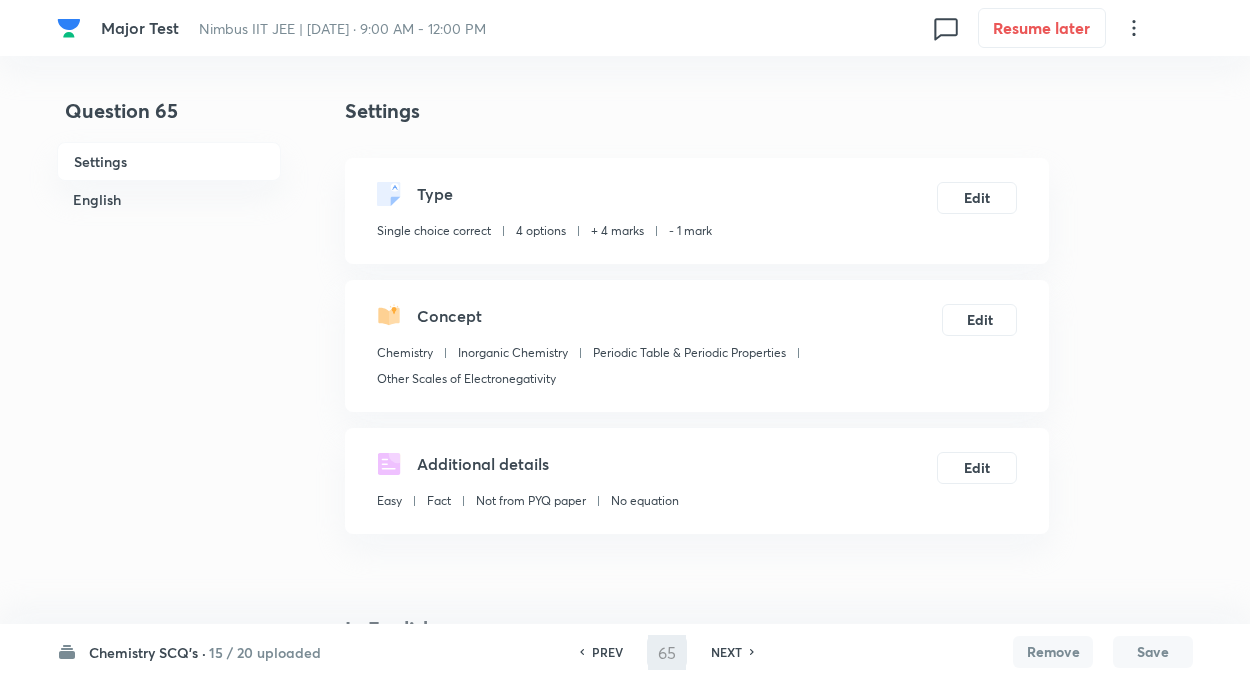 type on "66" 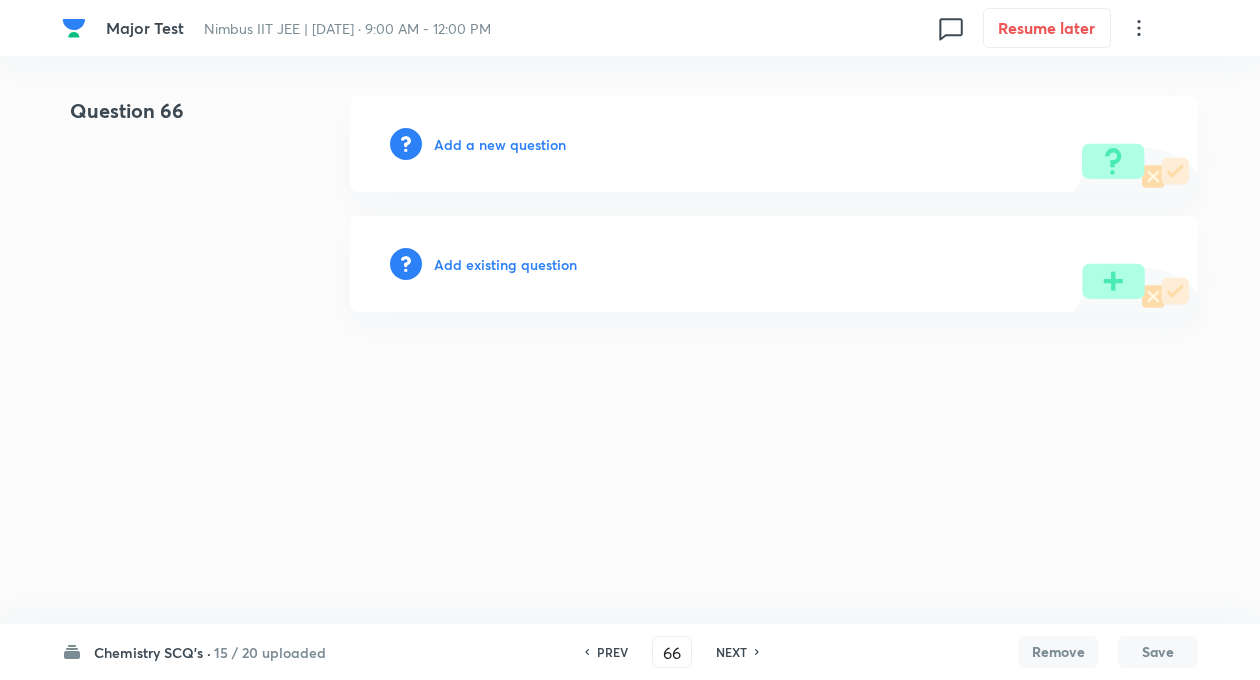 click on "Question 66 Add a new question Add existing question" at bounding box center (630, 204) 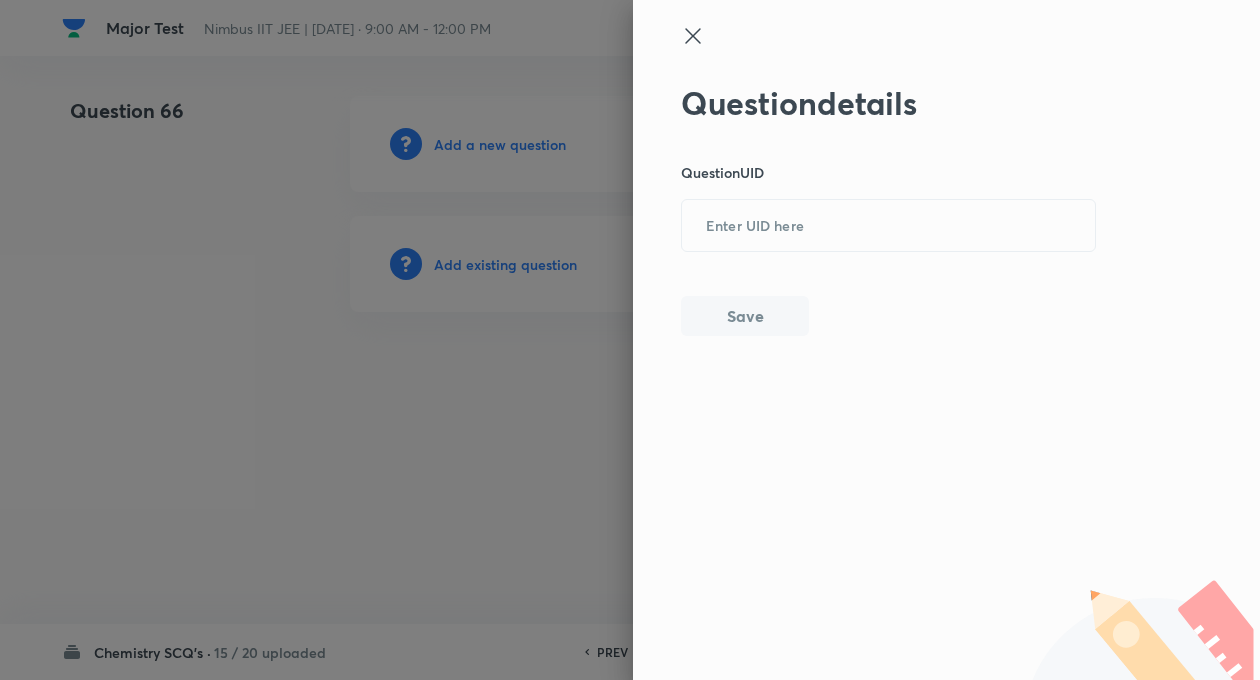 click on "Question  details Question  UID ​ Save" at bounding box center [889, 210] 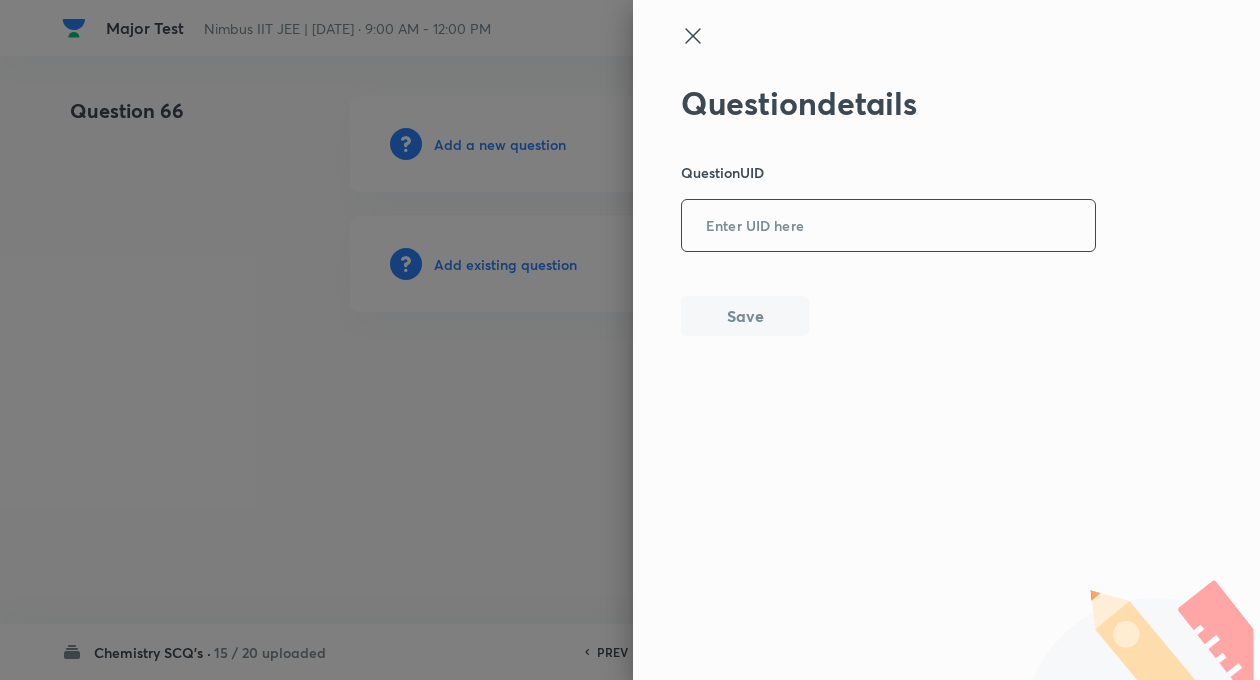 click at bounding box center [888, 226] 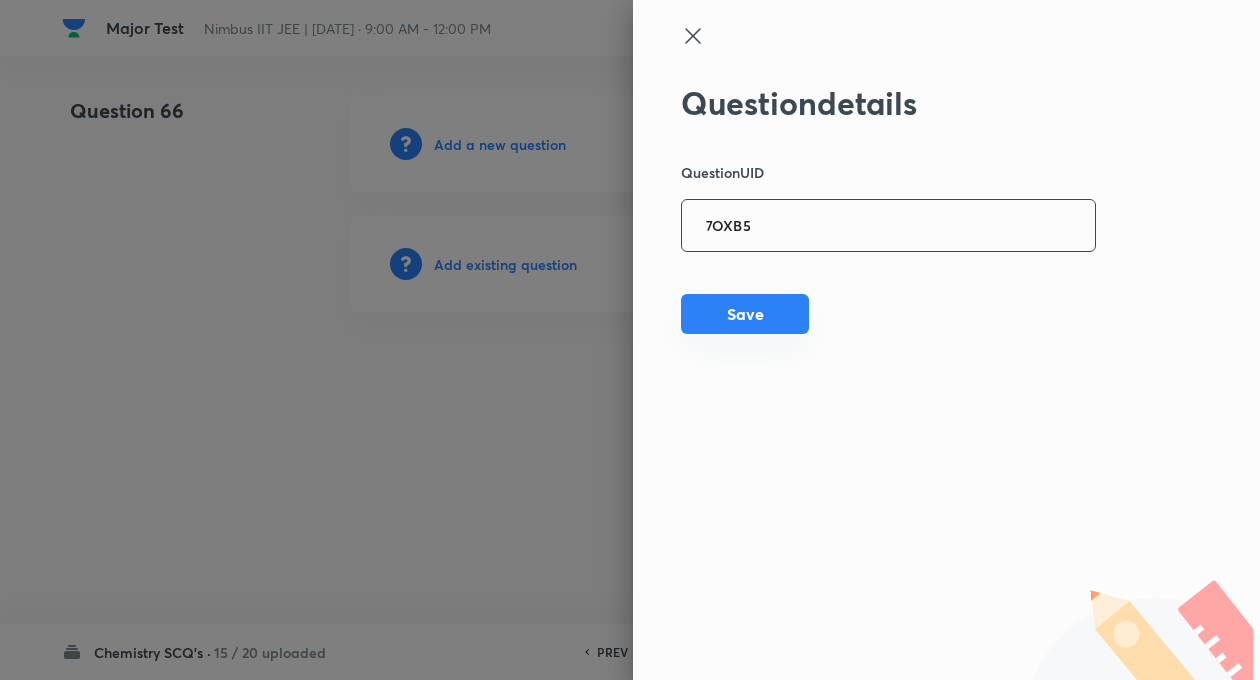 type on "7OXB5" 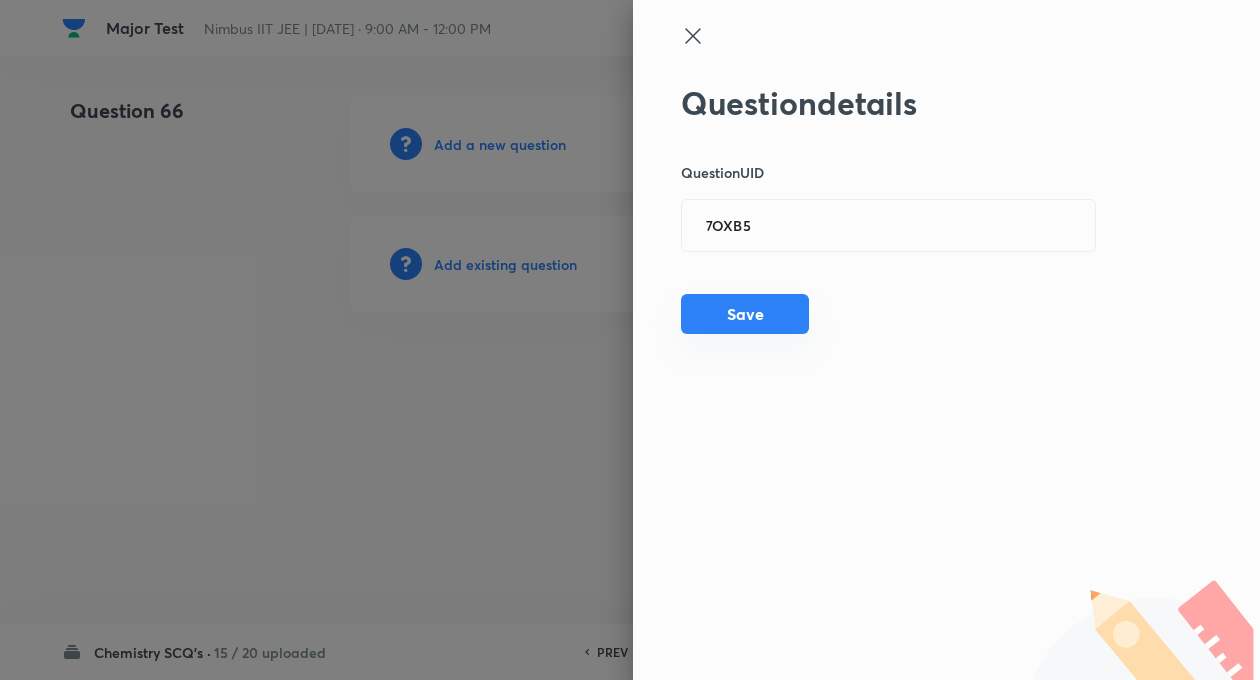 click on "Save" at bounding box center (745, 314) 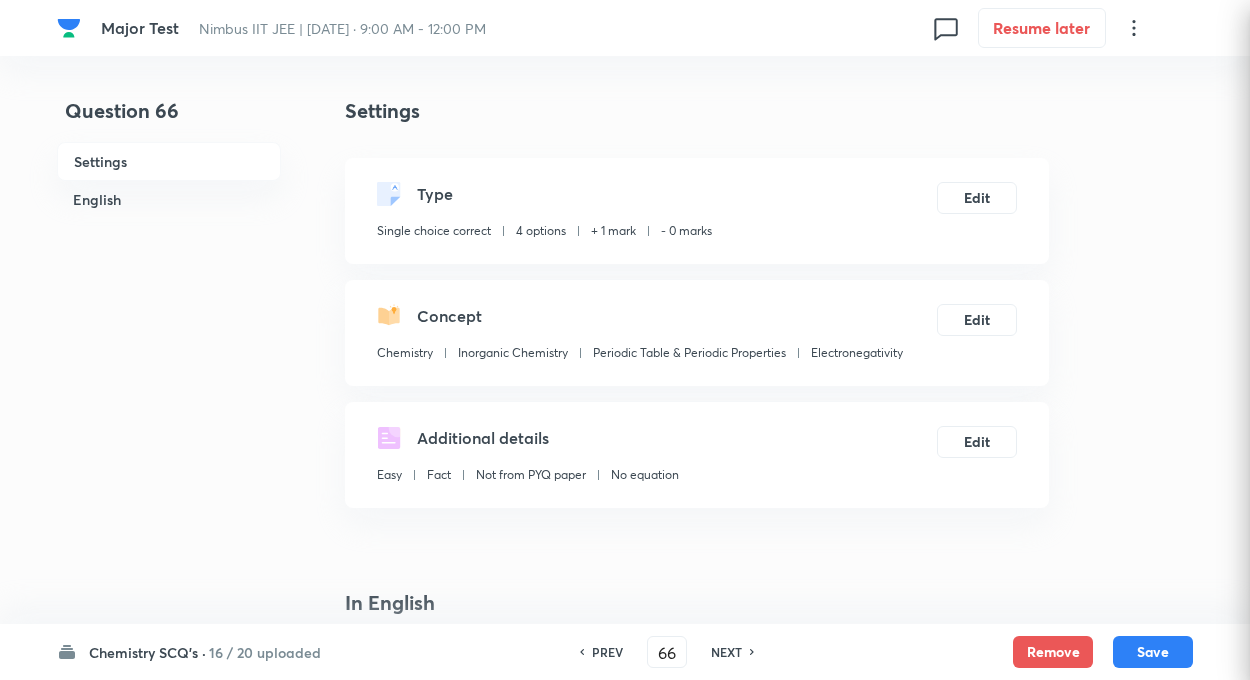 checkbox on "true" 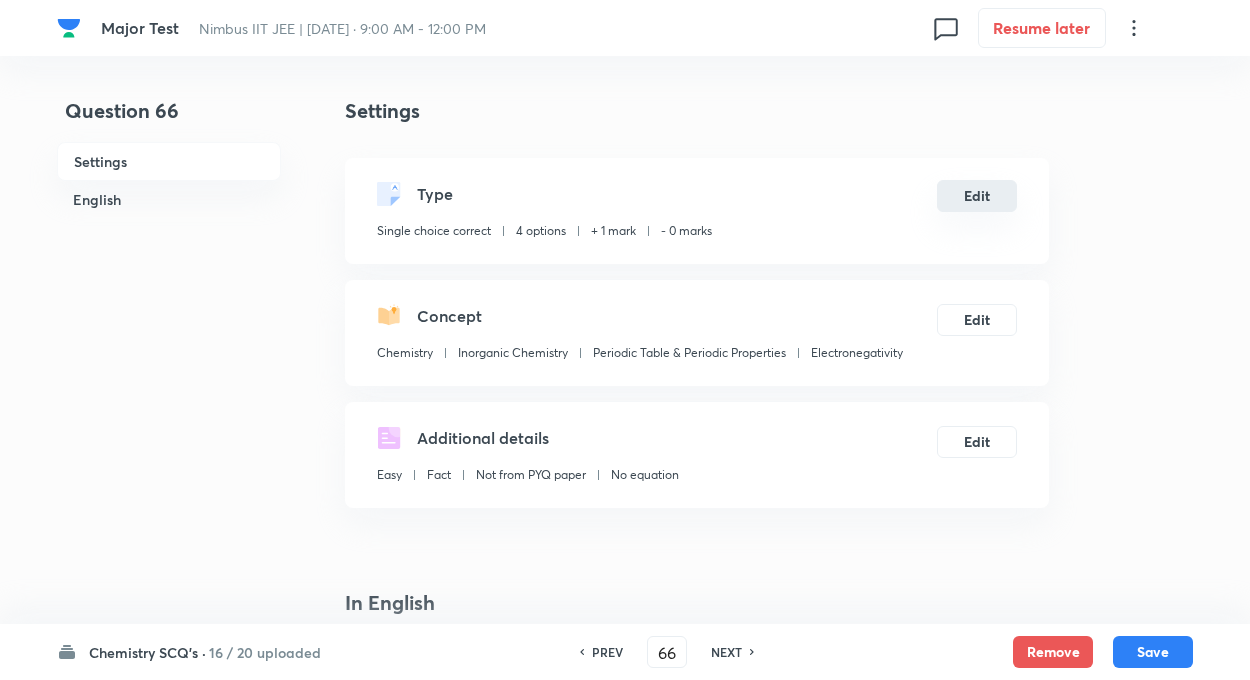 click on "Edit" at bounding box center [977, 196] 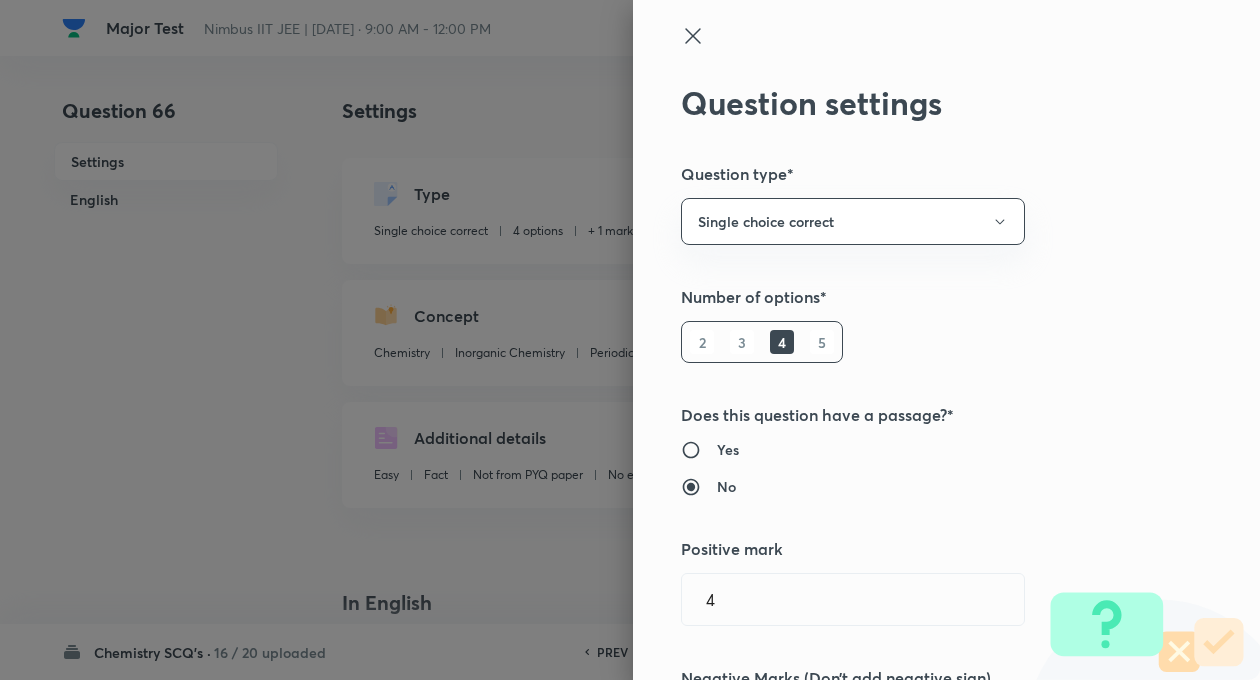 type on "1" 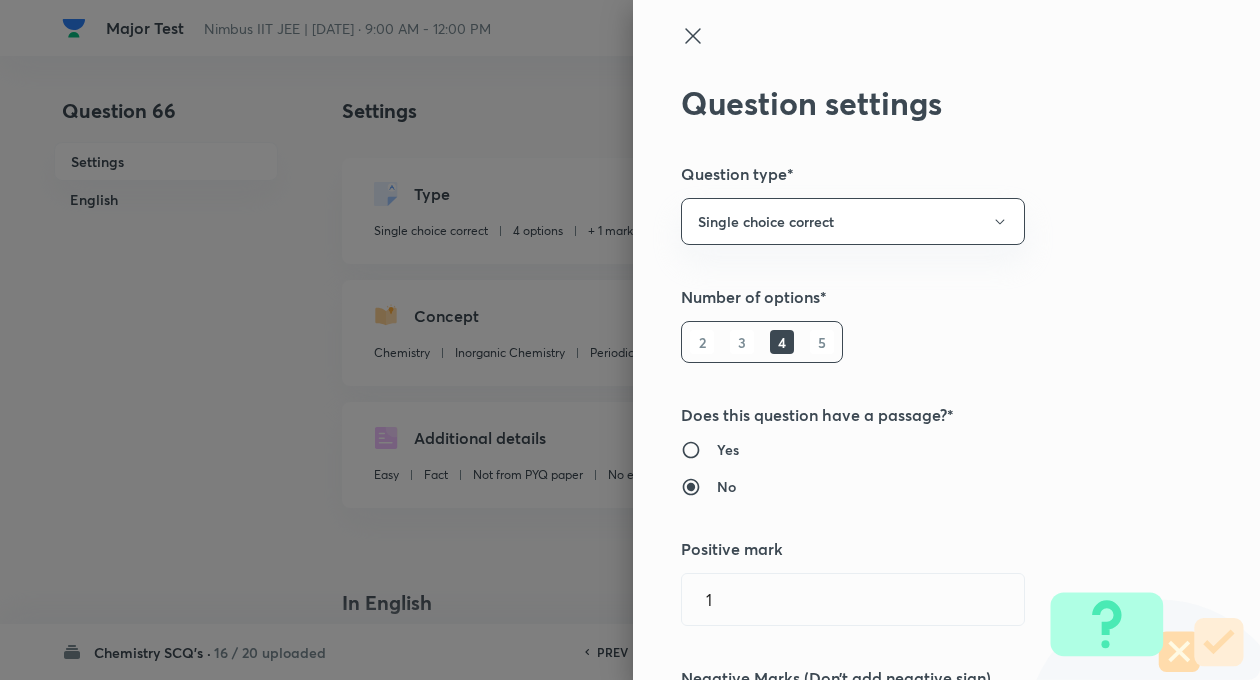 click on "Question settings Question type* Single choice correct Number of options* 2 3 4 5 Does this question have a passage?* Yes No Positive mark 1 ​ Negative Marks (Don’t add negative sign) 0 ​ Syllabus Topic group* Chemistry ​ Topic* Inorganic Chemistry ​ Concept* Periodic Table & Periodic Properties ​ Sub-concept* Electronegativity ​ Concept-field ​ Additional details Question Difficulty Very easy Easy Moderate Hard Very hard Question is based on Fact Numerical Concept Previous year question Yes No Does this question have equation? Yes No Verification status Is the question verified? *Select 'yes' only if a question is verified Yes No Save" at bounding box center [946, 340] 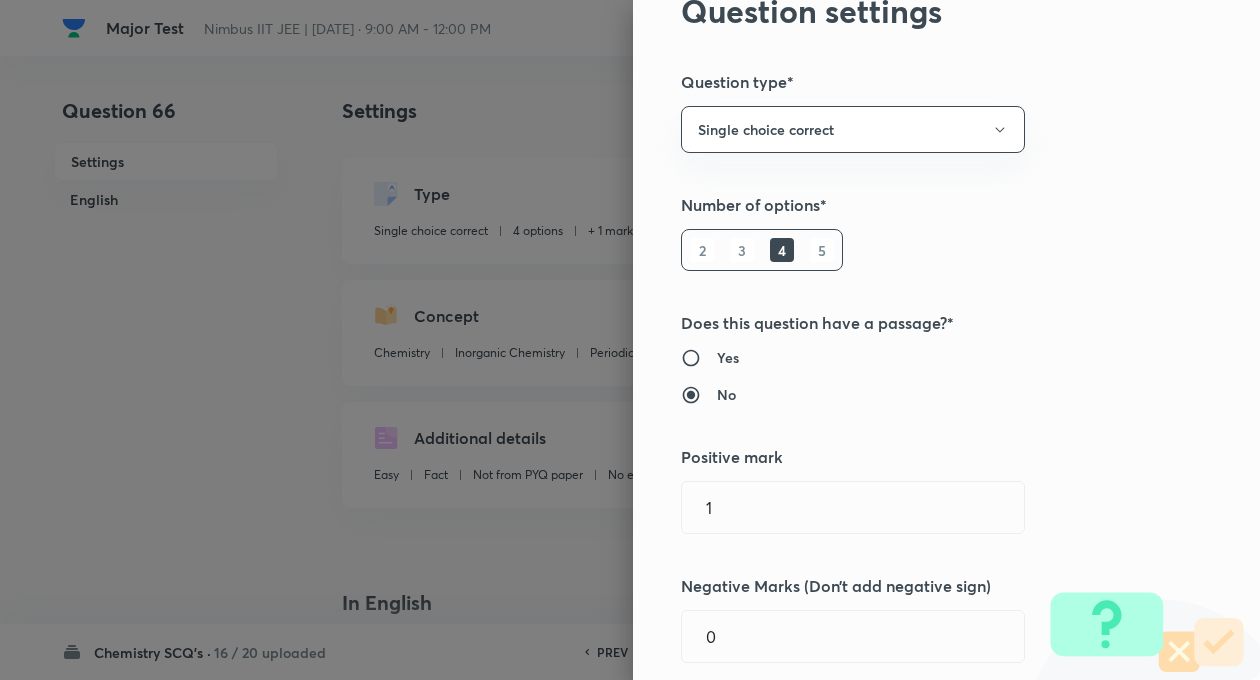 scroll, scrollTop: 280, scrollLeft: 0, axis: vertical 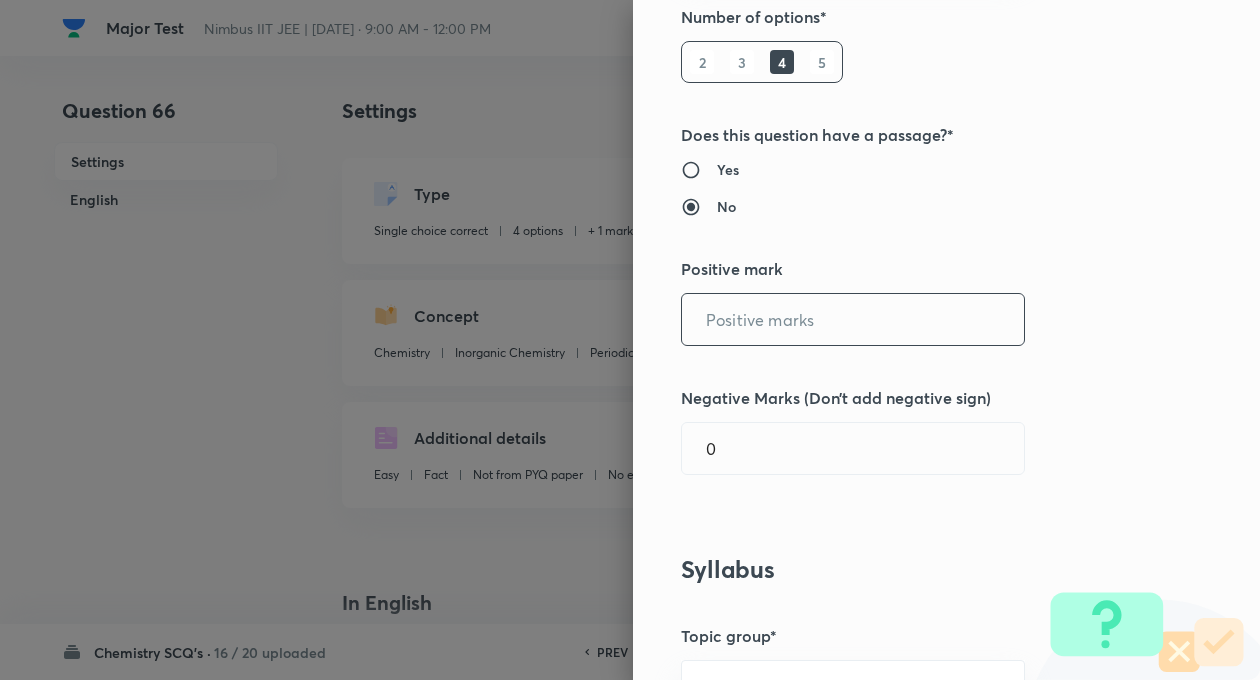 click at bounding box center (853, 319) 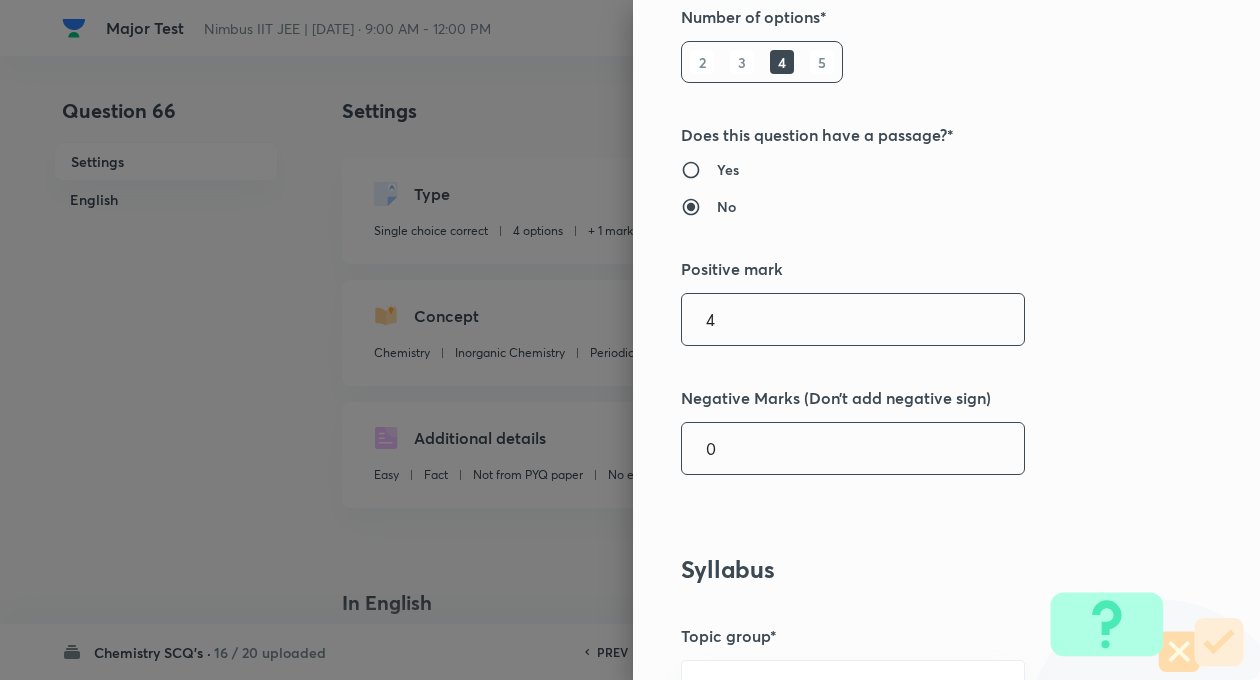 type on "4" 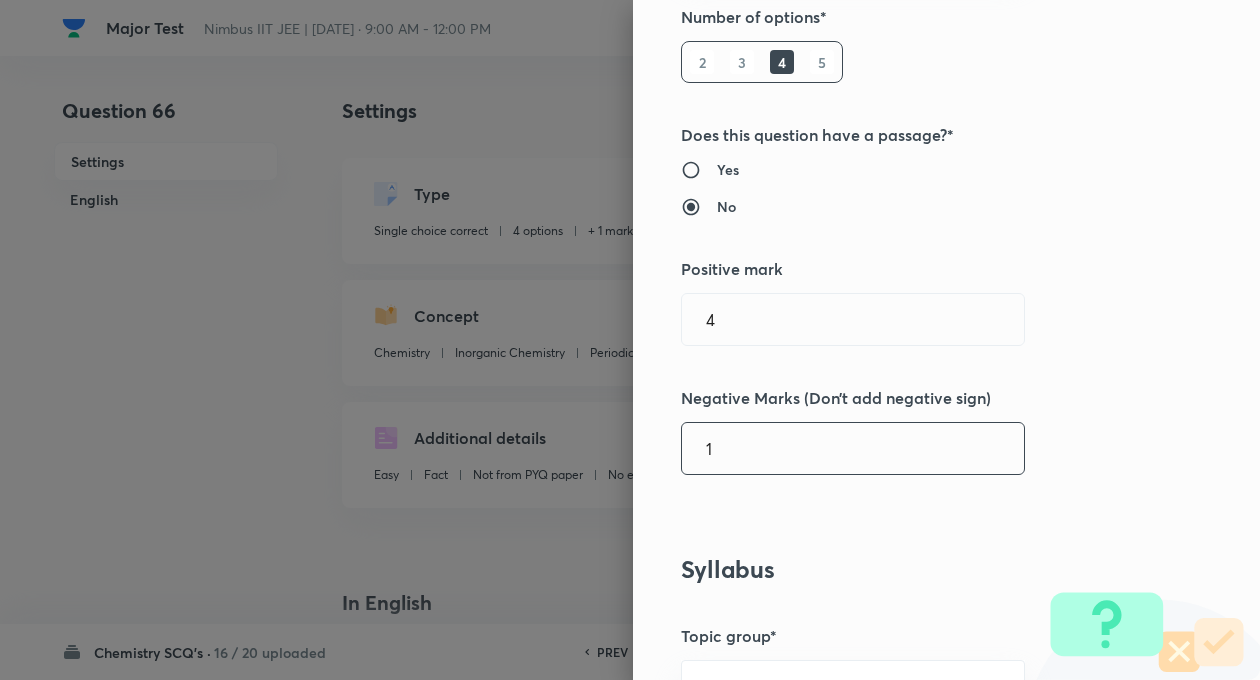 type on "1" 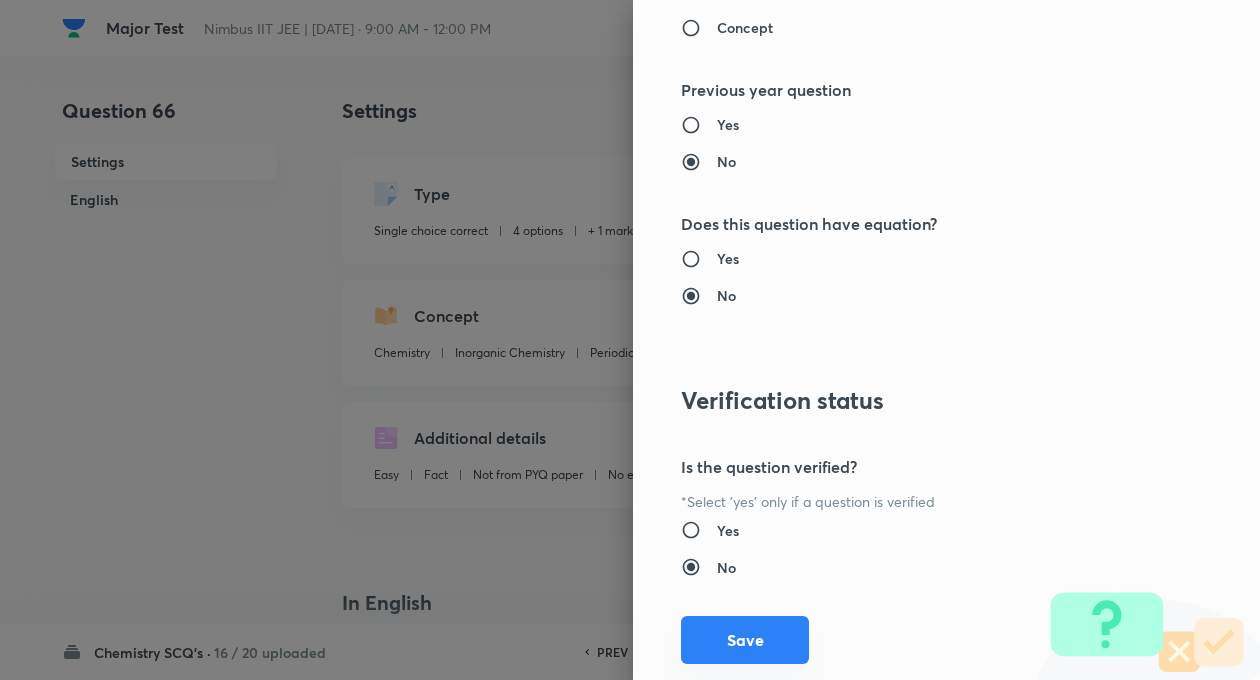 scroll, scrollTop: 2046, scrollLeft: 0, axis: vertical 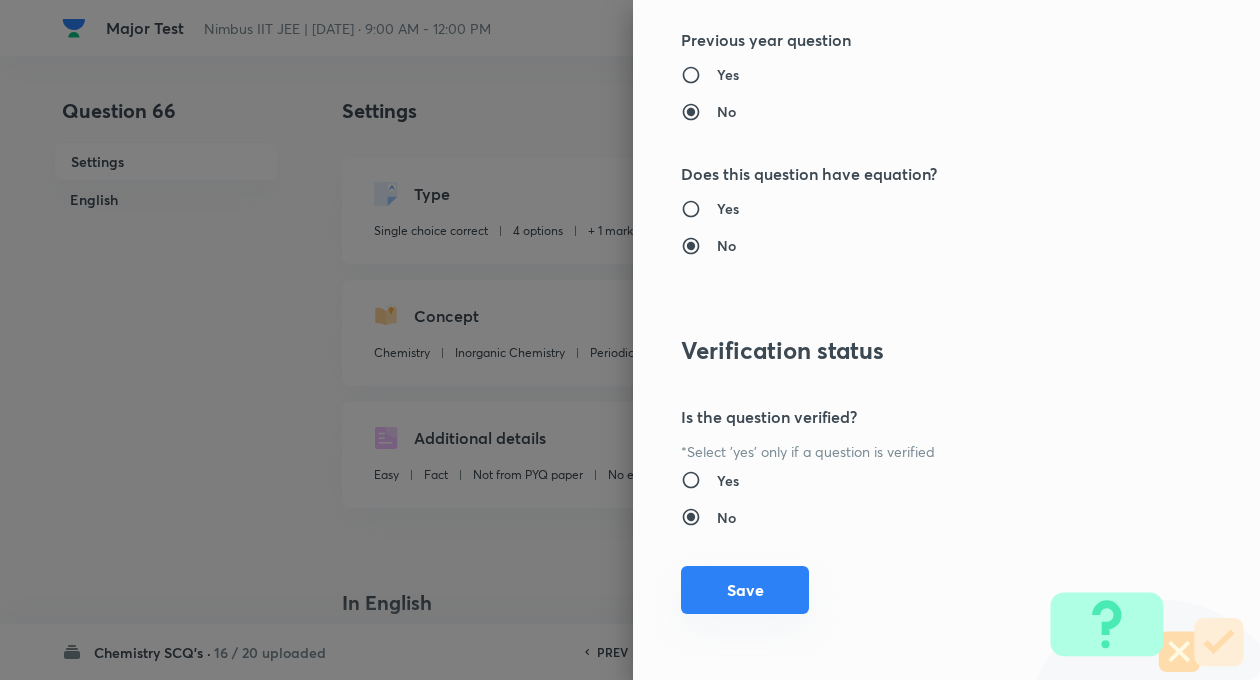 click on "Save" at bounding box center (745, 590) 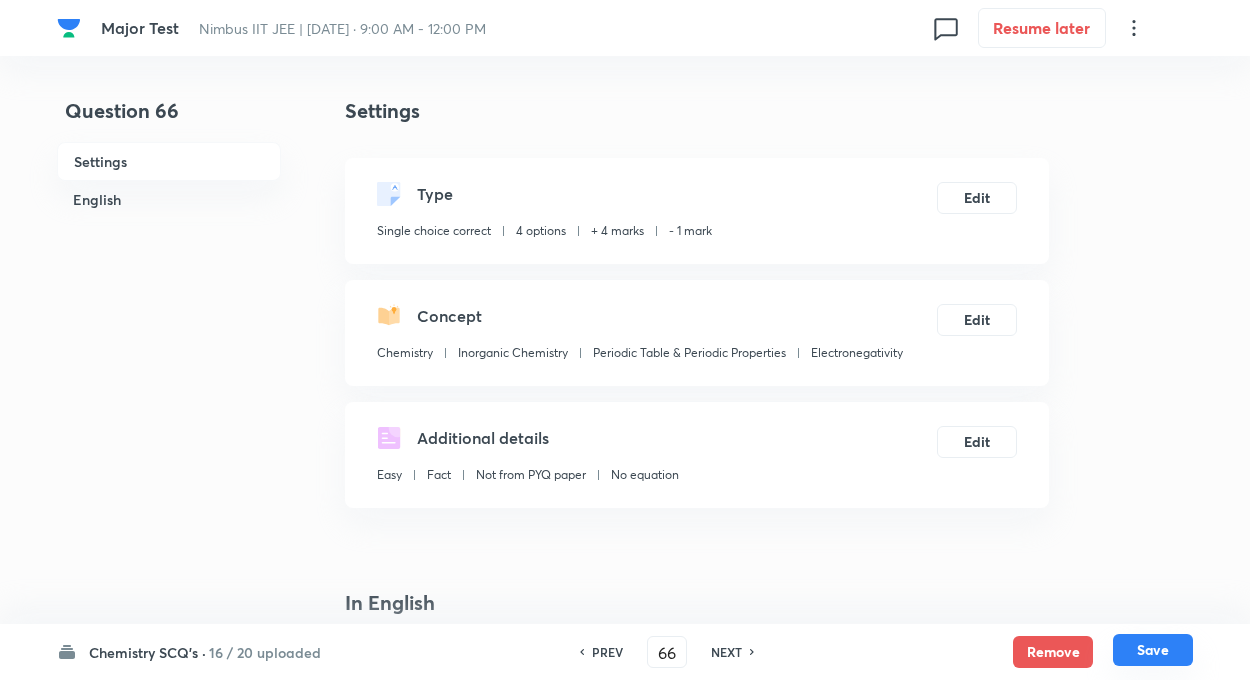click on "Save" at bounding box center (1153, 650) 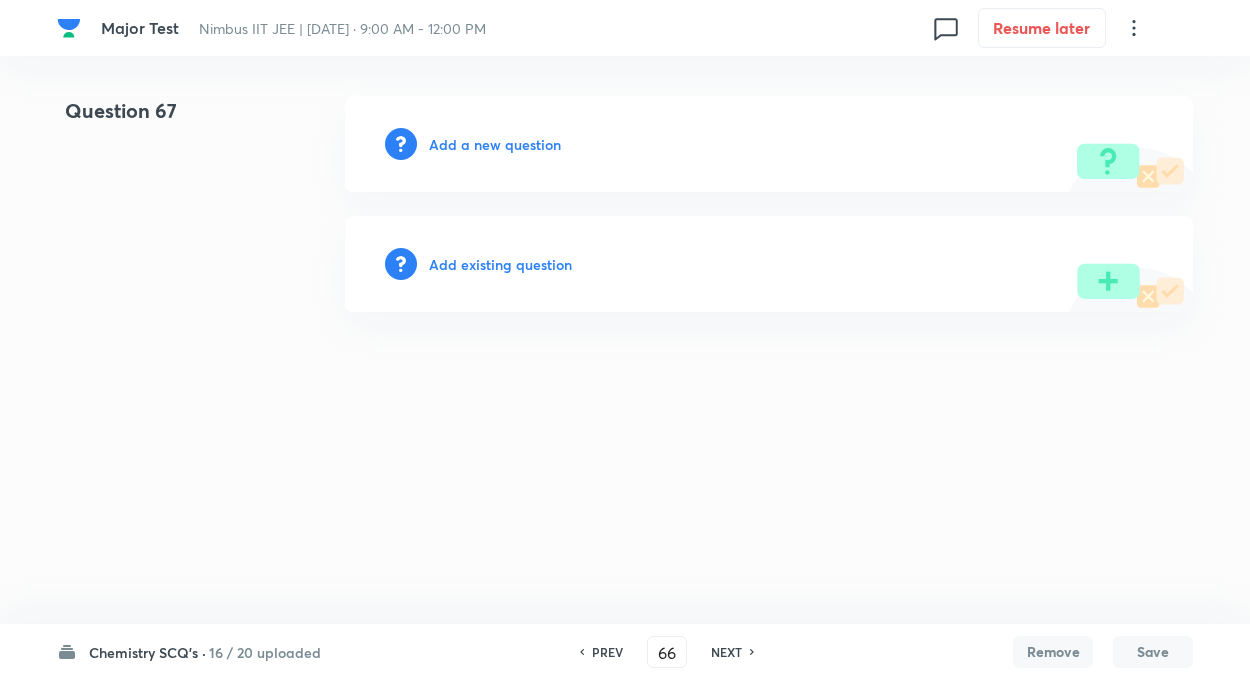type on "67" 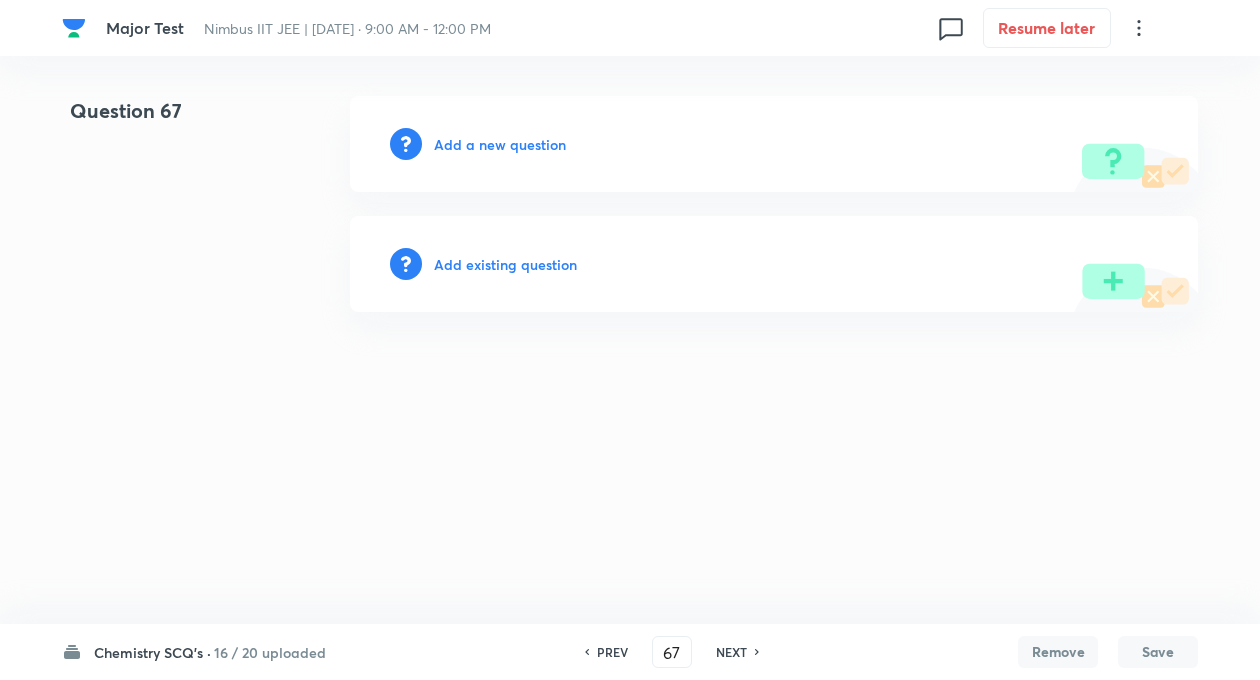click on "Add existing question" at bounding box center [505, 264] 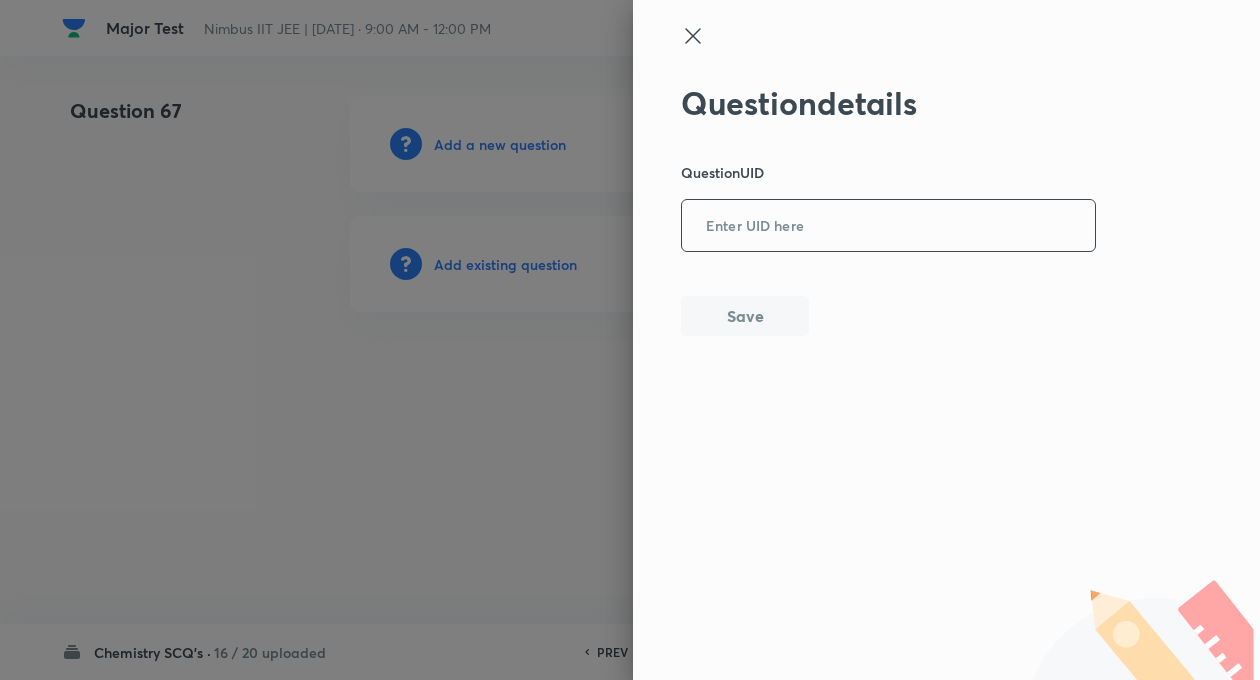 click at bounding box center (888, 226) 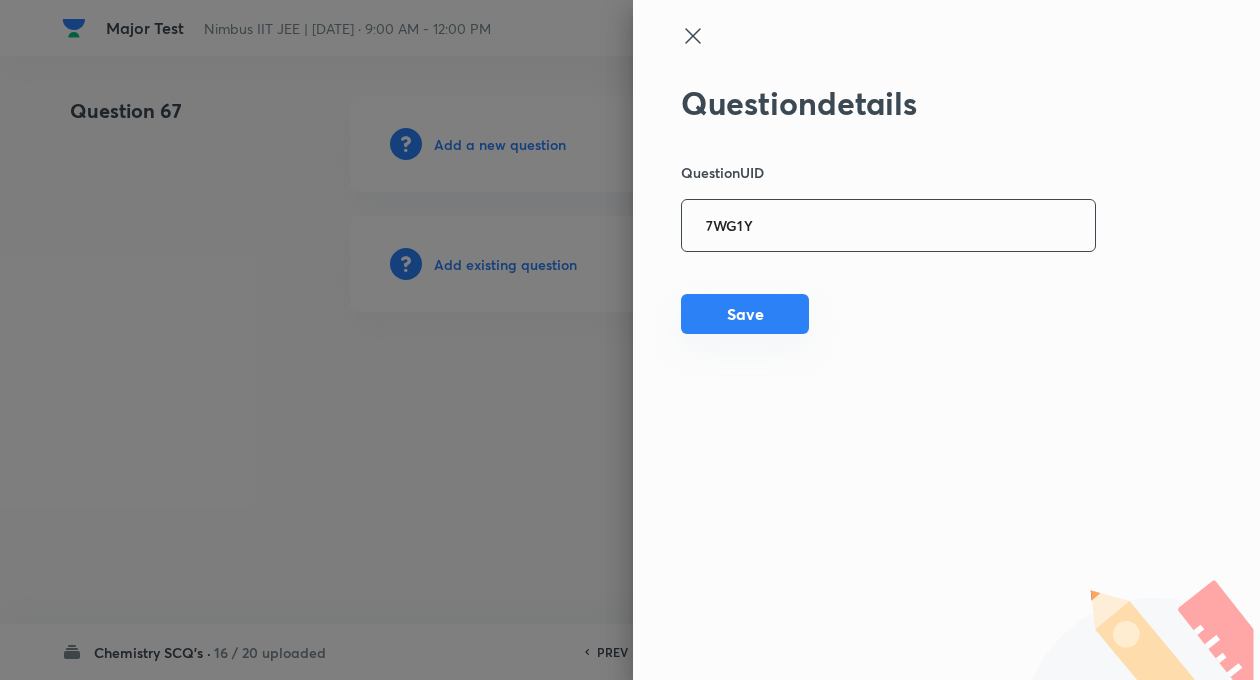 type on "7WG1Y" 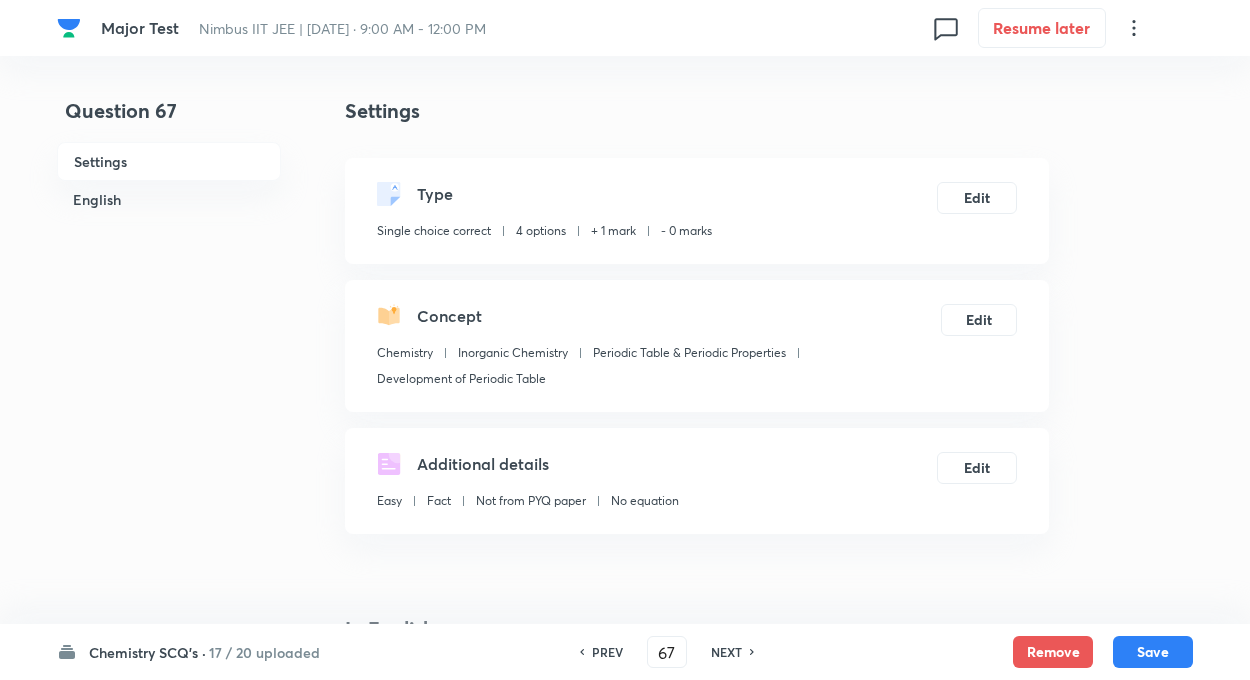 checkbox on "true" 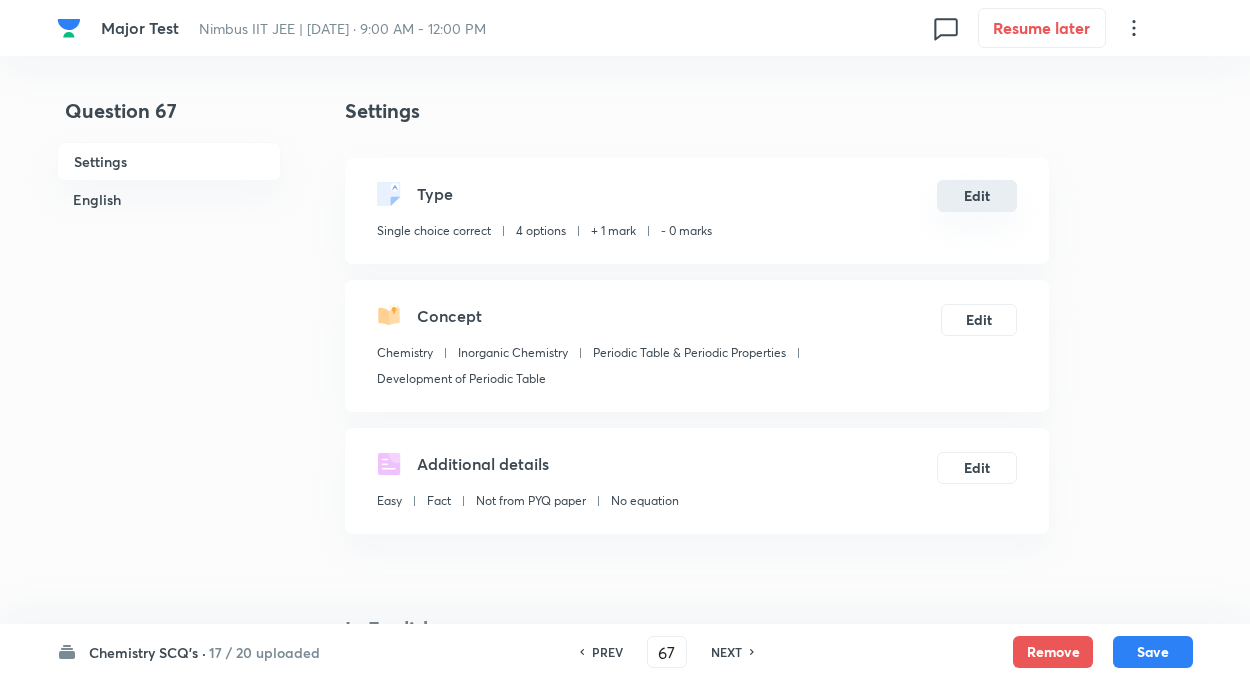 click on "Edit" at bounding box center (977, 196) 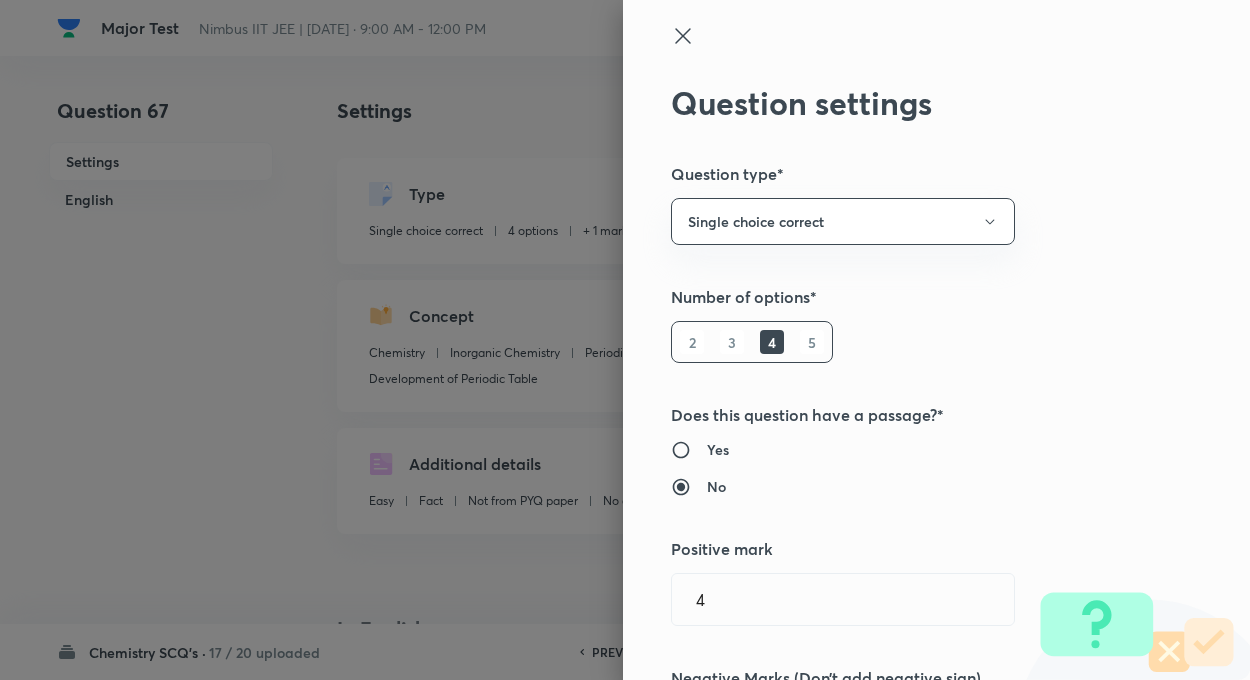 type on "1" 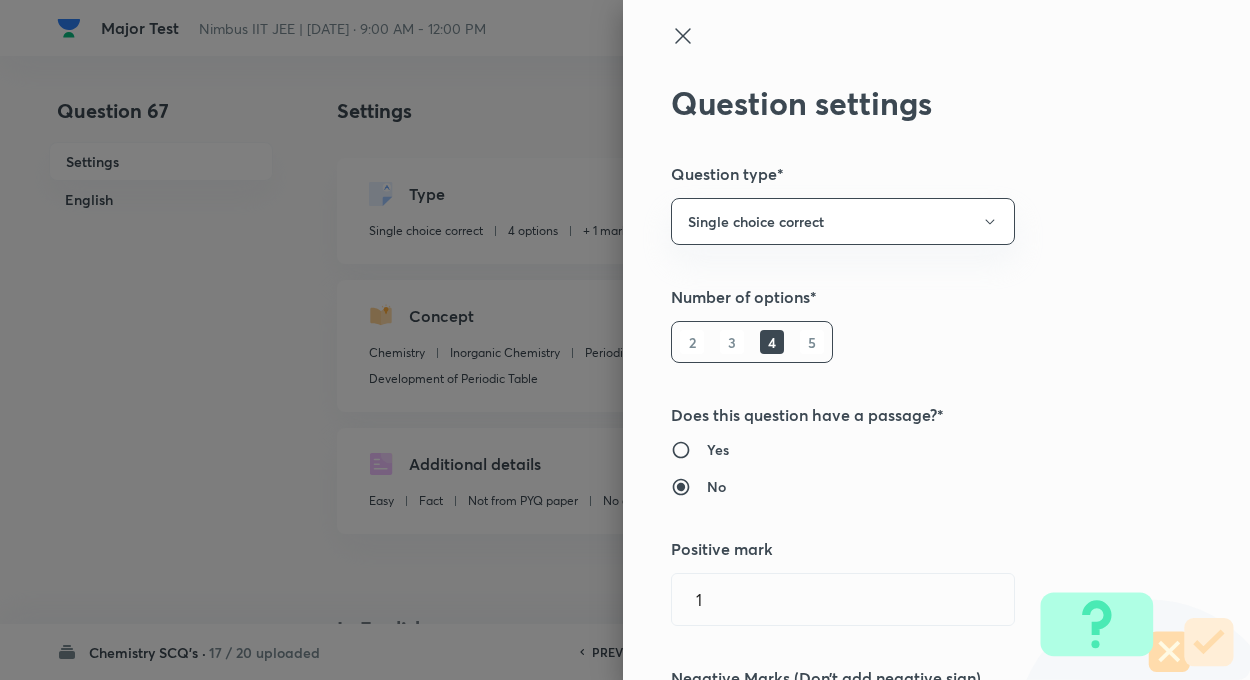 type on "Development of Periodic Table" 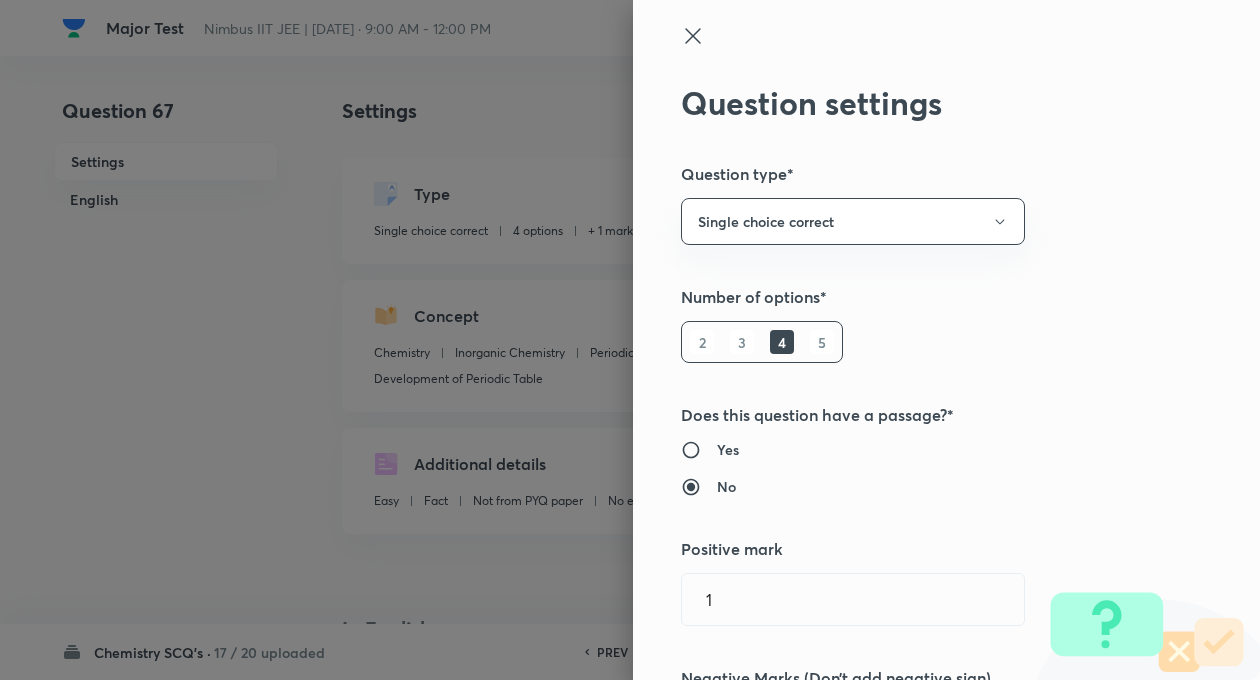 click on "Question settings Question type* Single choice correct Number of options* 2 3 4 5 Does this question have a passage?* Yes No Positive mark 1 ​ Negative Marks (Don’t add negative sign) 0 ​ Syllabus Topic group* Chemistry ​ Topic* Inorganic Chemistry ​ Concept* Periodic Table & Periodic Properties ​ Sub-concept* Development of Periodic Table ​ Concept-field ​ Additional details Question Difficulty Very easy Easy Moderate Hard Very hard Question is based on Fact Numerical Concept Previous year question Yes No Does this question have equation? Yes No Verification status Is the question verified? *Select 'yes' only if a question is verified Yes No Save" at bounding box center (946, 340) 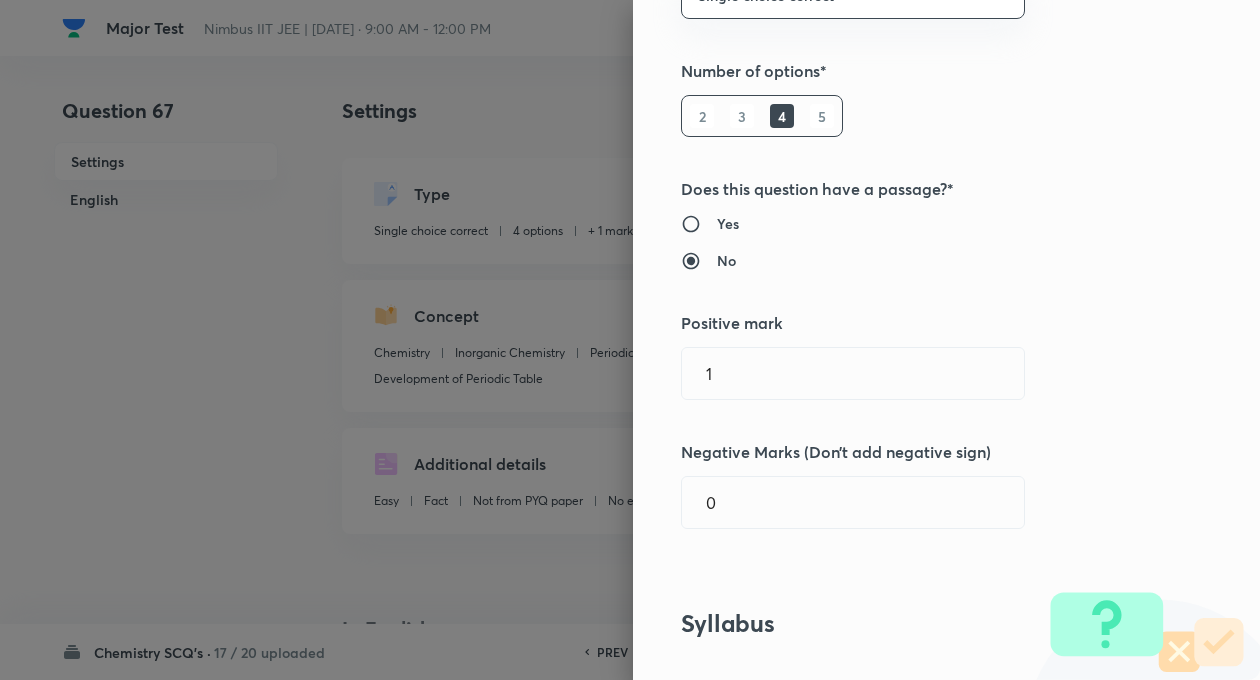 scroll, scrollTop: 280, scrollLeft: 0, axis: vertical 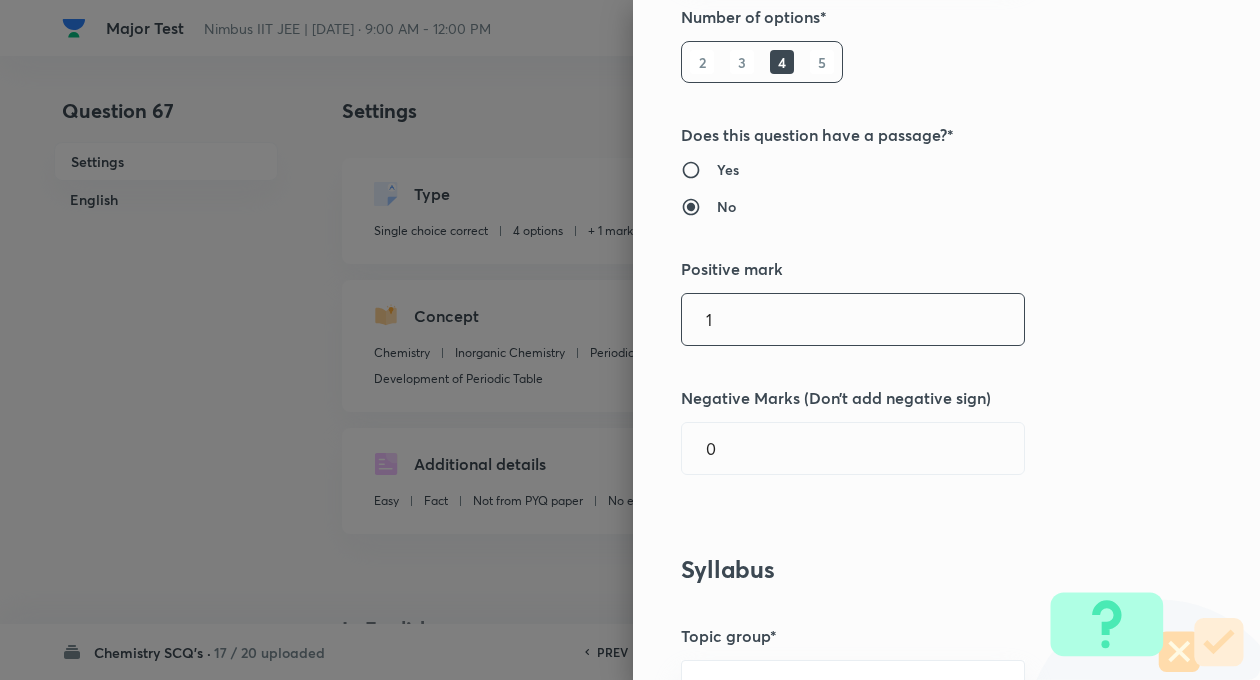 click on "1" at bounding box center [853, 319] 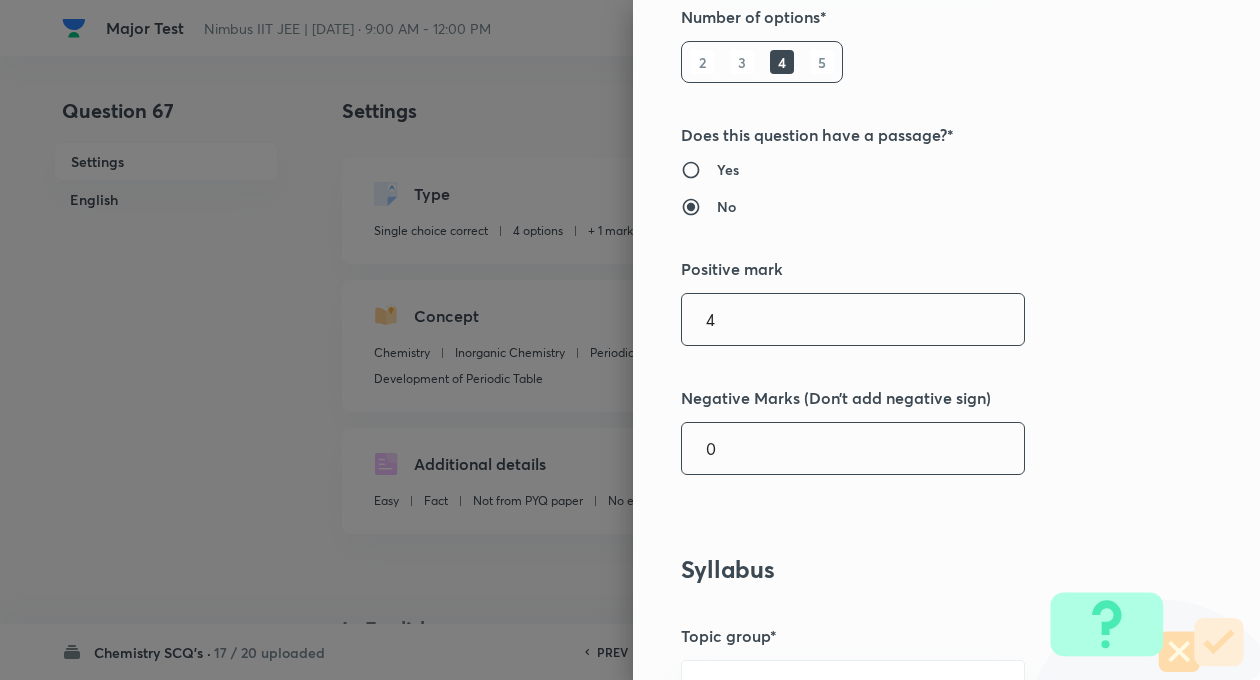 type on "4" 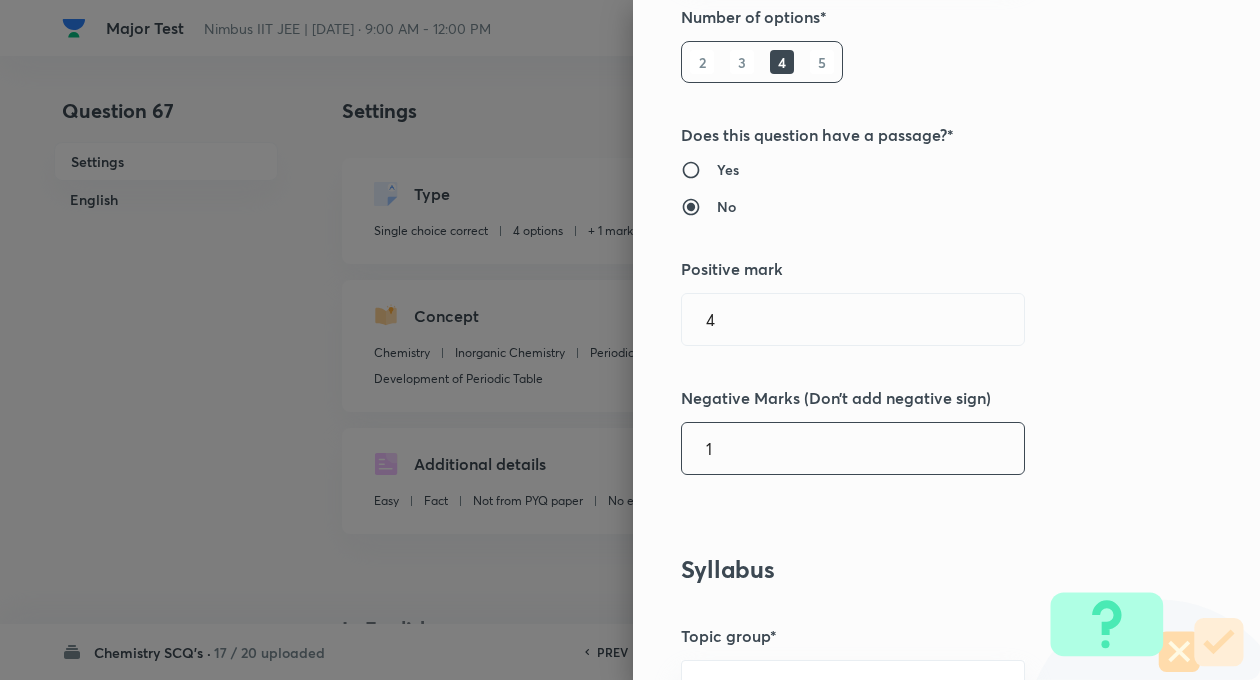 type on "1" 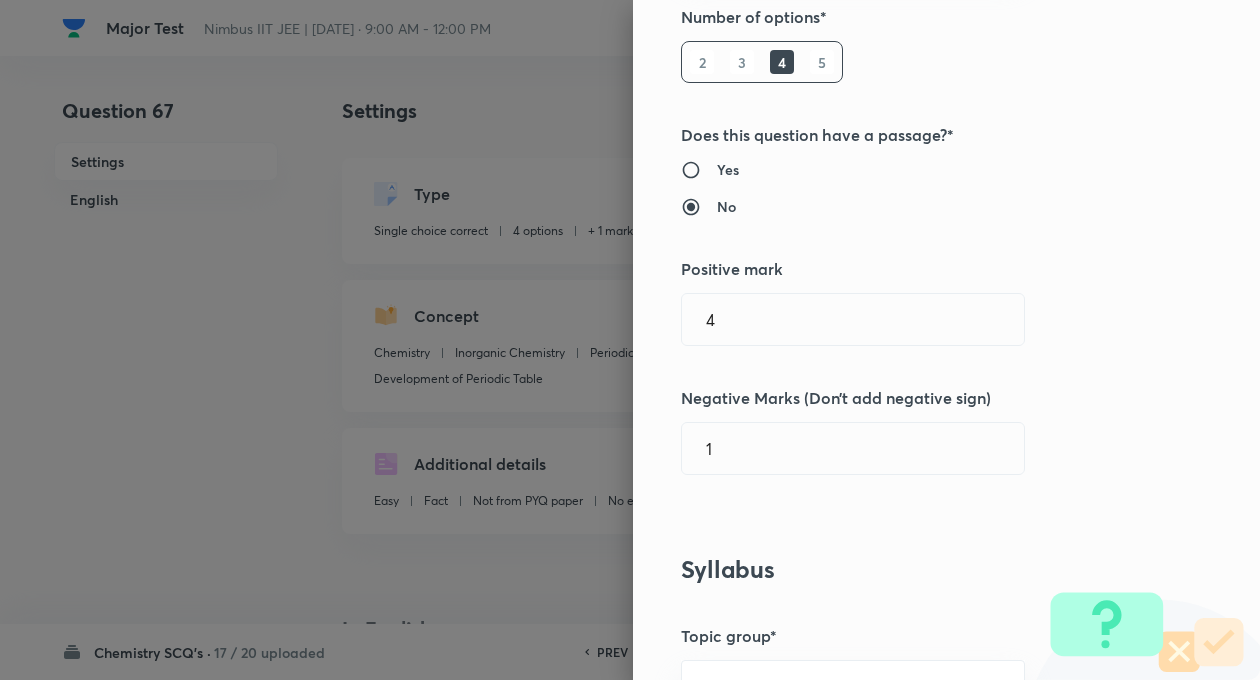 click on "Question settings Question type* Single choice correct Number of options* 2 3 4 5 Does this question have a passage?* Yes No Positive mark 4 ​ Negative Marks (Don’t add negative sign) 1 ​ Syllabus Topic group* Chemistry ​ Topic* Inorganic Chemistry ​ Concept* Periodic Table & Periodic Properties ​ Sub-concept* Development of Periodic Table ​ Concept-field ​ Additional details Question Difficulty Very easy Easy Moderate Hard Very hard Question is based on Fact Numerical Concept Previous year question Yes No Does this question have equation? Yes No Verification status Is the question verified? *Select 'yes' only if a question is verified Yes No Save" at bounding box center (946, 340) 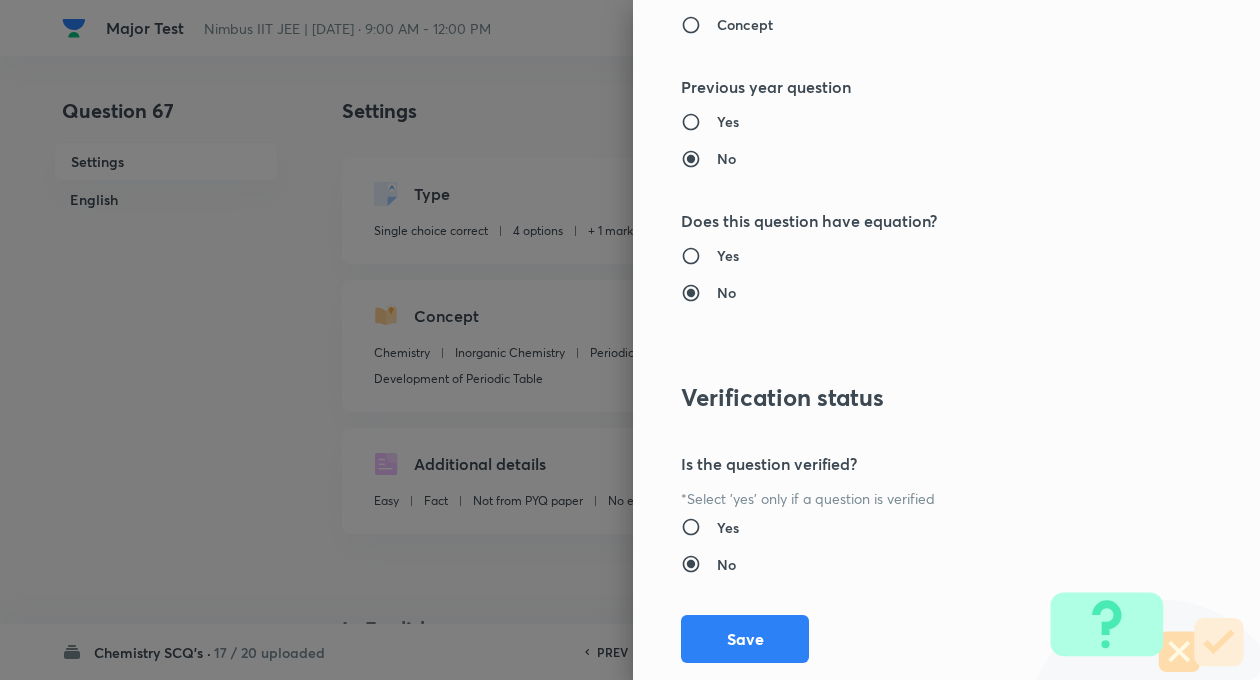 scroll, scrollTop: 2046, scrollLeft: 0, axis: vertical 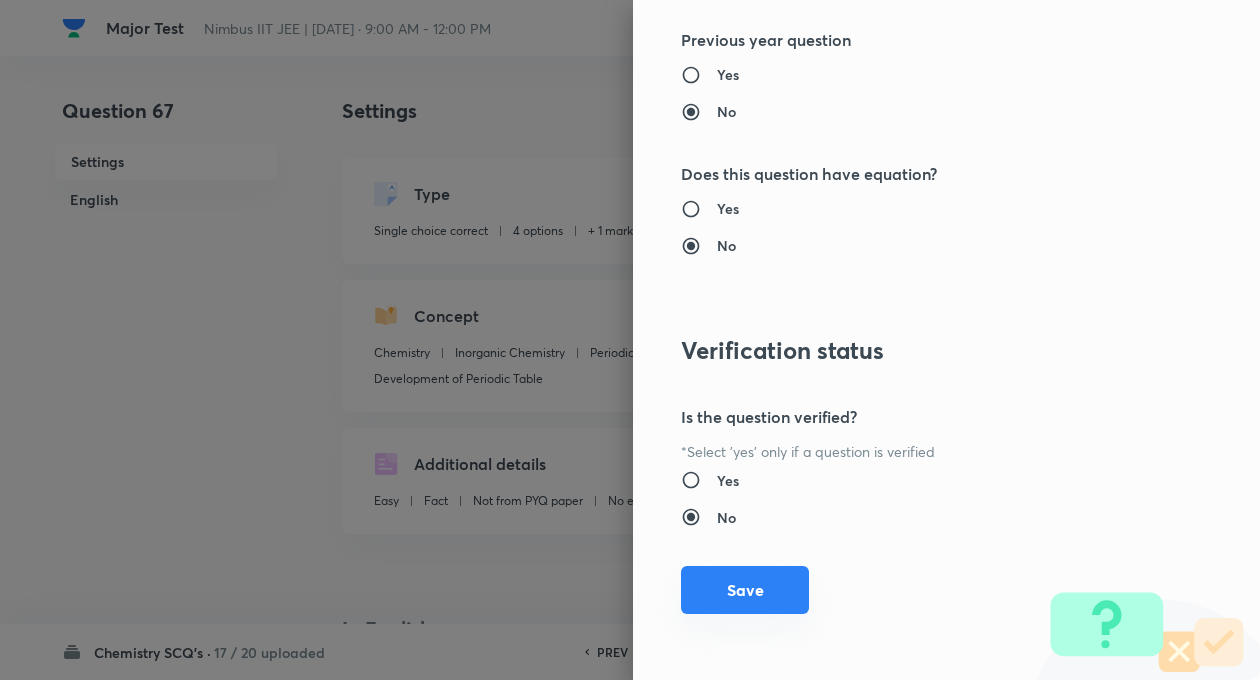 click on "Save" at bounding box center (745, 590) 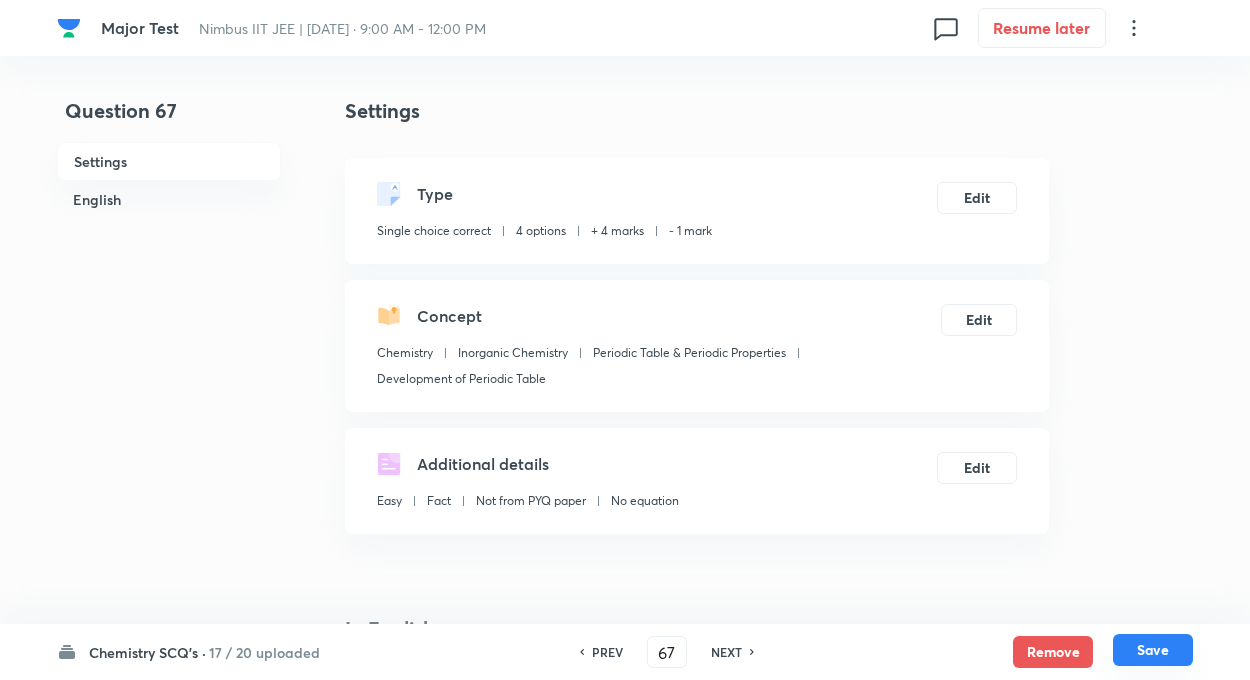 click on "Save" at bounding box center (1153, 650) 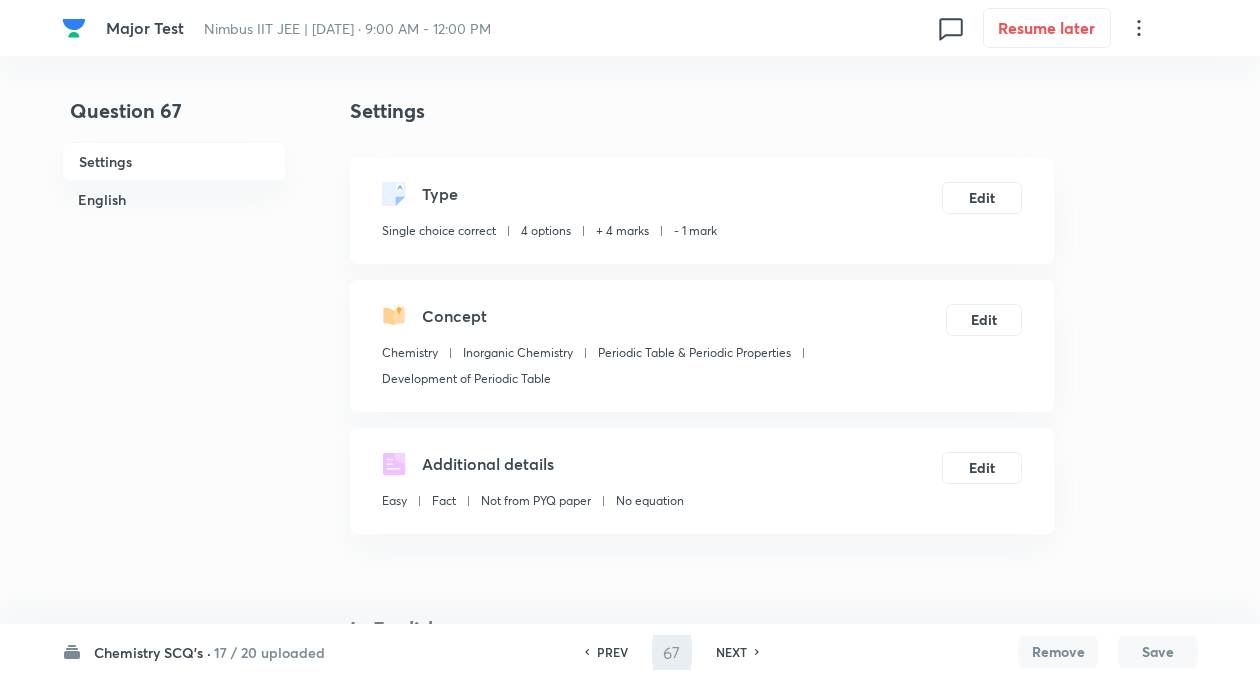 type on "68" 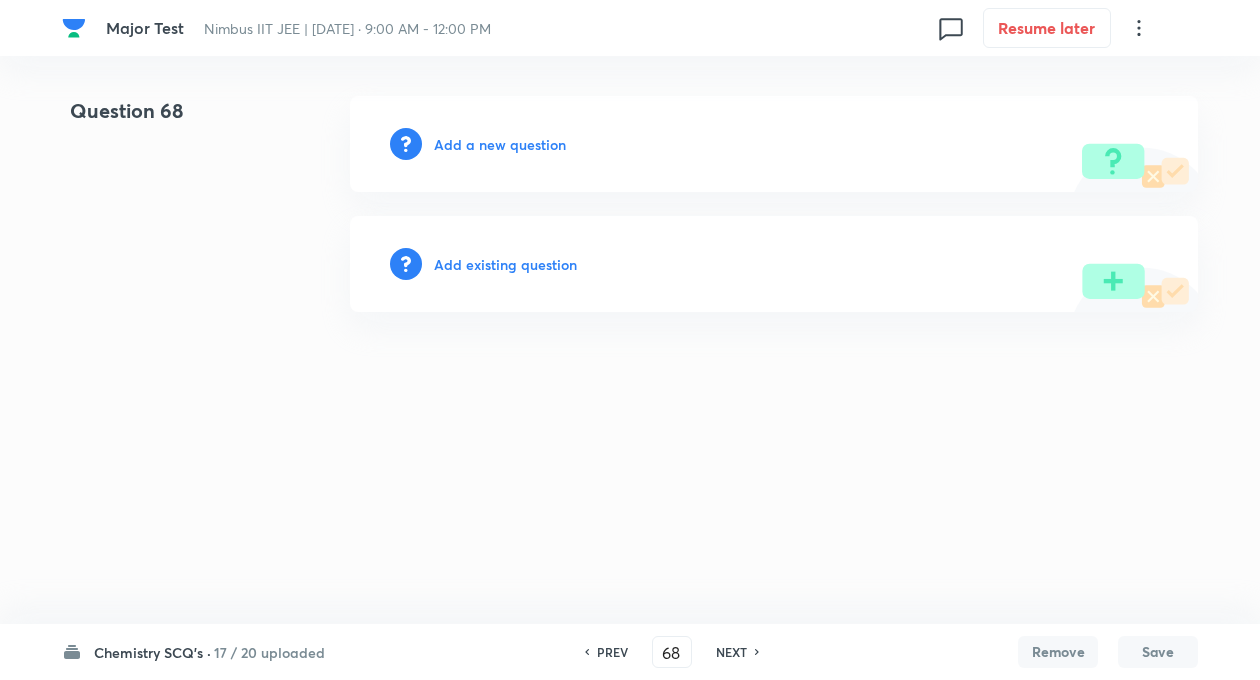 click on "Add existing question" at bounding box center [505, 264] 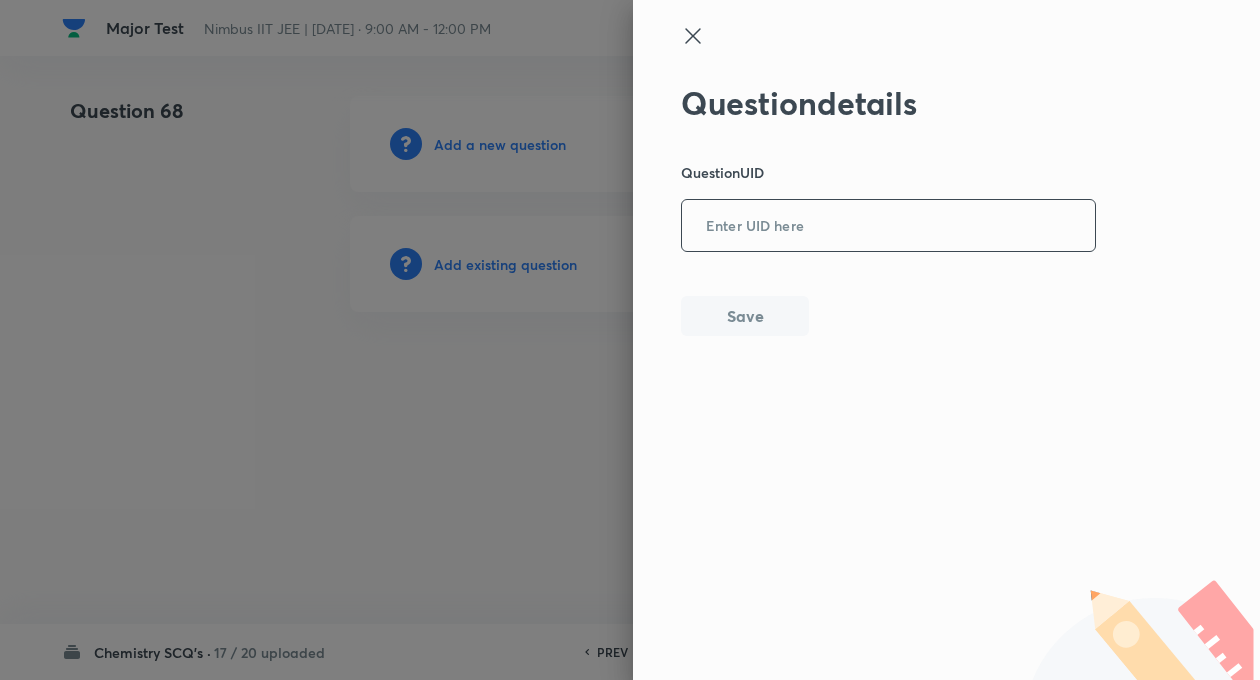 click at bounding box center (888, 226) 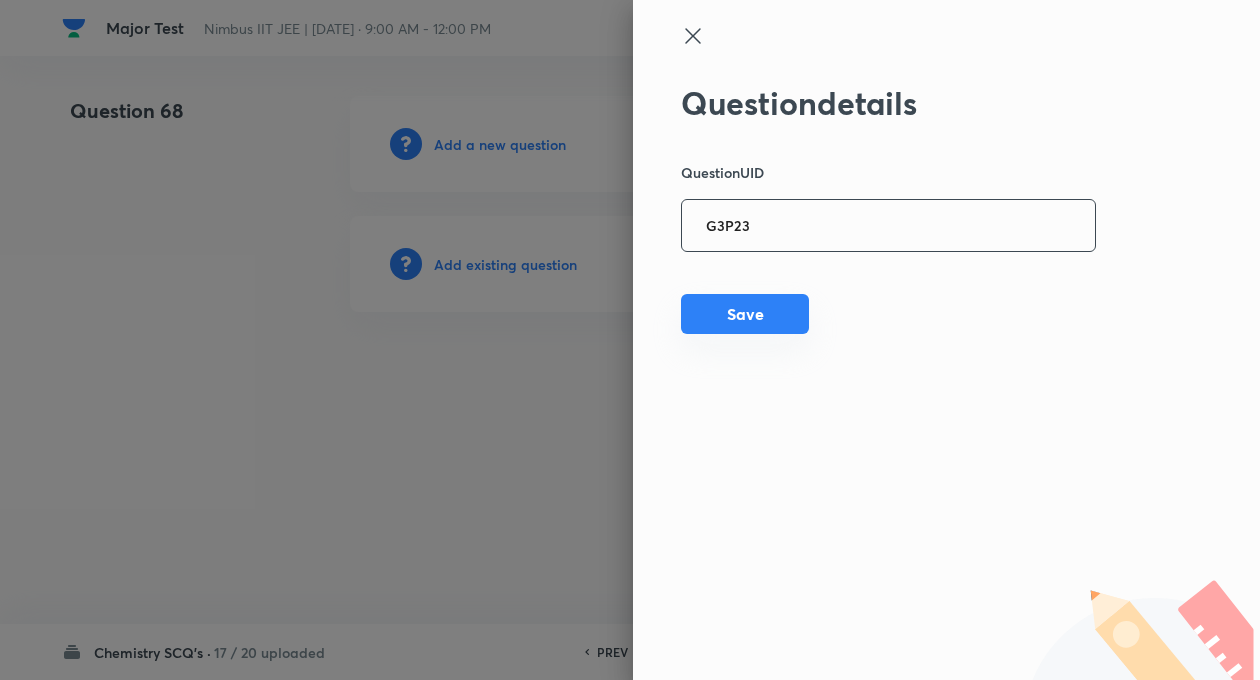 type on "G3P23" 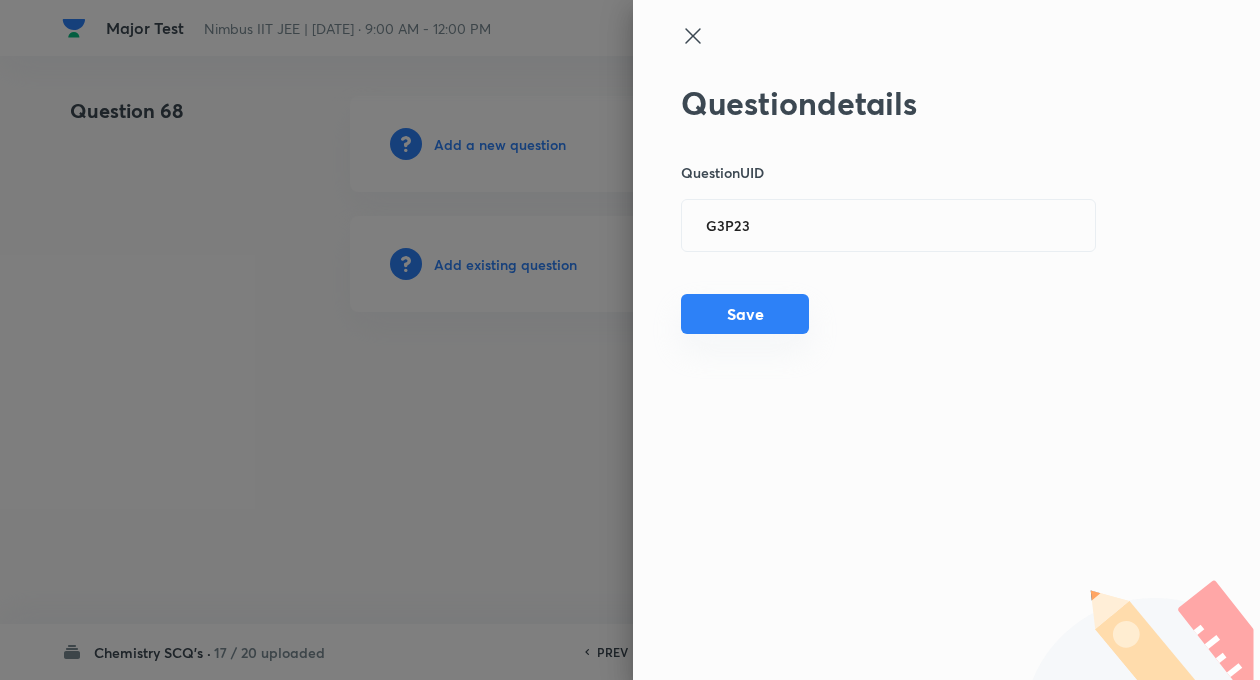 click on "Save" at bounding box center (745, 314) 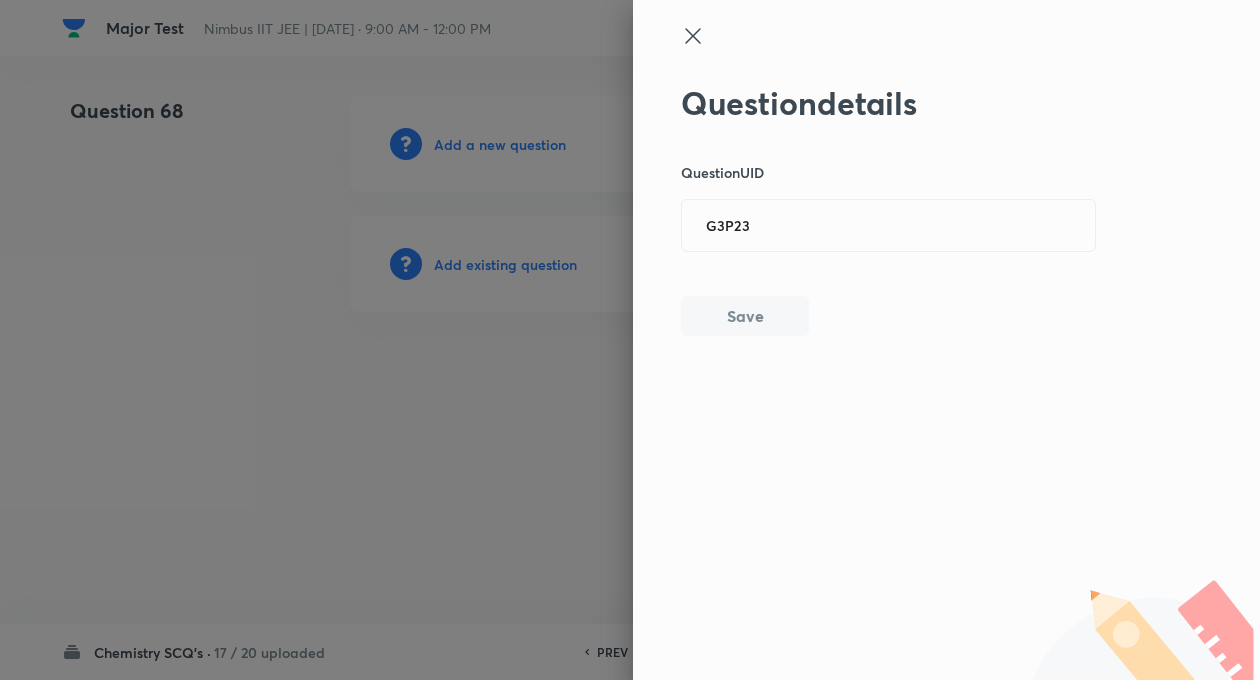 type 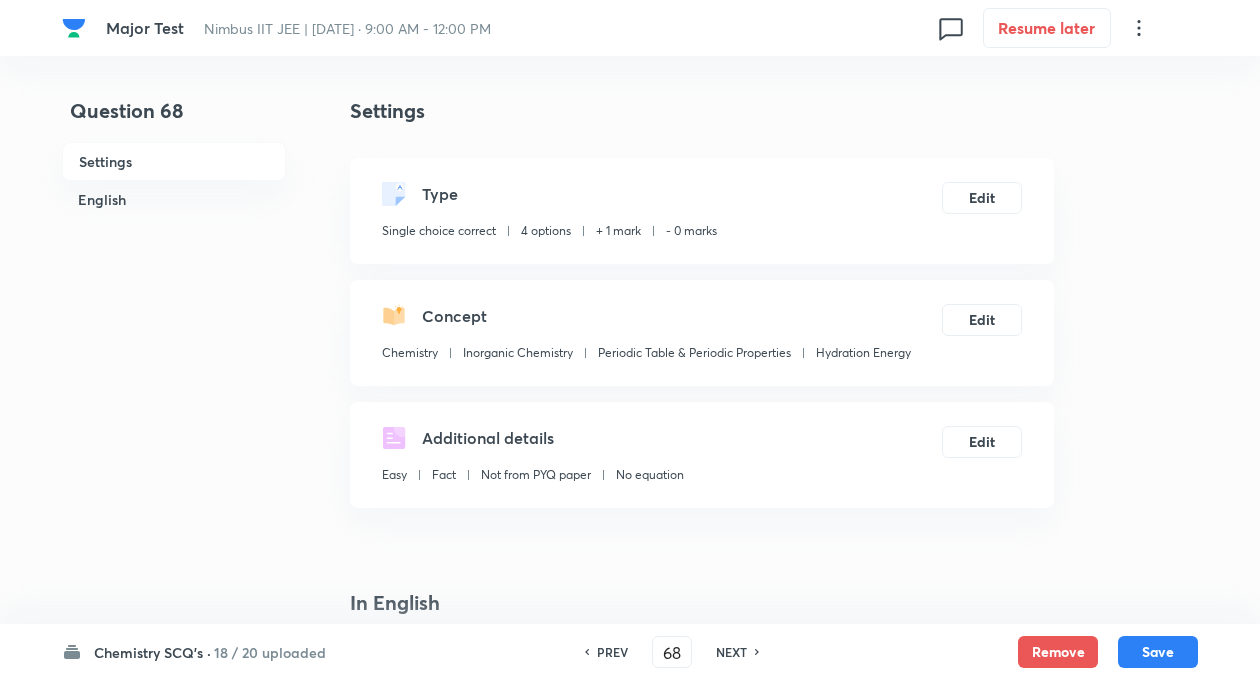 checkbox on "true" 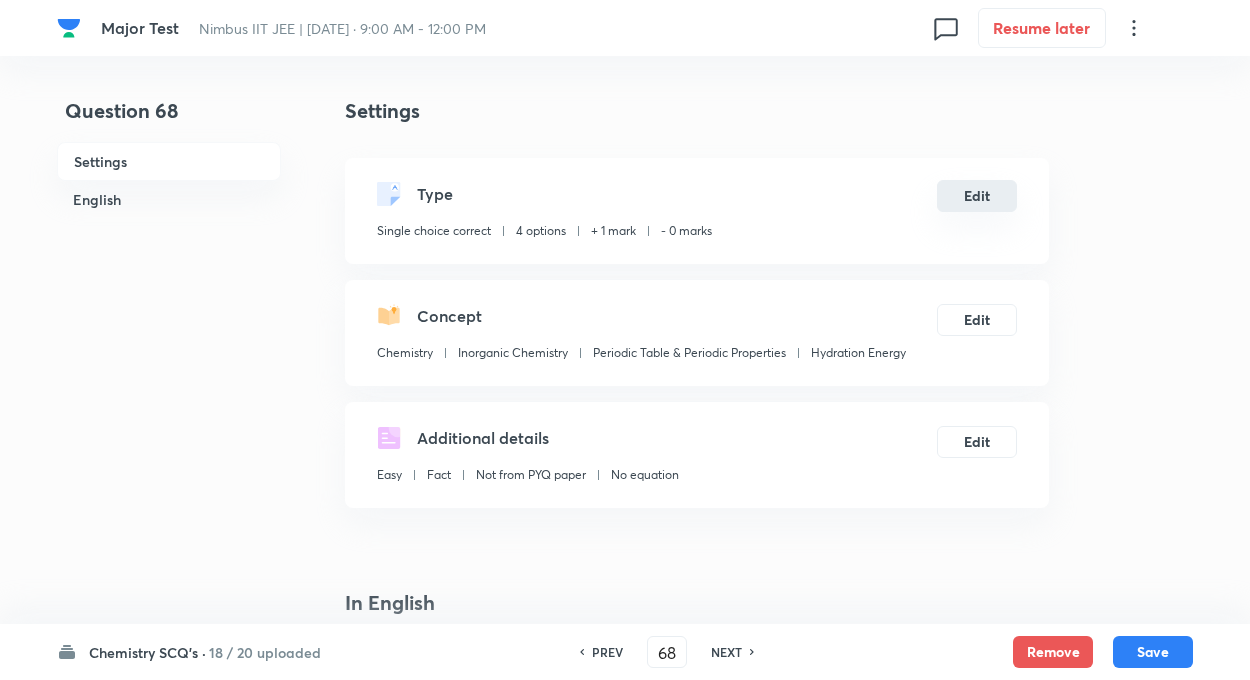 click on "Edit" at bounding box center [977, 196] 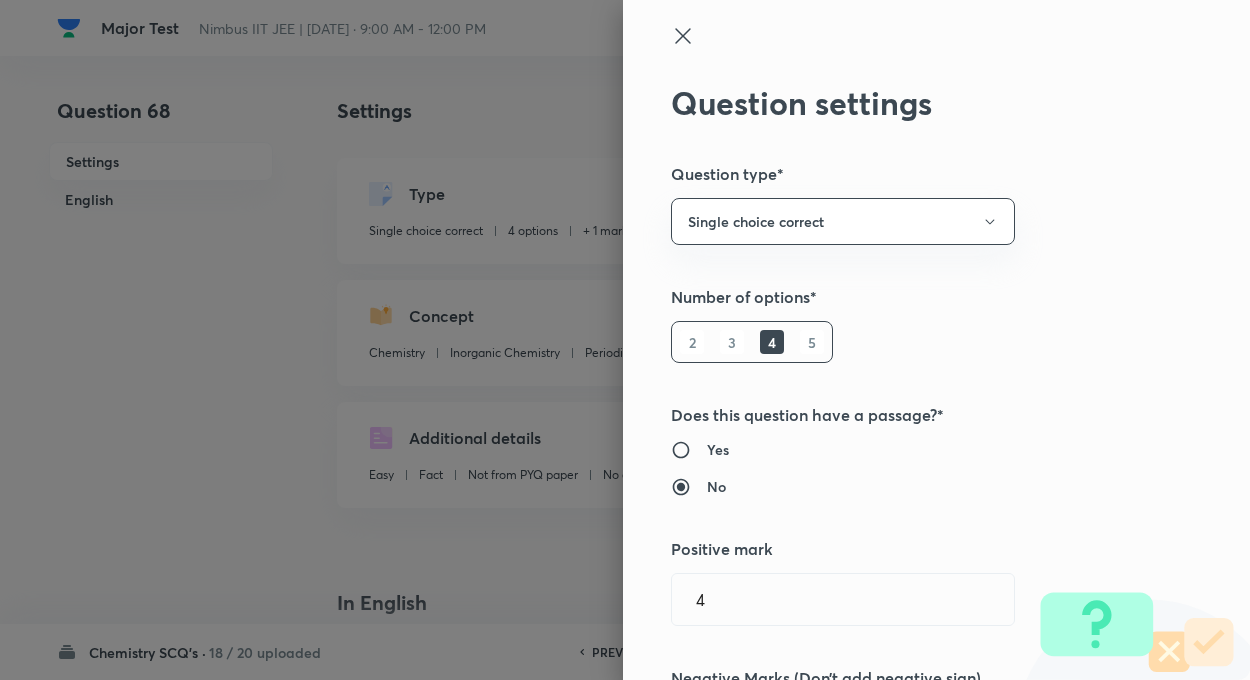 type on "1" 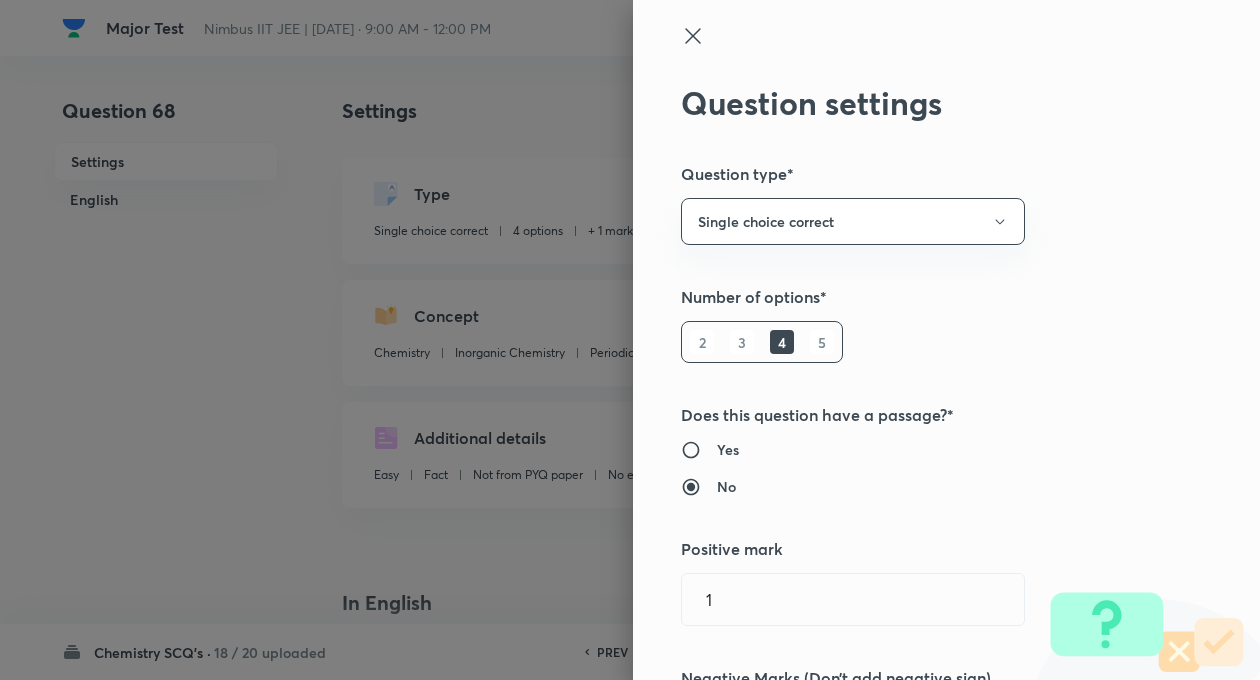 click on "Question settings Question type* Single choice correct Number of options* 2 3 4 5 Does this question have a passage?* Yes No Positive mark 1 ​ Negative Marks (Don’t add negative sign) 0 ​ Syllabus Topic group* Chemistry ​ Topic* Inorganic Chemistry ​ Concept* Periodic Table & Periodic Properties ​ Sub-concept* Hydration Energy ​ Concept-field ​ Additional details Question Difficulty Very easy Easy Moderate Hard Very hard Question is based on Fact Numerical Concept Previous year question Yes No Does this question have equation? Yes No Verification status Is the question verified? *Select 'yes' only if a question is verified Yes No Save" at bounding box center [946, 340] 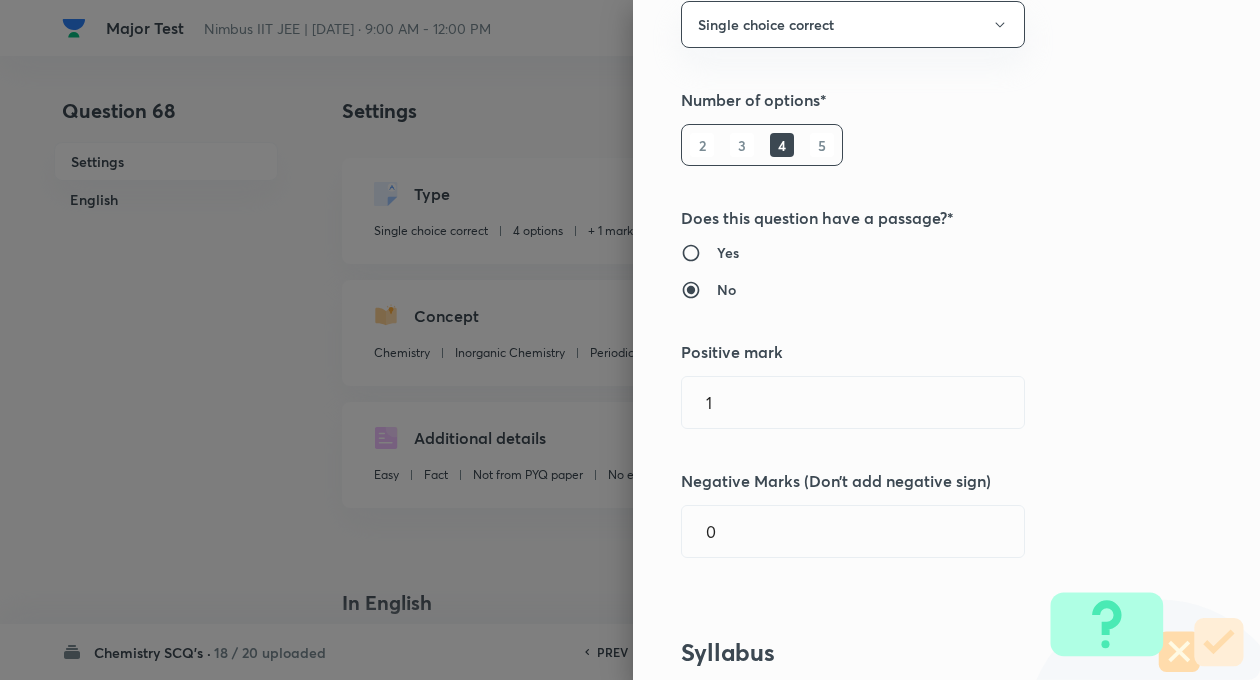 scroll, scrollTop: 200, scrollLeft: 0, axis: vertical 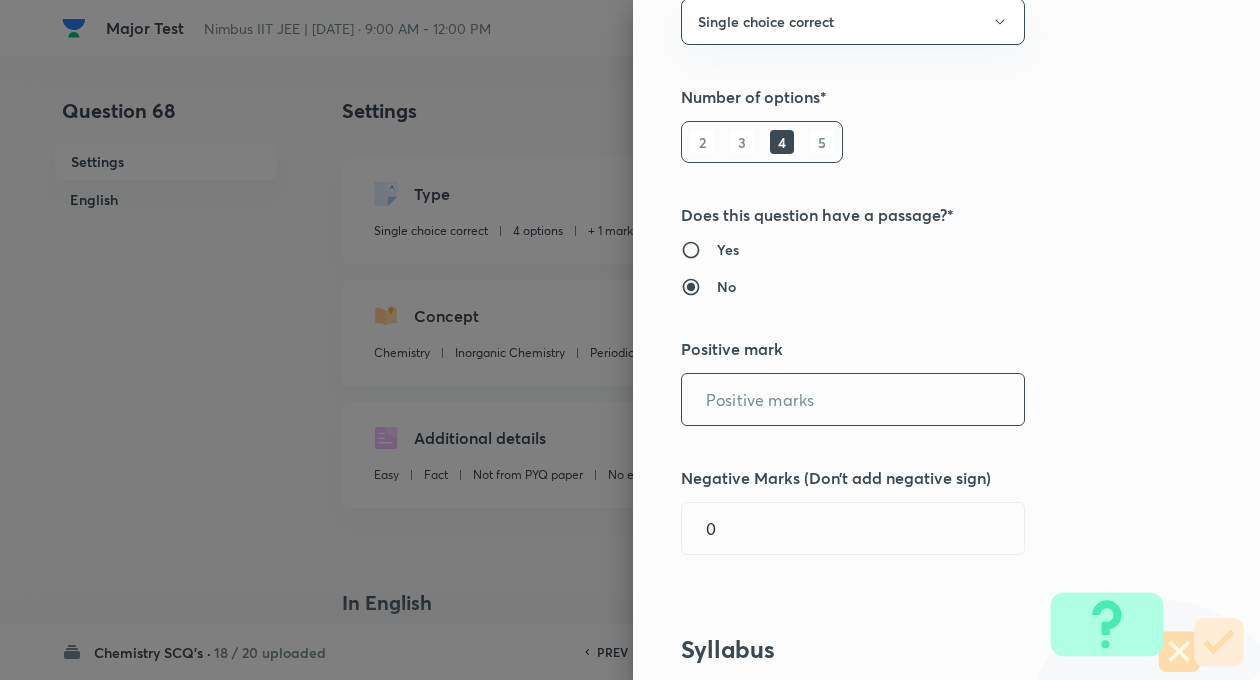 click at bounding box center [853, 399] 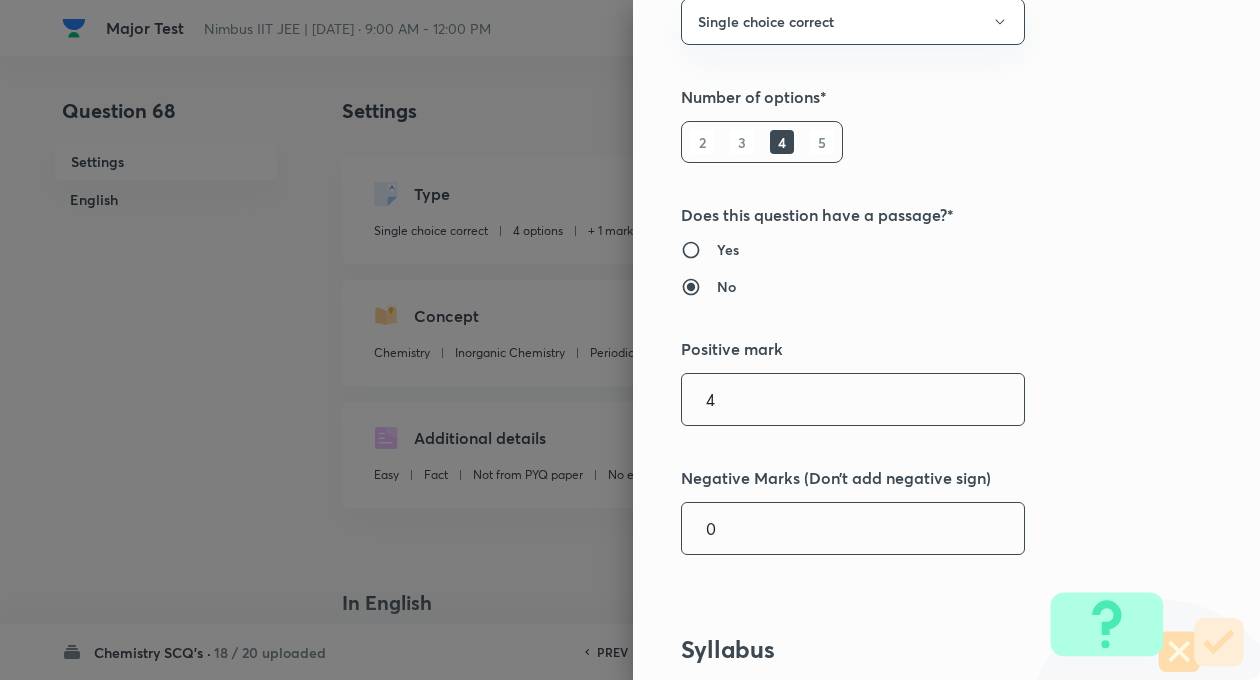 type on "4" 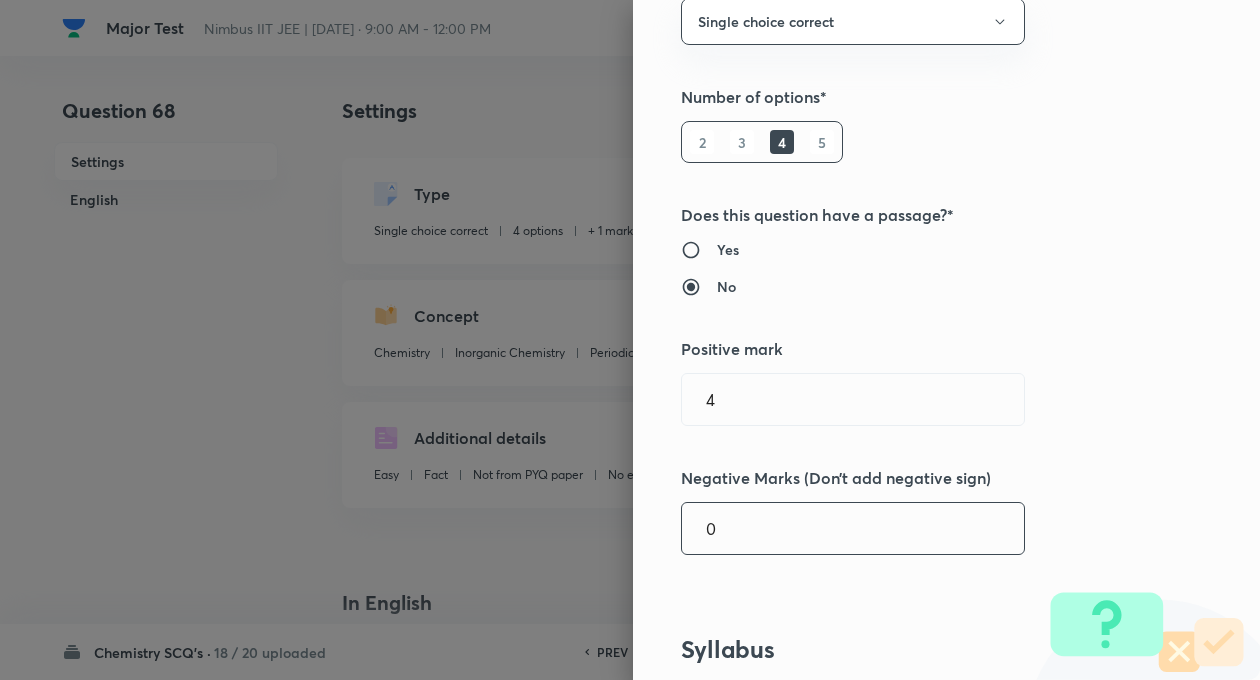 click on "0" at bounding box center (853, 528) 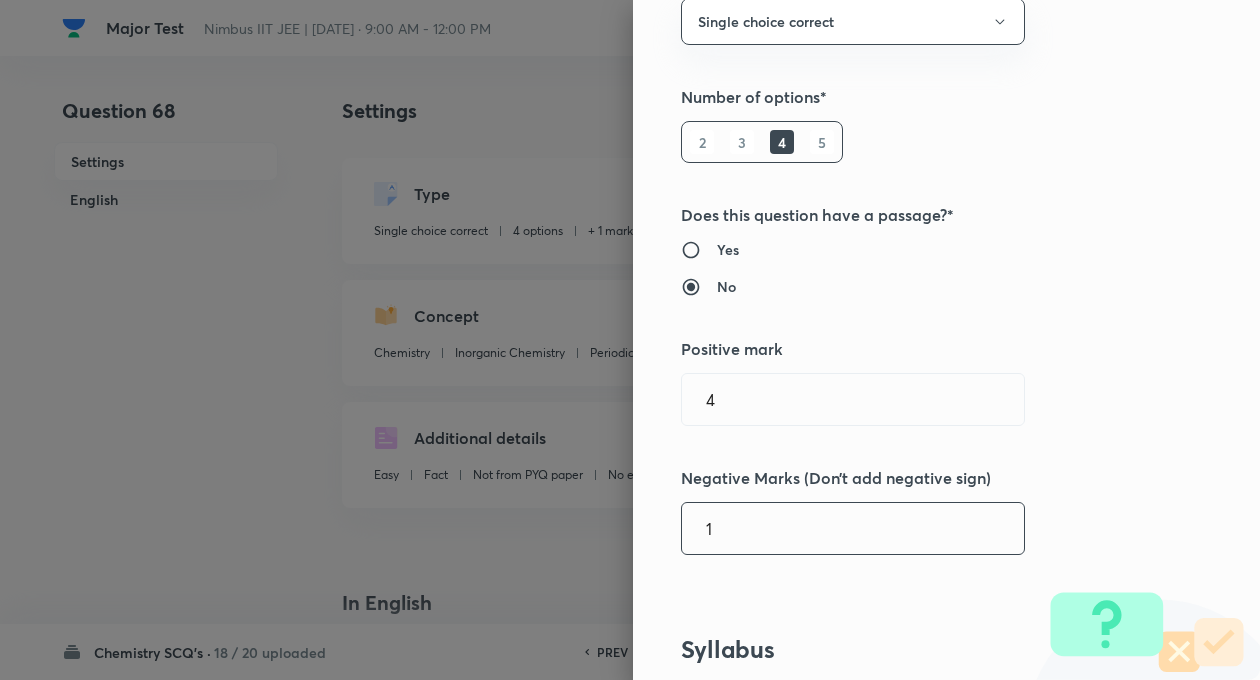 type on "1" 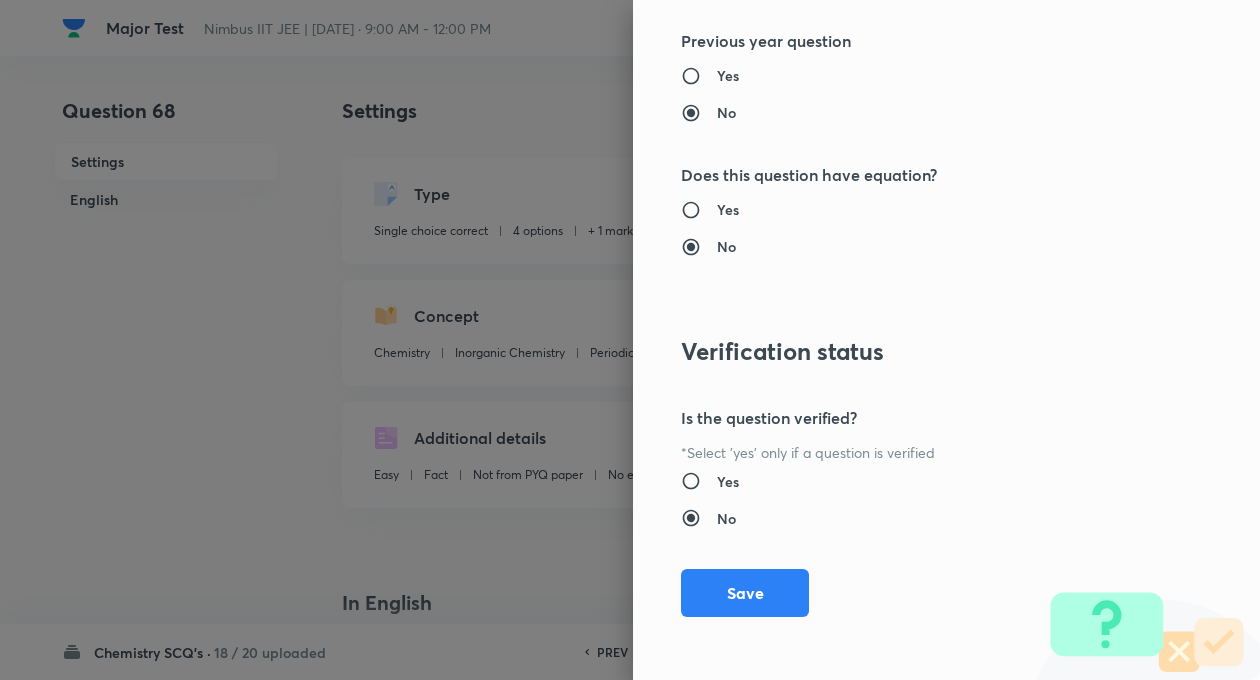 scroll, scrollTop: 2046, scrollLeft: 0, axis: vertical 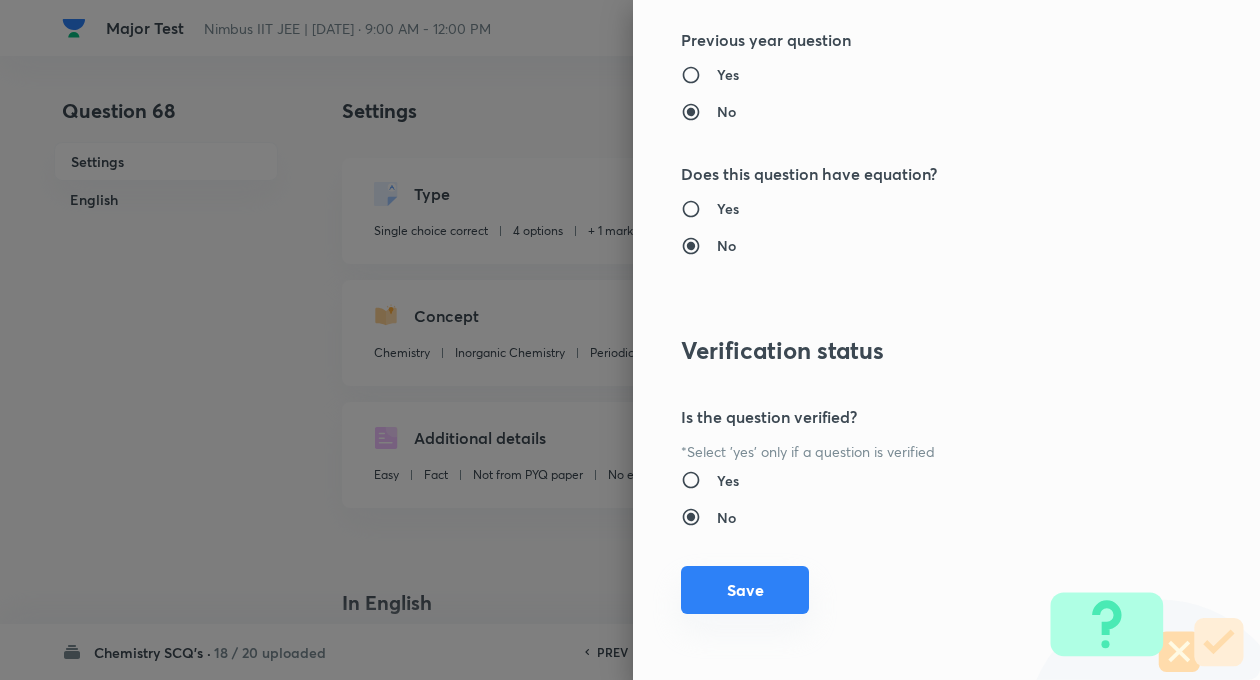 click on "Save" at bounding box center [745, 590] 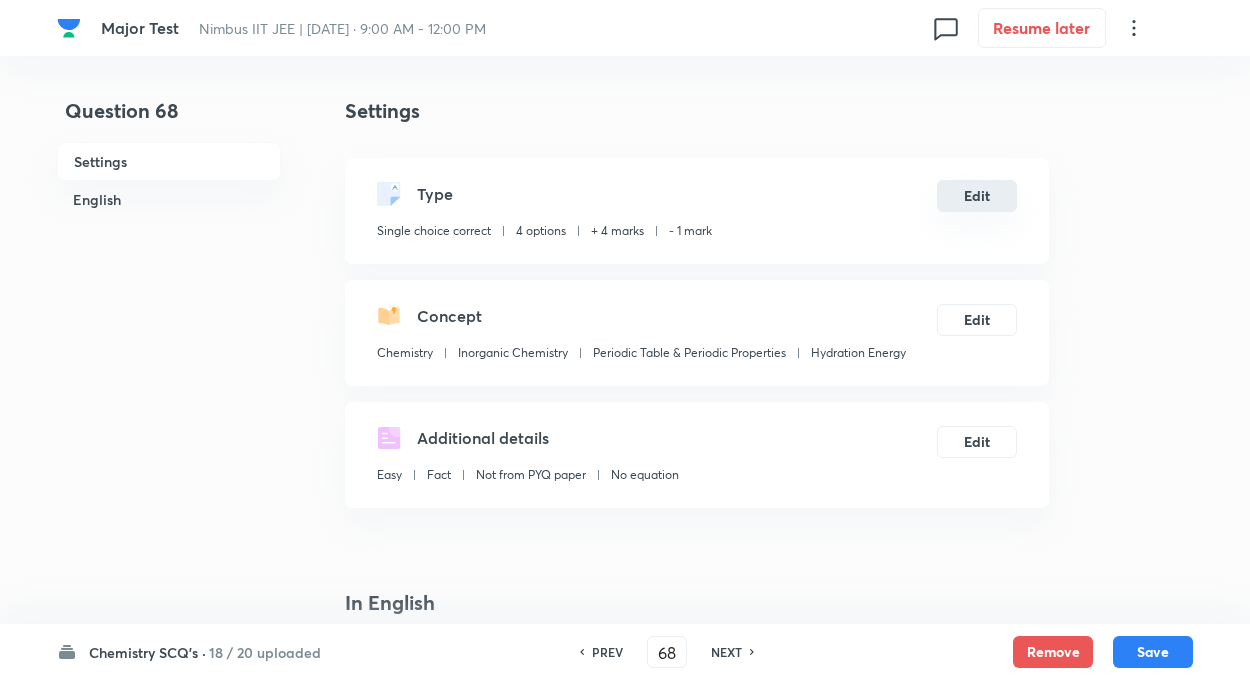 click on "Type Single choice correct 4 options + 4 marks - 1 mark Edit" at bounding box center (697, 211) 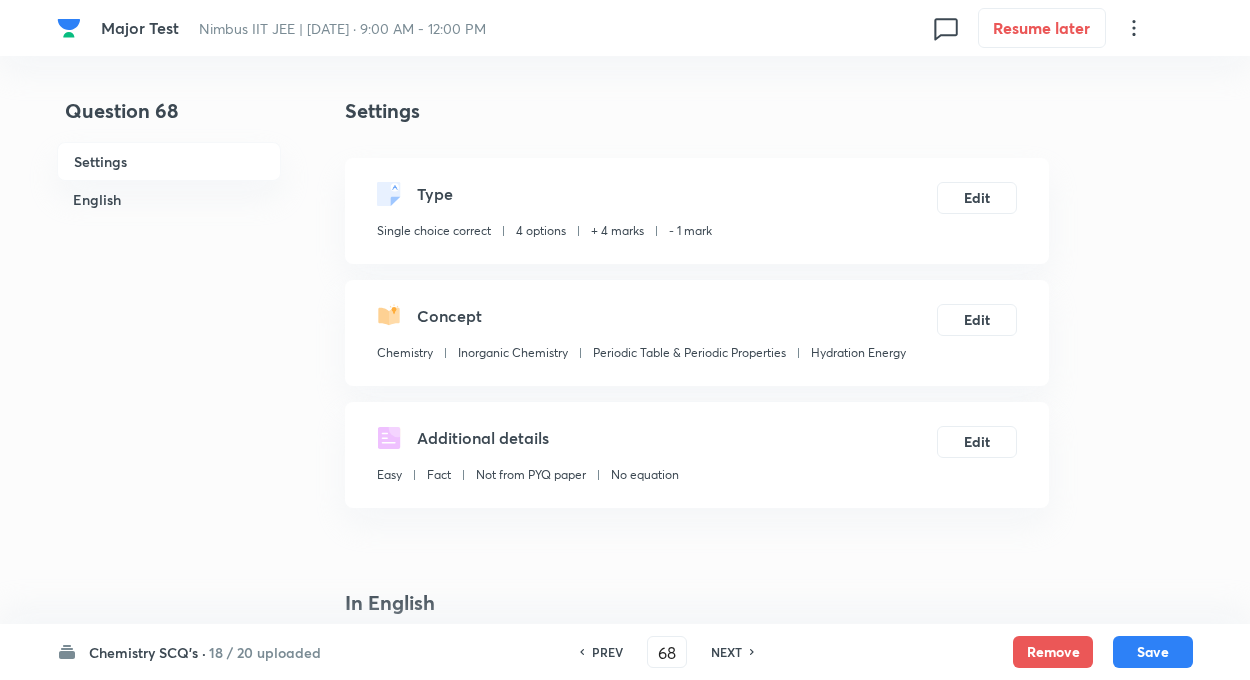 click on "Type Single choice correct 4 options + 4 marks - 1 mark Edit" at bounding box center [697, 211] 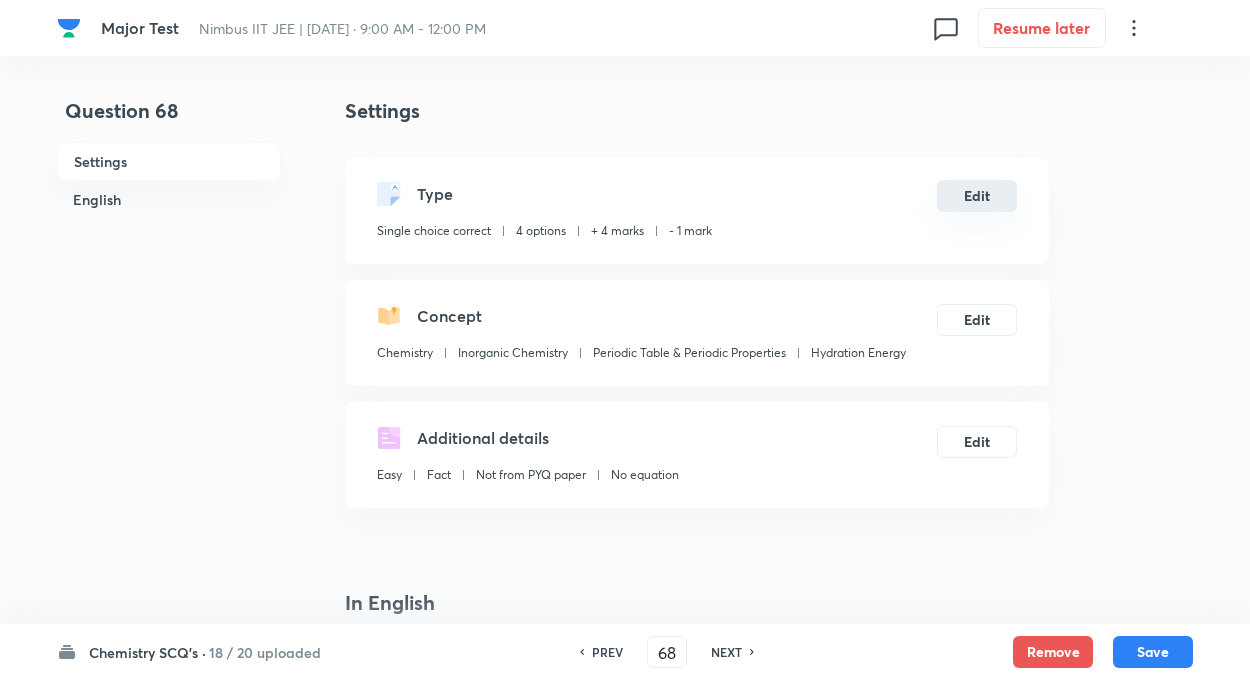 click on "Edit" at bounding box center [977, 196] 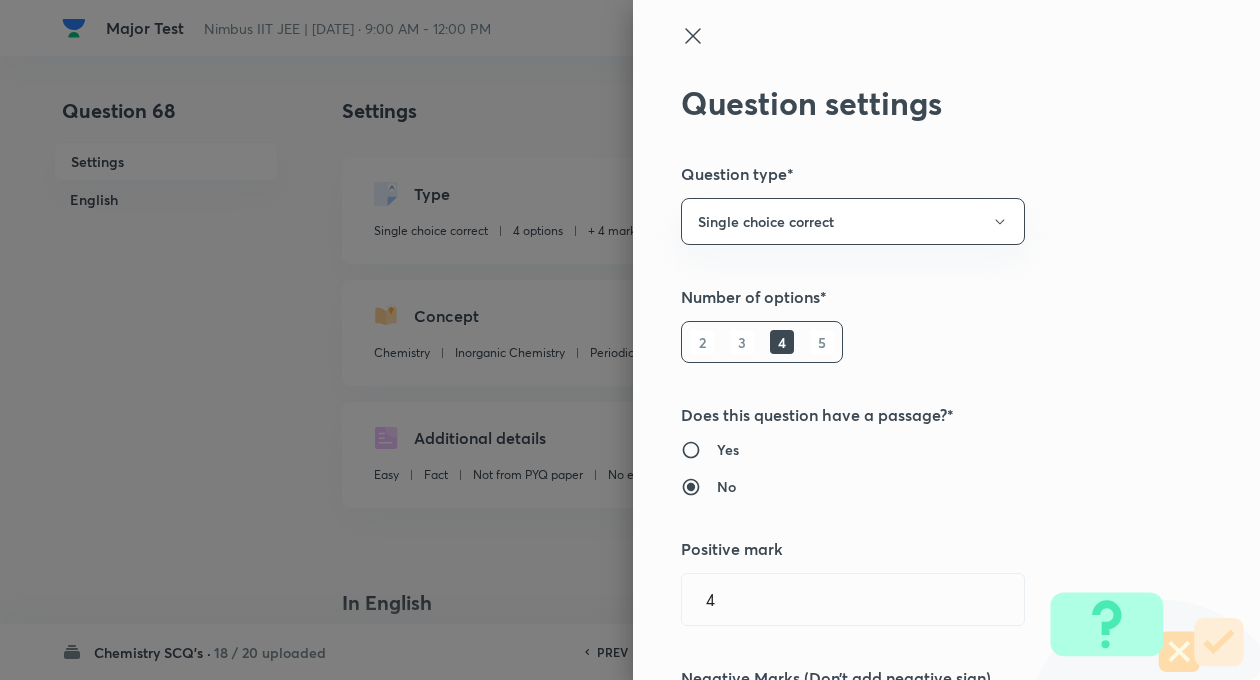 click on "Question settings Question type* Single choice correct Number of options* 2 3 4 5 Does this question have a passage?* Yes No Positive mark 4 ​ Negative Marks (Don’t add negative sign) 1 ​ Syllabus Topic group* Chemistry ​ Topic* Inorganic Chemistry ​ Concept* Periodic Table & Periodic Properties ​ Sub-concept* Hydration Energy ​ Concept-field ​ Additional details Question Difficulty Very easy Easy Moderate Hard Very hard Question is based on Fact Numerical Concept Previous year question Yes No Does this question have equation? Yes No Verification status Is the question verified? *Select 'yes' only if a question is verified Yes No Save" at bounding box center [946, 340] 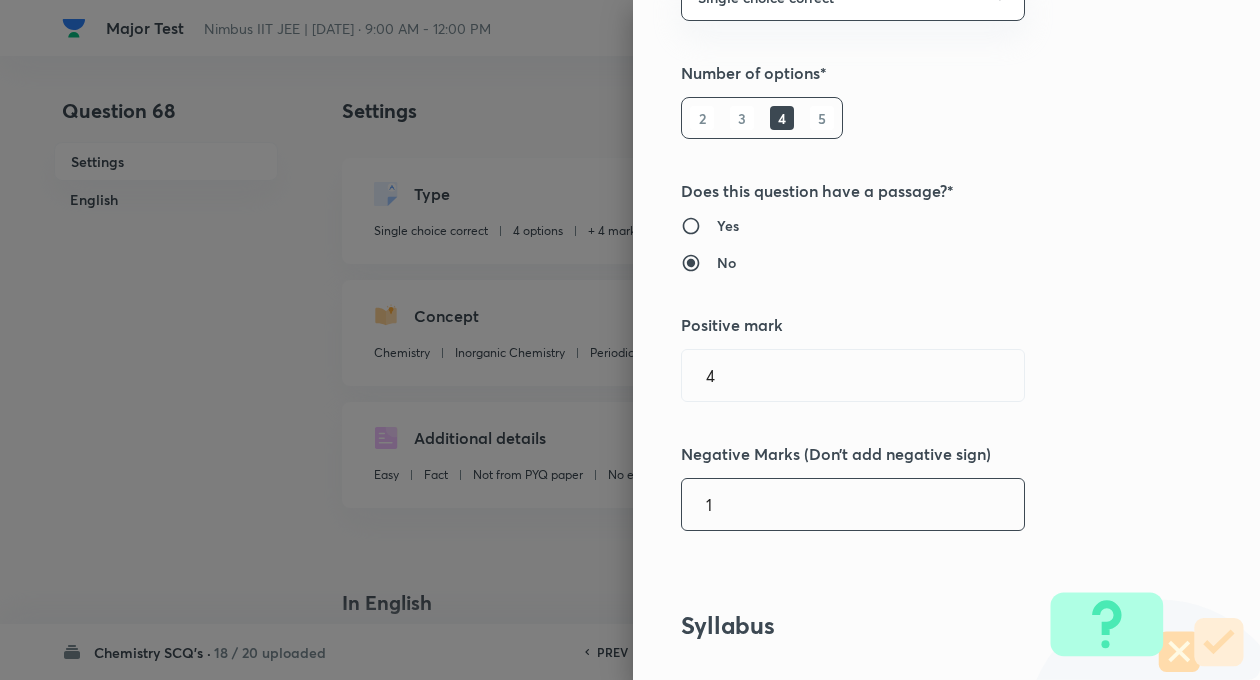 scroll, scrollTop: 320, scrollLeft: 0, axis: vertical 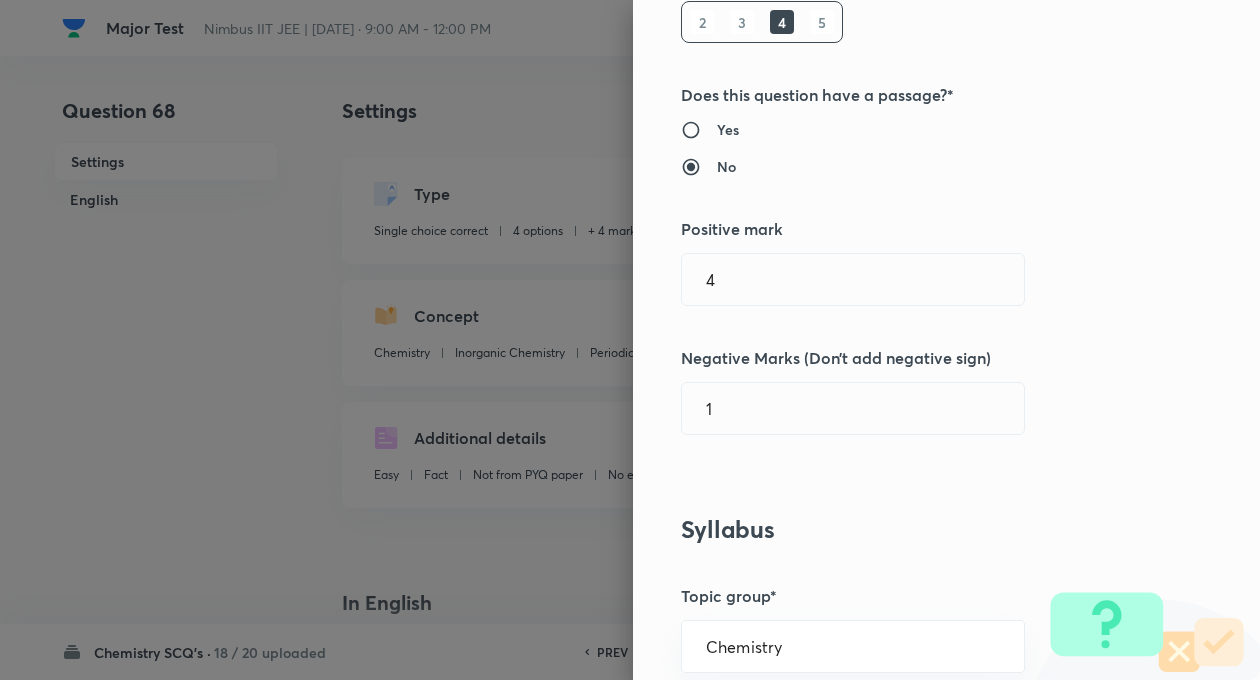 click on "Question settings Question type* Single choice correct Number of options* 2 3 4 5 Does this question have a passage?* Yes No Positive mark 4 ​ Negative Marks (Don’t add negative sign) 1 ​ Syllabus Topic group* Chemistry ​ Topic* Inorganic Chemistry ​ Concept* Periodic Table & Periodic Properties ​ Sub-concept* Hydration Energy ​ Concept-field ​ Additional details Question Difficulty Very easy Easy Moderate Hard Very hard Question is based on Fact Numerical Concept Previous year question Yes No Does this question have equation? Yes No Verification status Is the question verified? *Select 'yes' only if a question is verified Yes No Save" at bounding box center [946, 340] 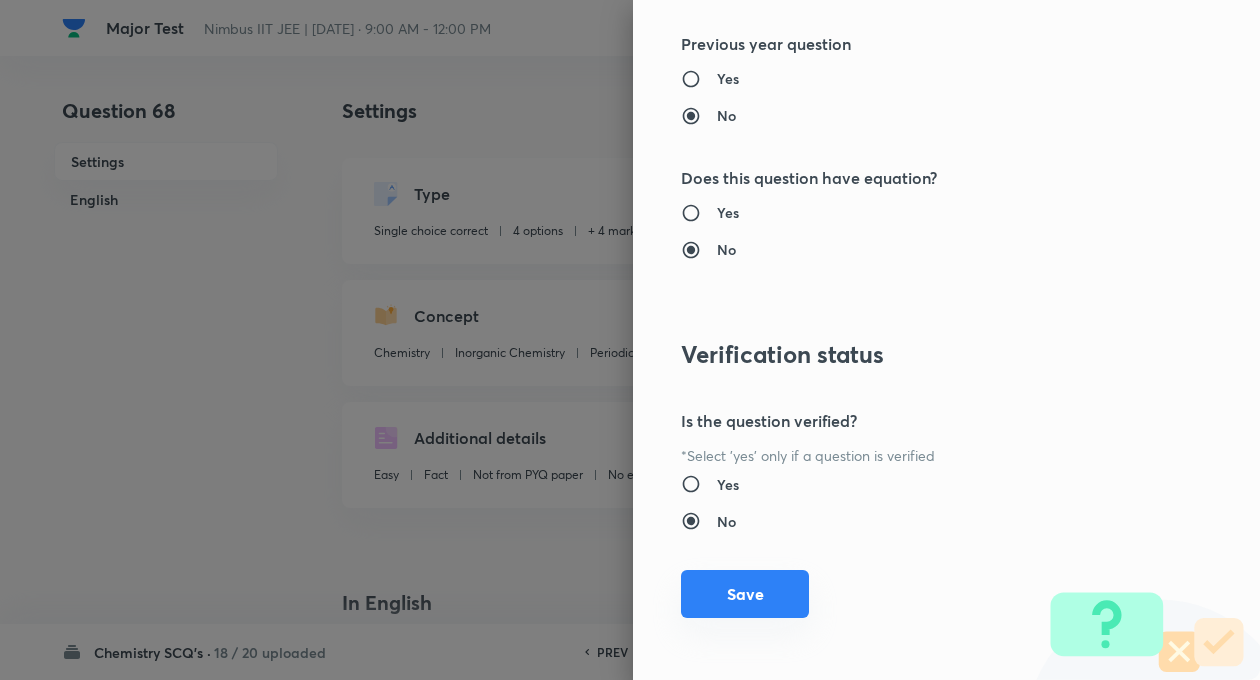 scroll, scrollTop: 2046, scrollLeft: 0, axis: vertical 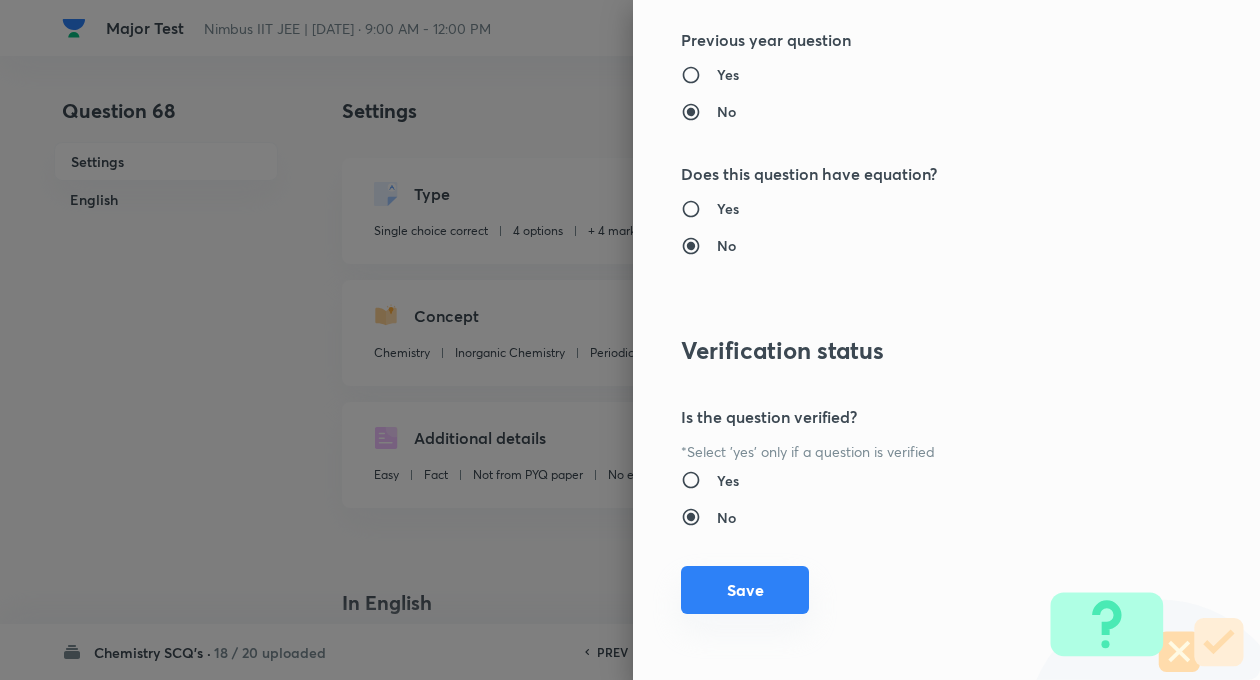 click on "Save" at bounding box center [745, 590] 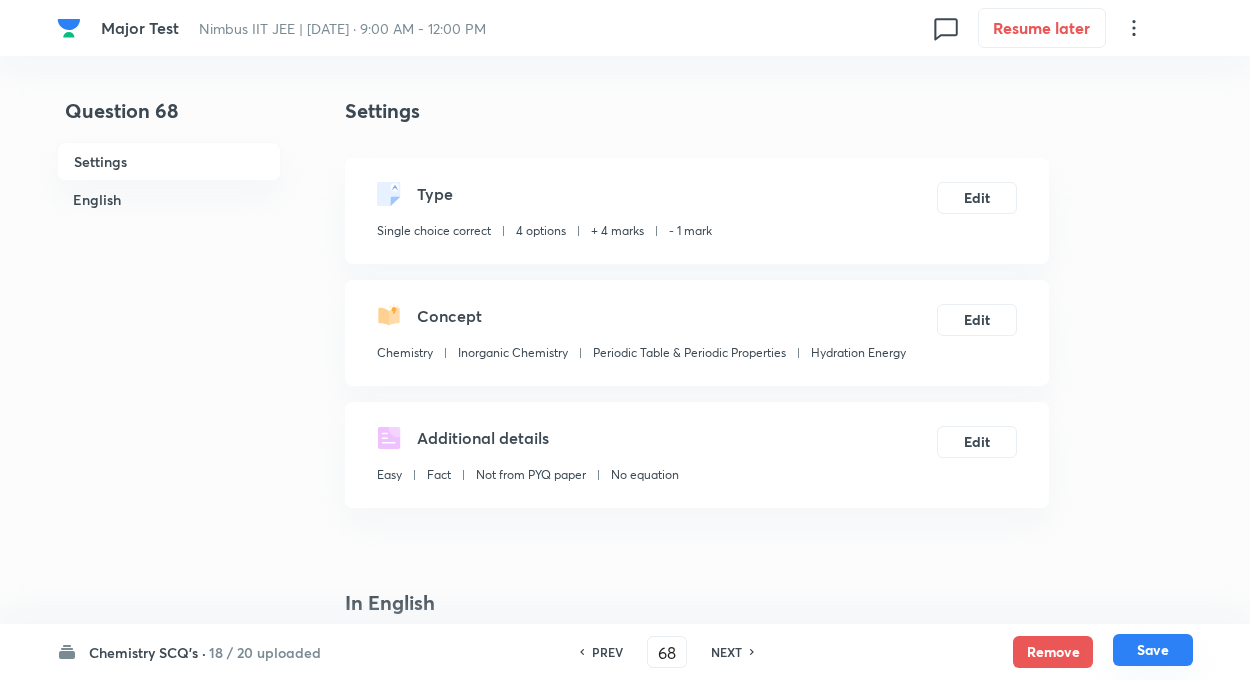 click on "Save" at bounding box center [1153, 650] 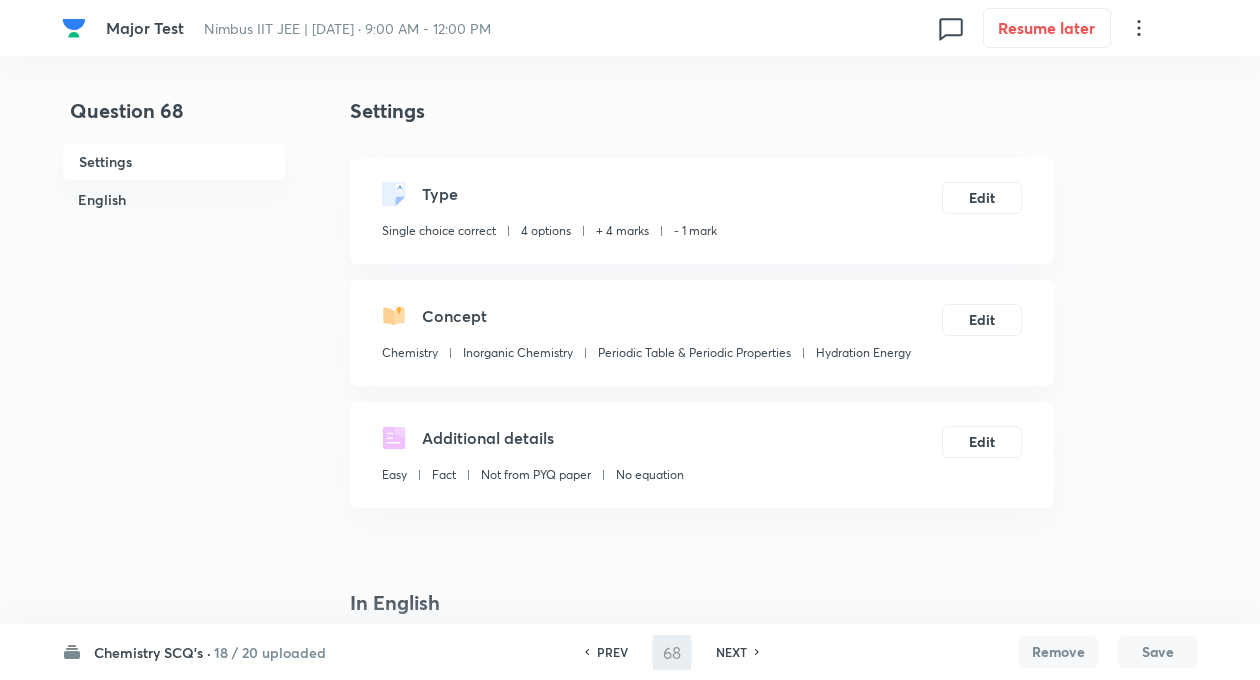 type on "69" 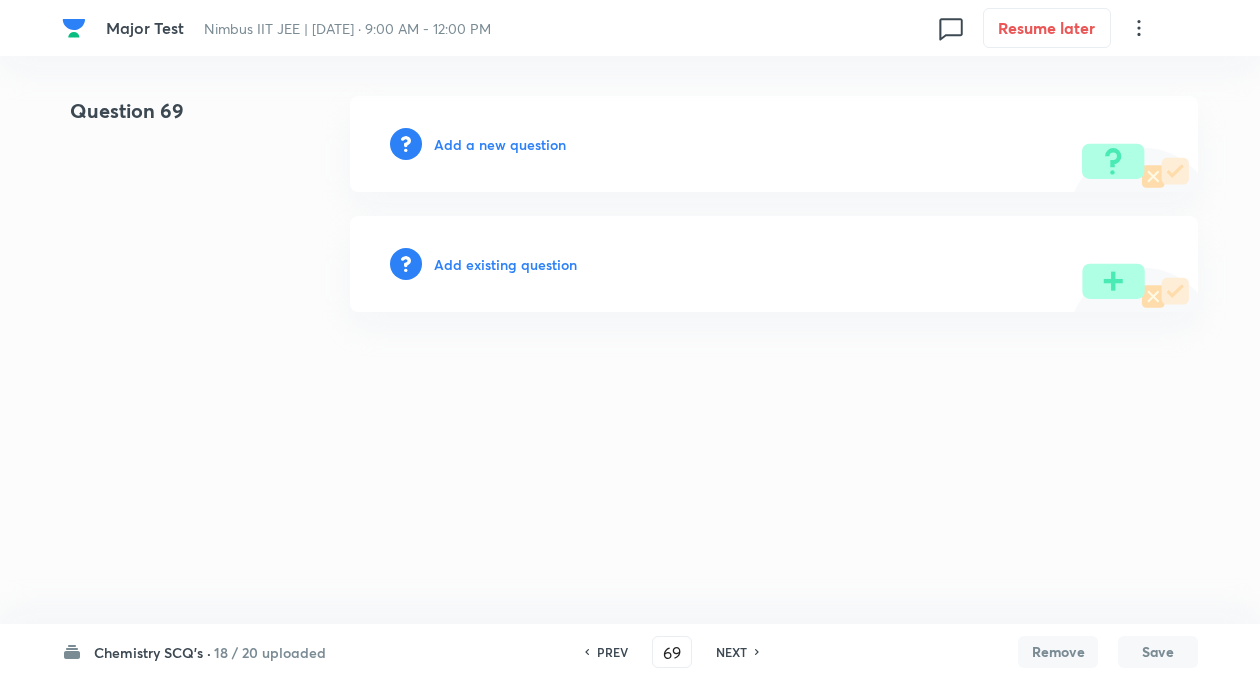 click on "Add existing question" at bounding box center [505, 264] 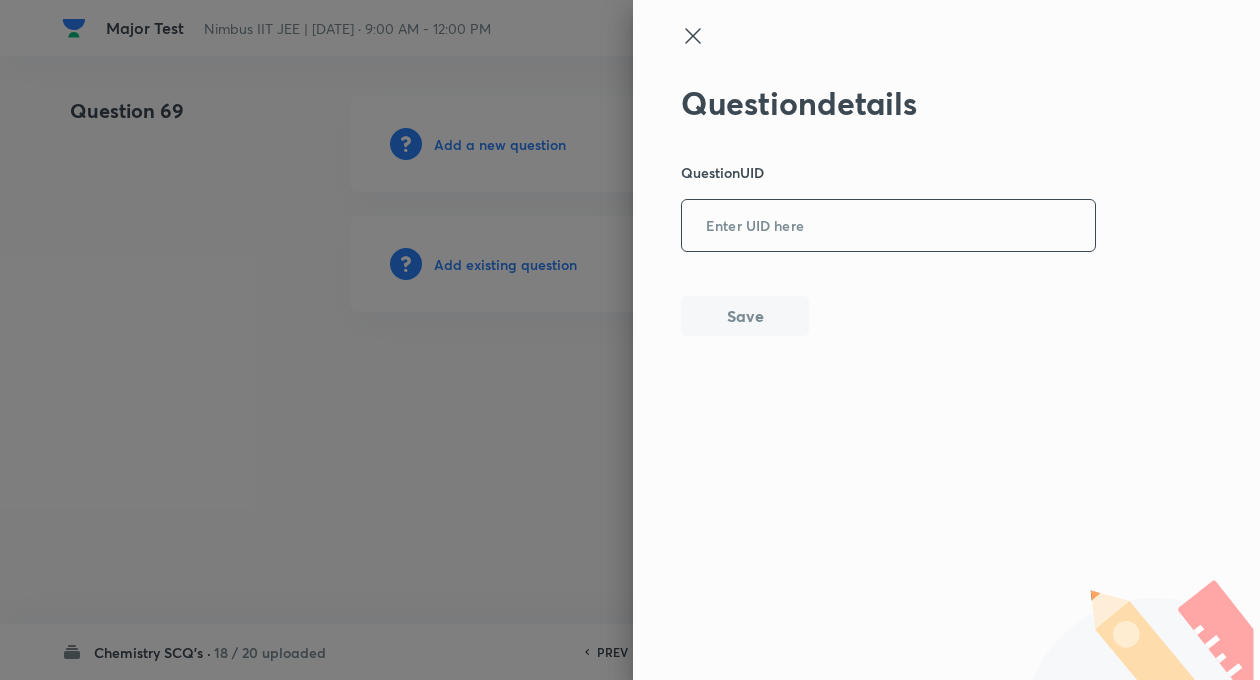click at bounding box center [888, 226] 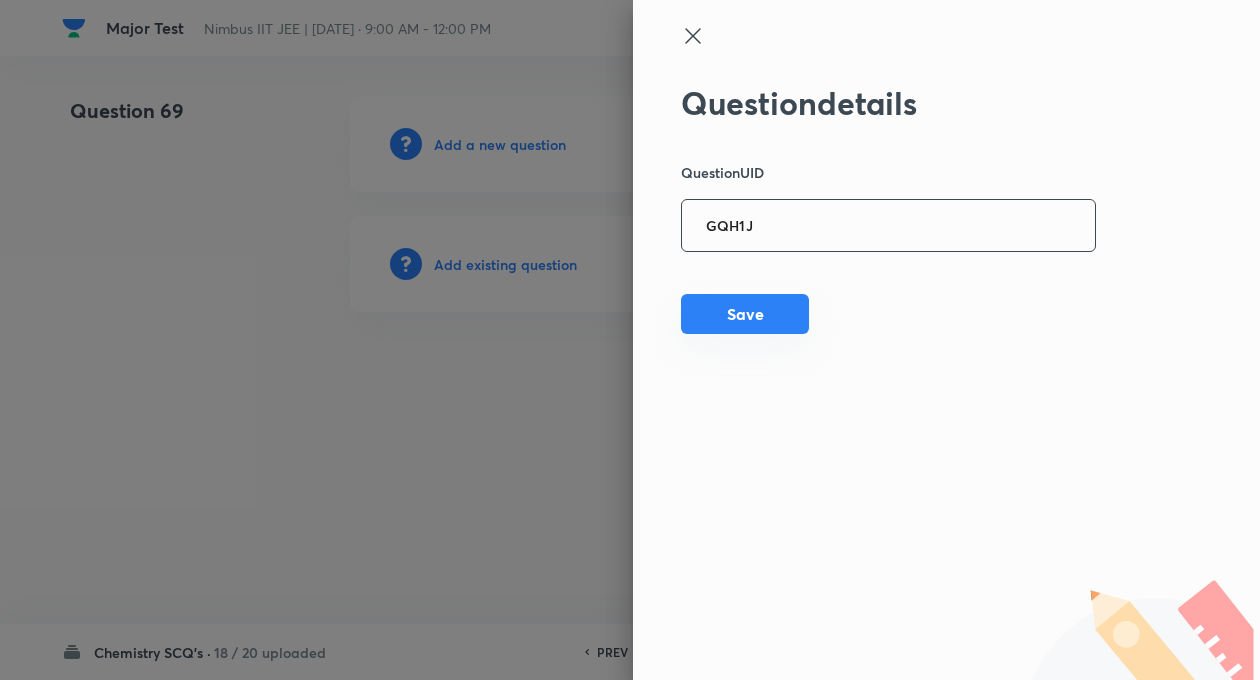 type on "GQH1J" 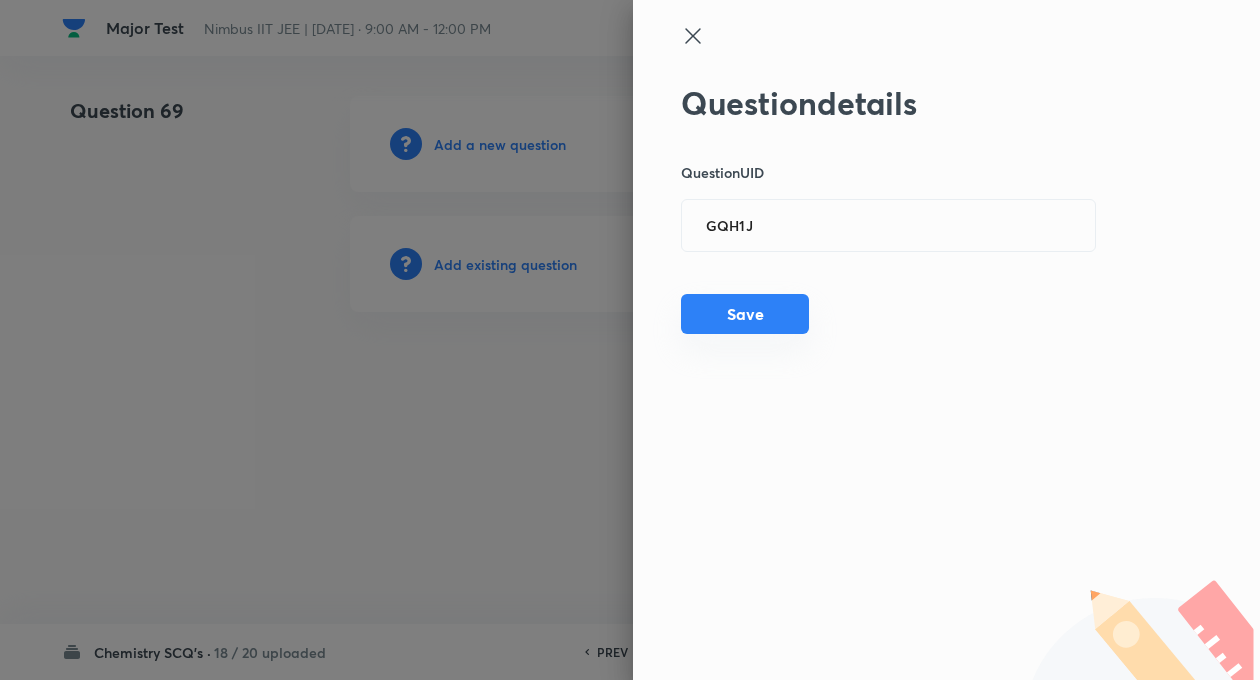 click on "Save" at bounding box center (745, 314) 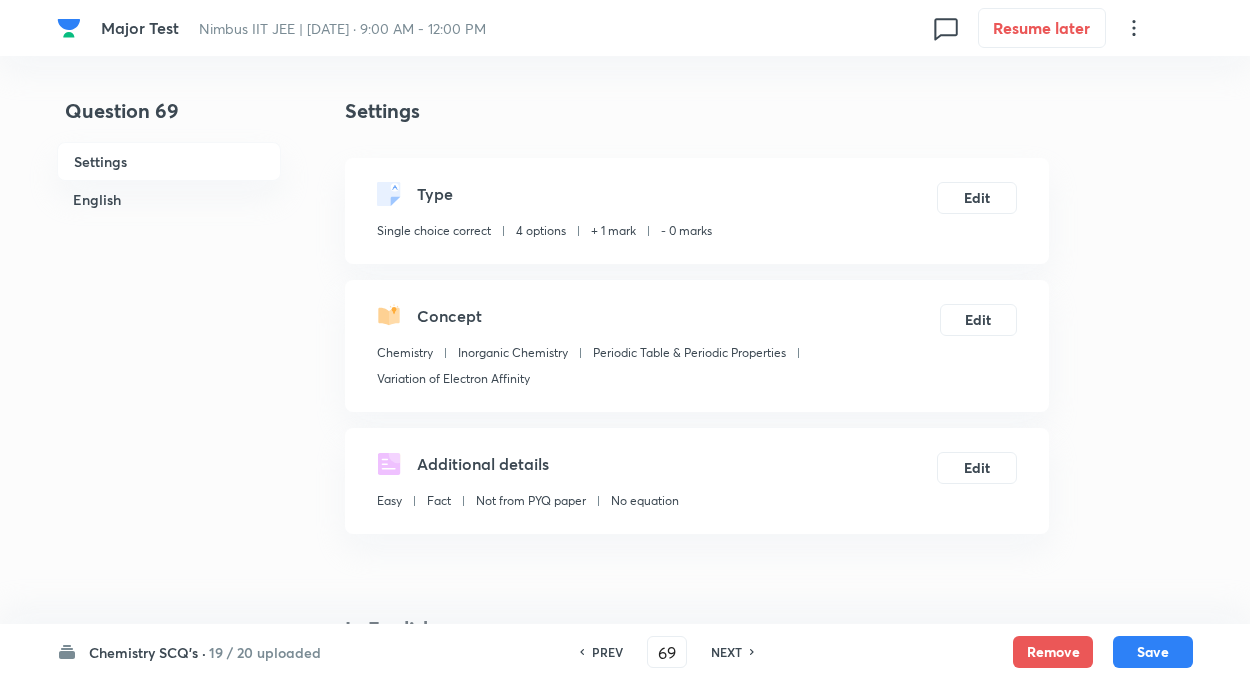 checkbox on "true" 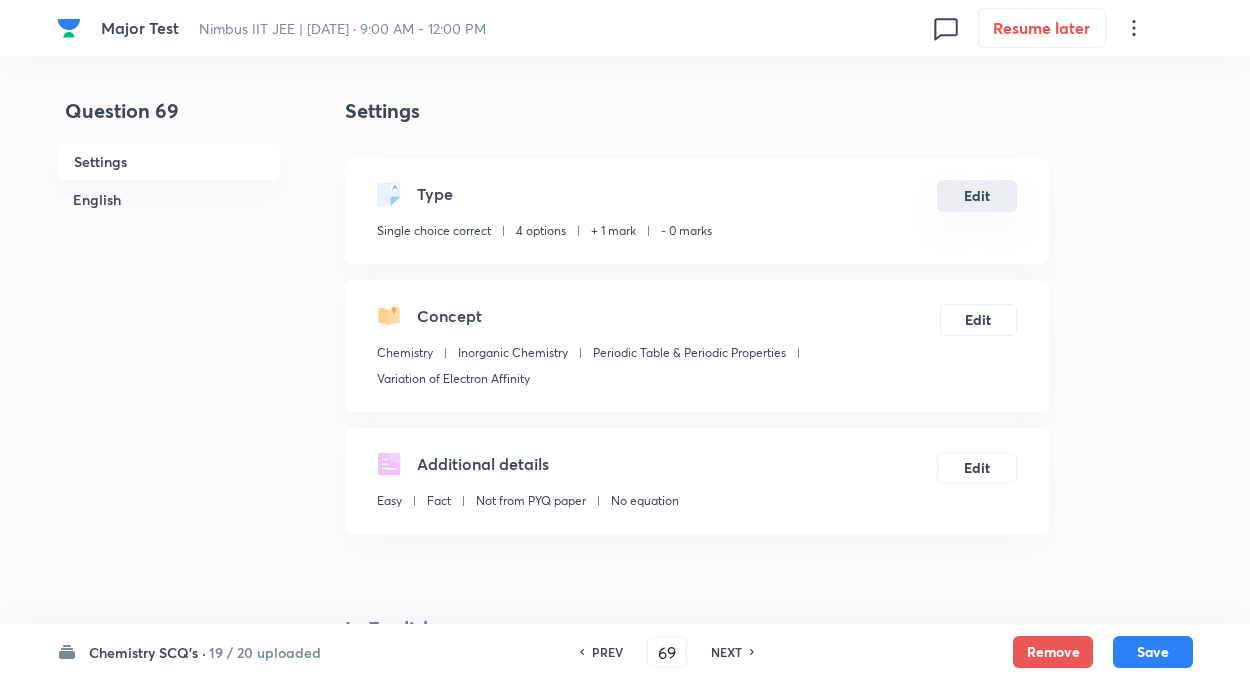 click on "Edit" at bounding box center [977, 196] 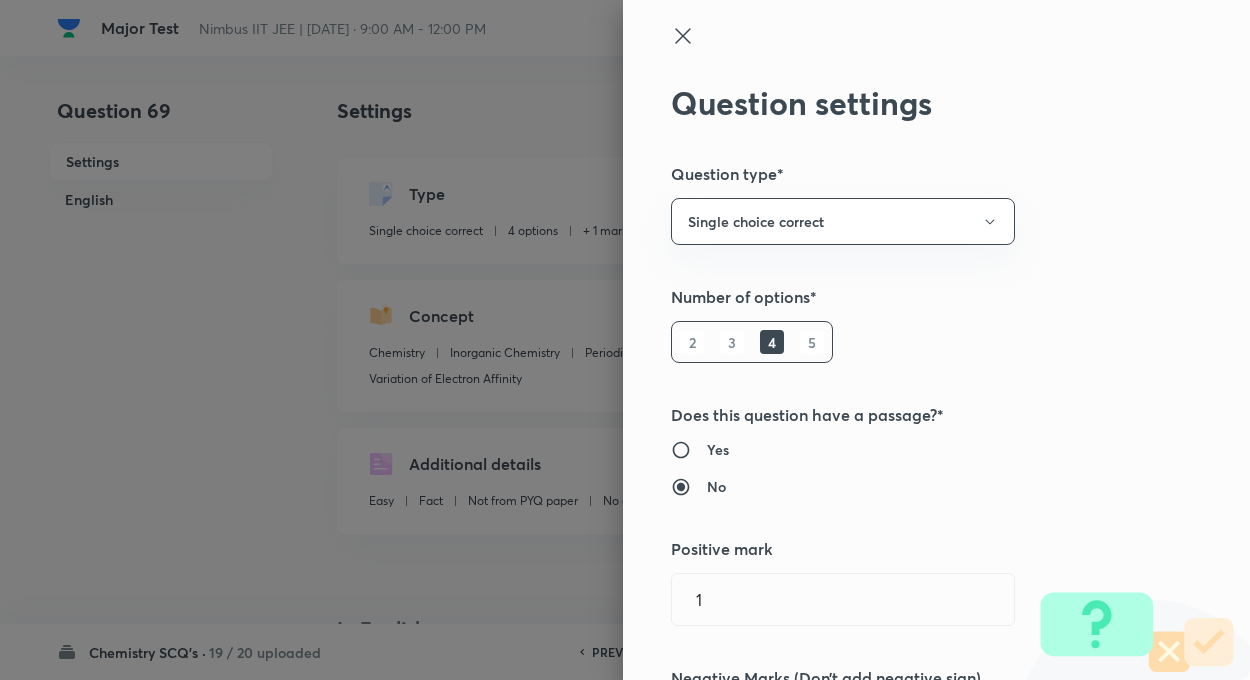 type on "1" 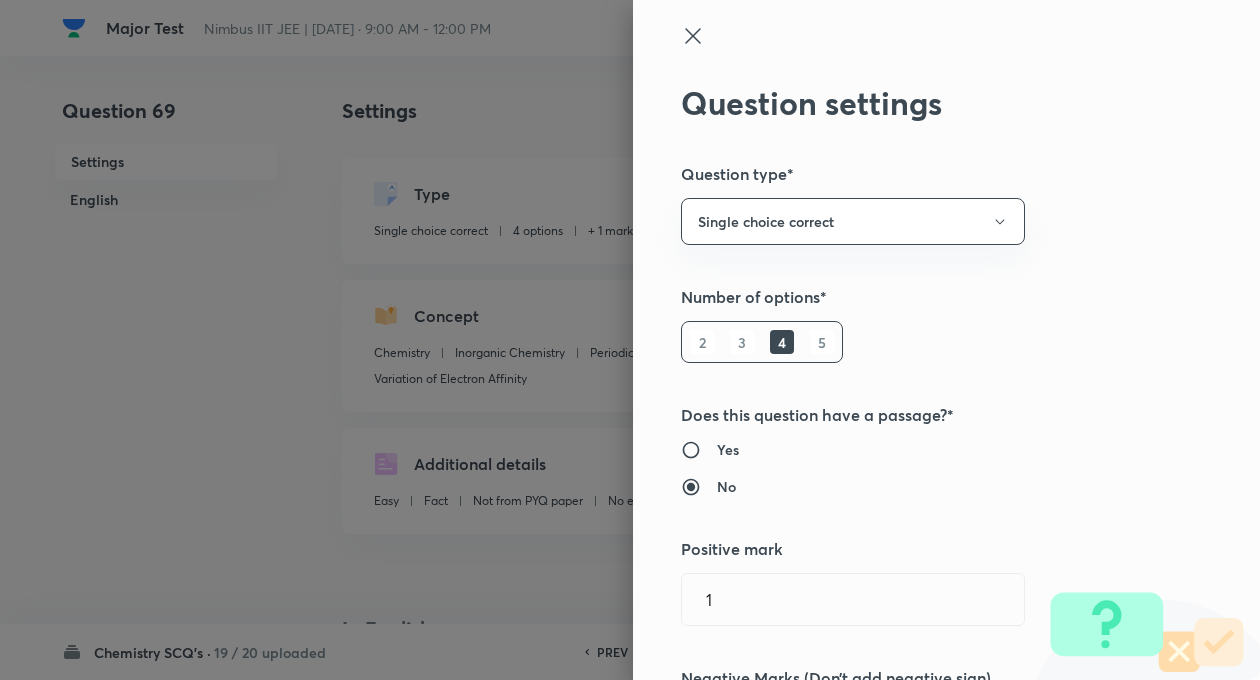 click on "Question settings Question type* Single choice correct Number of options* 2 3 4 5 Does this question have a passage?* Yes No Positive mark 1 ​ Negative Marks (Don’t add negative sign) 0 ​ Syllabus Topic group* Chemistry ​ Topic* Inorganic Chemistry ​ Concept* Periodic Table & Periodic Properties ​ Sub-concept* Variation of Electron Affinity ​ Concept-field ​ Additional details Question Difficulty Very easy Easy Moderate Hard Very hard Question is based on Fact Numerical Concept Previous year question Yes No Does this question have equation? Yes No Verification status Is the question verified? *Select 'yes' only if a question is verified Yes No Save" at bounding box center [946, 340] 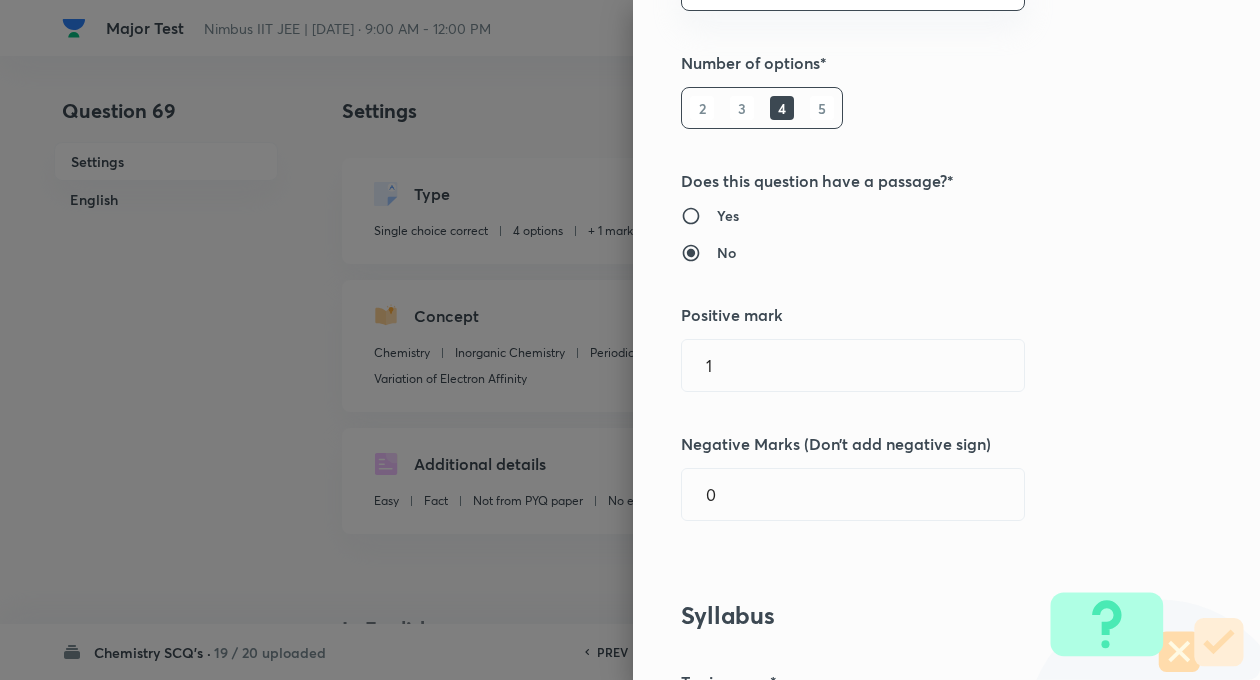 scroll, scrollTop: 320, scrollLeft: 0, axis: vertical 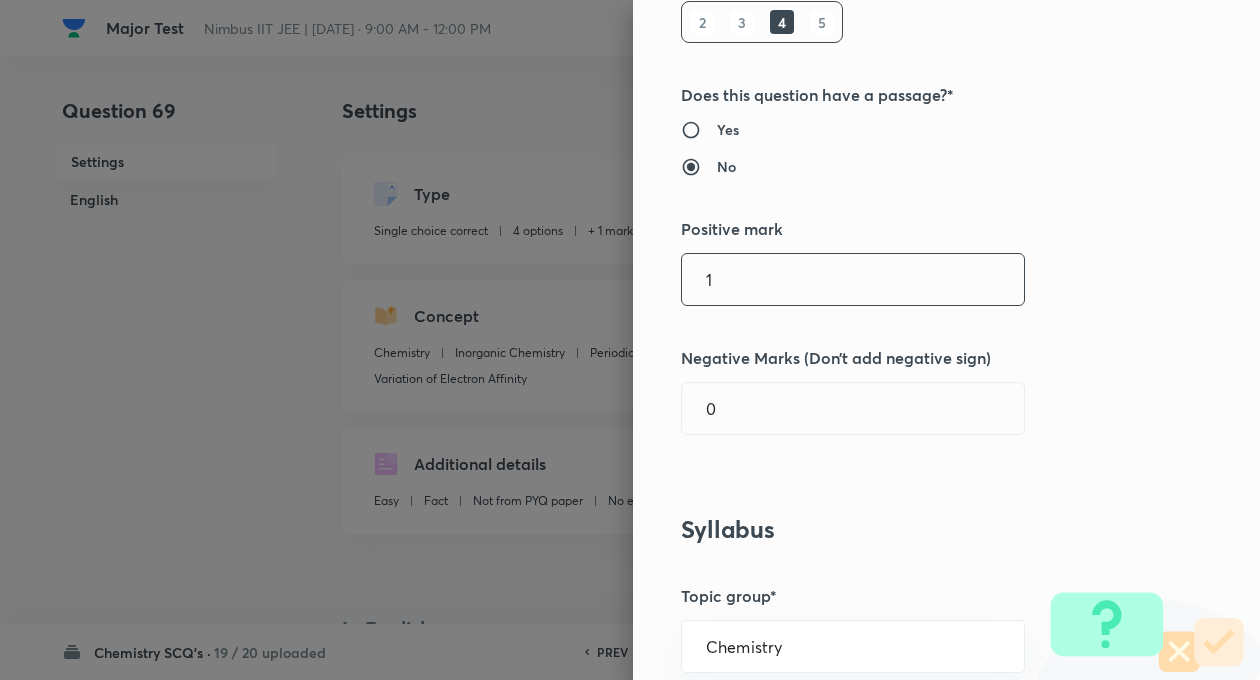 click on "1" at bounding box center [853, 279] 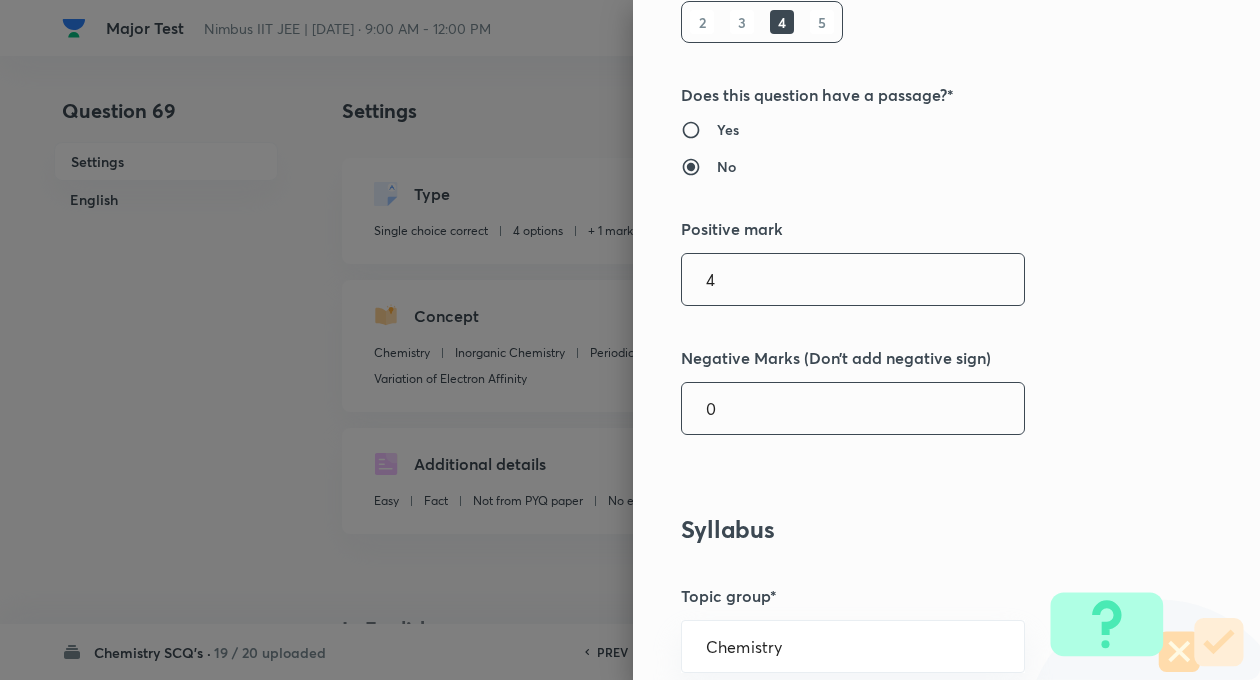 type on "4" 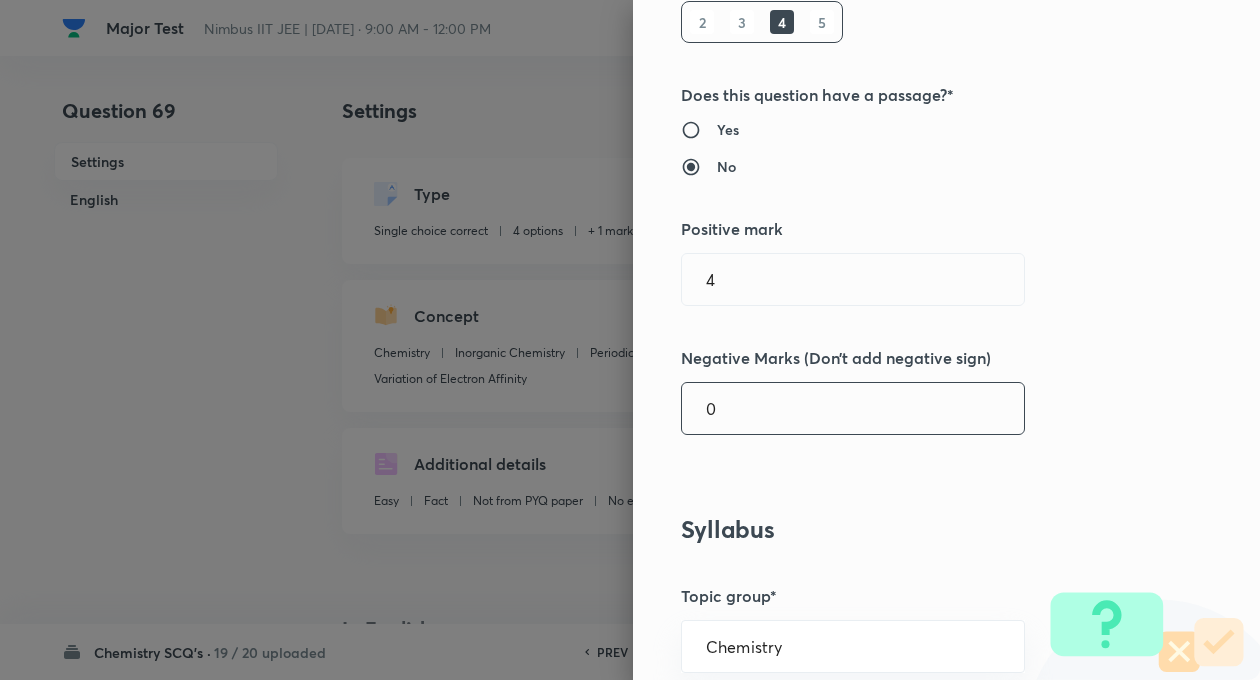 click on "0" at bounding box center (853, 408) 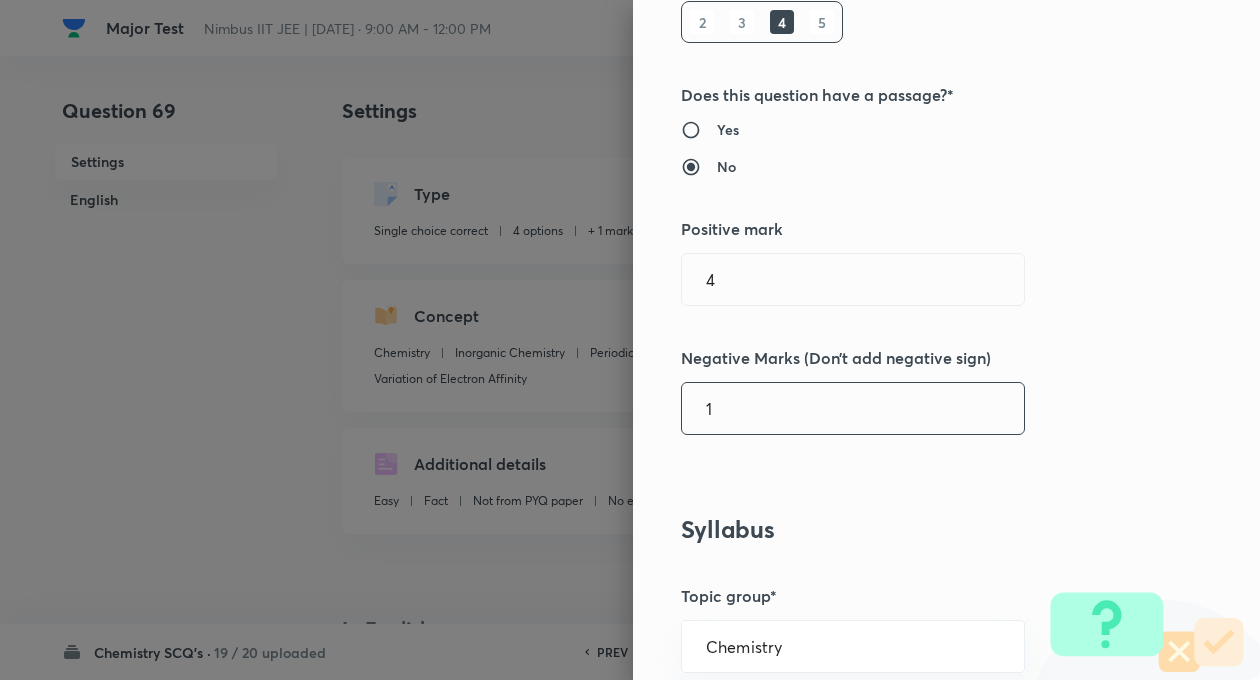 type on "1" 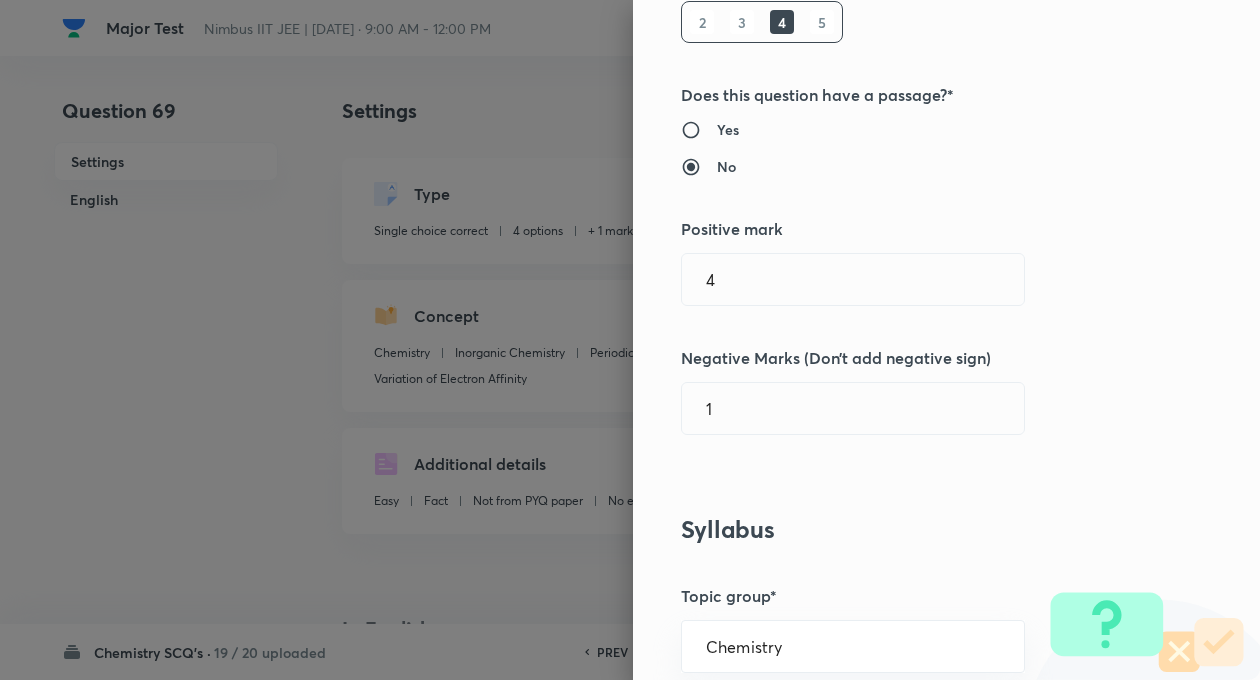 click on "Question settings Question type* Single choice correct Number of options* 2 3 4 5 Does this question have a passage?* Yes No Positive mark 4 ​ Negative Marks (Don’t add negative sign) 1 ​ Syllabus Topic group* Chemistry ​ Topic* Inorganic Chemistry ​ Concept* Periodic Table & Periodic Properties ​ Sub-concept* Variation of Electron Affinity ​ Concept-field ​ Additional details Question Difficulty Very easy Easy Moderate Hard Very hard Question is based on Fact Numerical Concept Previous year question Yes No Does this question have equation? Yes No Verification status Is the question verified? *Select 'yes' only if a question is verified Yes No Save" at bounding box center (946, 340) 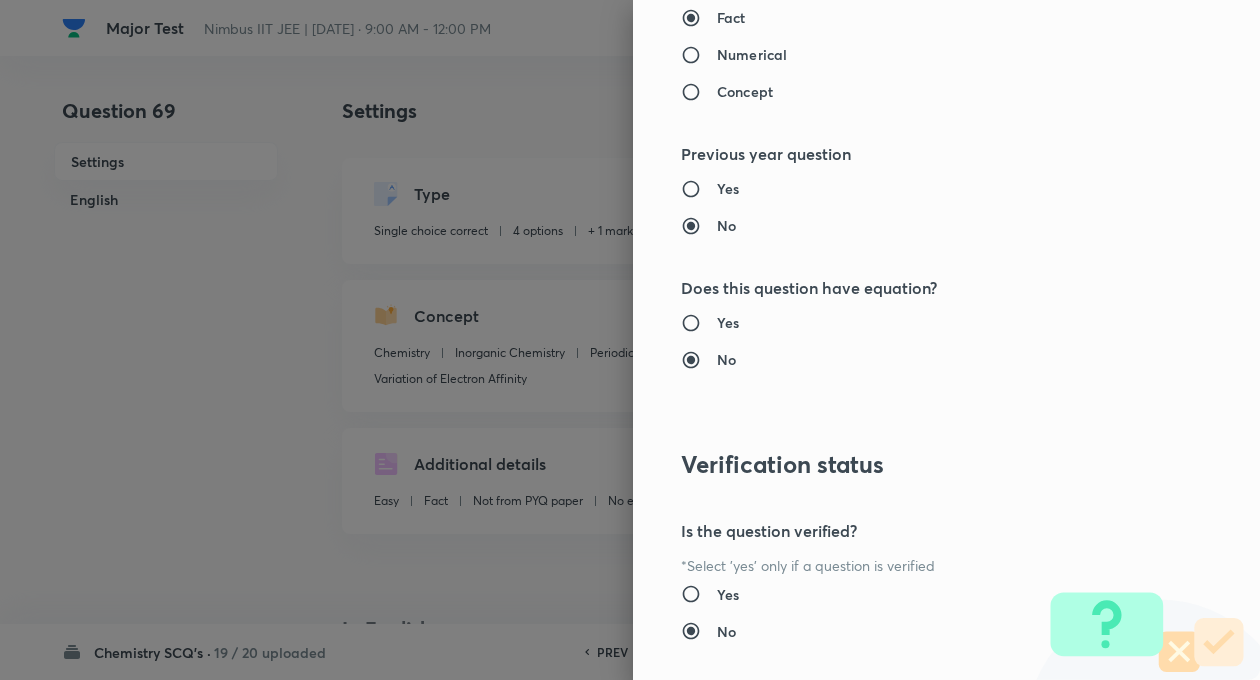 scroll, scrollTop: 2046, scrollLeft: 0, axis: vertical 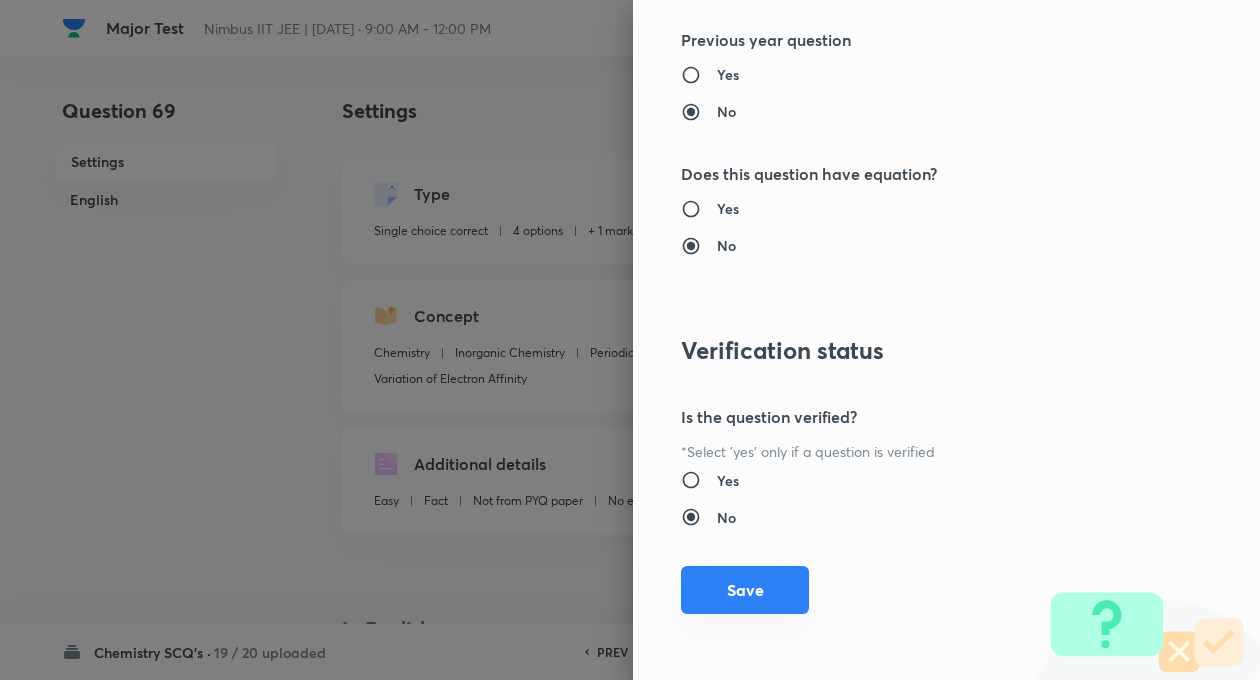 click on "Save" at bounding box center (745, 590) 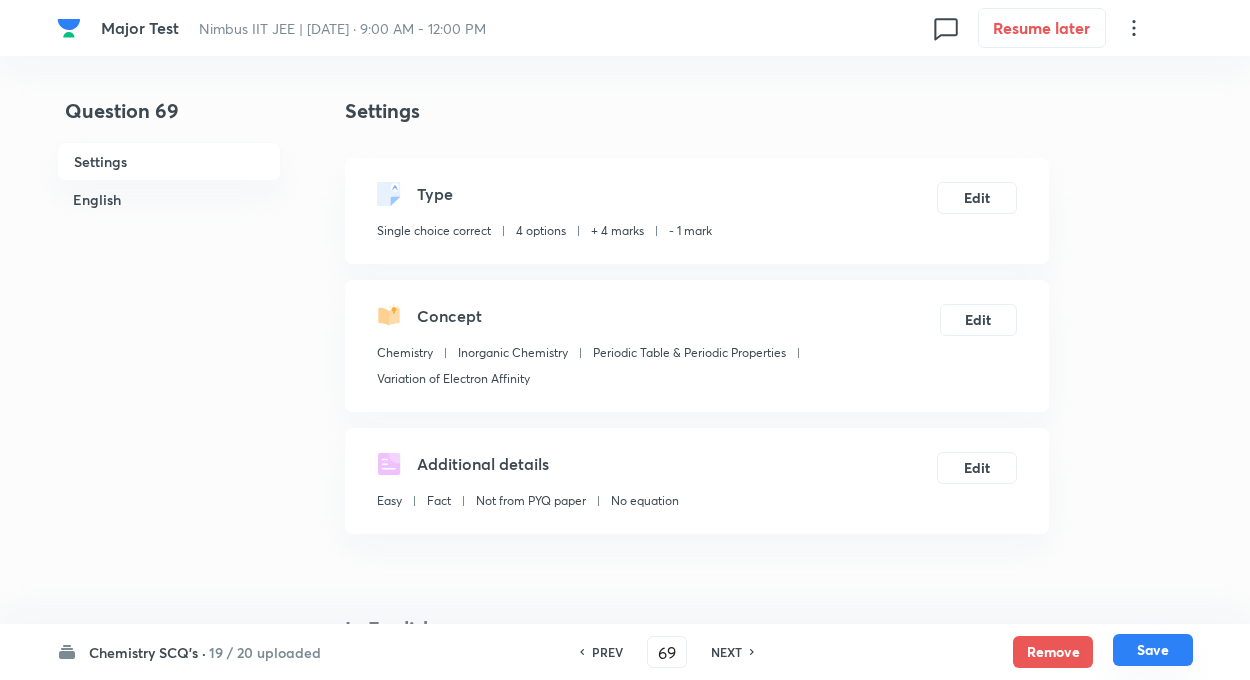 click on "Save" at bounding box center [1153, 650] 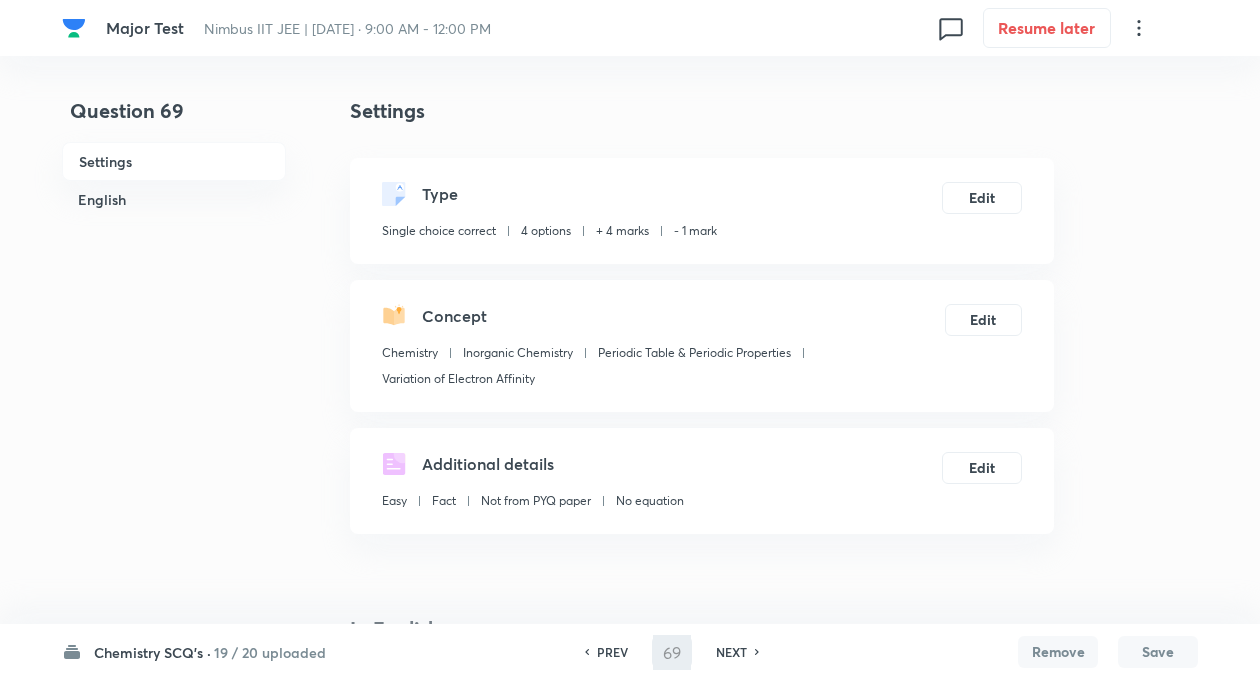 type on "70" 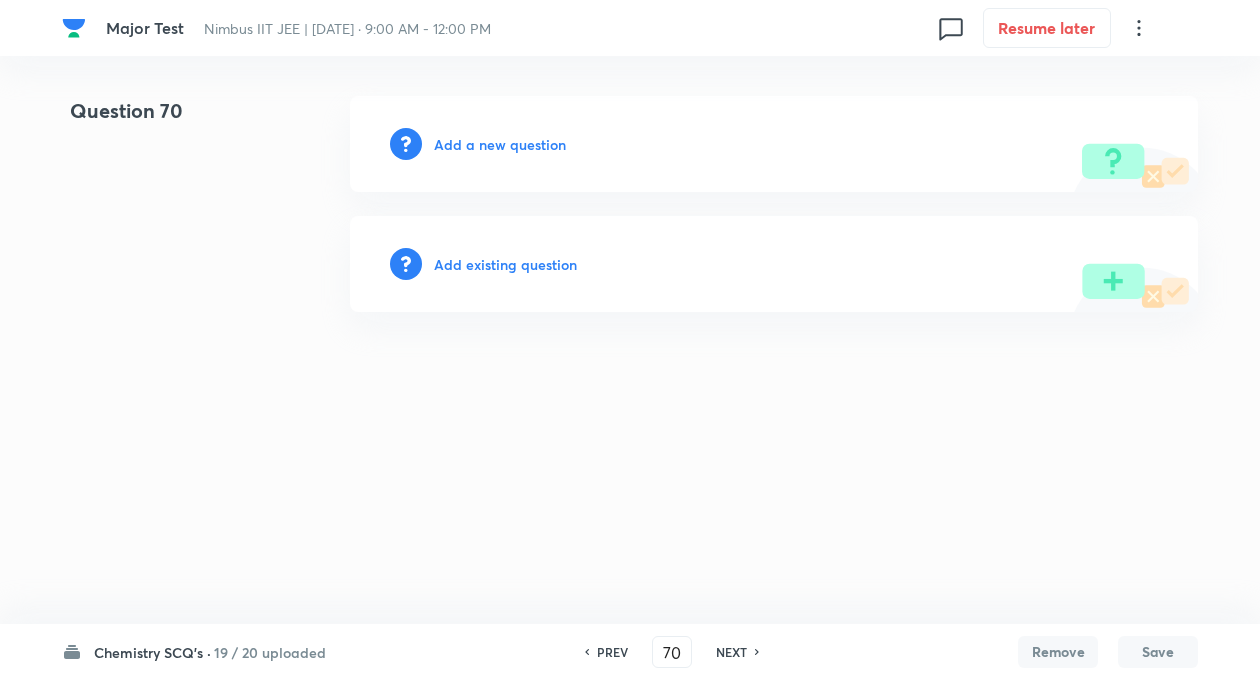 click on "Add existing question" at bounding box center (774, 264) 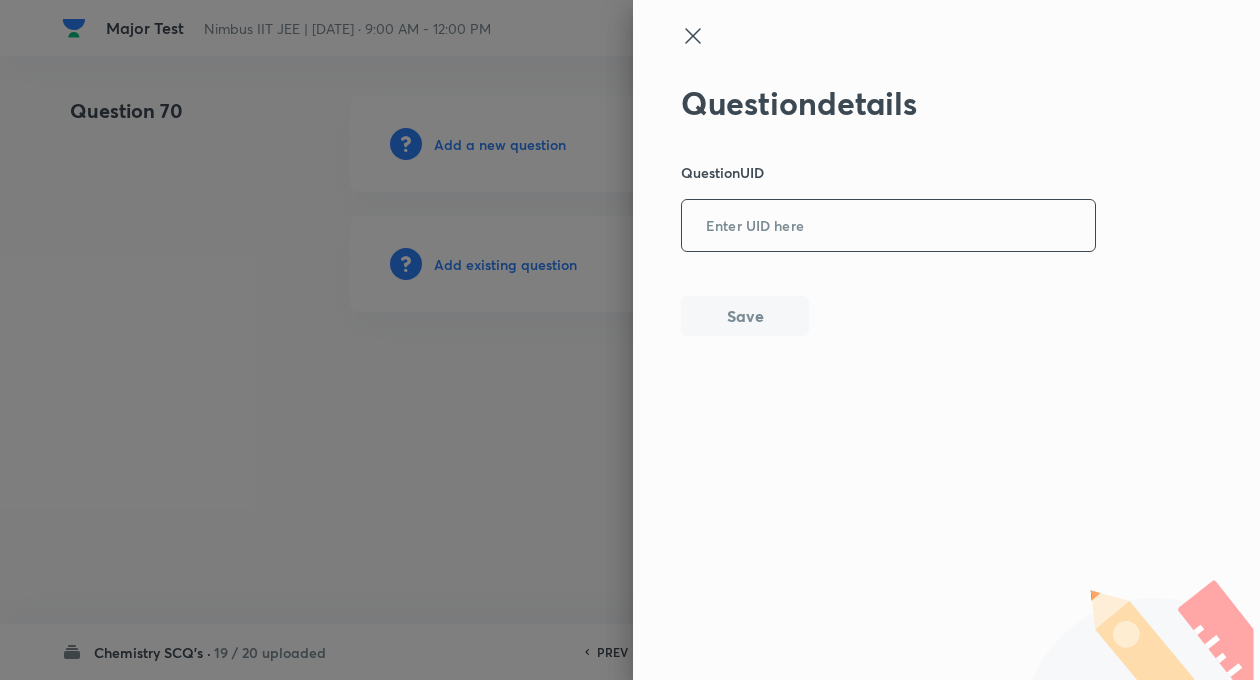 click at bounding box center (888, 226) 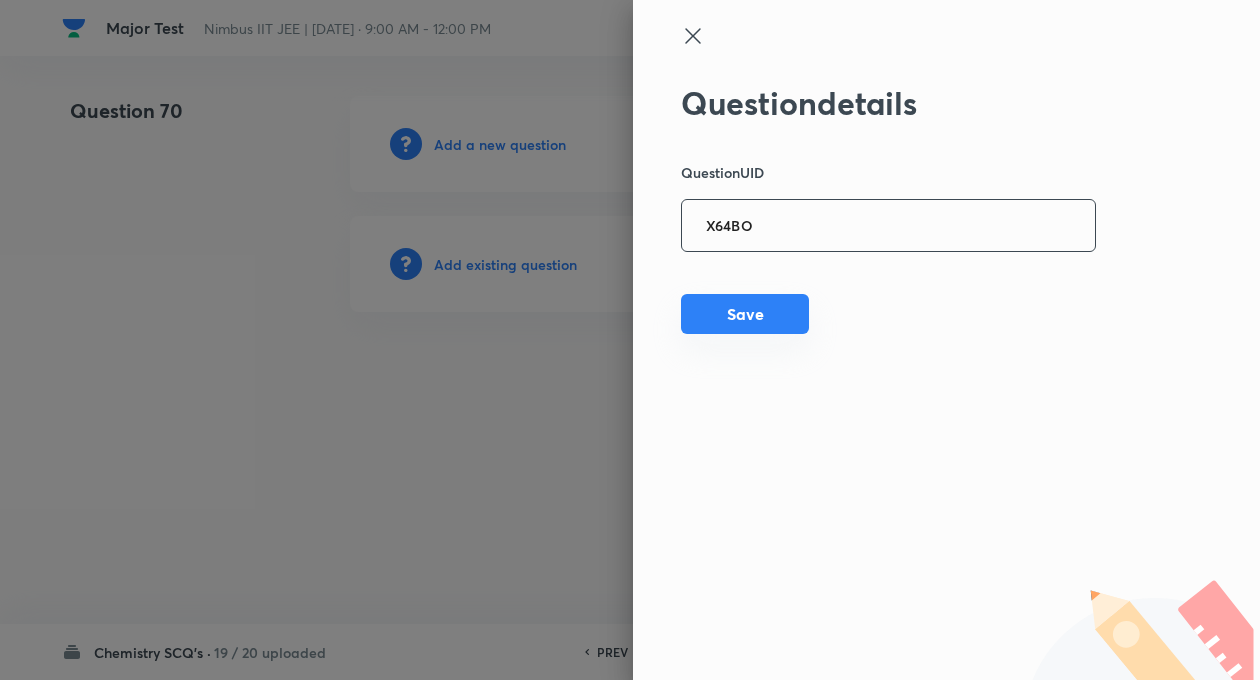 type on "X64BO" 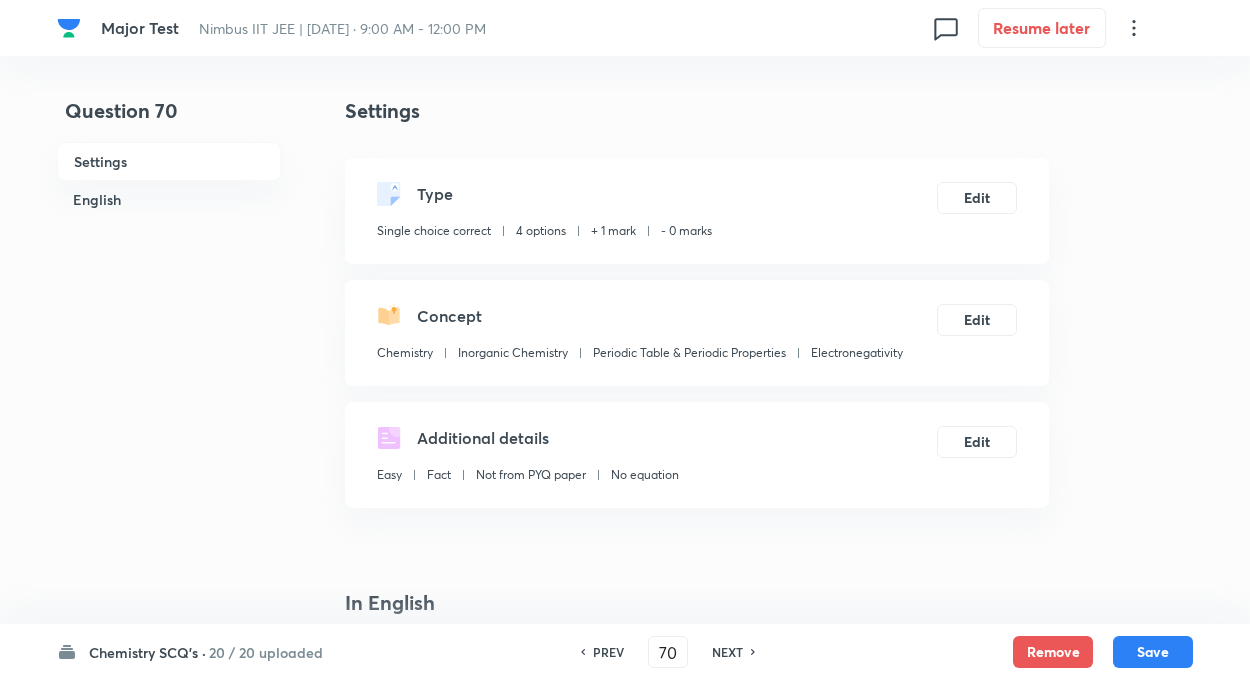 checkbox on "true" 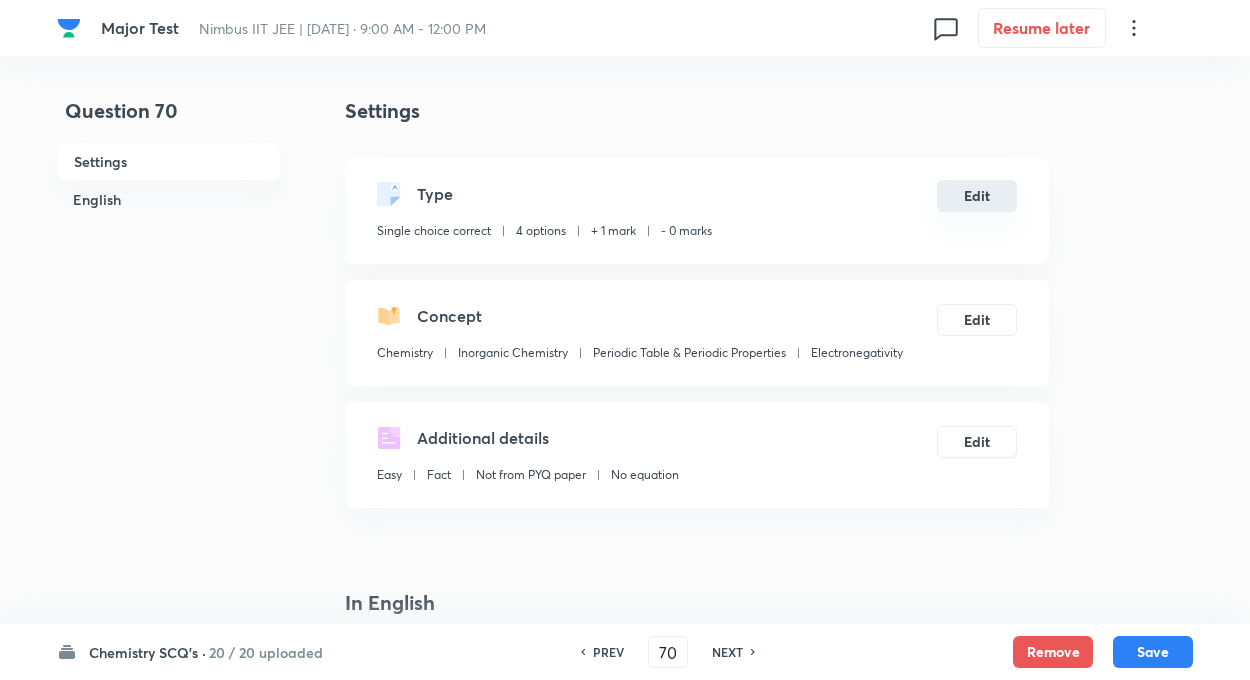 click on "Edit" at bounding box center [977, 196] 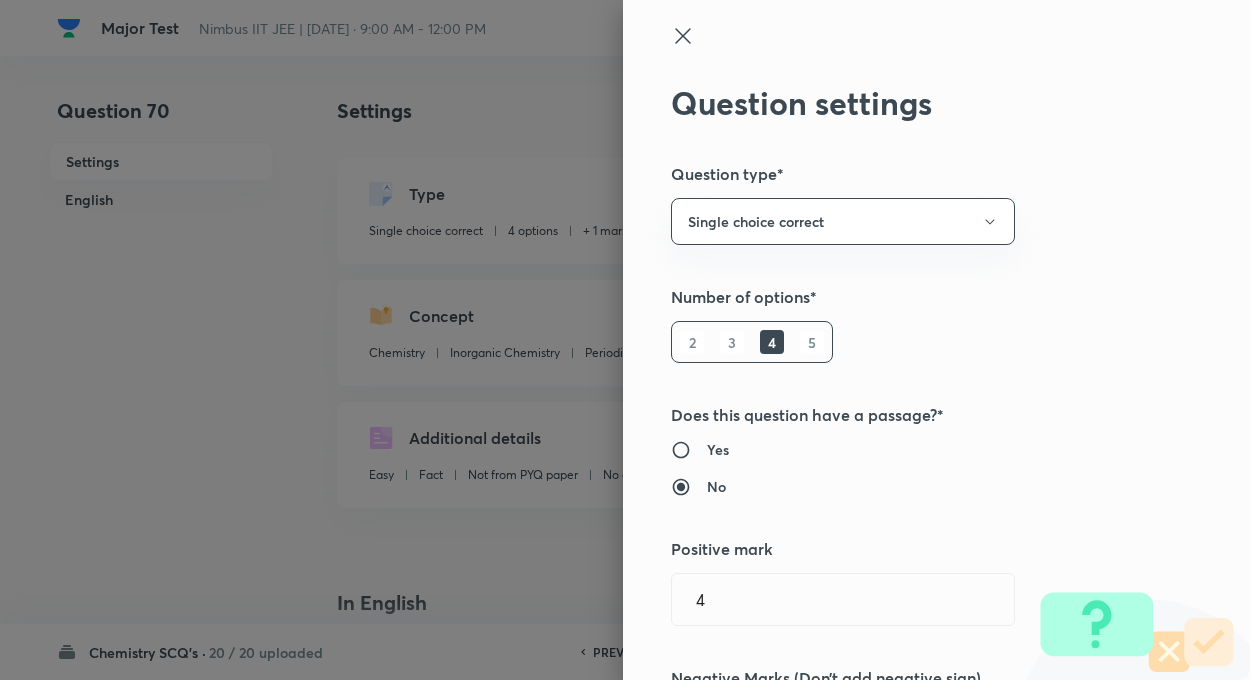 type on "1" 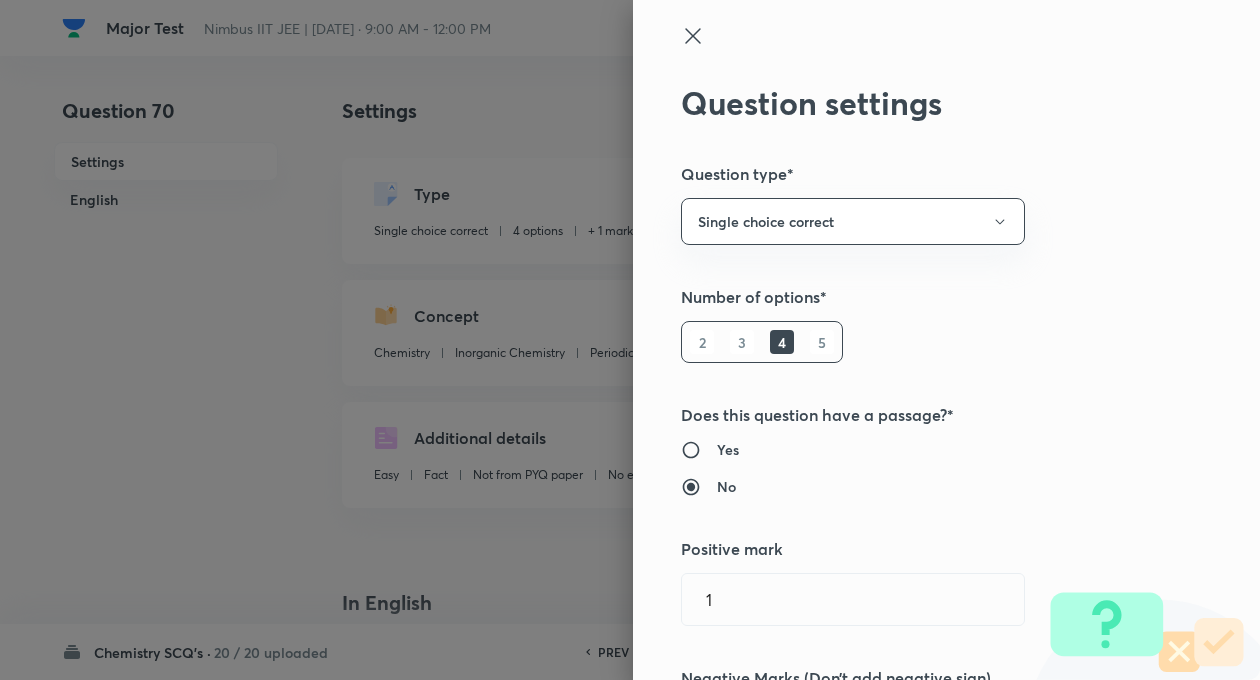 click on "Question settings Question type* Single choice correct Number of options* 2 3 4 5 Does this question have a passage?* Yes No Positive mark 1 ​ Negative Marks (Don’t add negative sign) 0 ​ Syllabus Topic group* Chemistry ​ Topic* Inorganic Chemistry ​ Concept* Periodic Table & Periodic Properties ​ Sub-concept* Electronegativity ​ Concept-field ​ Additional details Question Difficulty Very easy Easy Moderate Hard Very hard Question is based on Fact Numerical Concept Previous year question Yes No Does this question have equation? Yes No Verification status Is the question verified? *Select 'yes' only if a question is verified Yes No Save" at bounding box center [946, 340] 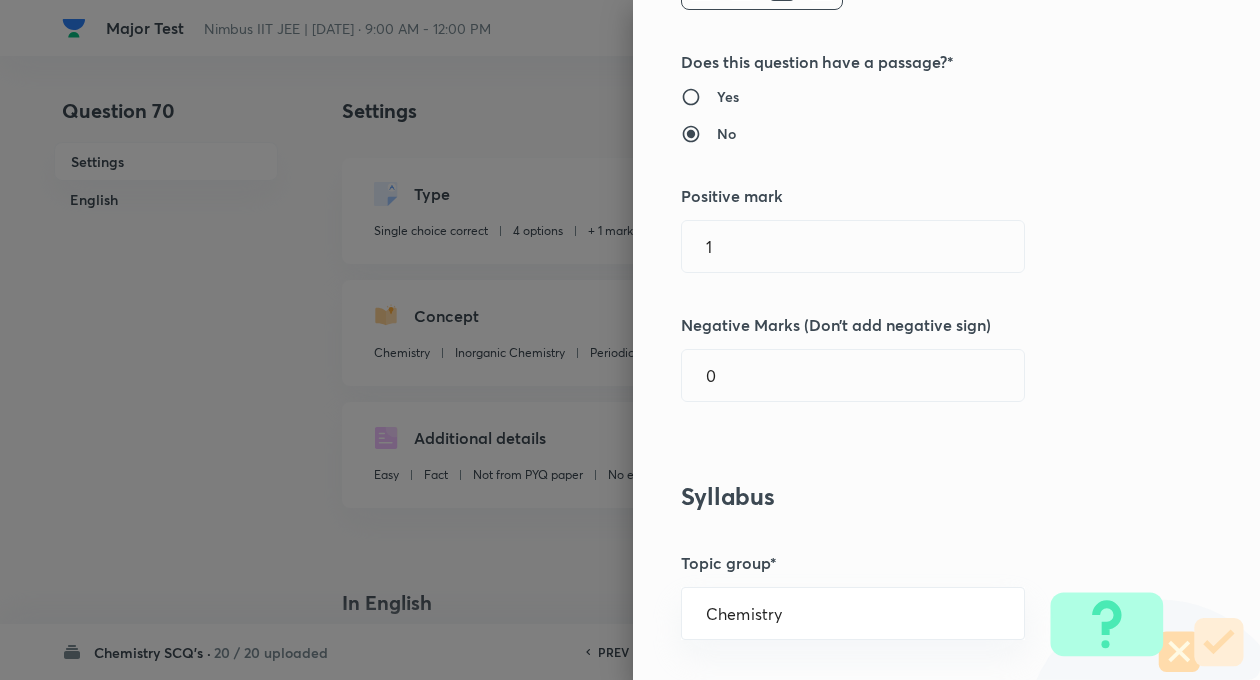 scroll, scrollTop: 360, scrollLeft: 0, axis: vertical 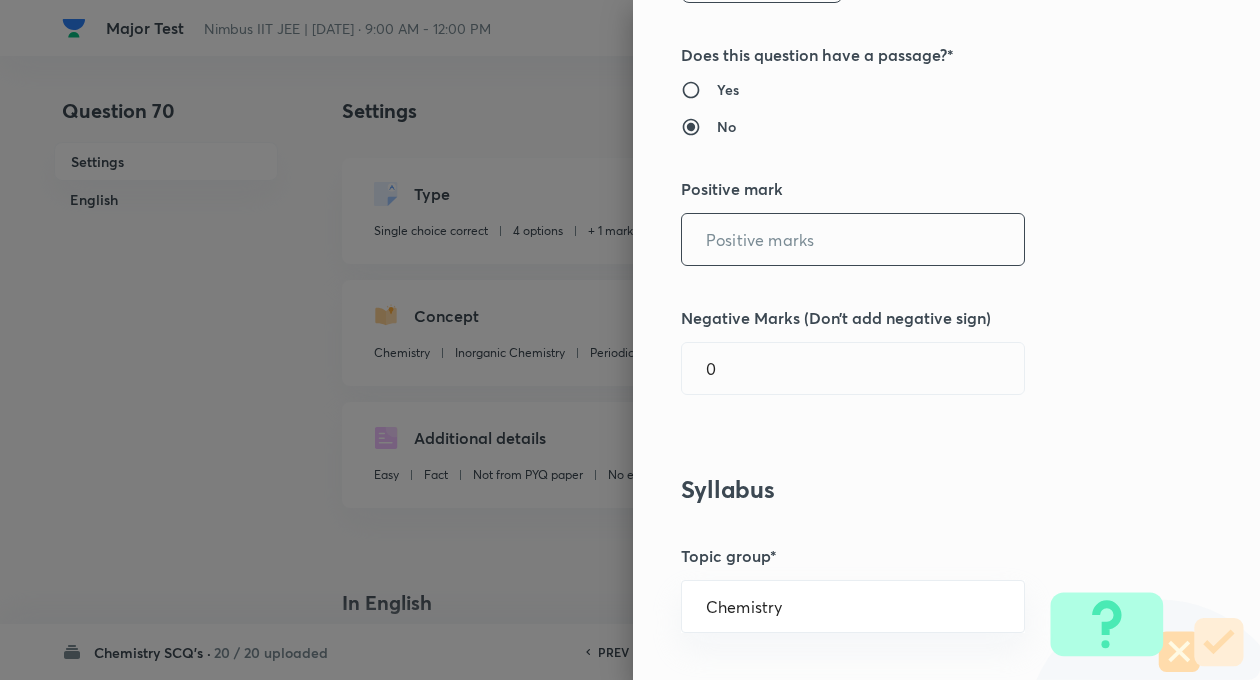 click at bounding box center (853, 239) 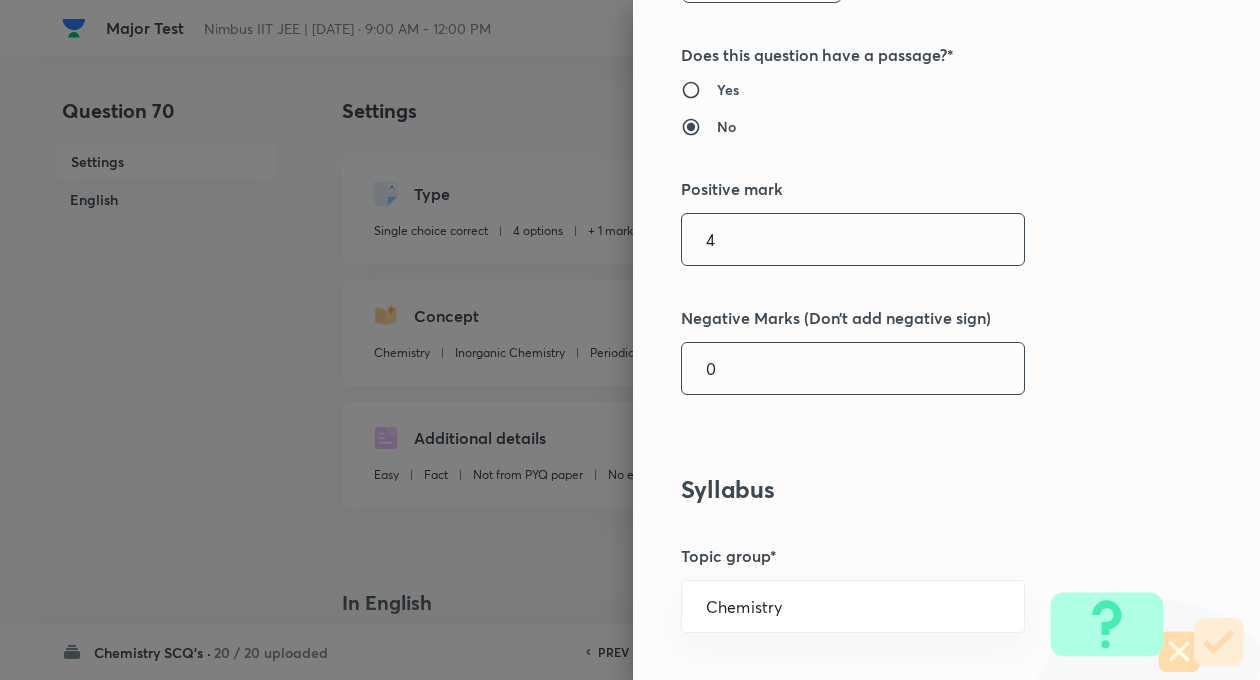 type on "4" 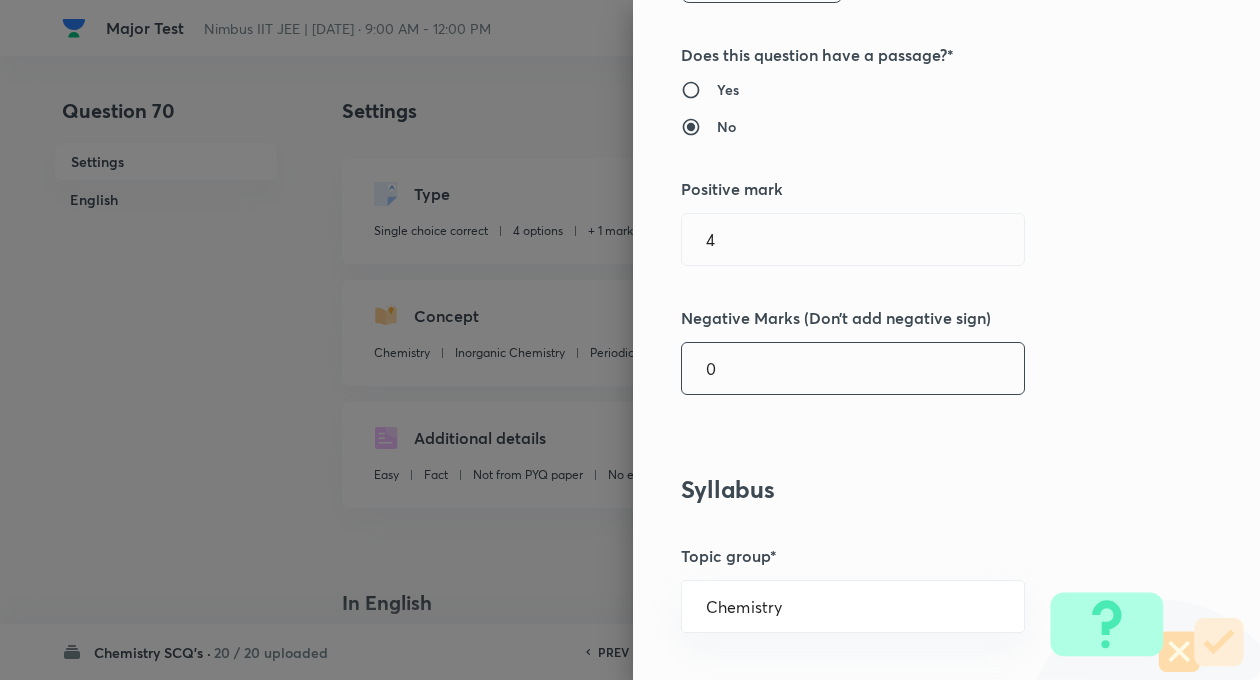click on "0" at bounding box center [853, 368] 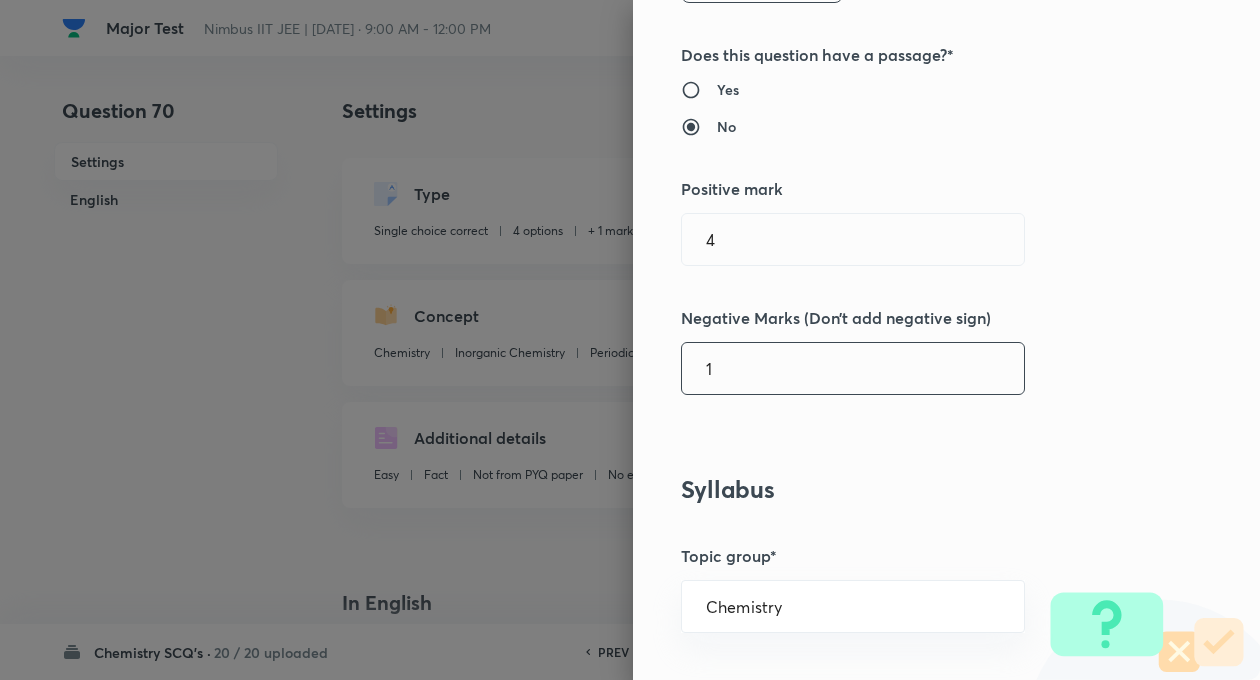 type on "1" 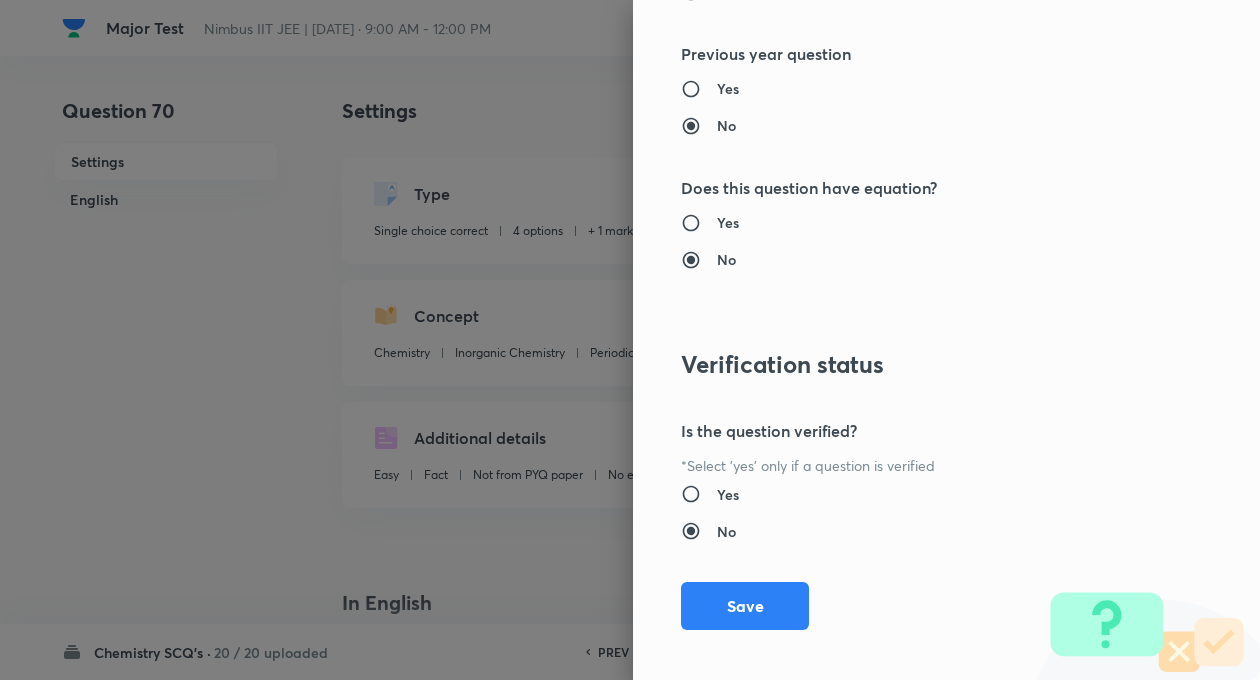 scroll, scrollTop: 2046, scrollLeft: 0, axis: vertical 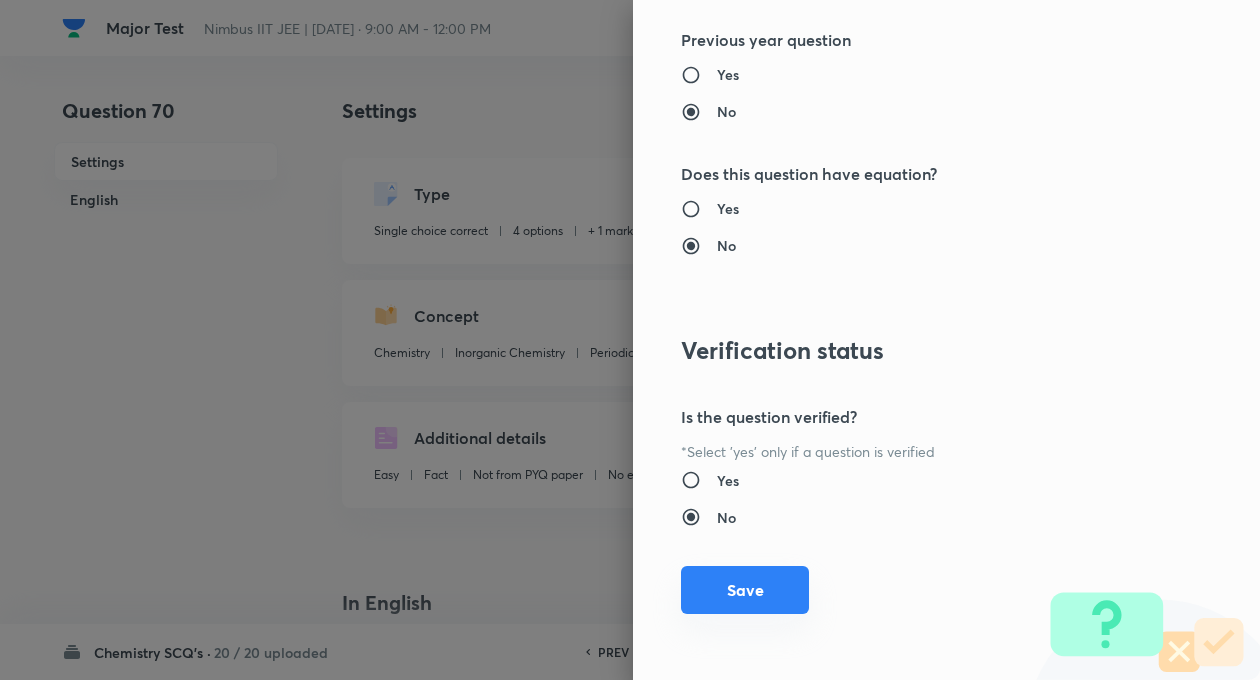 click on "Save" at bounding box center (745, 590) 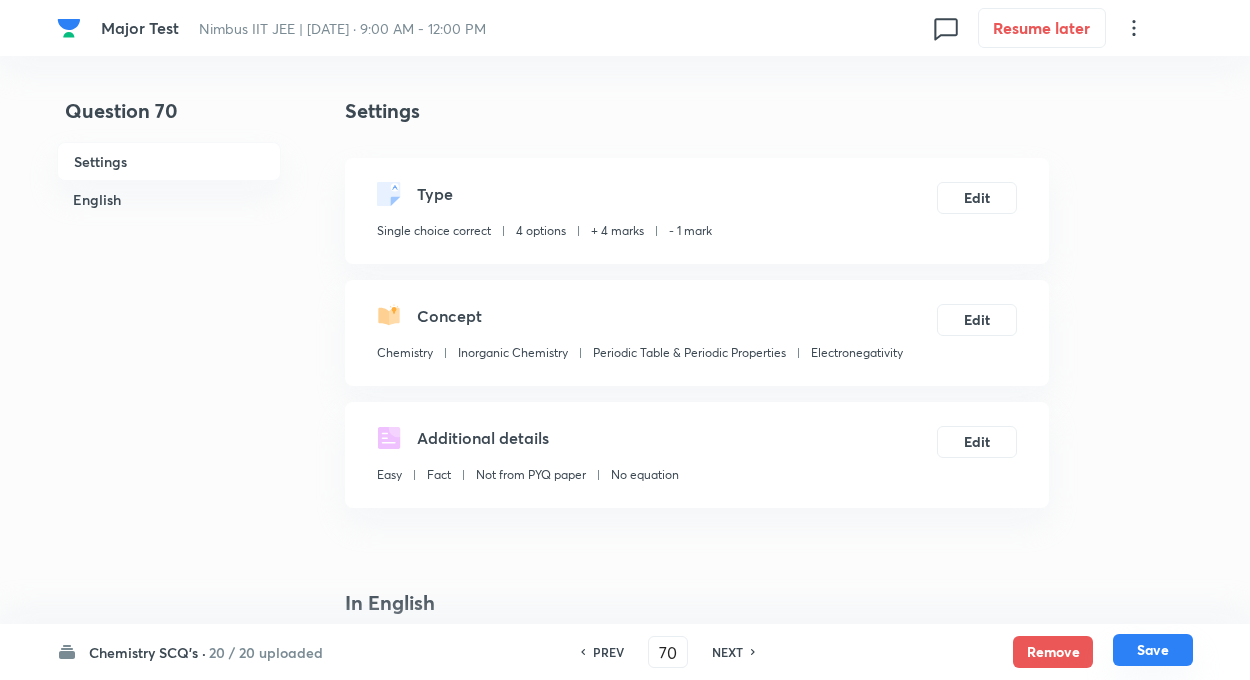 click on "Save" at bounding box center [1153, 650] 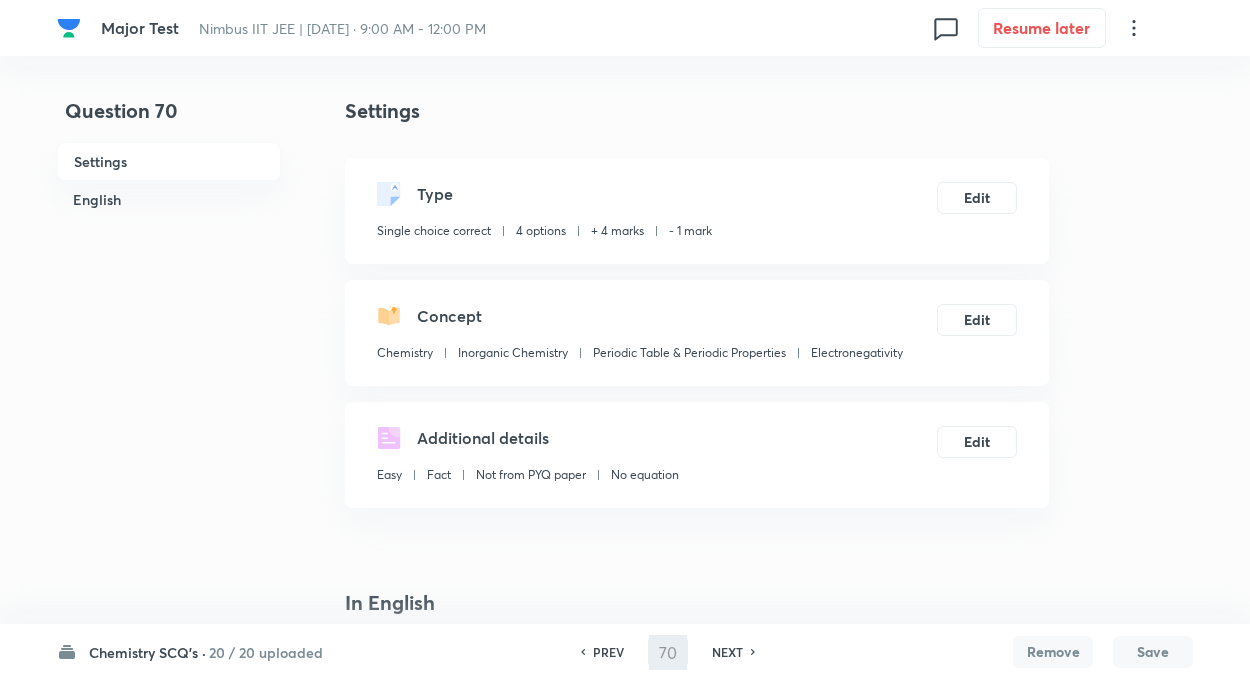 type on "71" 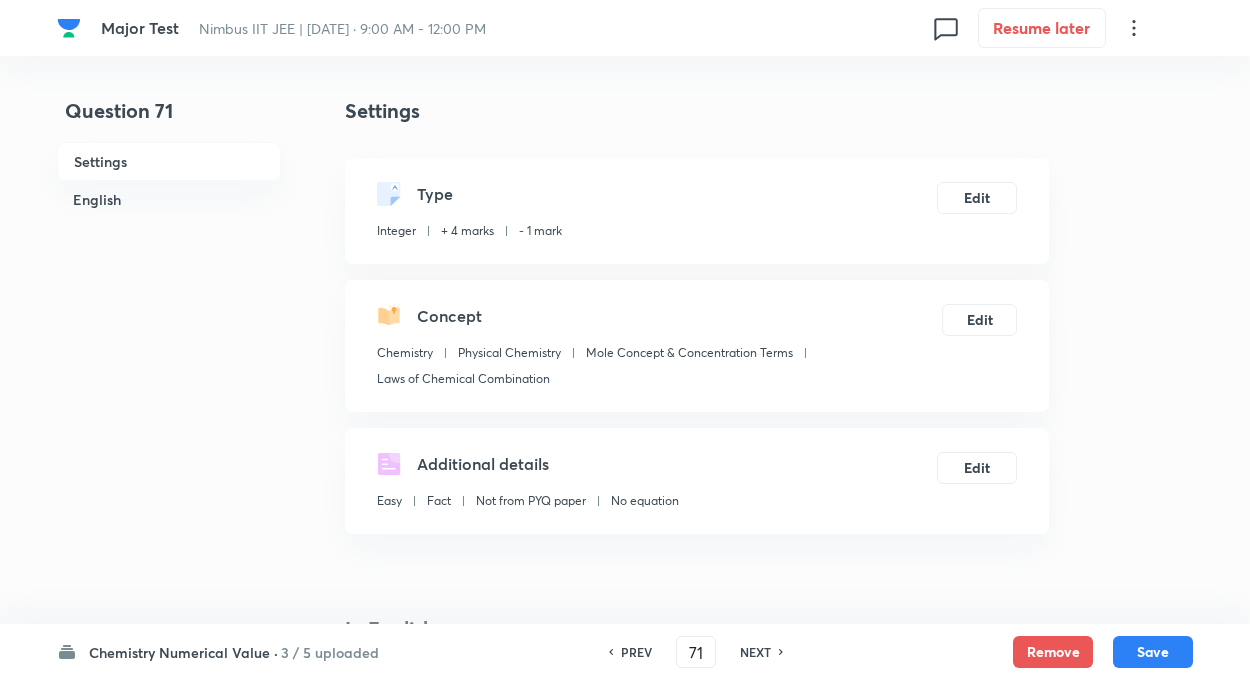 type on "0.2" 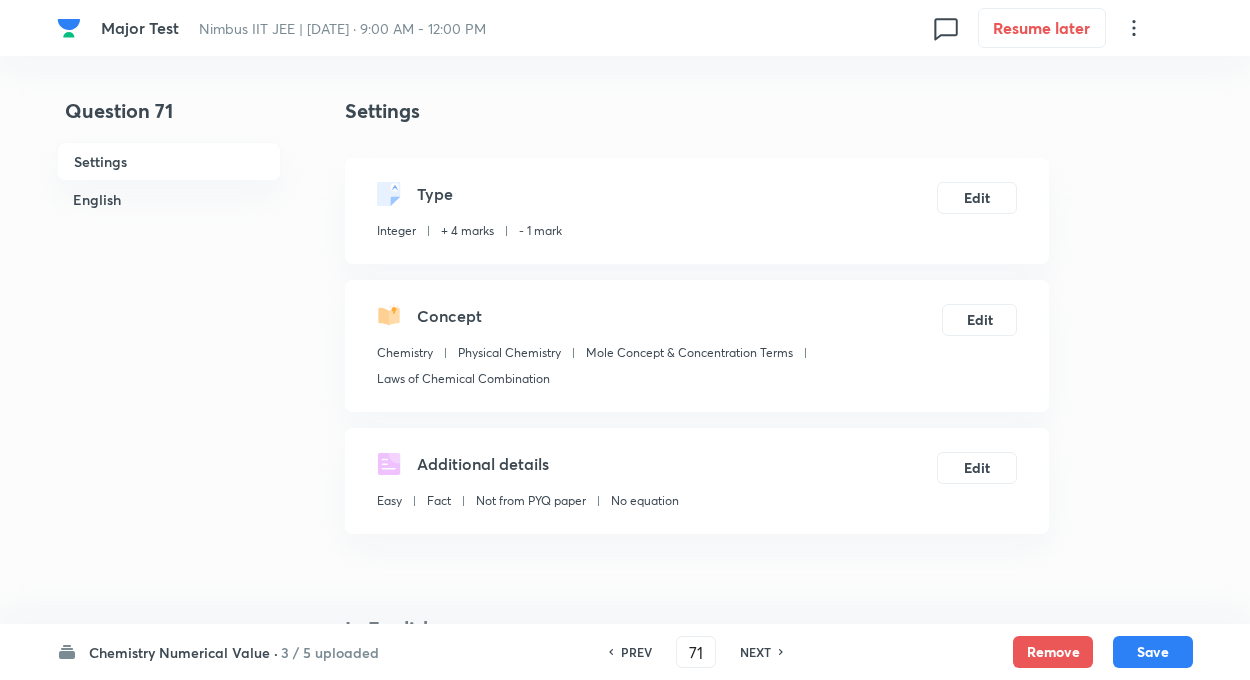 click on "NEXT" at bounding box center [755, 652] 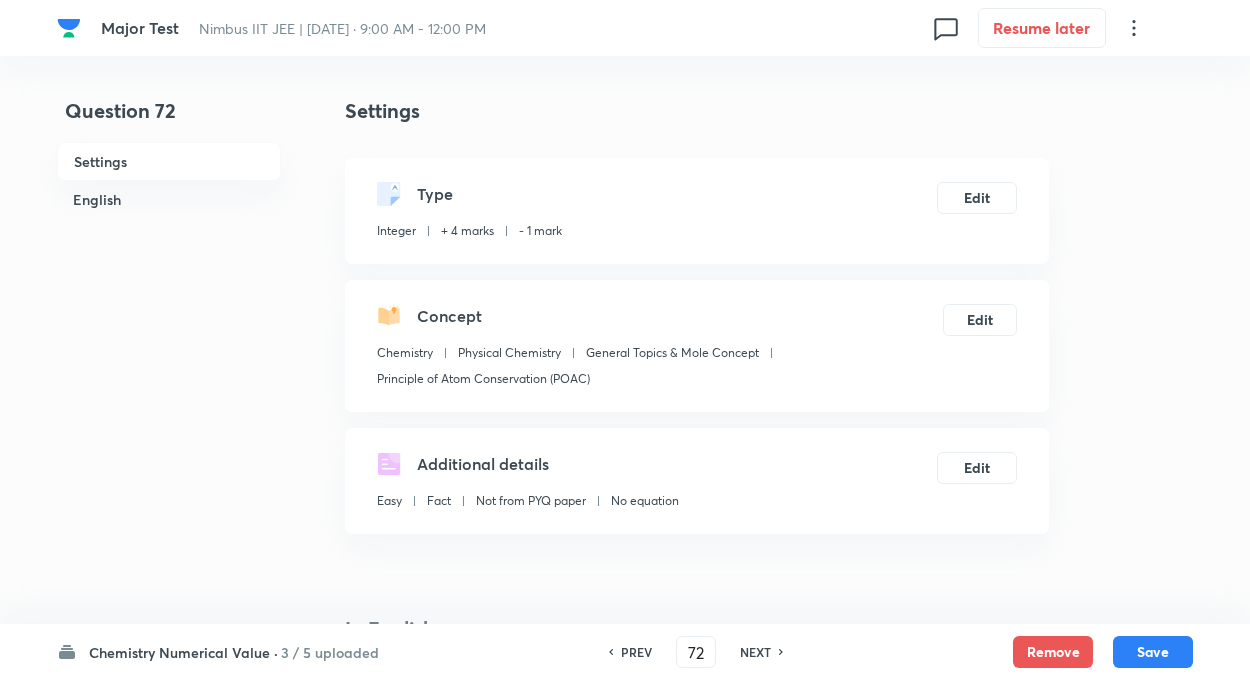 type on "0.332" 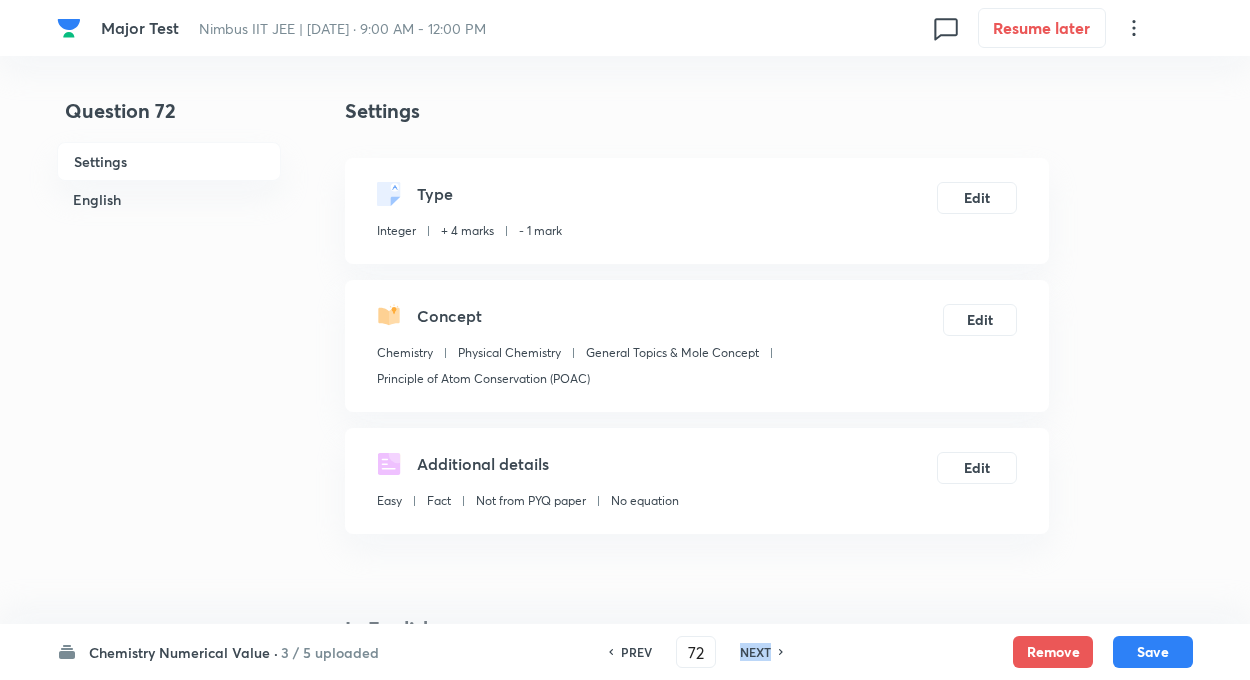 click on "NEXT" at bounding box center [755, 652] 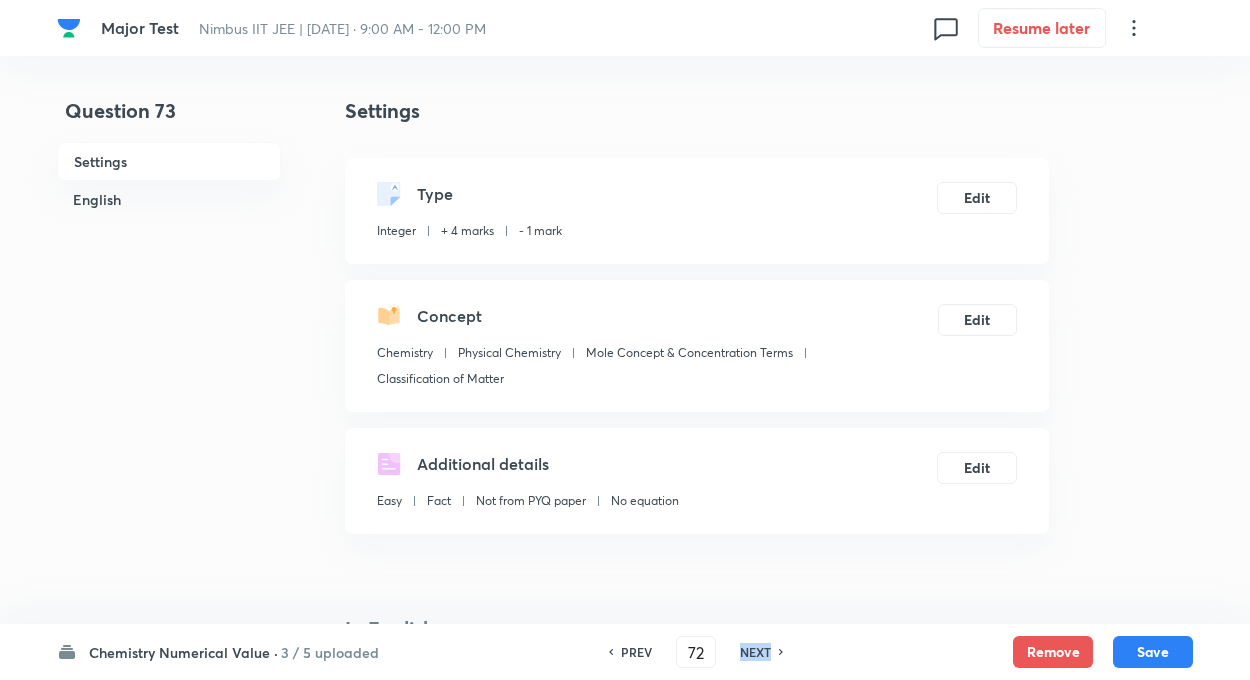 type on "73" 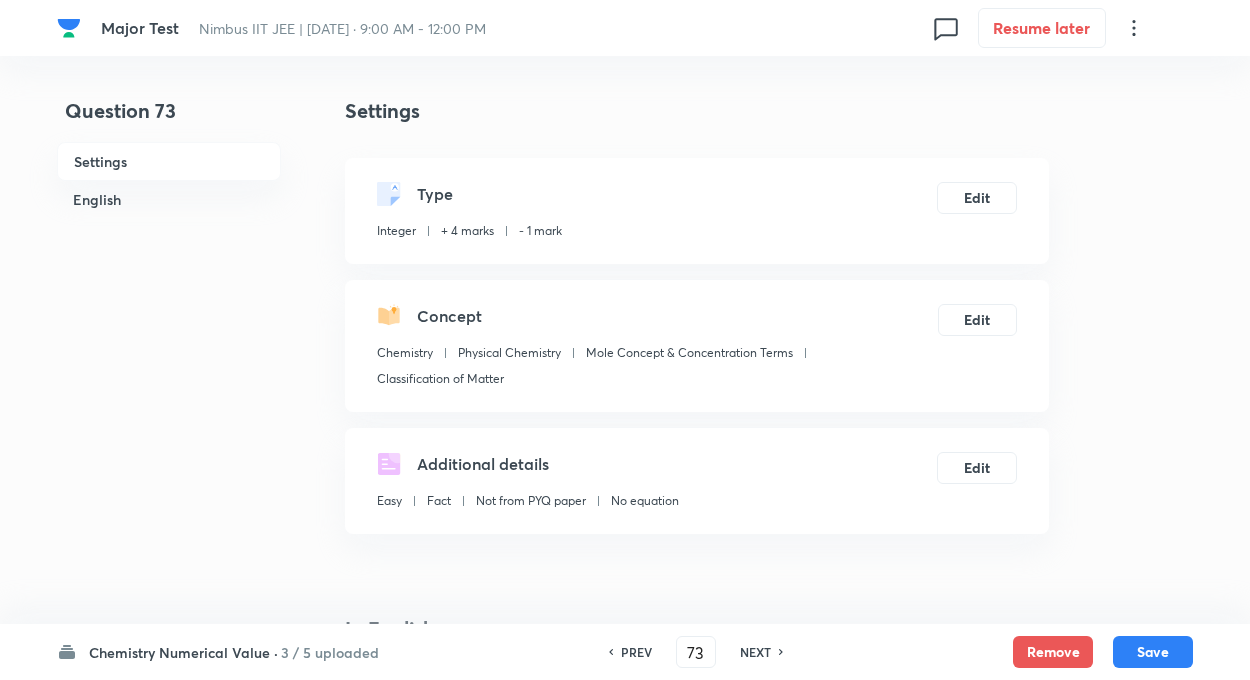 type on "0.2" 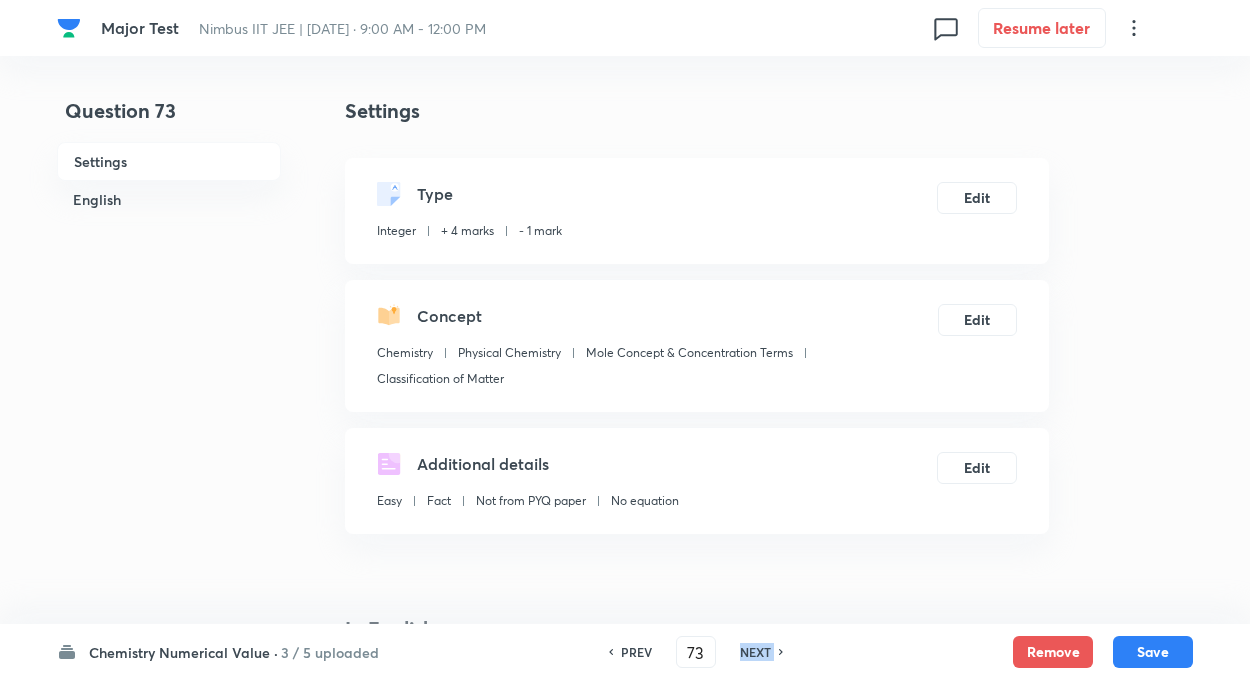 click on "NEXT" at bounding box center (755, 652) 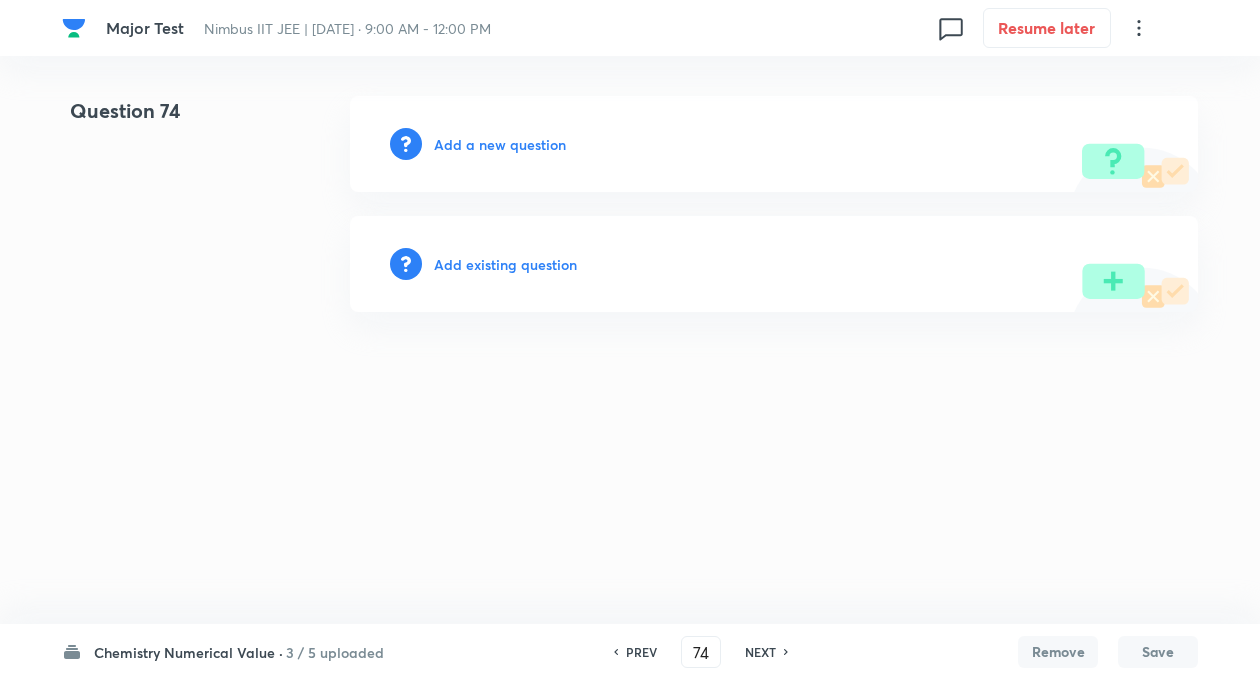 click on "Add existing question" at bounding box center (505, 264) 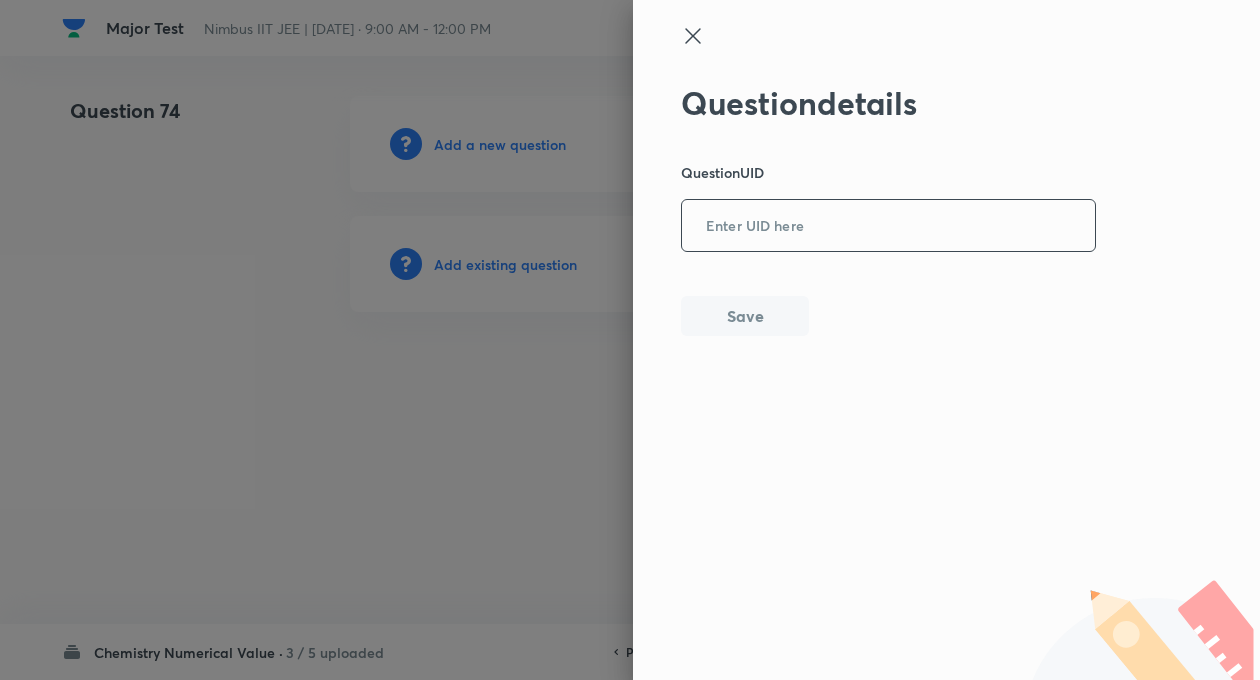 click at bounding box center [888, 226] 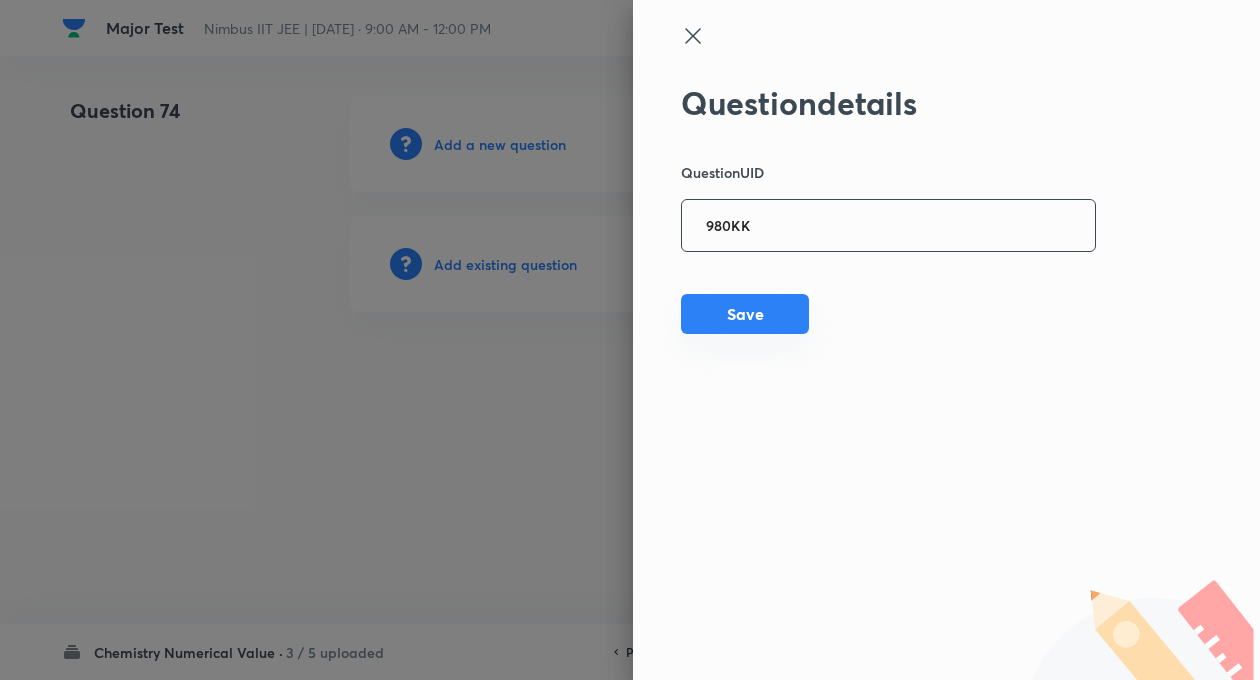 type on "980KK" 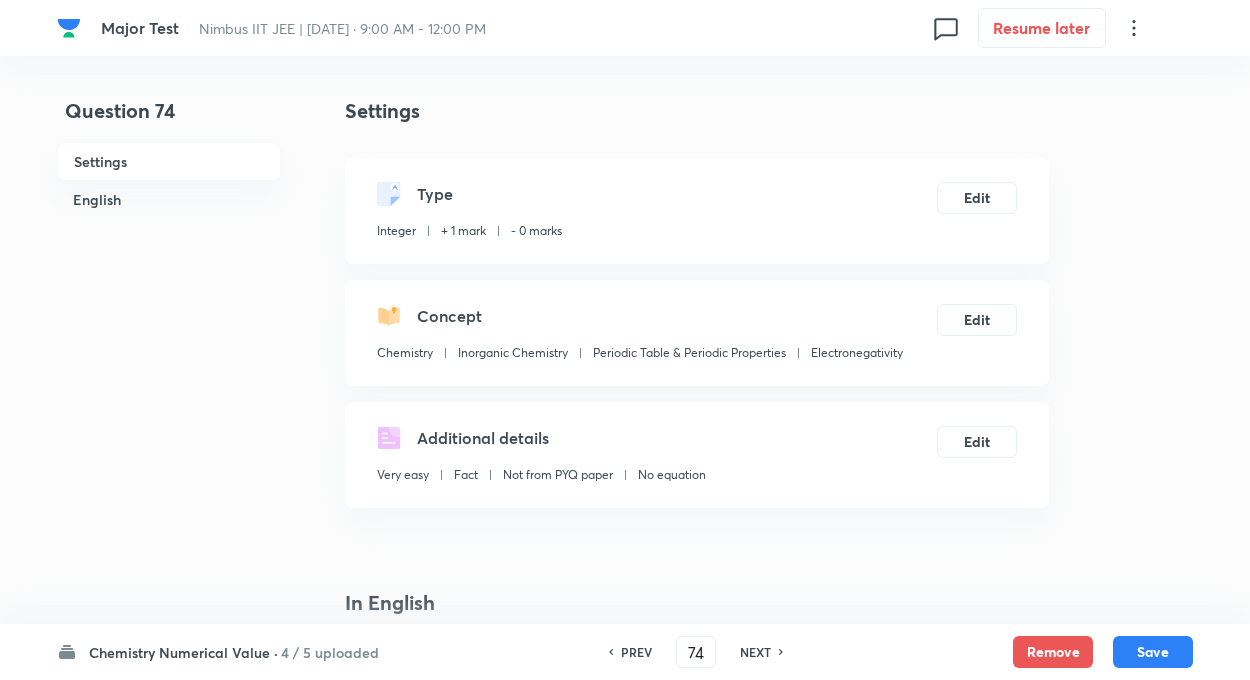 type on "7" 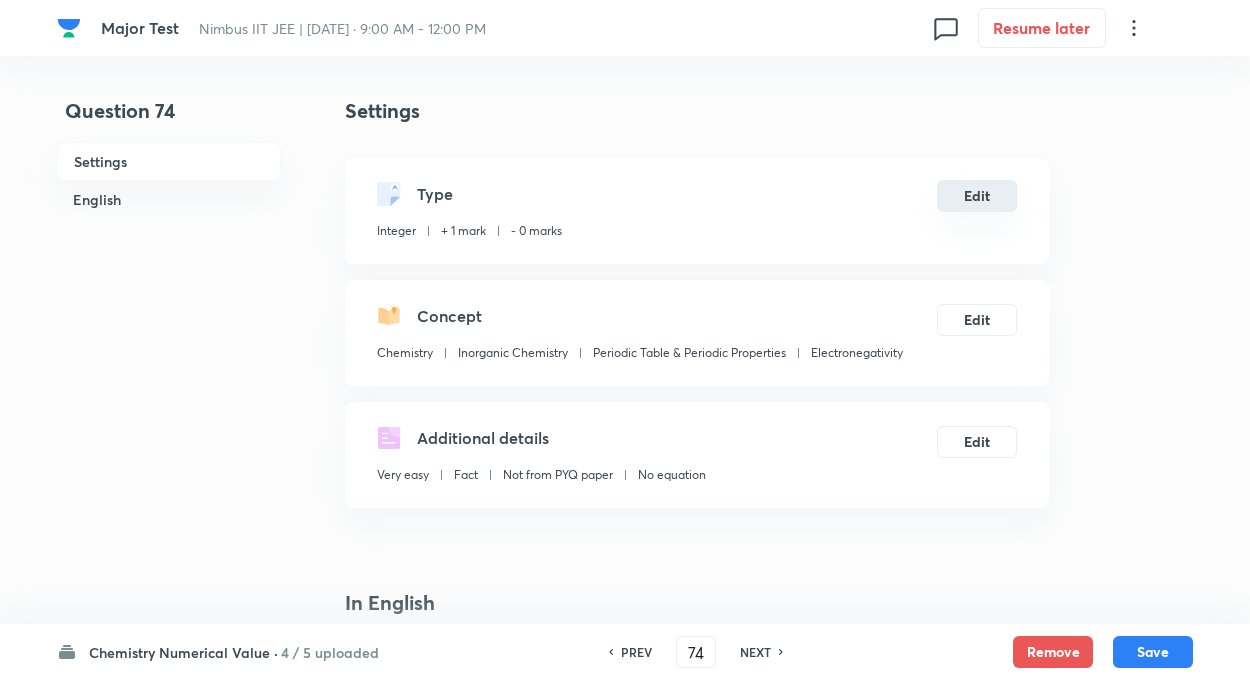 click on "Edit" at bounding box center [977, 196] 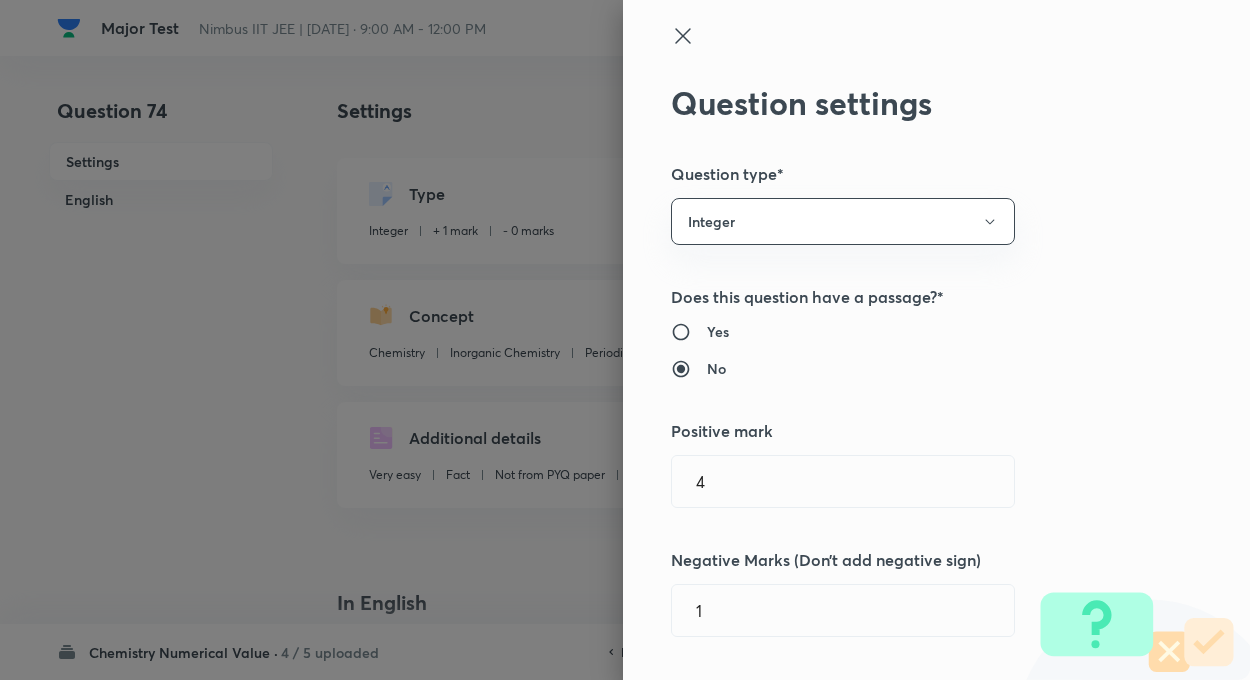 radio on "true" 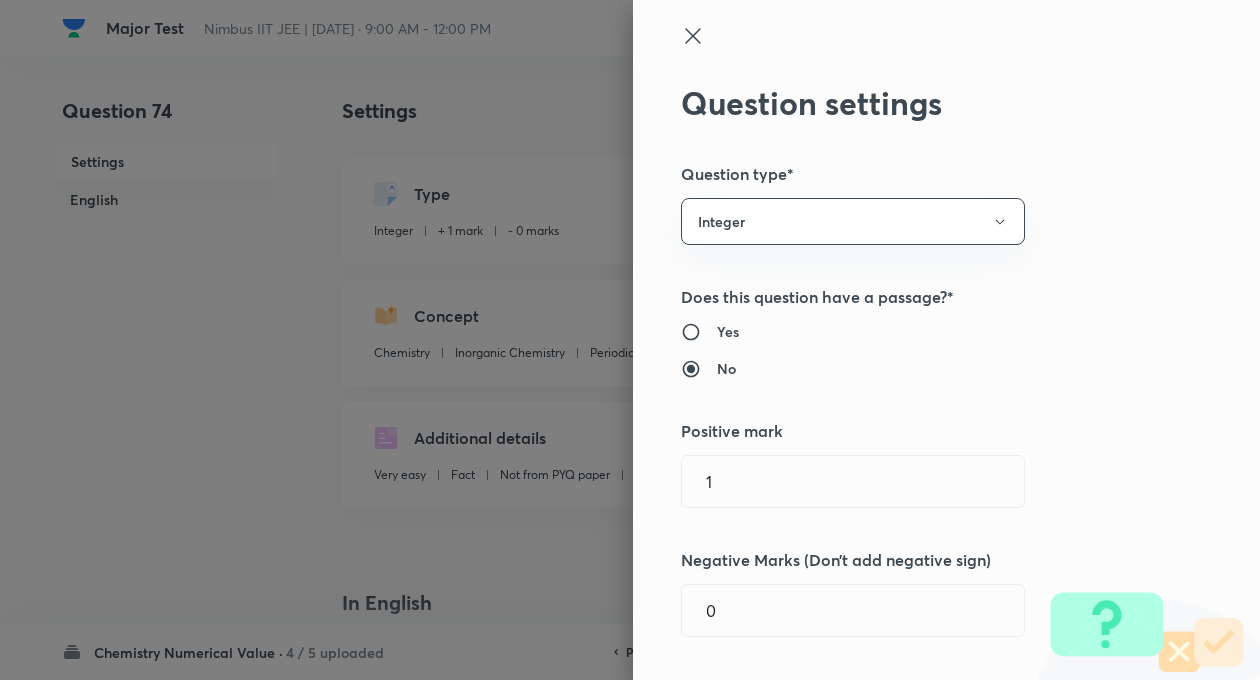 click on "Question settings Question type* Integer Does this question have a passage?* Yes No Positive mark 1 ​ Negative Marks (Don’t add negative sign) 0 ​ Syllabus Topic group* Chemistry ​ Topic* Inorganic Chemistry ​ Concept* Periodic Table & Periodic Properties ​ Sub-concept* Electronegativity ​ Concept-field ​ Additional details Question Difficulty Very easy Easy Moderate Hard Very hard Question is based on Fact Numerical Concept Previous year question Yes No Does this question have equation? Yes No Verification status Is the question verified? *Select 'yes' only if a question is verified Yes No Save" at bounding box center [946, 340] 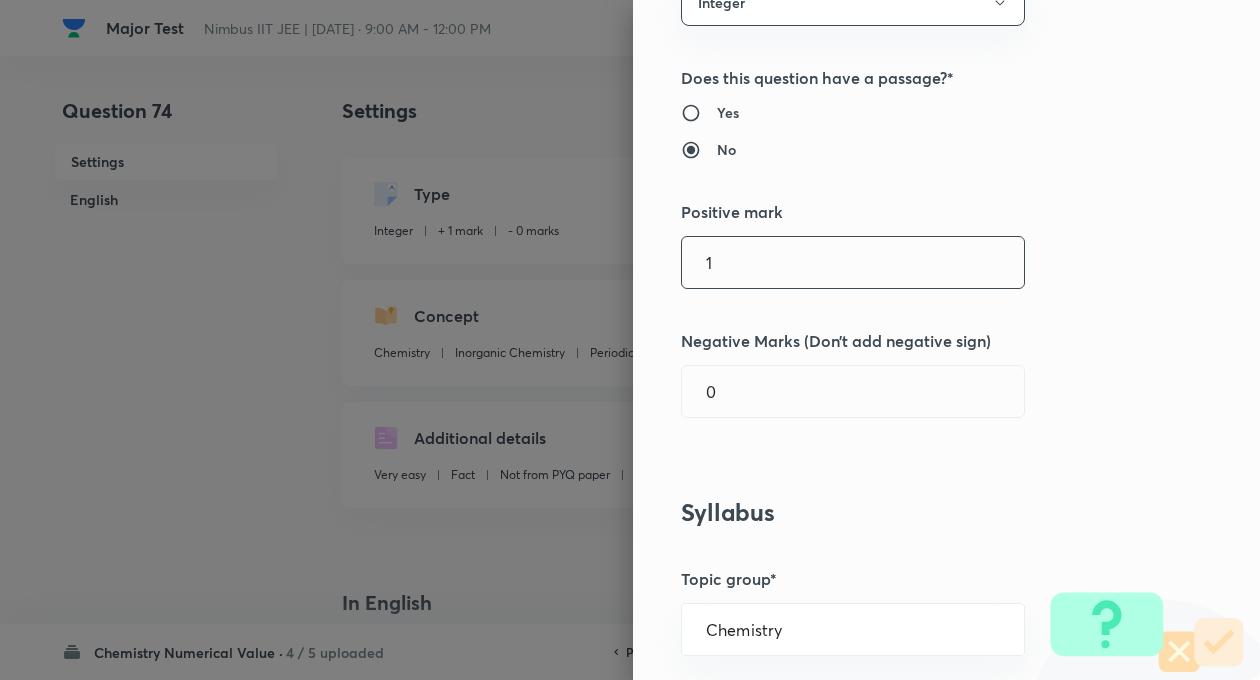 scroll, scrollTop: 320, scrollLeft: 0, axis: vertical 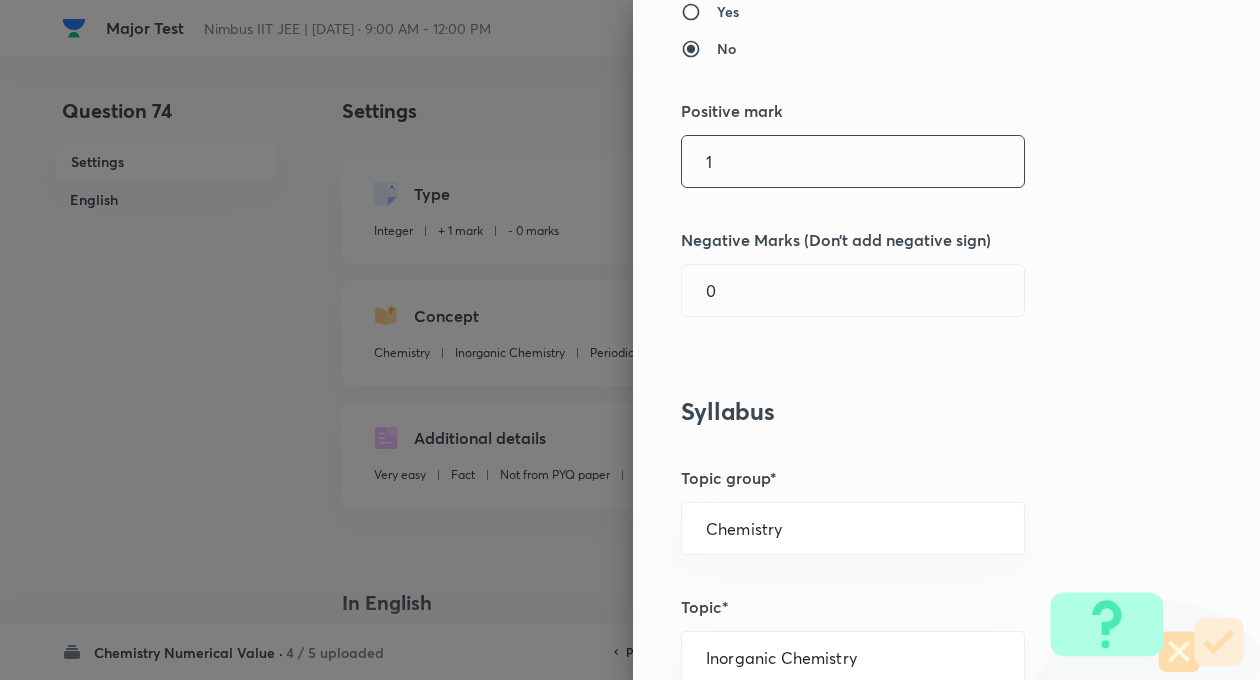 drag, startPoint x: 763, startPoint y: 190, endPoint x: 754, endPoint y: 167, distance: 24.698177 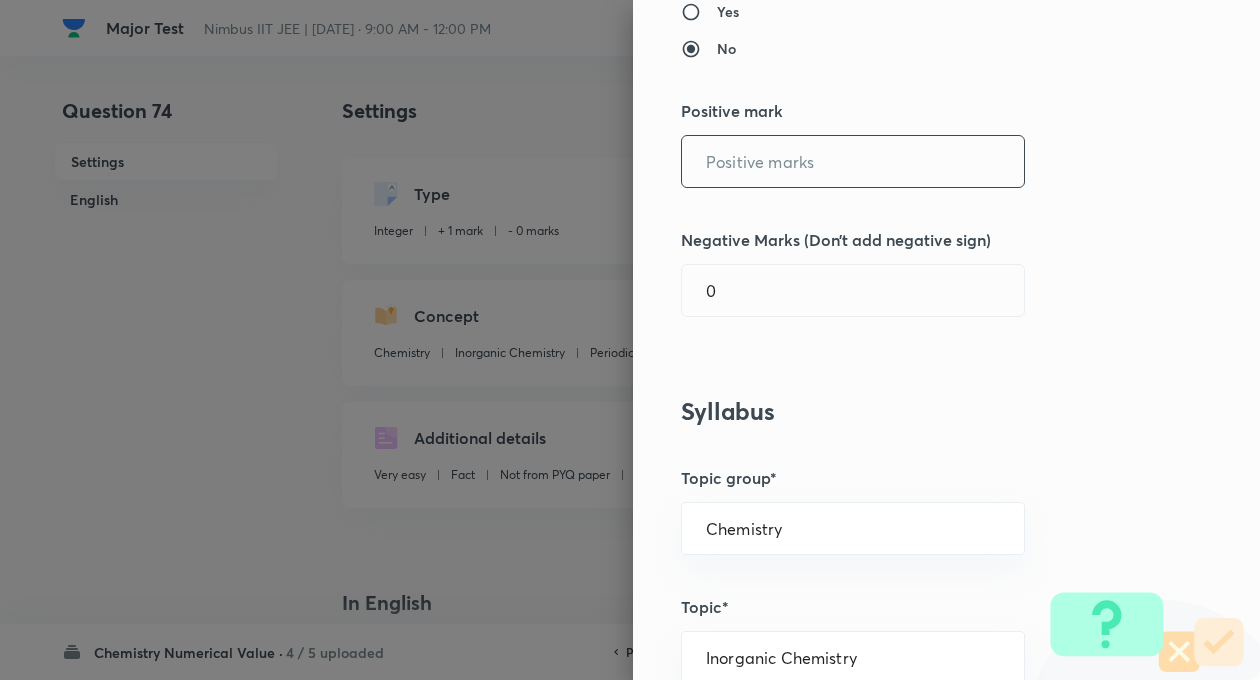 click at bounding box center (853, 161) 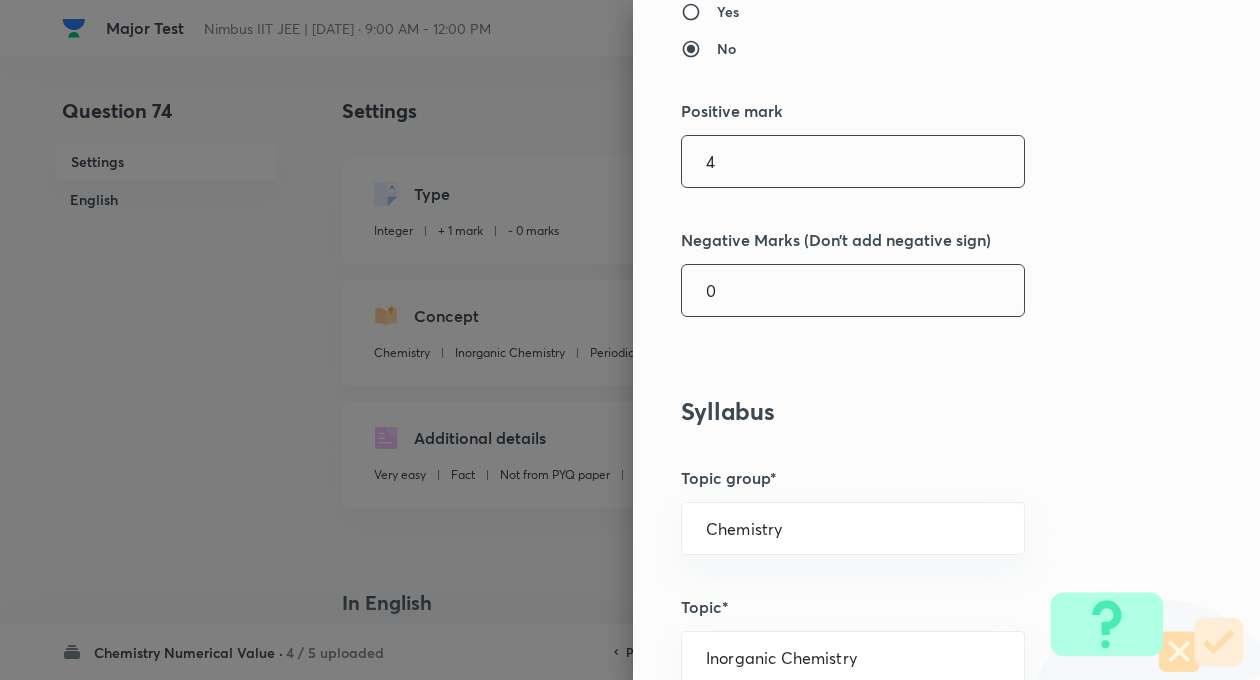 type on "4" 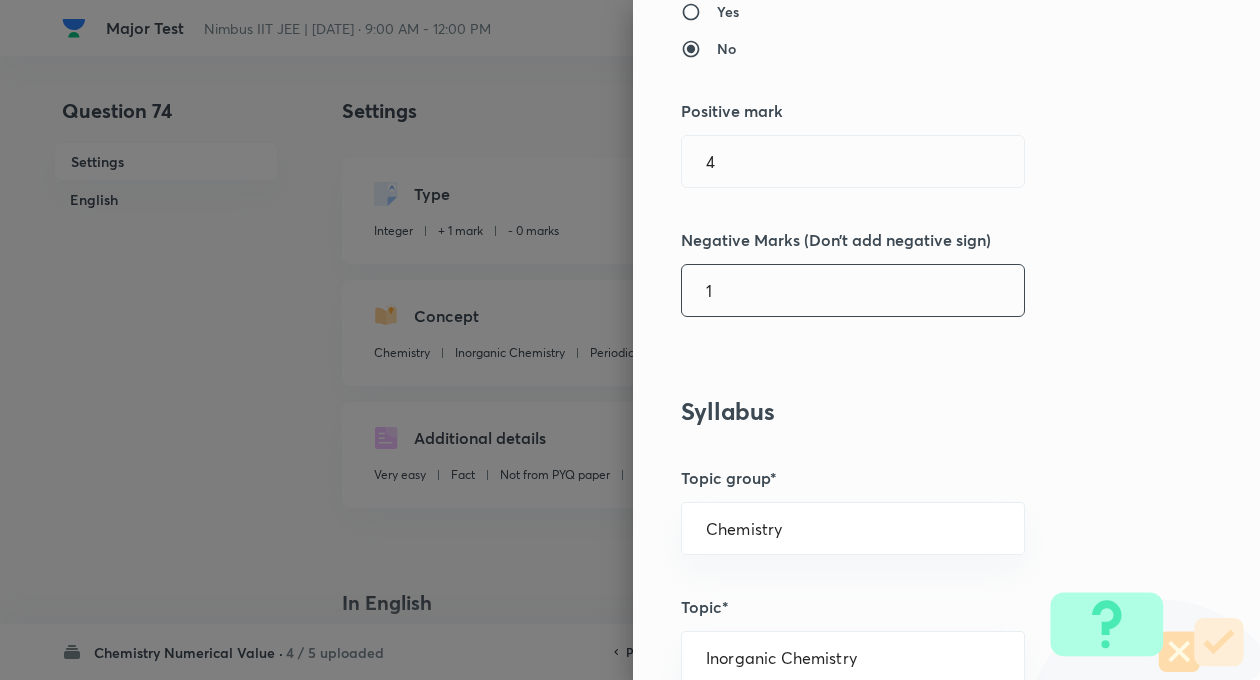 type on "1" 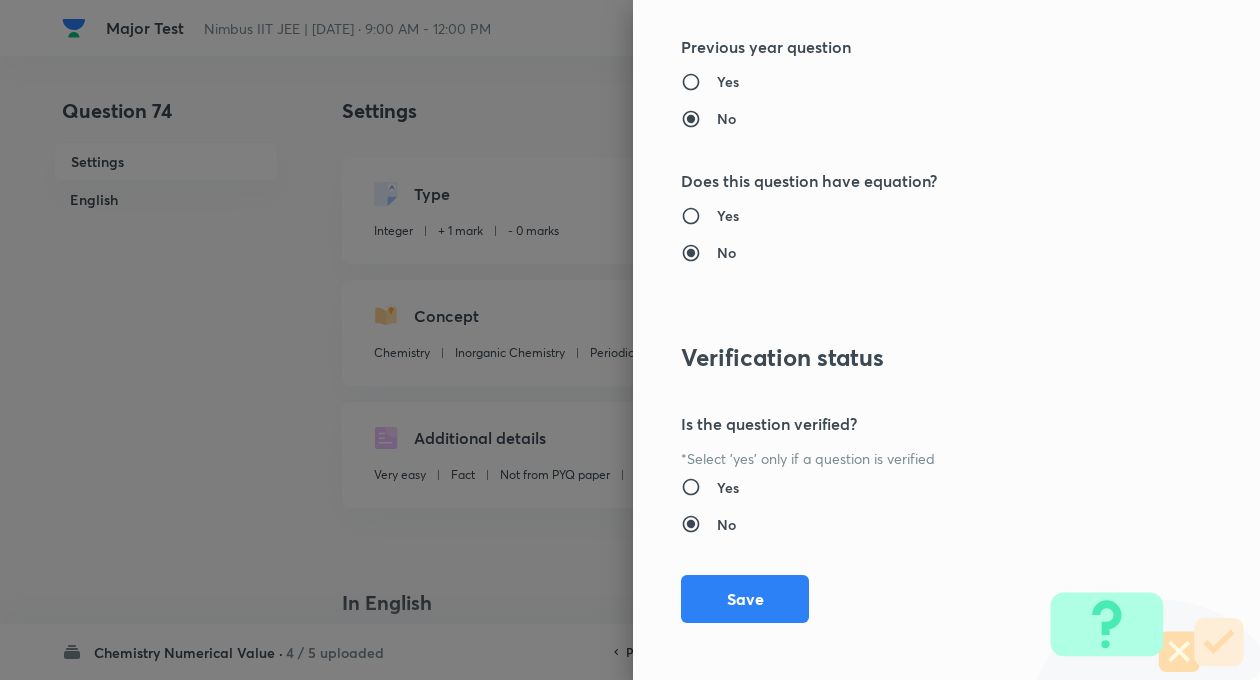 scroll, scrollTop: 1928, scrollLeft: 0, axis: vertical 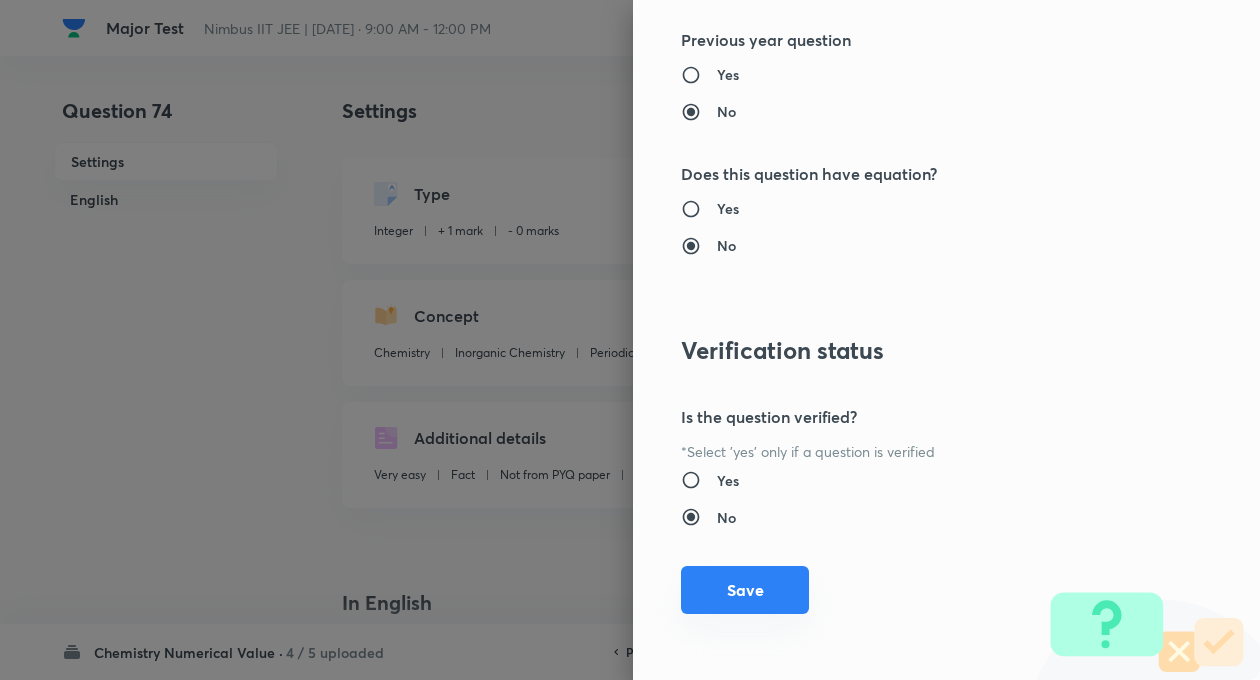 click on "Save" at bounding box center (745, 590) 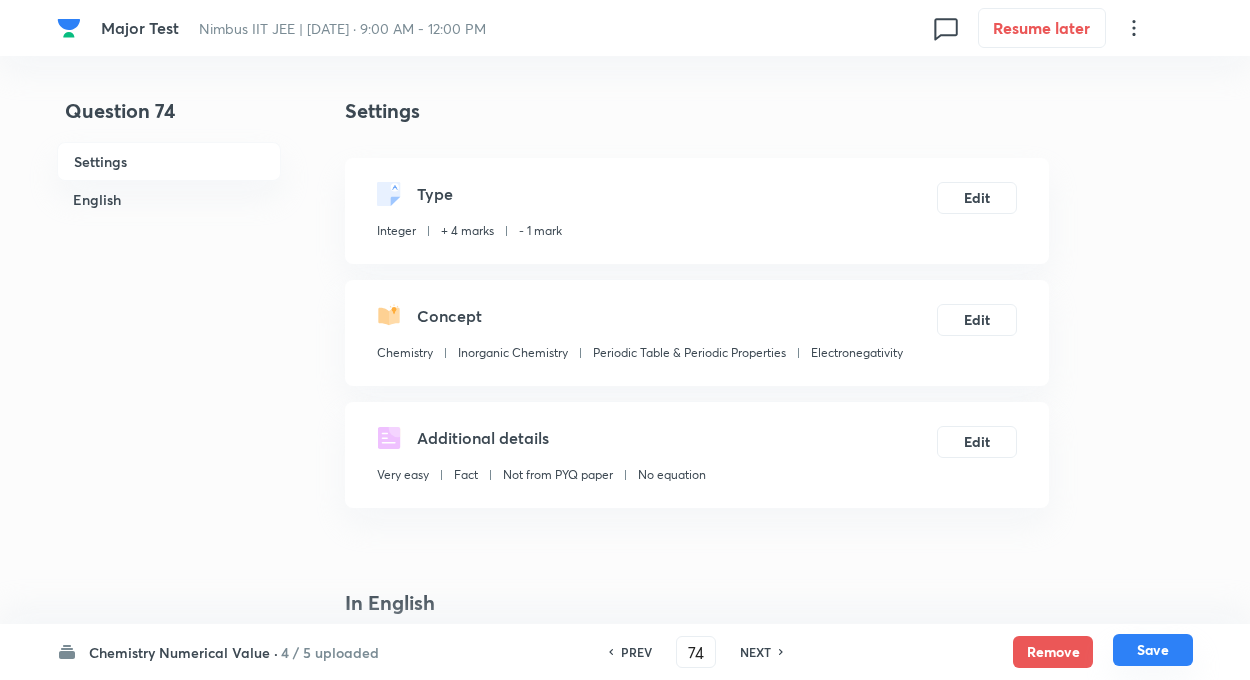 click on "Save" at bounding box center [1153, 650] 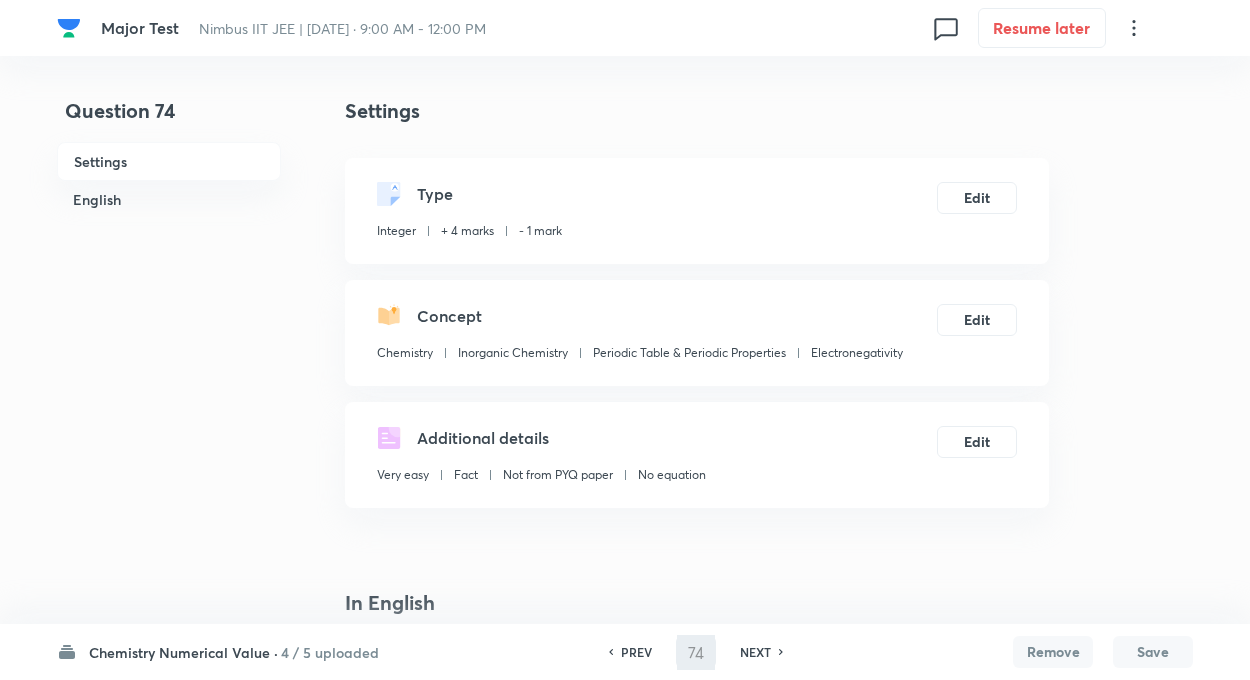 type on "75" 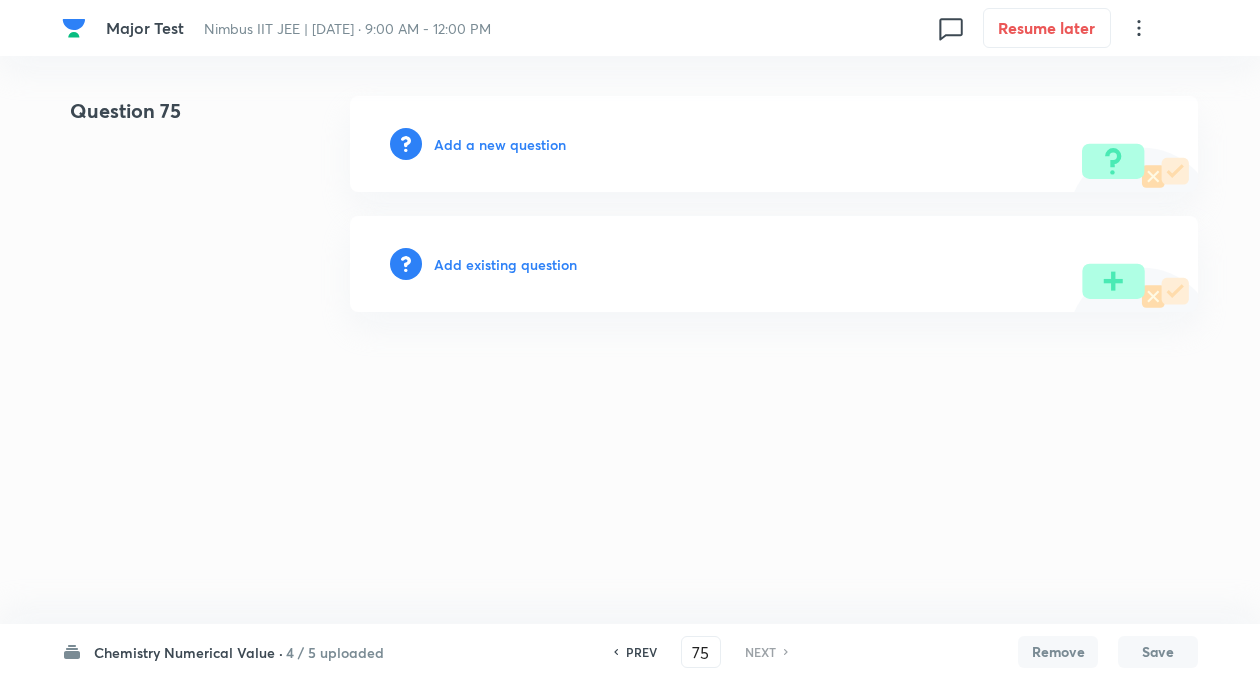 click on "Add existing question" at bounding box center [505, 264] 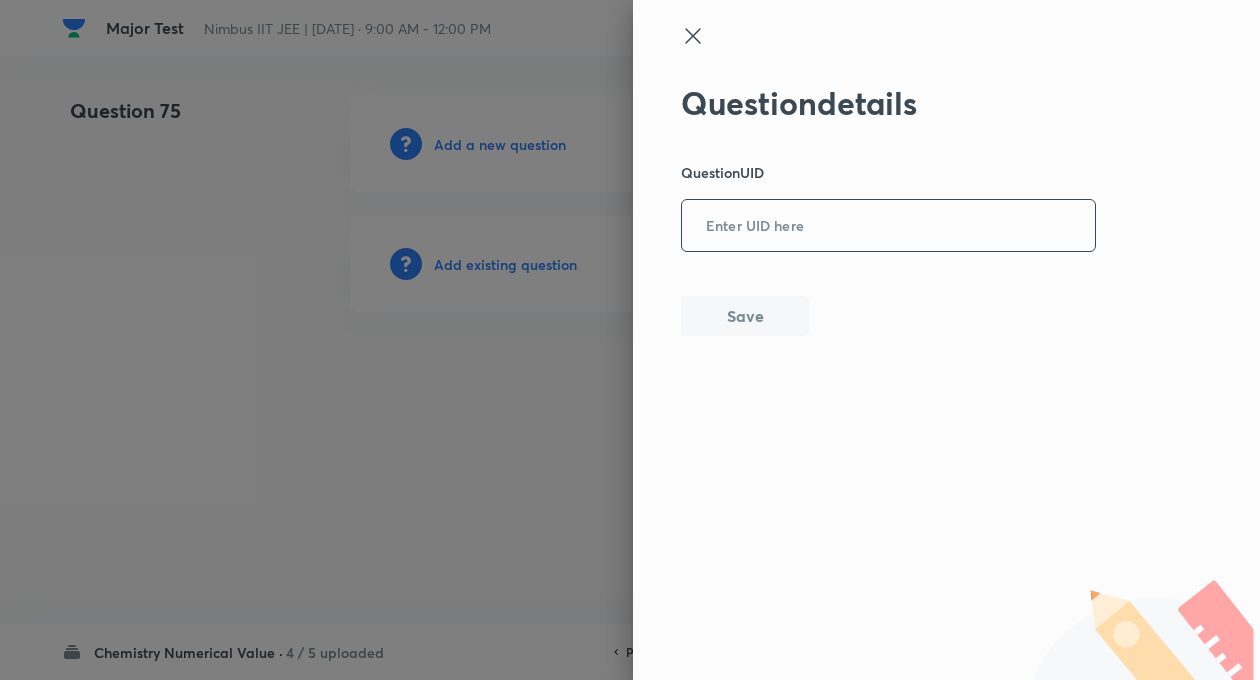 click at bounding box center (888, 226) 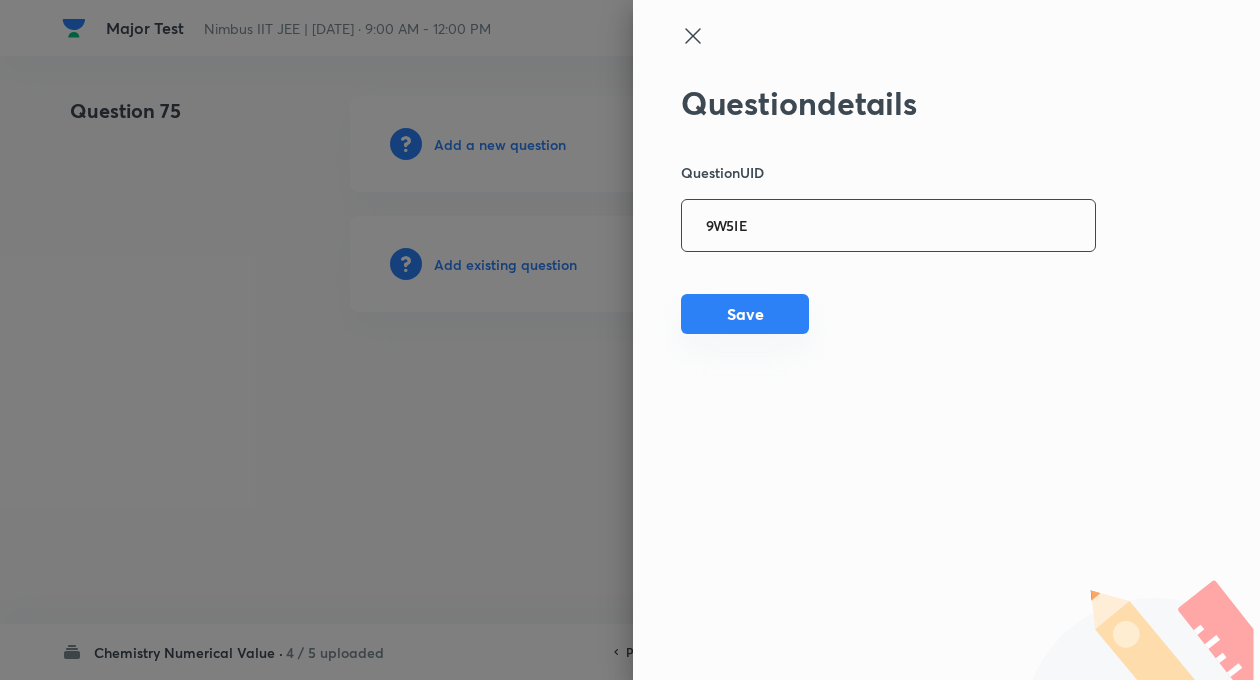 type on "9W5IE" 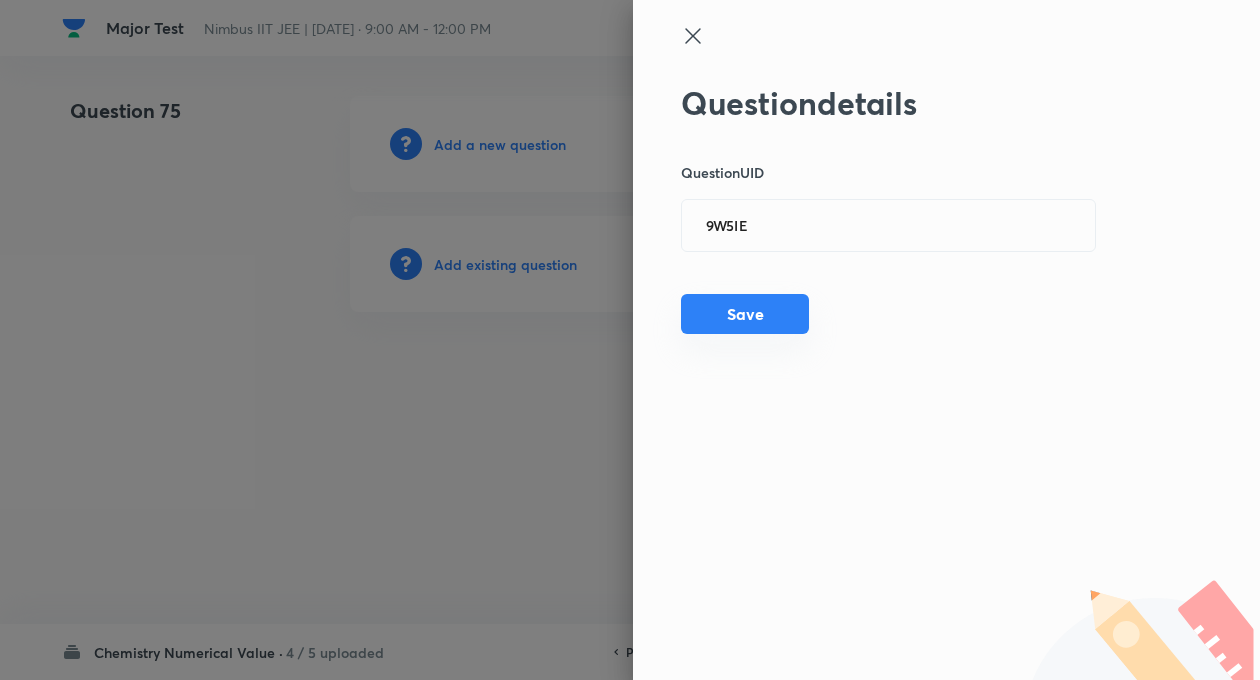 click on "Save" at bounding box center [745, 314] 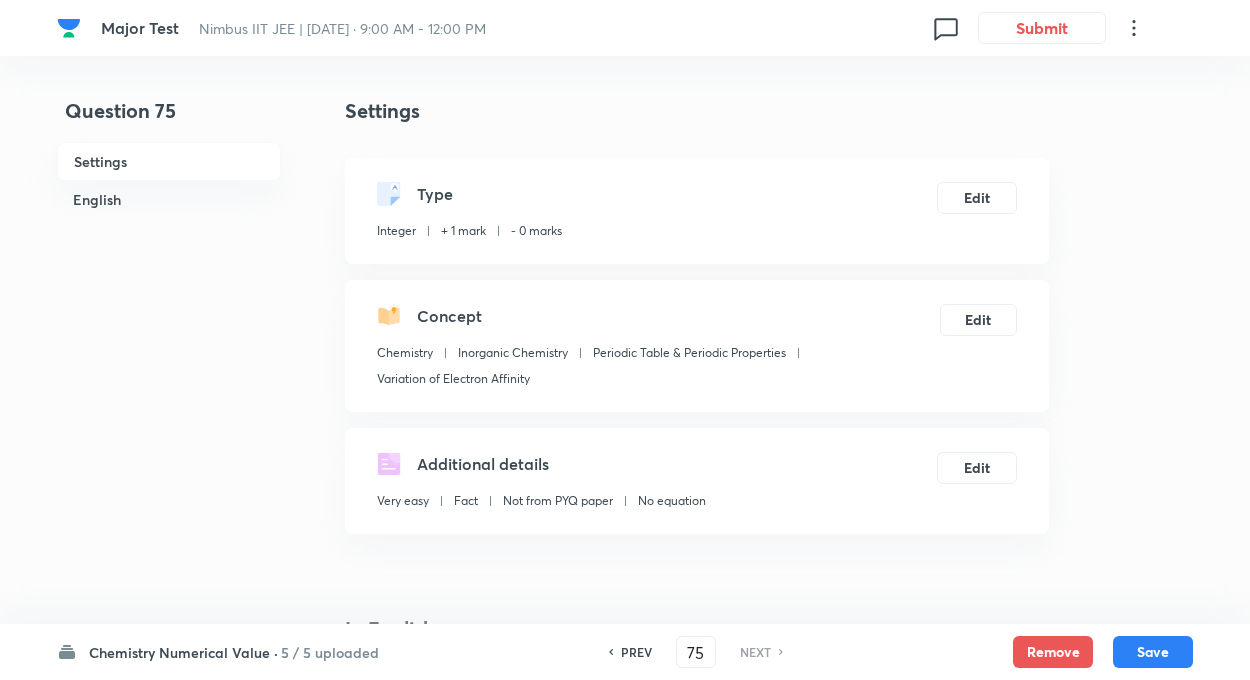 type on "25" 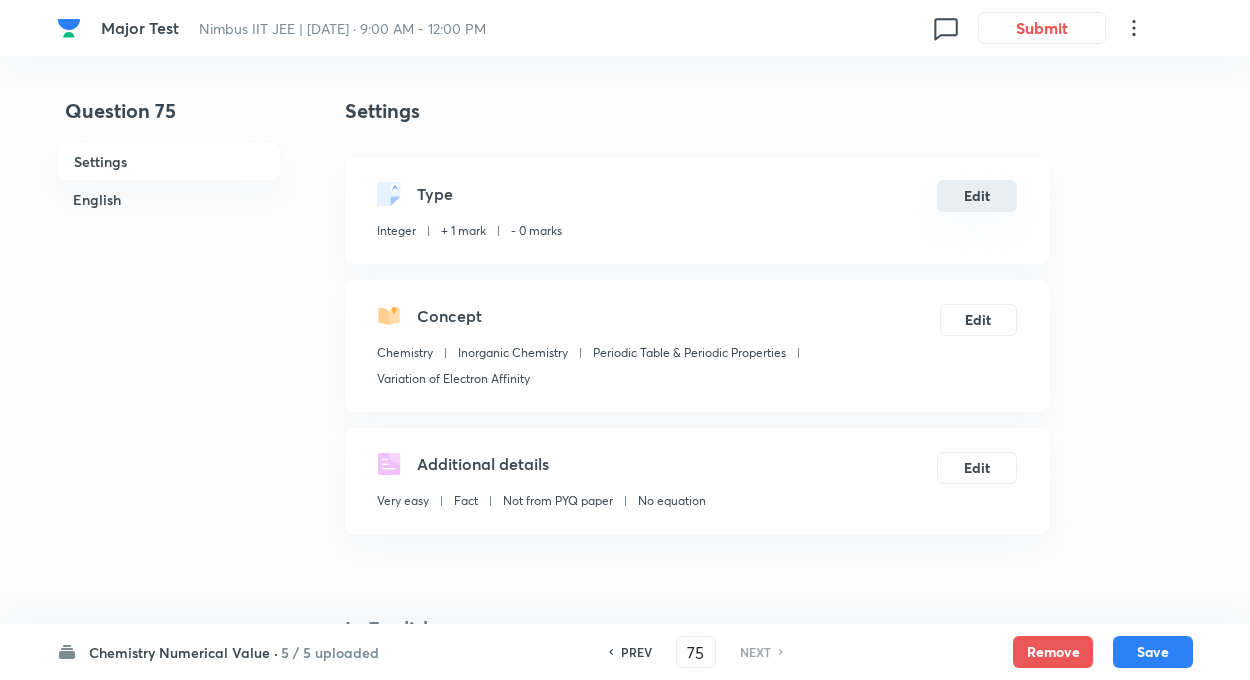 click on "Edit" at bounding box center (977, 196) 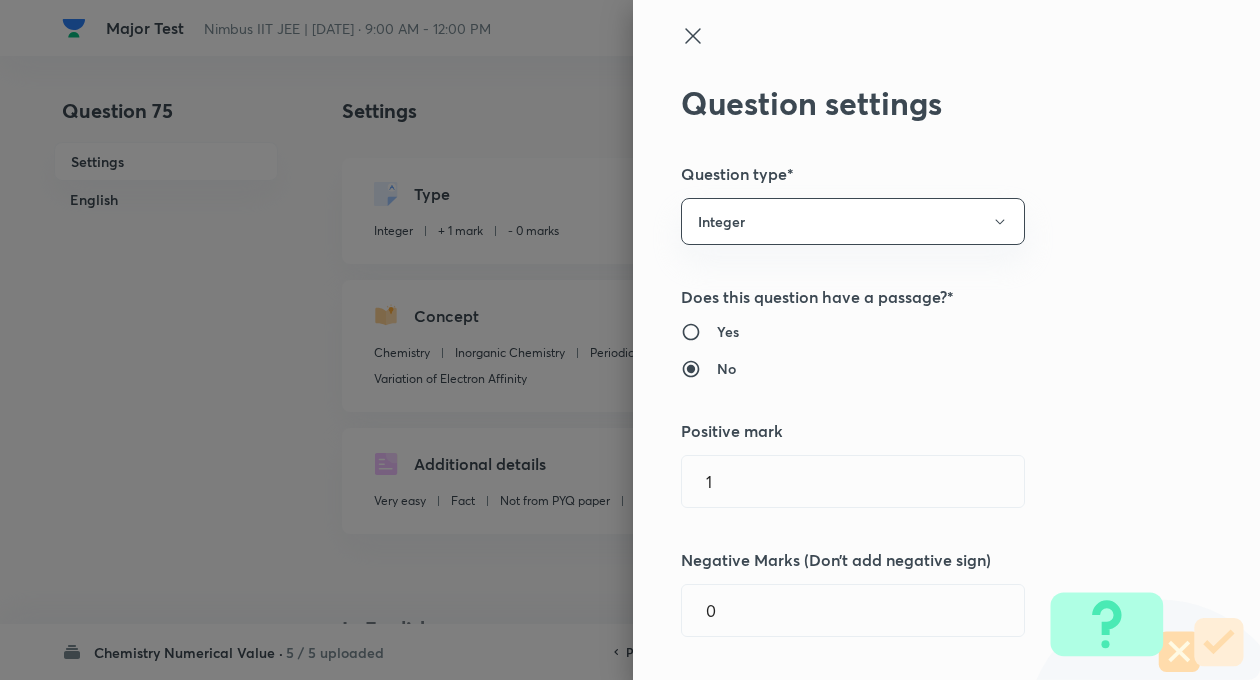 type on "1" 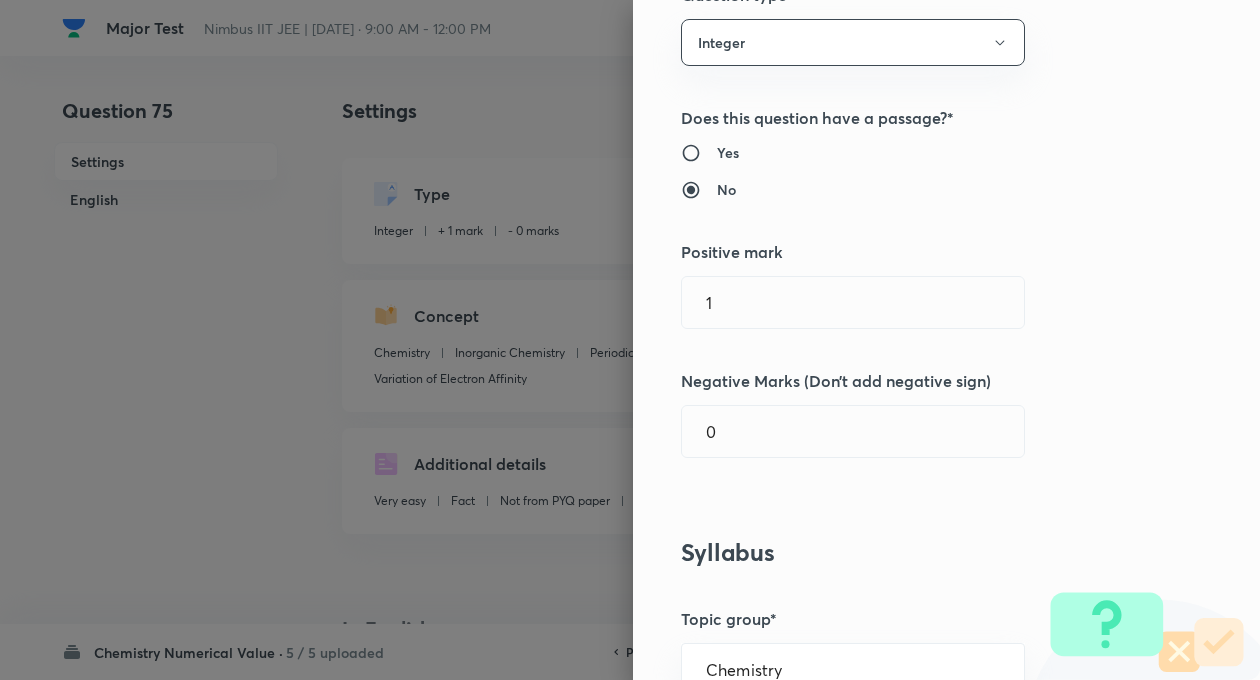 scroll, scrollTop: 200, scrollLeft: 0, axis: vertical 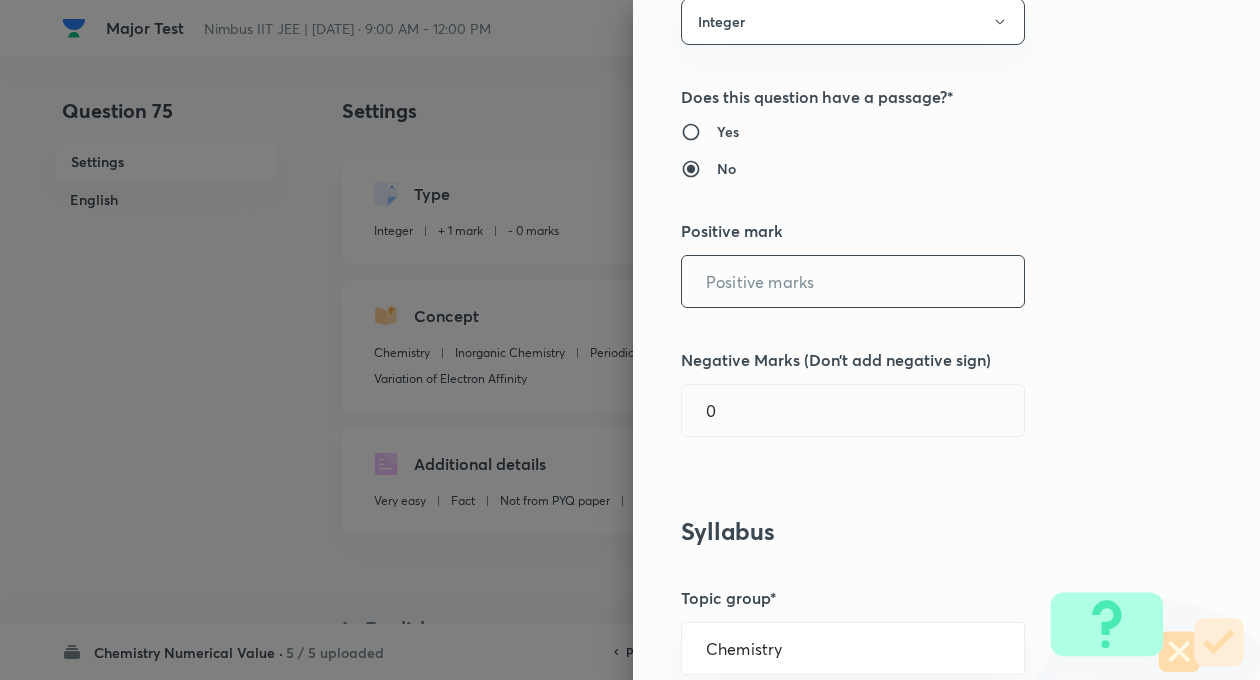 click at bounding box center (853, 281) 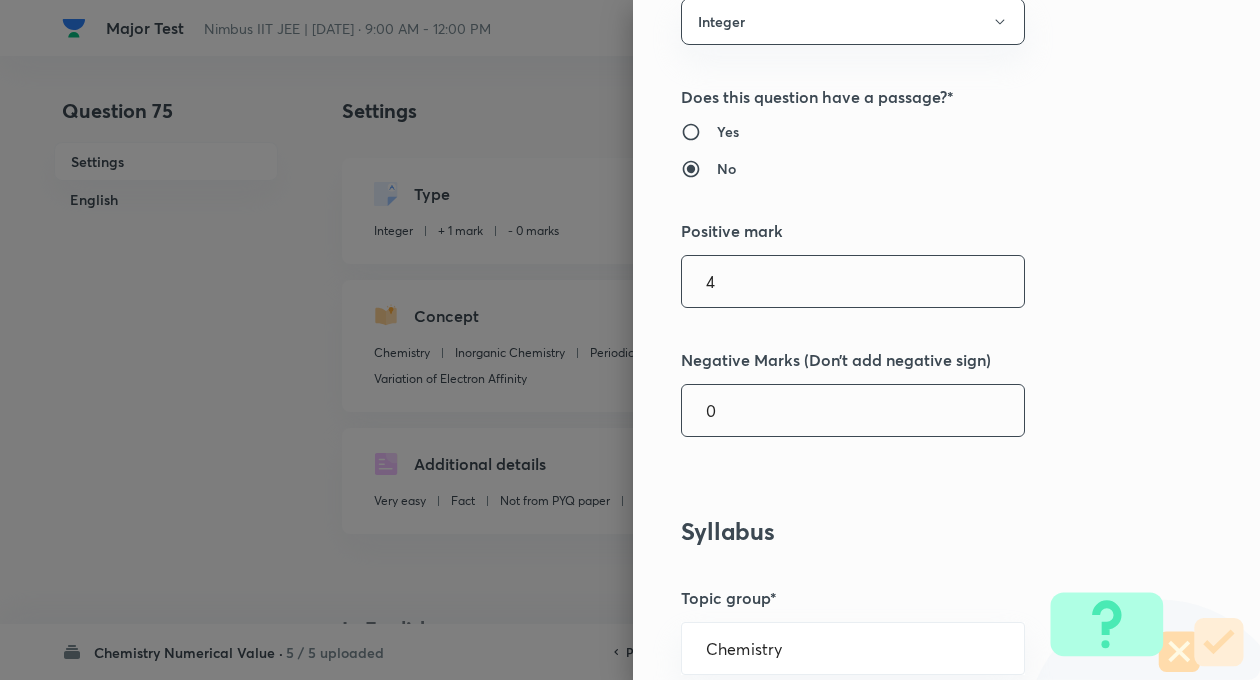 type on "4" 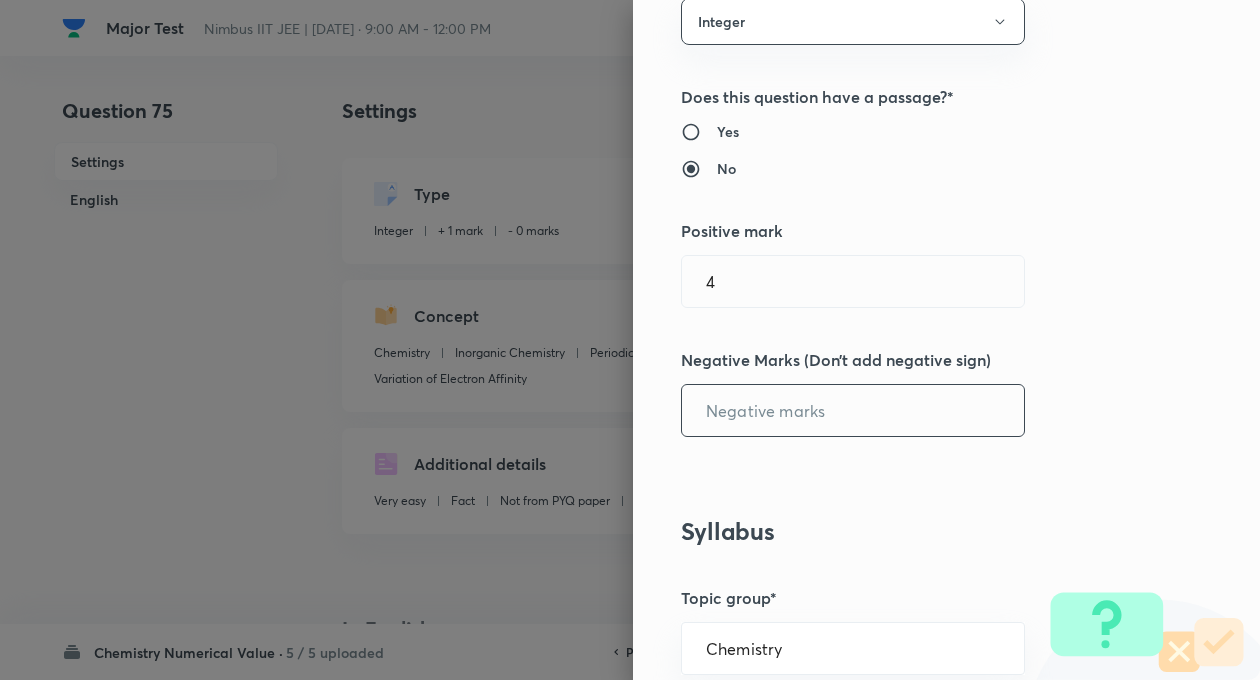 click at bounding box center (853, 410) 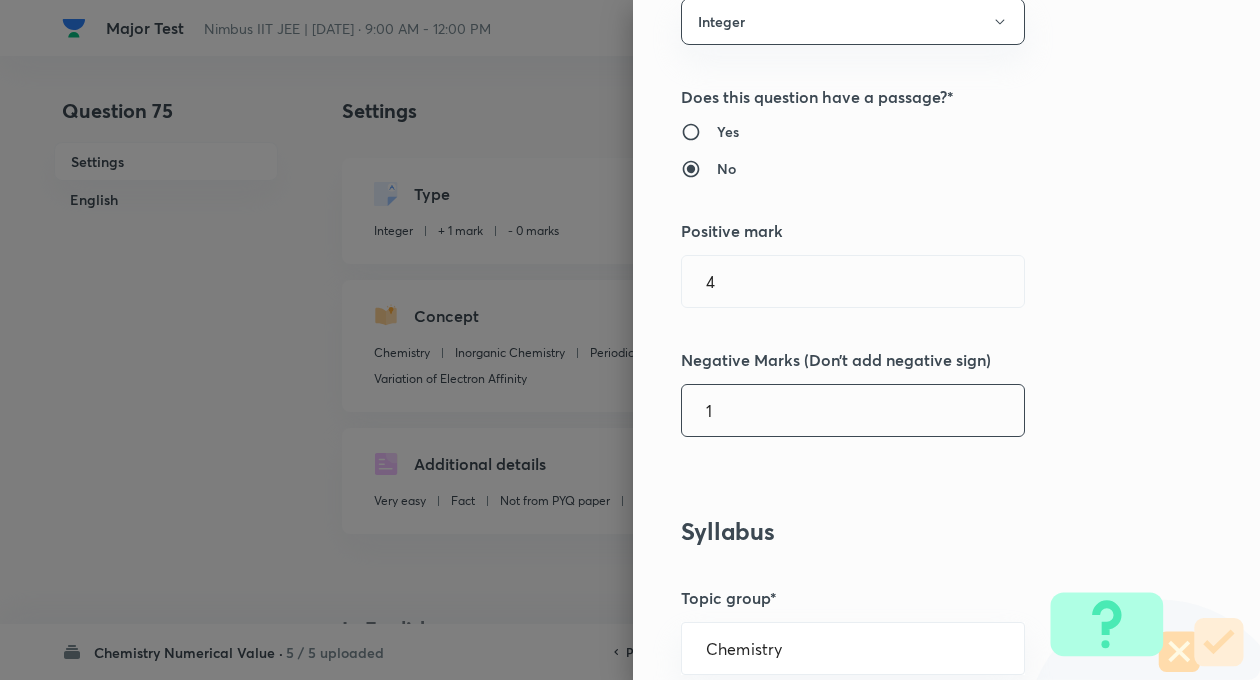 type on "1" 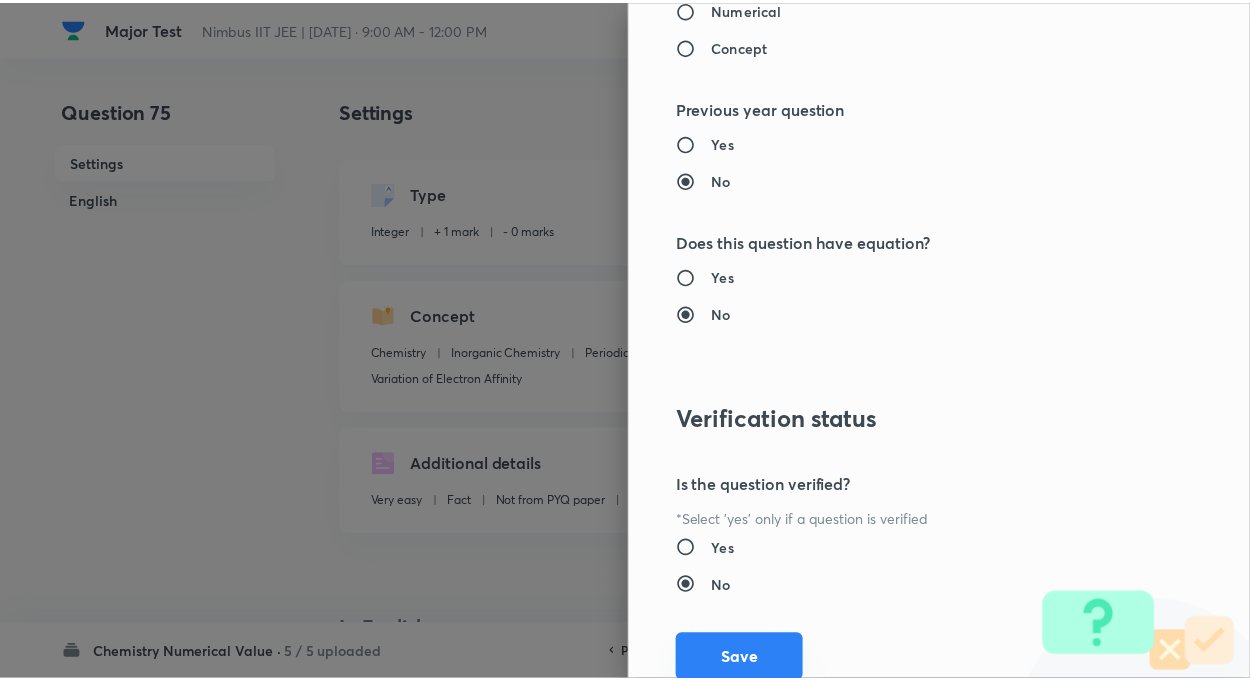 scroll, scrollTop: 1928, scrollLeft: 0, axis: vertical 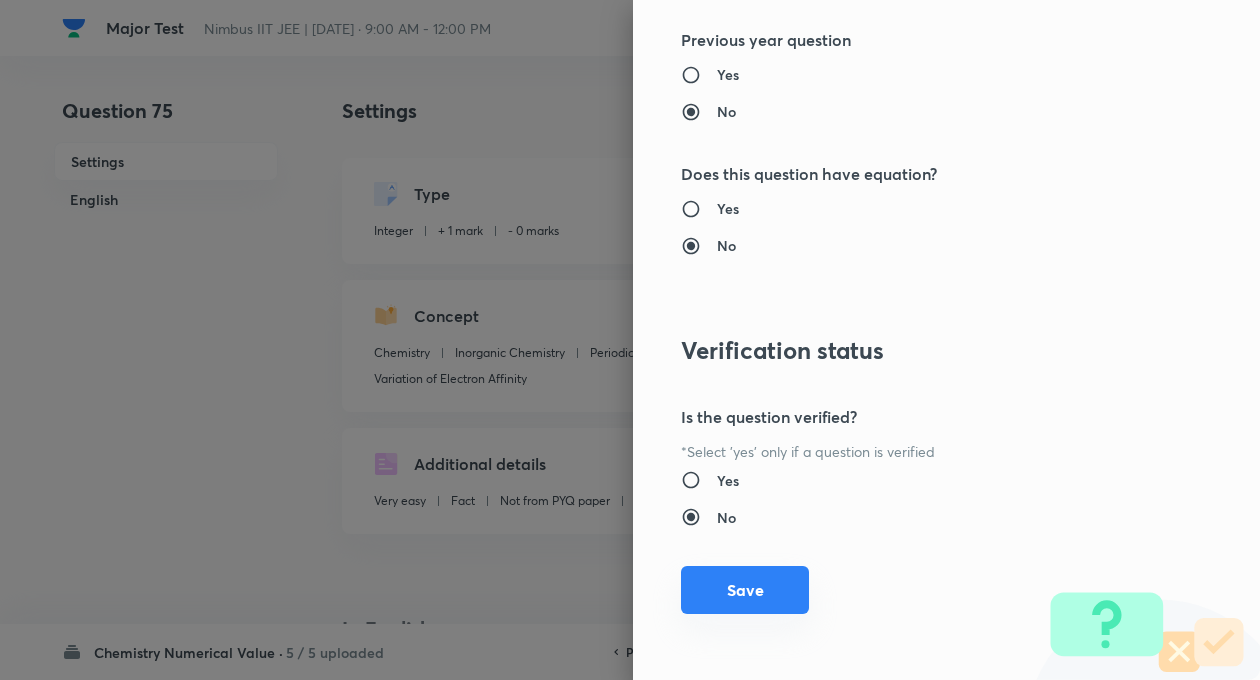 click on "Save" at bounding box center (745, 590) 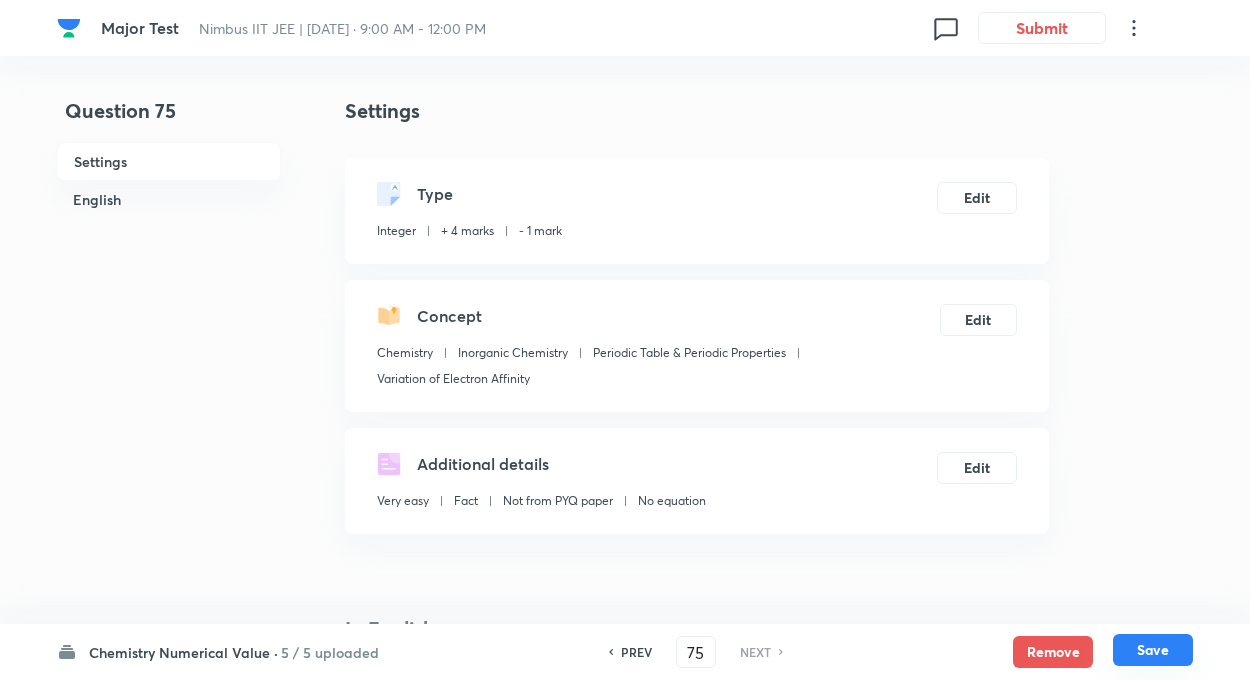 click on "Save" at bounding box center (1153, 650) 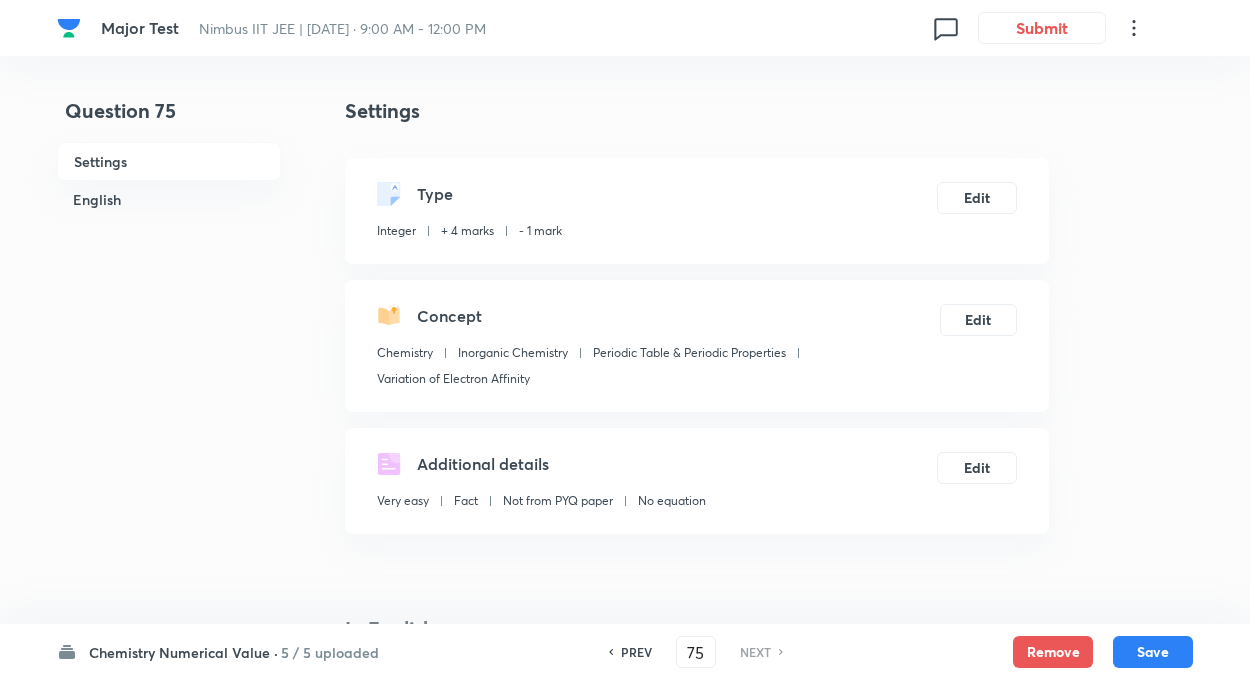 type on "25" 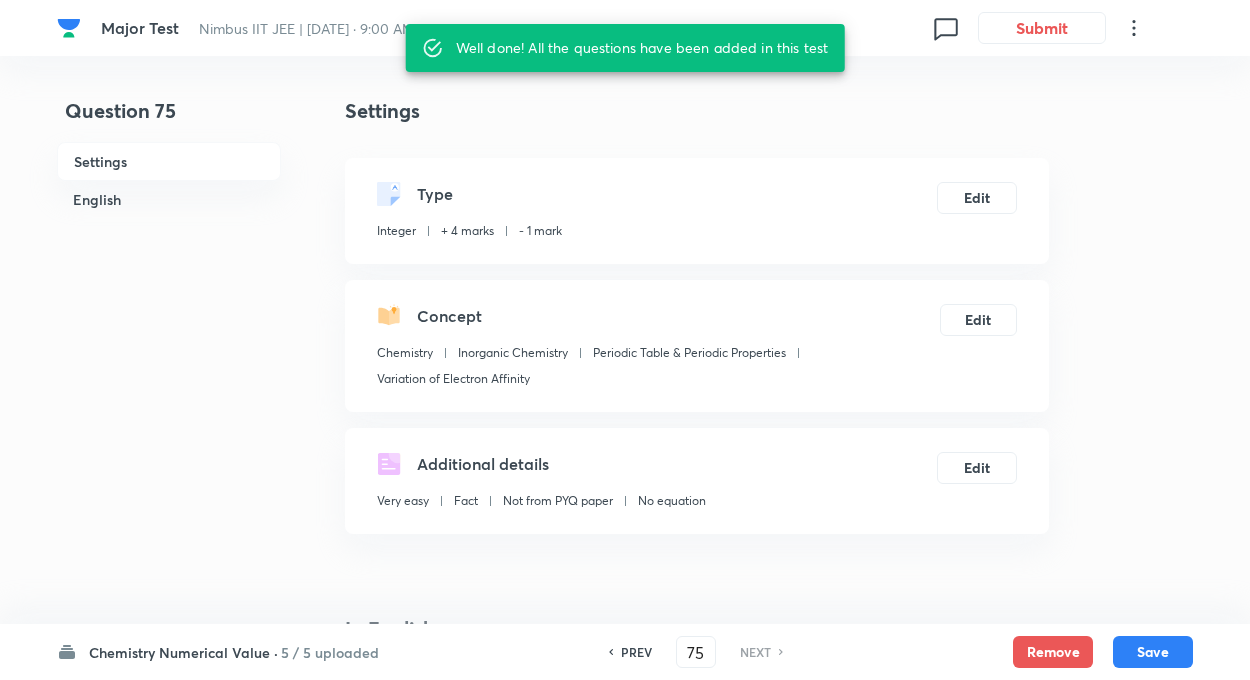 click on "Chemistry Numerical Value ·" at bounding box center (183, 652) 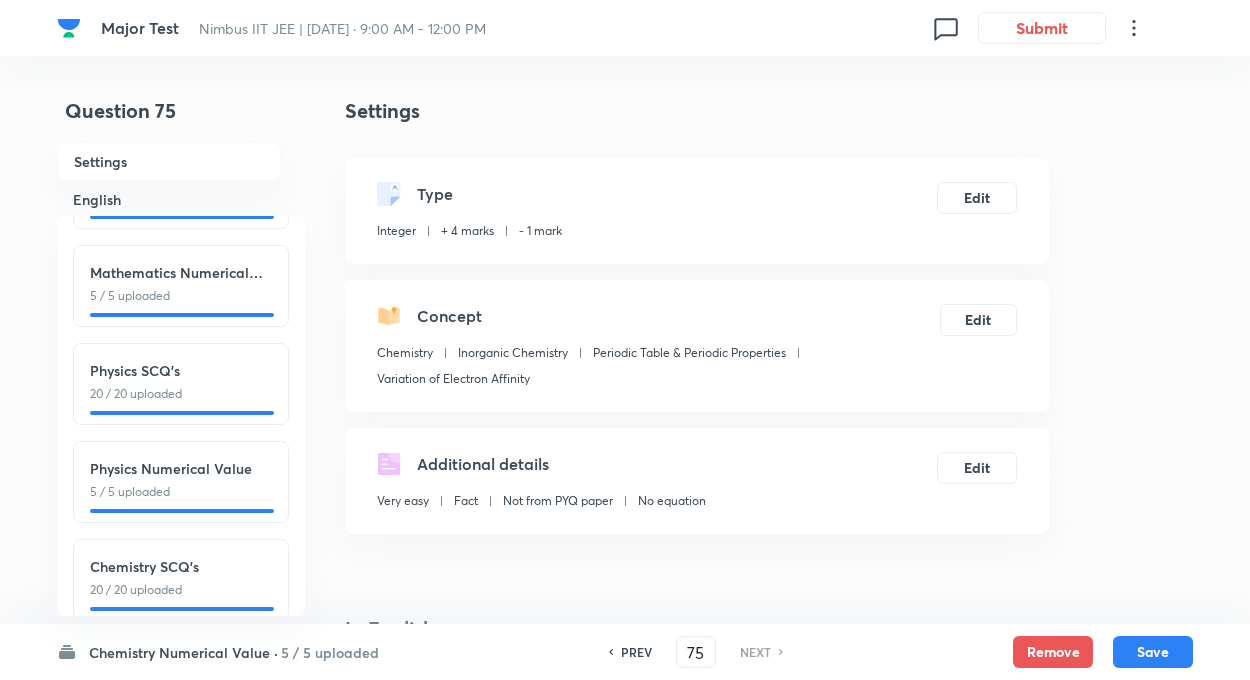 scroll, scrollTop: 221, scrollLeft: 0, axis: vertical 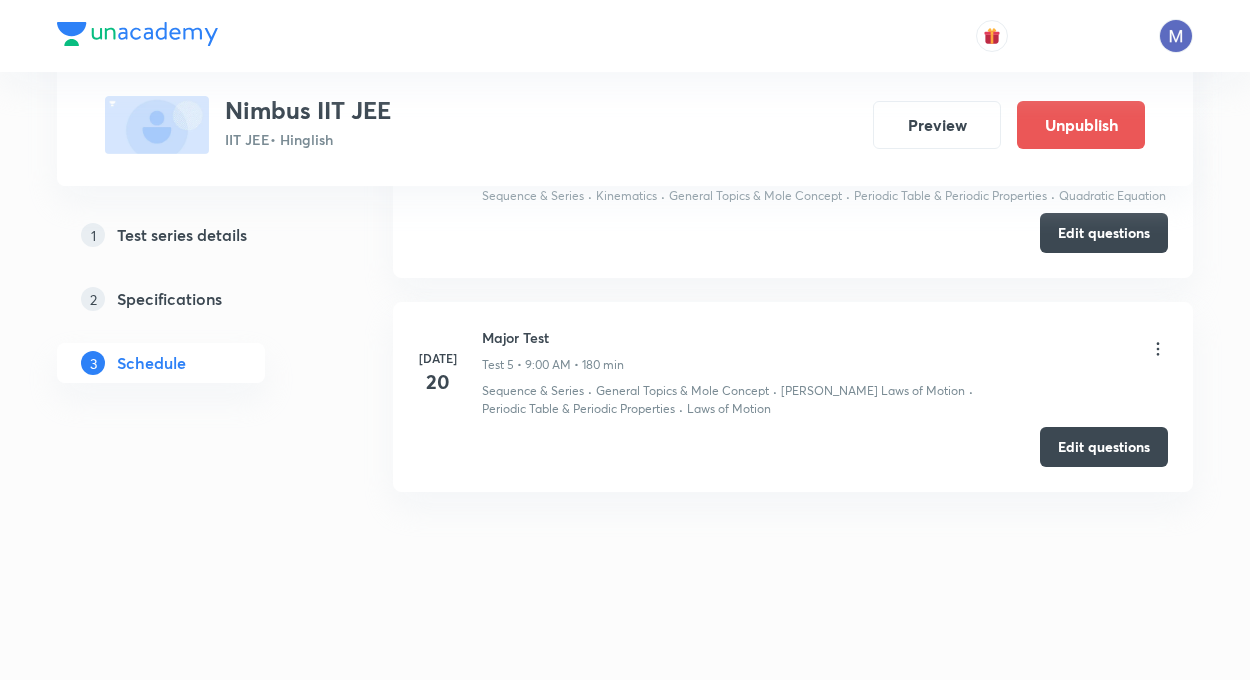 click 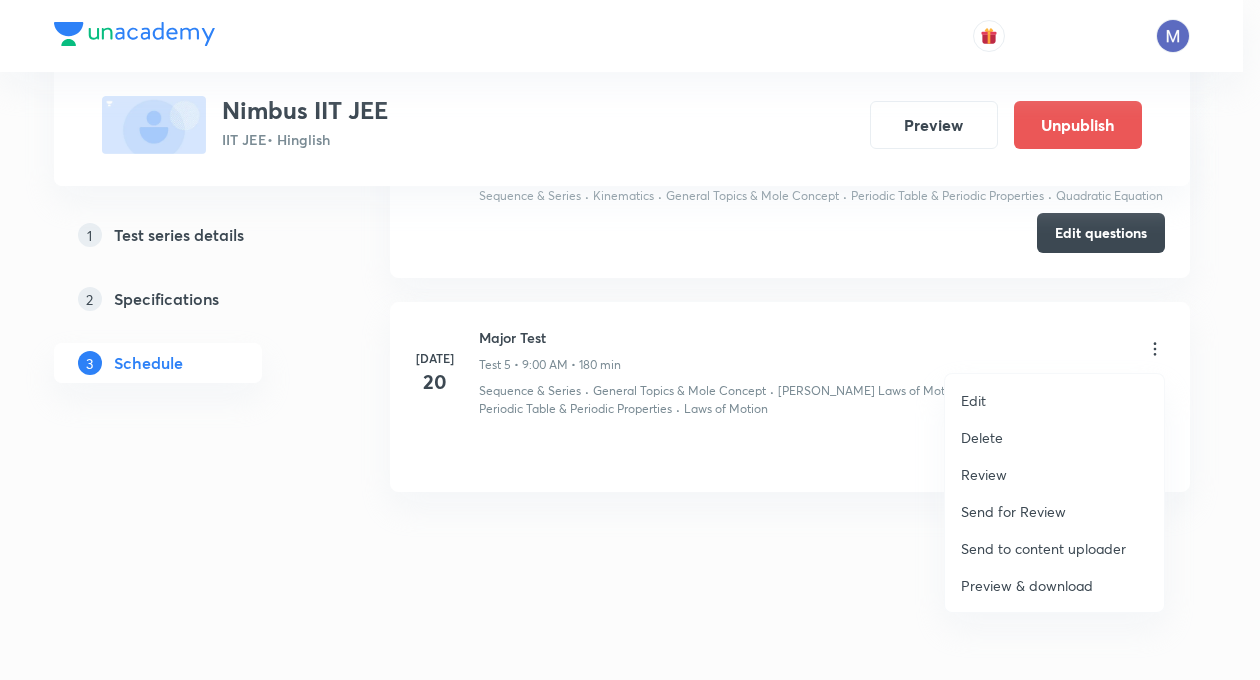 click on "Preview & download" at bounding box center (1027, 585) 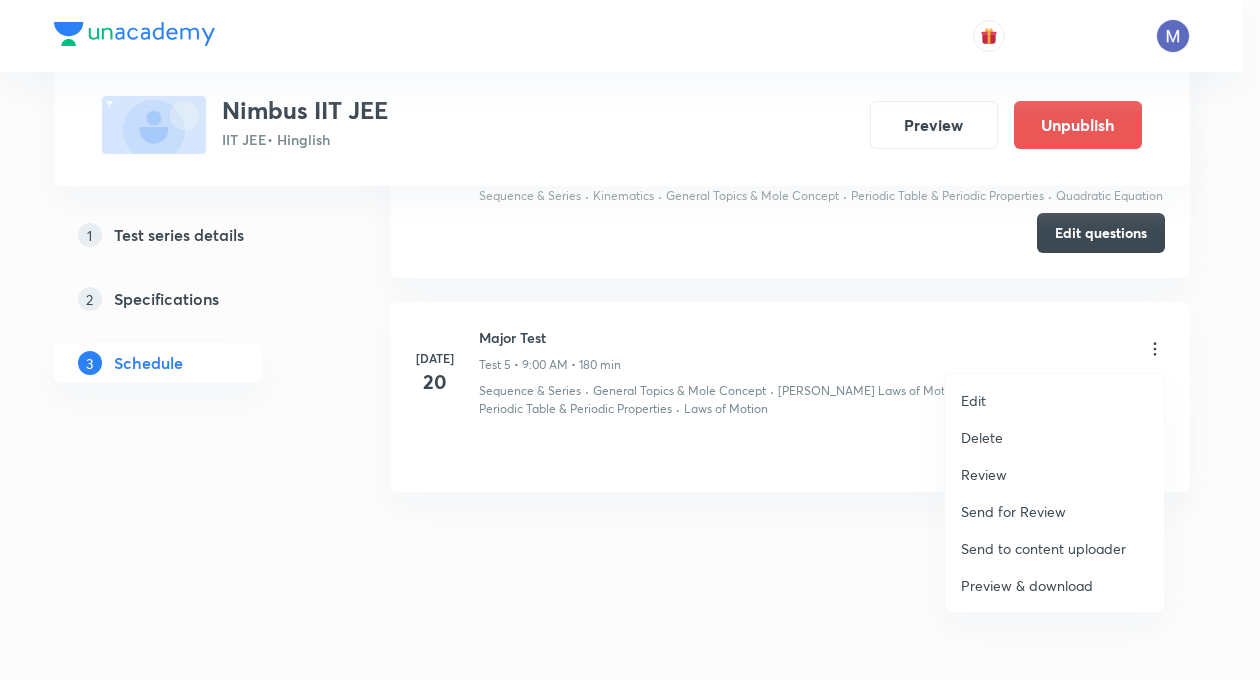 click at bounding box center [630, 340] 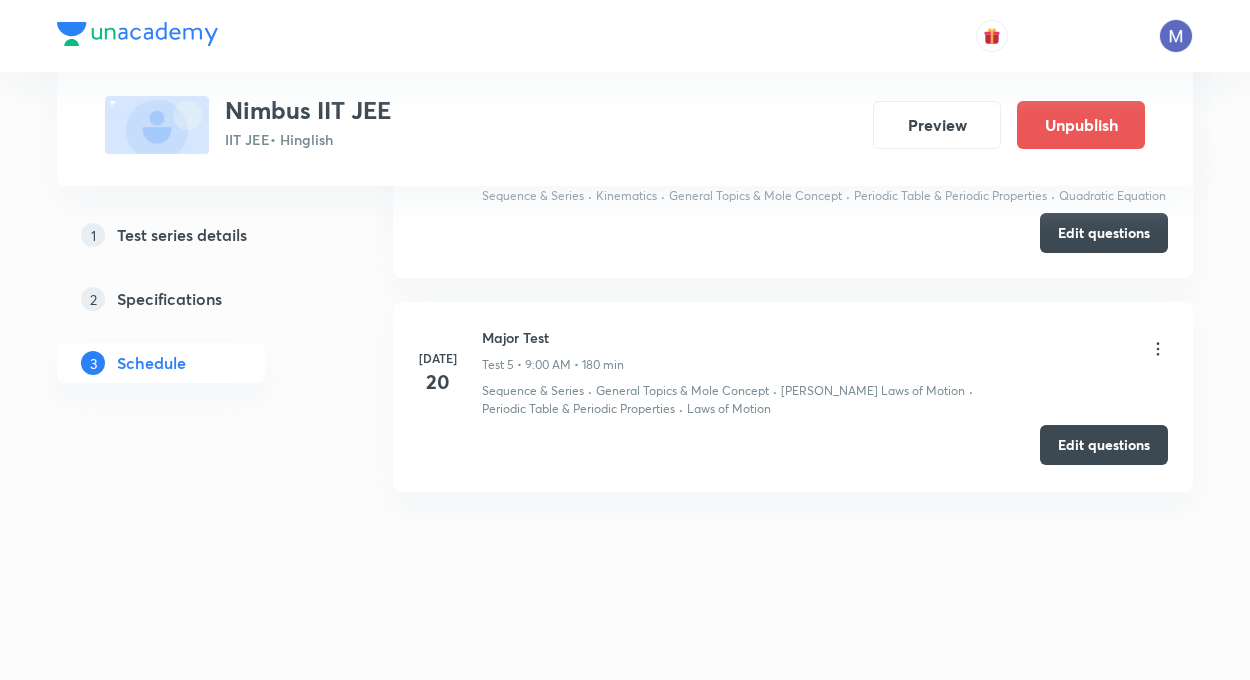click on "Edit questions" at bounding box center [1104, 445] 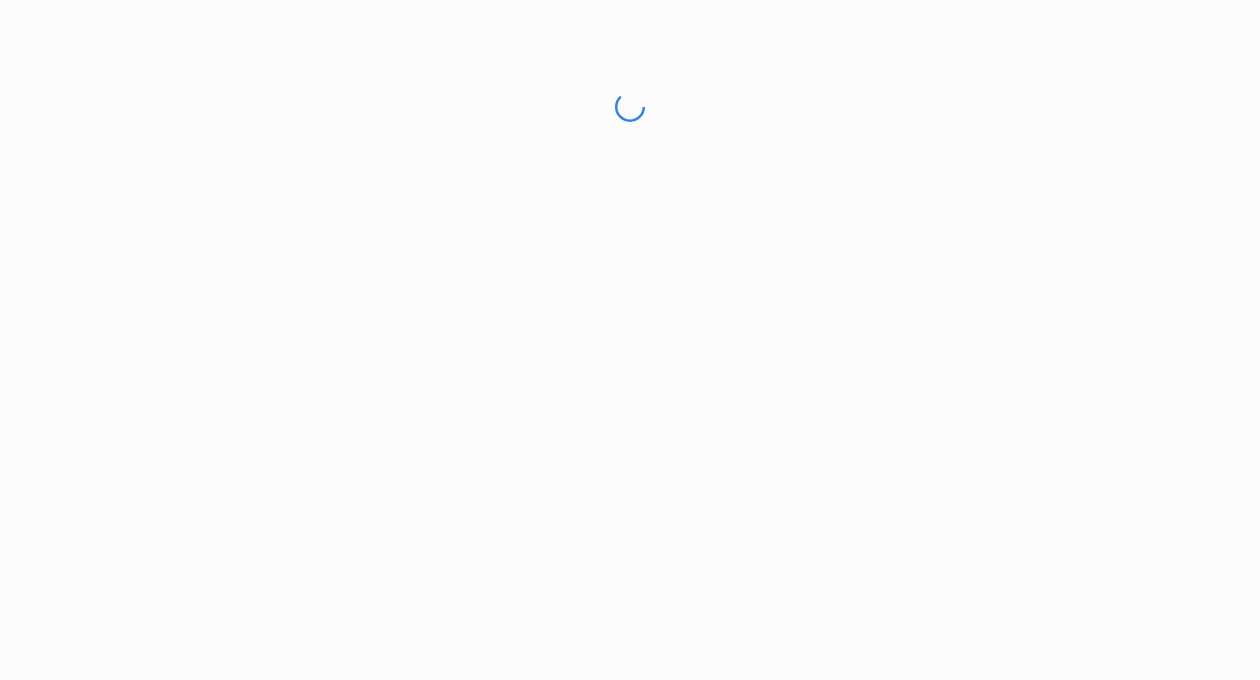scroll, scrollTop: 0, scrollLeft: 0, axis: both 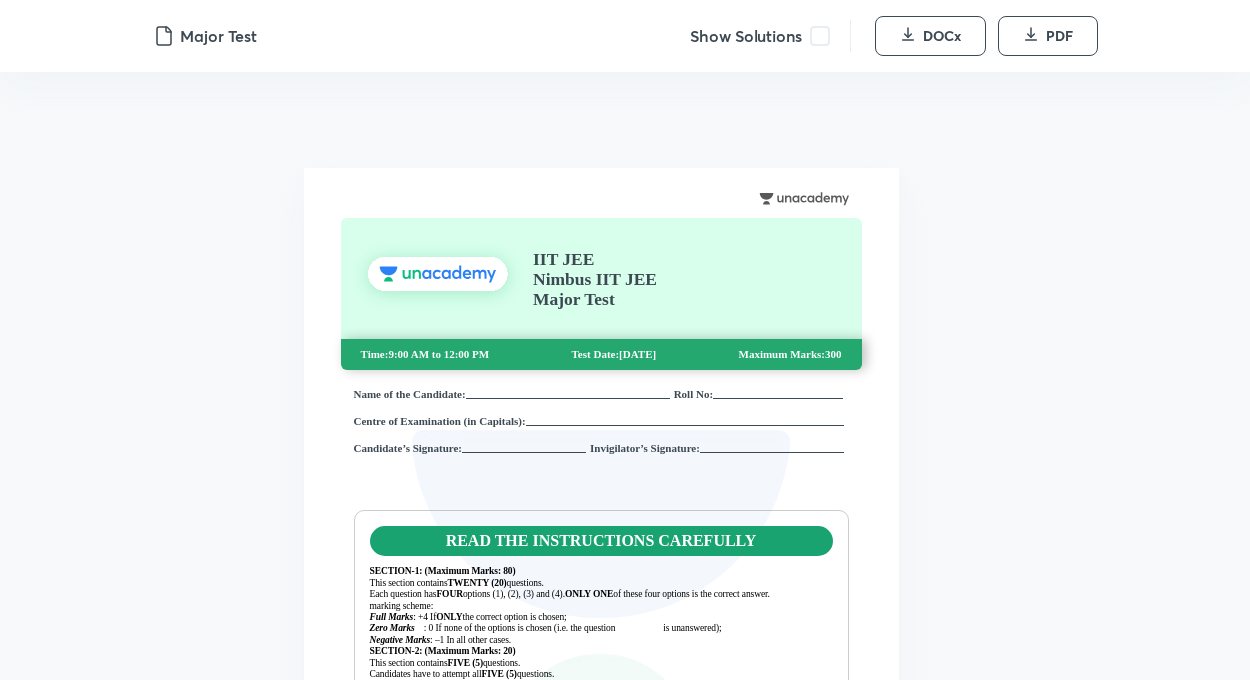 click at bounding box center [820, 36] 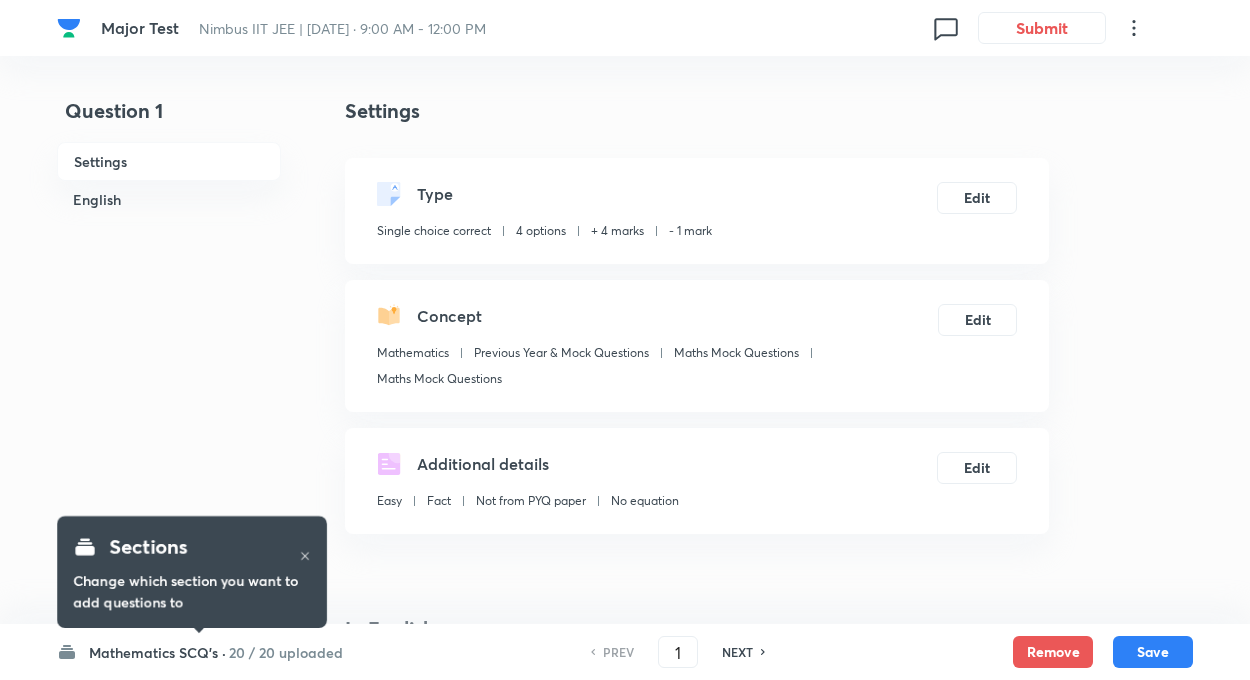 scroll, scrollTop: 0, scrollLeft: 0, axis: both 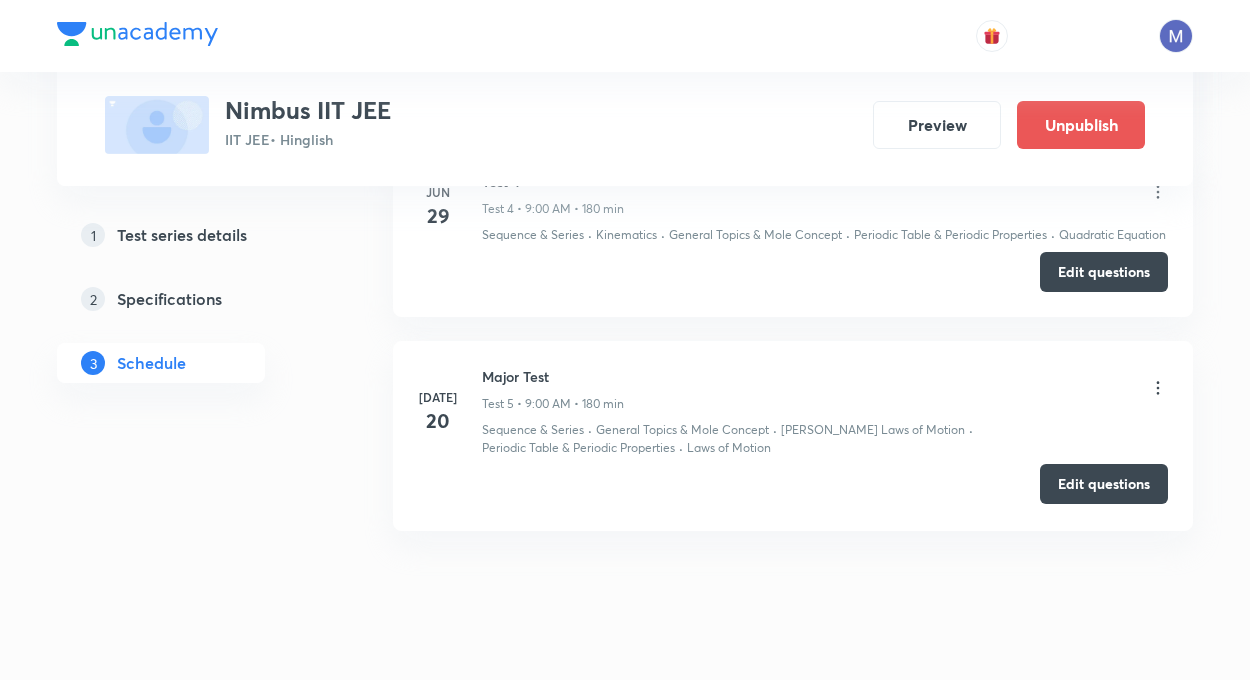 click on "Edit questions" at bounding box center [1104, 484] 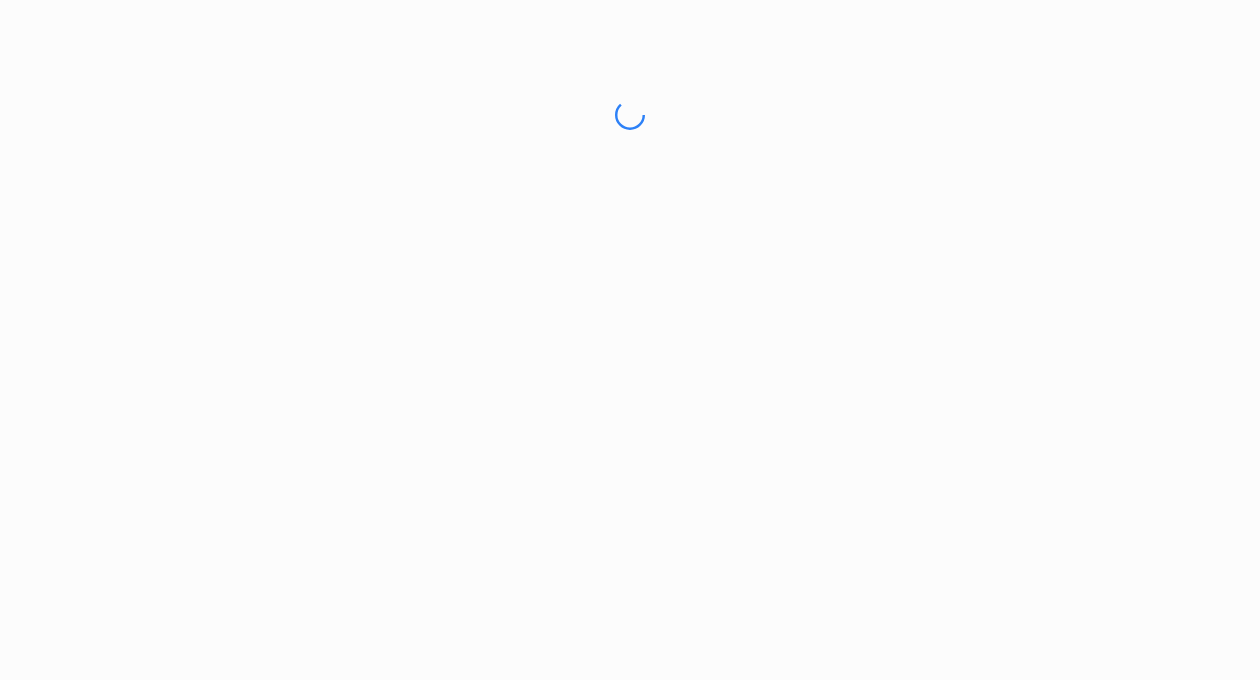 scroll, scrollTop: 0, scrollLeft: 0, axis: both 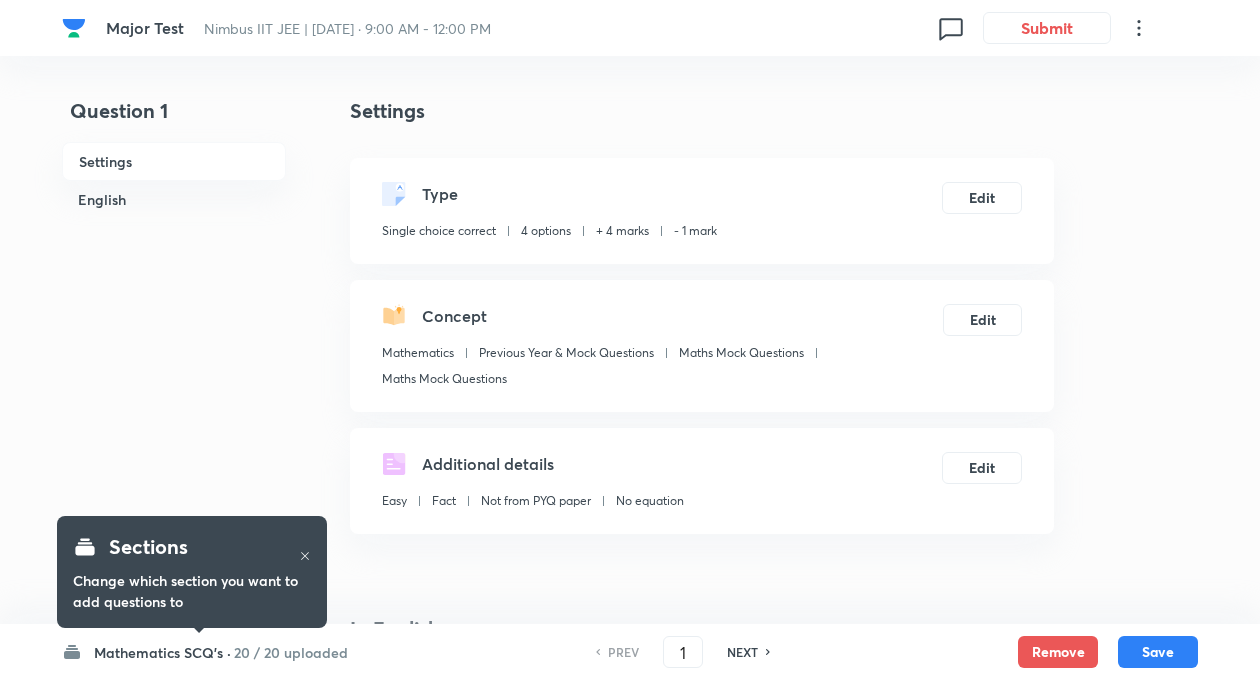 checkbox on "true" 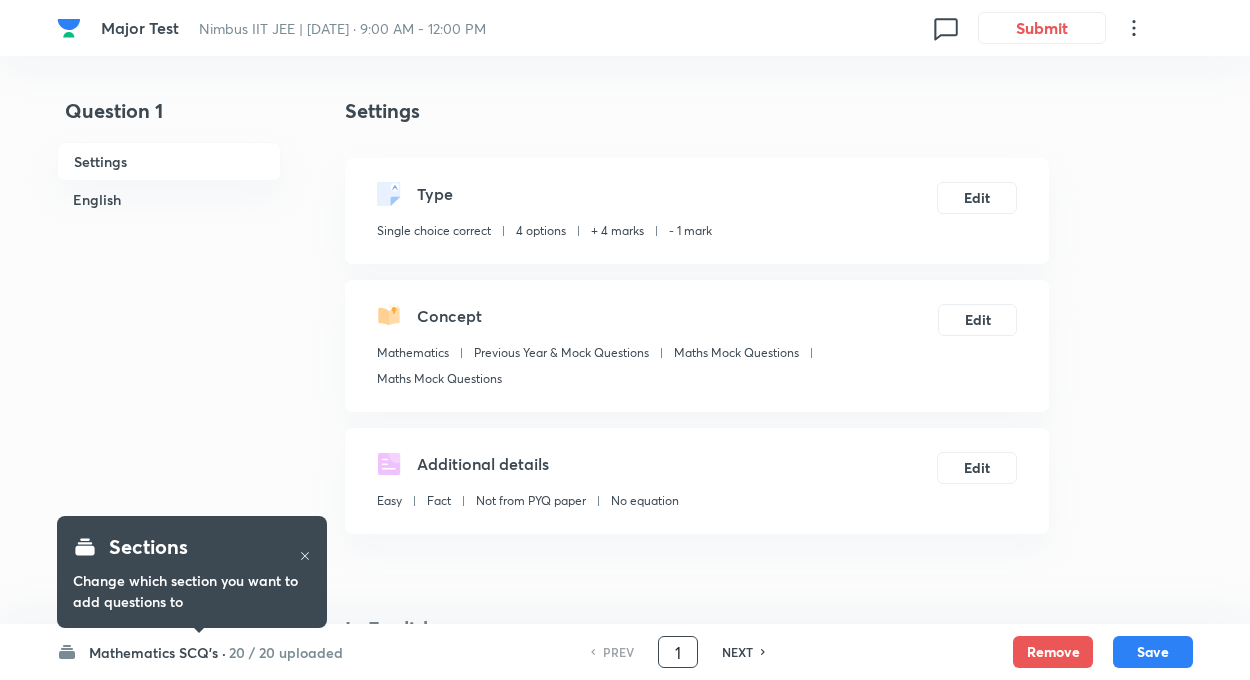 click on "1" at bounding box center [678, 652] 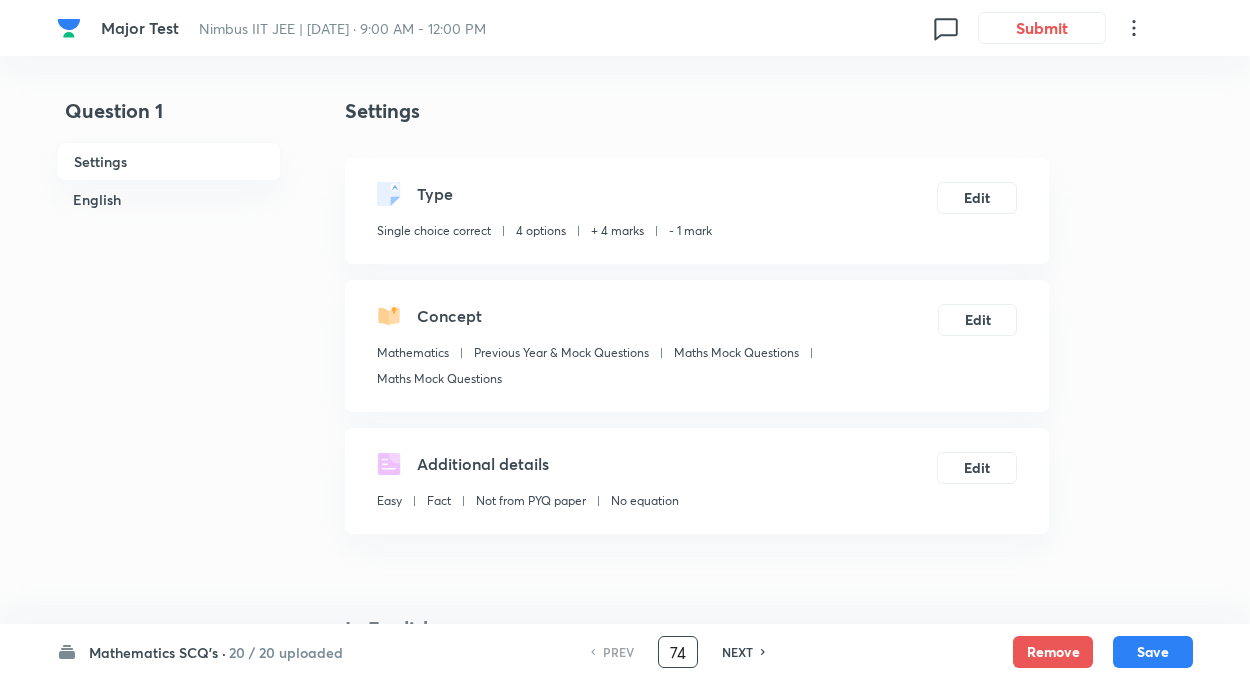 type on "74" 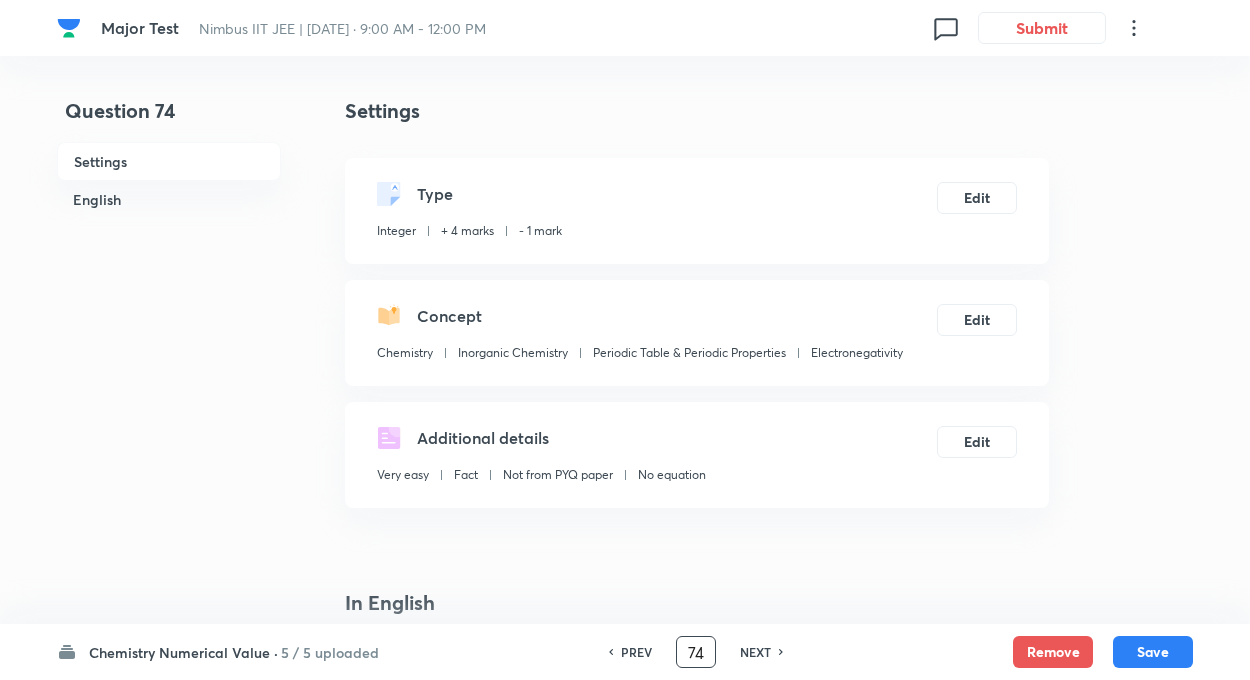 type on "7" 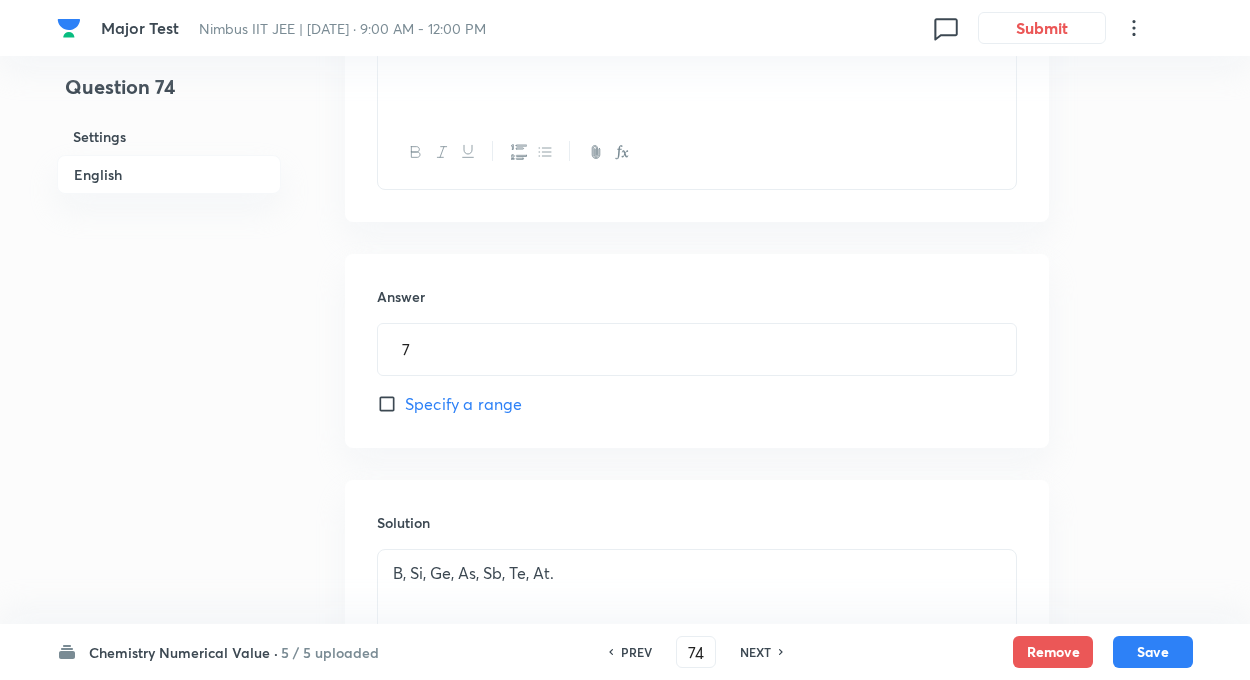 scroll, scrollTop: 720, scrollLeft: 0, axis: vertical 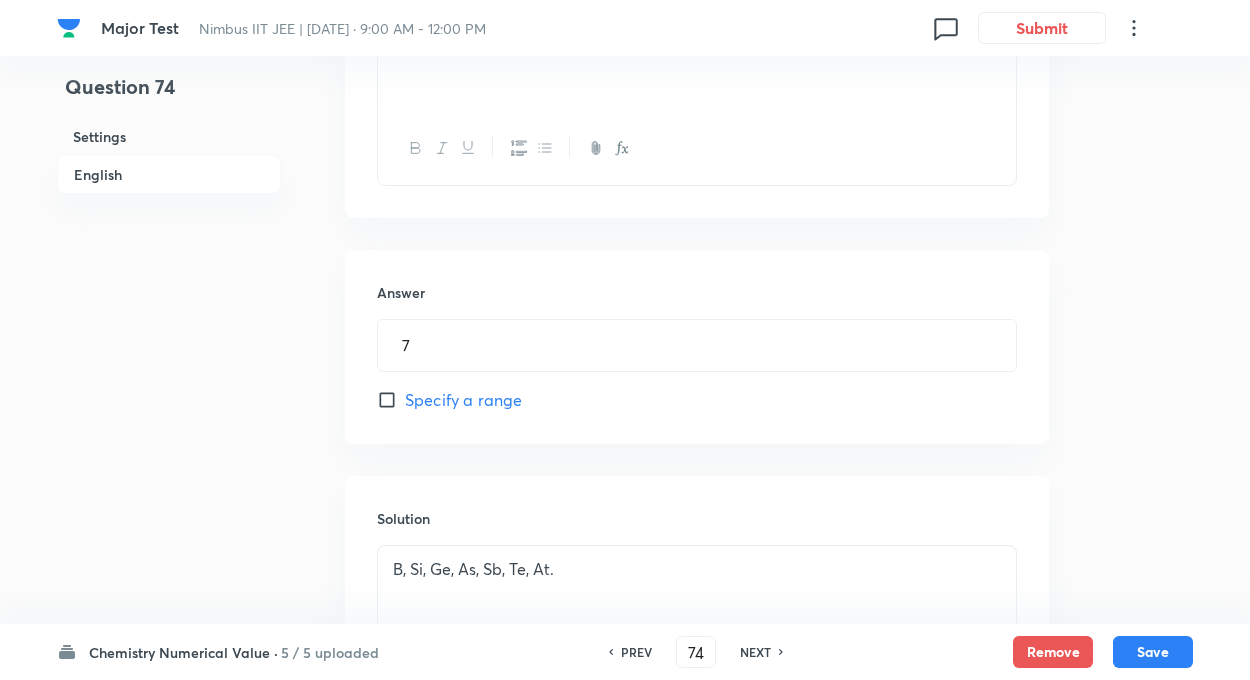 click on "B, Si, Ge, As, Sb, Te, At." at bounding box center [697, 569] 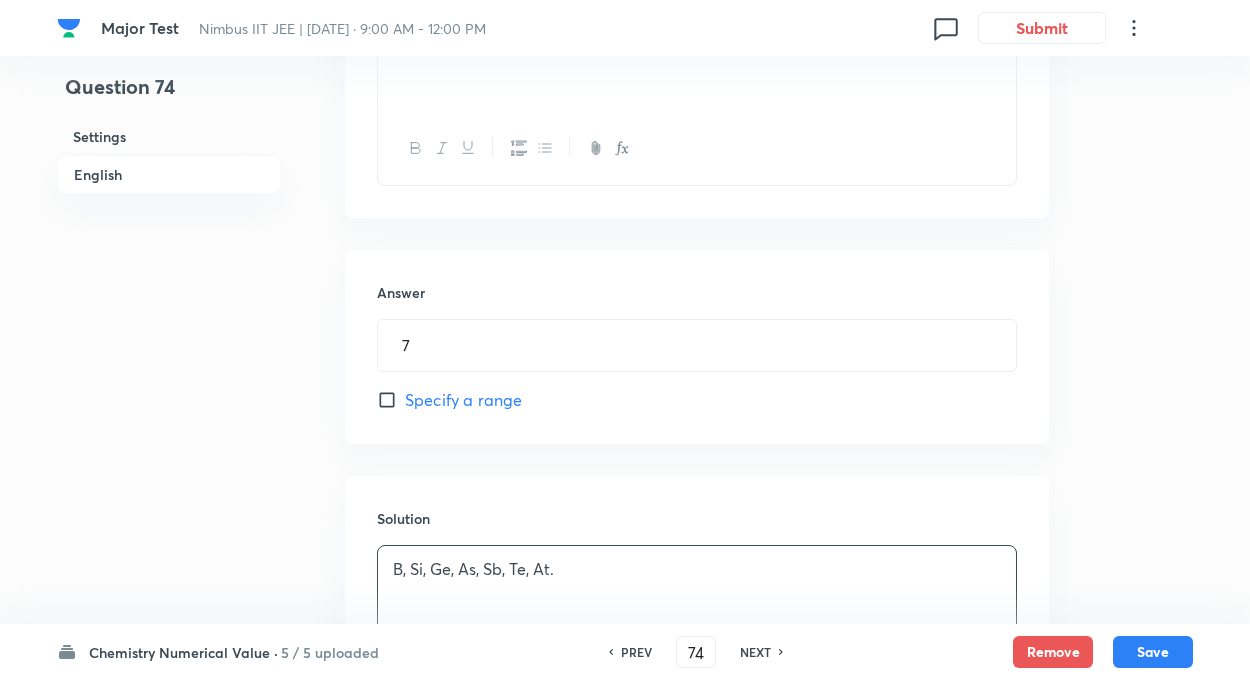type 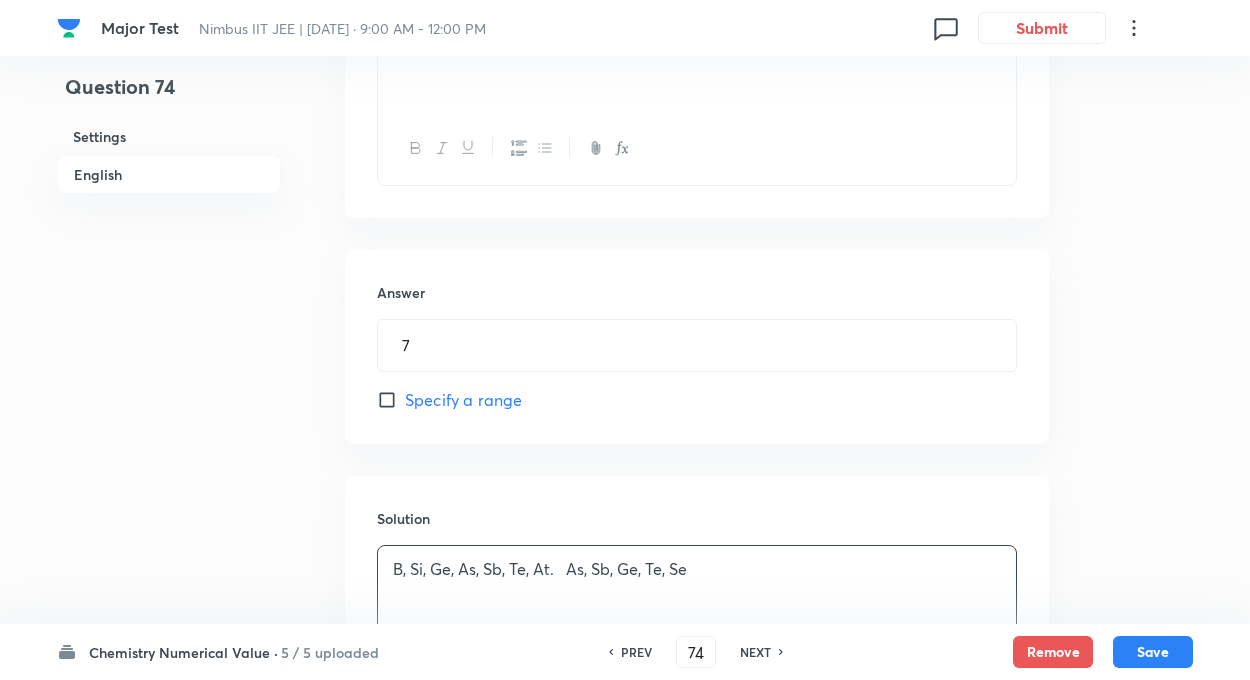 click on "Question 74 Settings English" at bounding box center [169, 110] 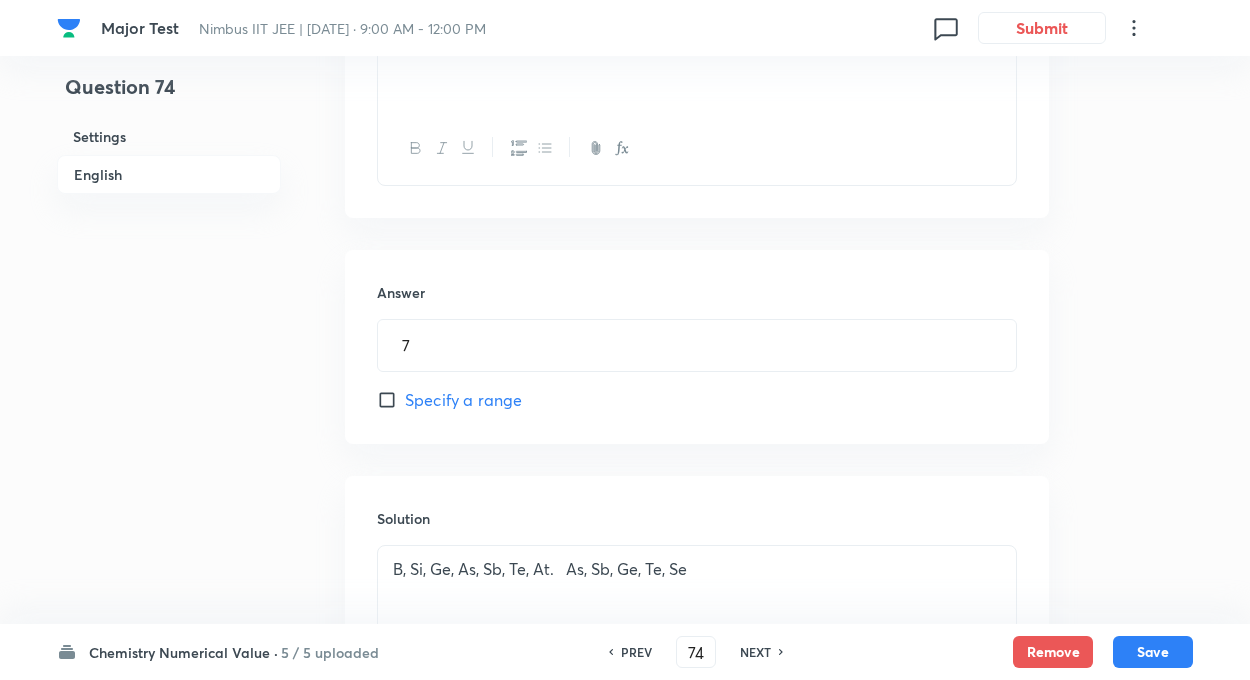click on "Solution B, Si, Ge, As, Sb, Te, At.   As, Sb, Ge, Te, Se" at bounding box center [697, 620] 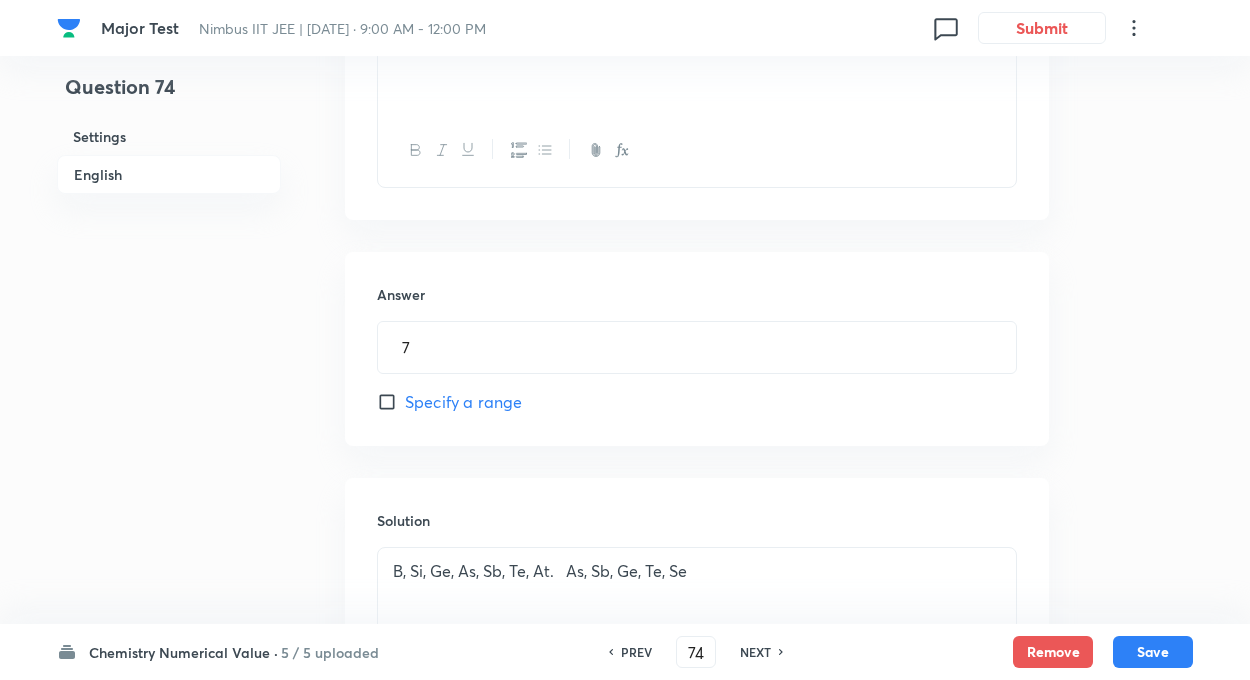click on "Solution B, Si, Ge, As, Sb, Te, At.   As, Sb, Ge, Te, Se" at bounding box center [697, 622] 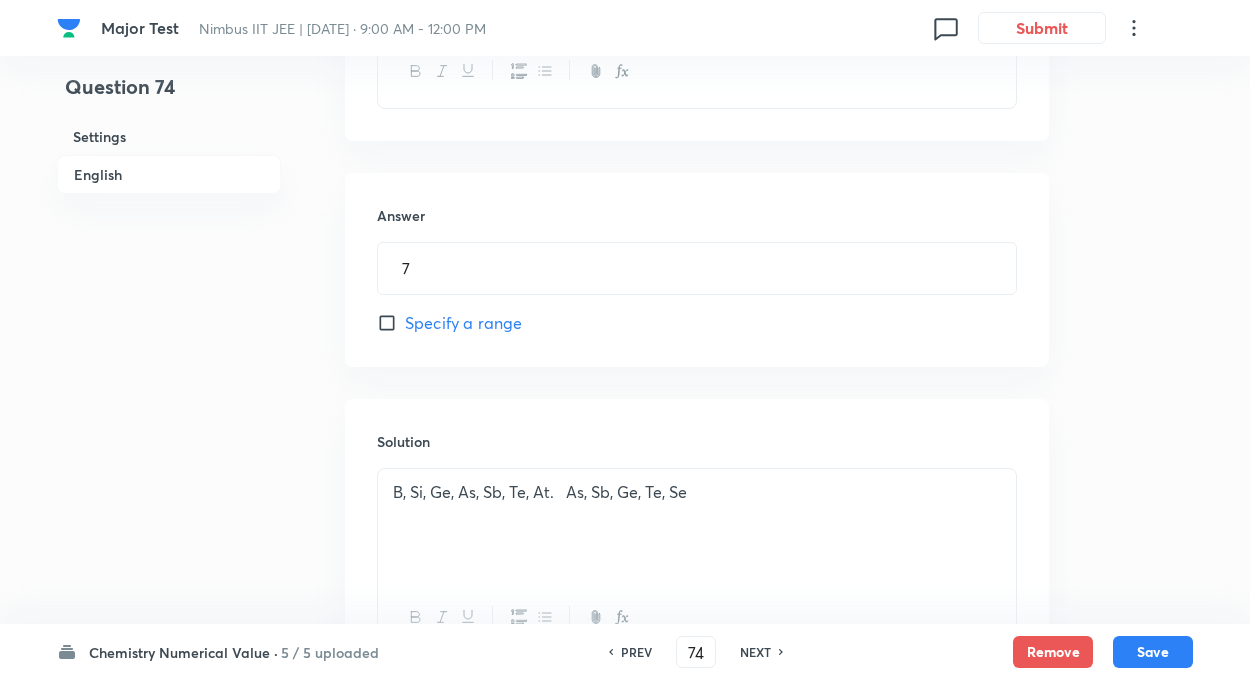 scroll, scrollTop: 800, scrollLeft: 0, axis: vertical 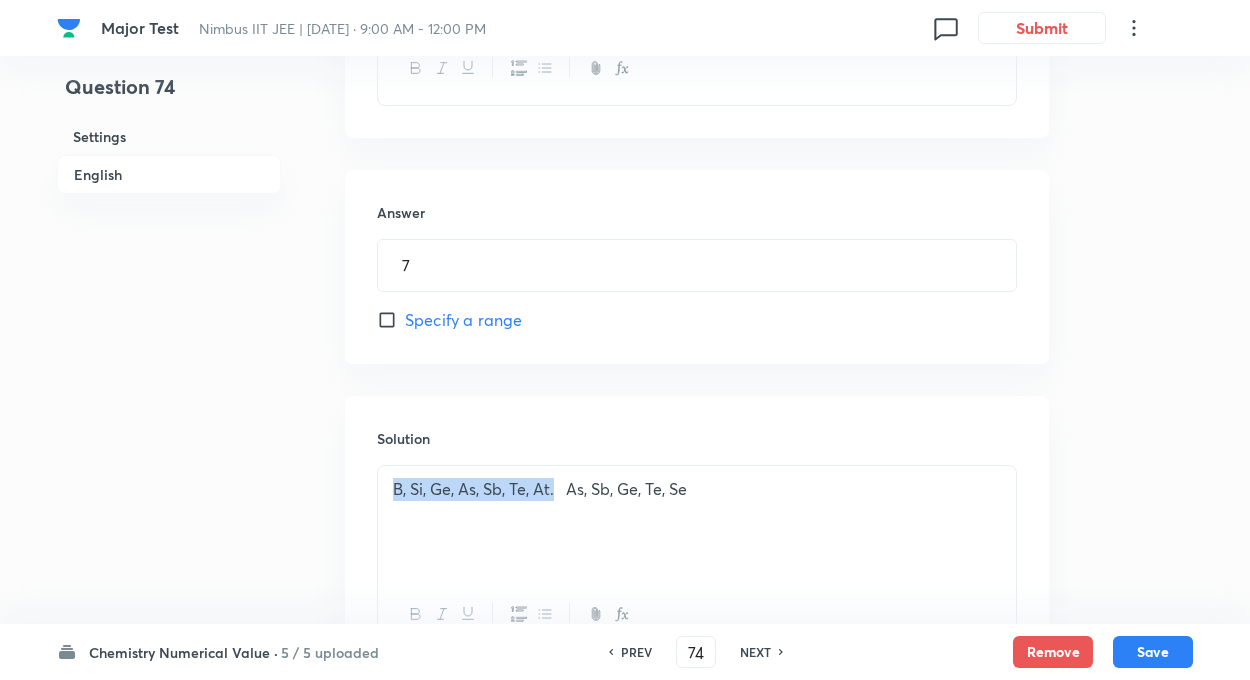 drag, startPoint x: 395, startPoint y: 486, endPoint x: 555, endPoint y: 494, distance: 160.19987 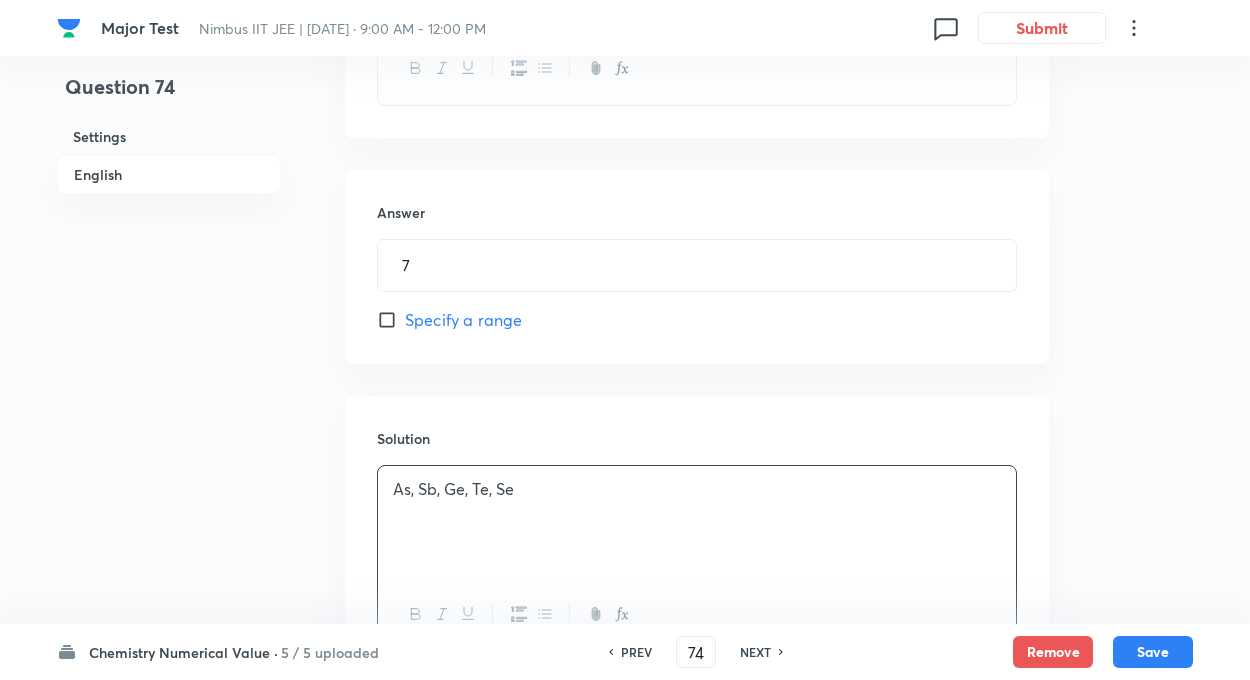 click on "Question 74 Settings English Settings Type Integer + 4 marks - 1 mark Edit Concept Chemistry Inorganic Chemistry Periodic Table & Periodic Properties Electronegativity Edit Additional details Very easy Fact Not from PYQ paper No equation Edit In English Question The number of  metalloids  in the modern periodic table (commonly considered) is: Answer 7 ​ Specify a range Solution As, Sb, Ge, Te, Se" at bounding box center (625, 30) 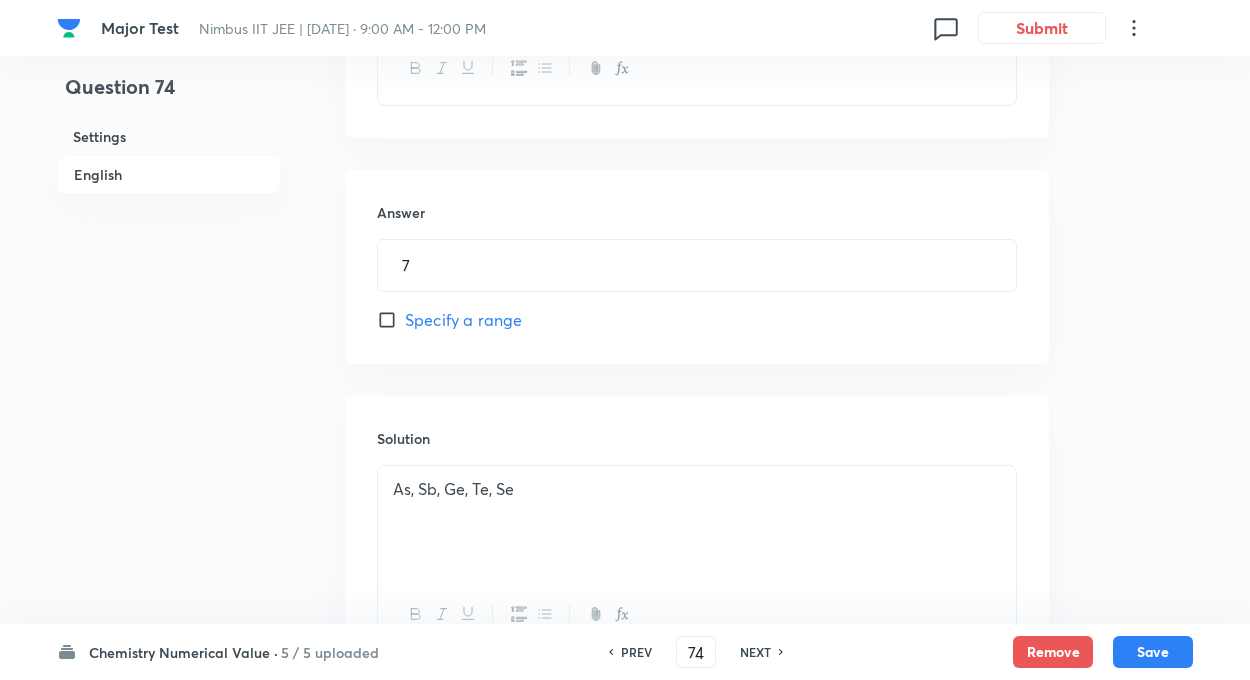 click on "Question 74 Settings English Settings Type Integer + 4 marks - 1 mark Edit Concept Chemistry Inorganic Chemistry Periodic Table & Periodic Properties Electronegativity Edit Additional details Very easy Fact Not from PYQ paper No equation Edit In English Question The number of  metalloids  in the modern periodic table (commonly considered) is: Answer 7 ​ Specify a range Solution As, Sb, Ge, Te, Se" at bounding box center (625, 30) 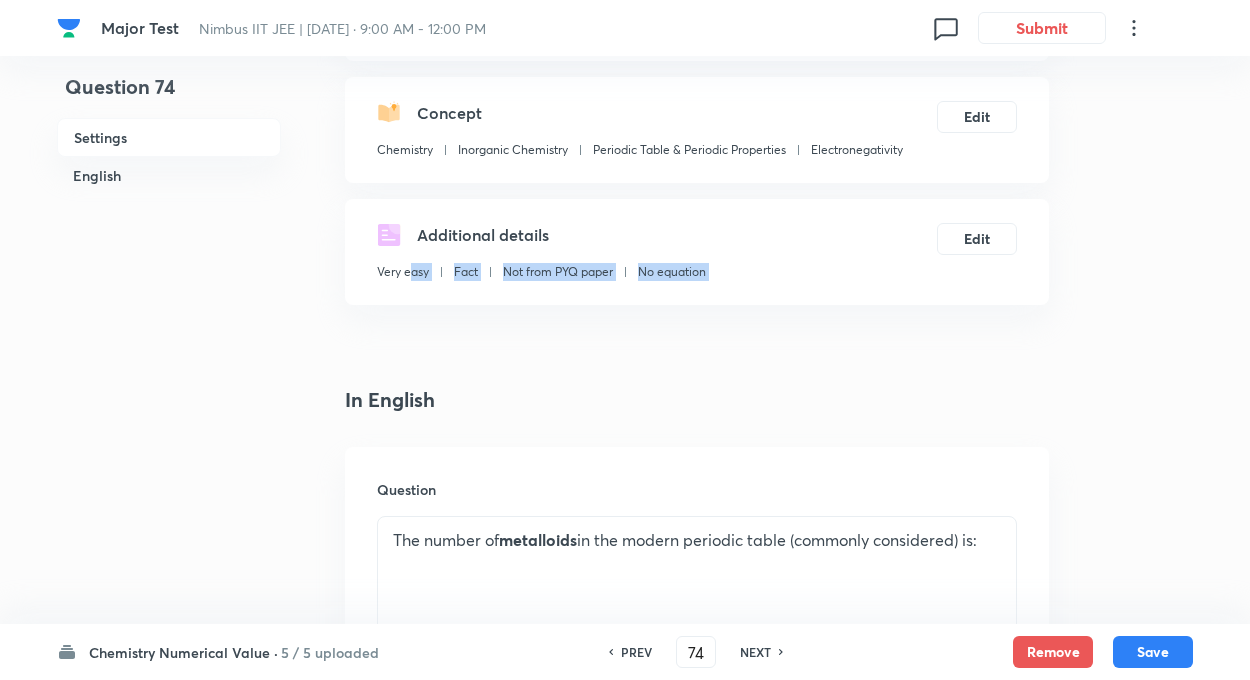 drag, startPoint x: 316, startPoint y: 258, endPoint x: 436, endPoint y: 254, distance: 120.06665 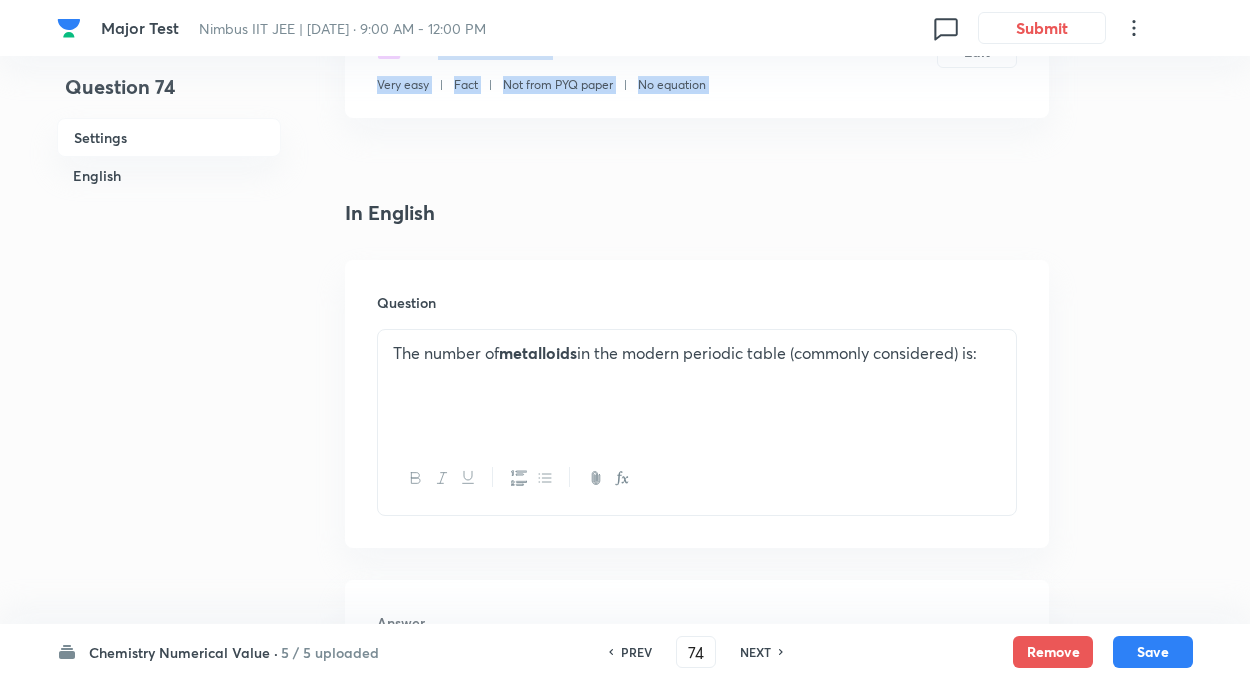 scroll, scrollTop: 440, scrollLeft: 0, axis: vertical 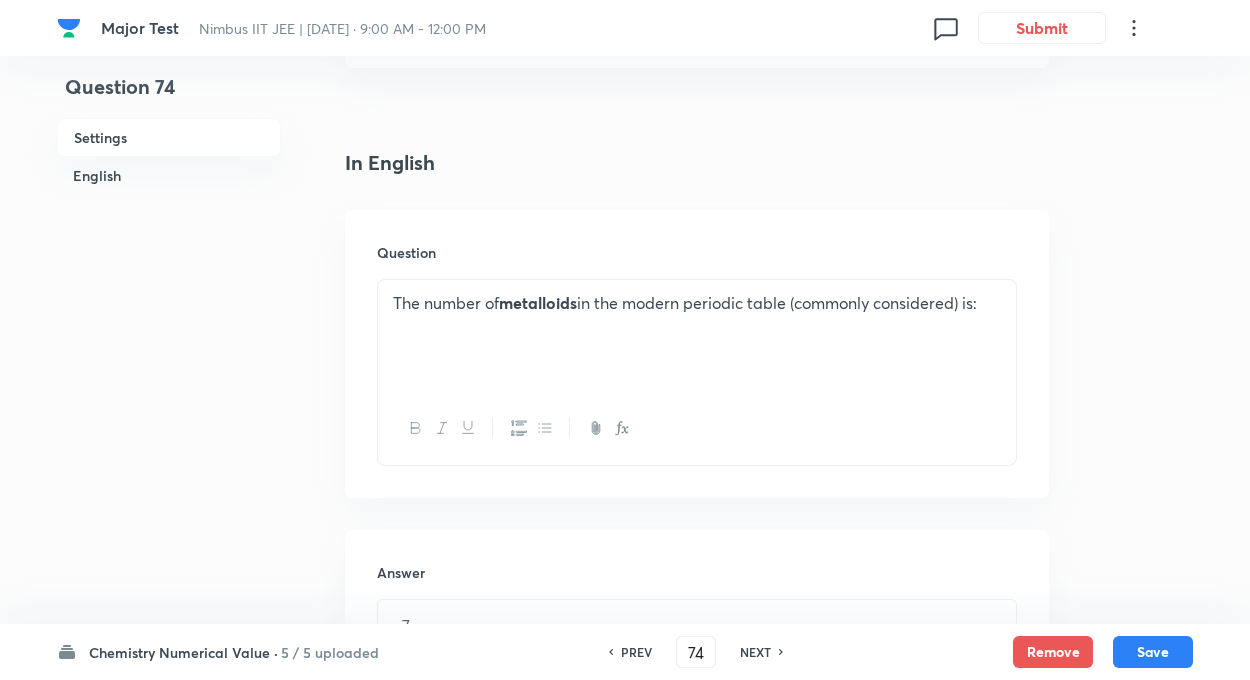 drag, startPoint x: 393, startPoint y: 308, endPoint x: 1019, endPoint y: 336, distance: 626.6259 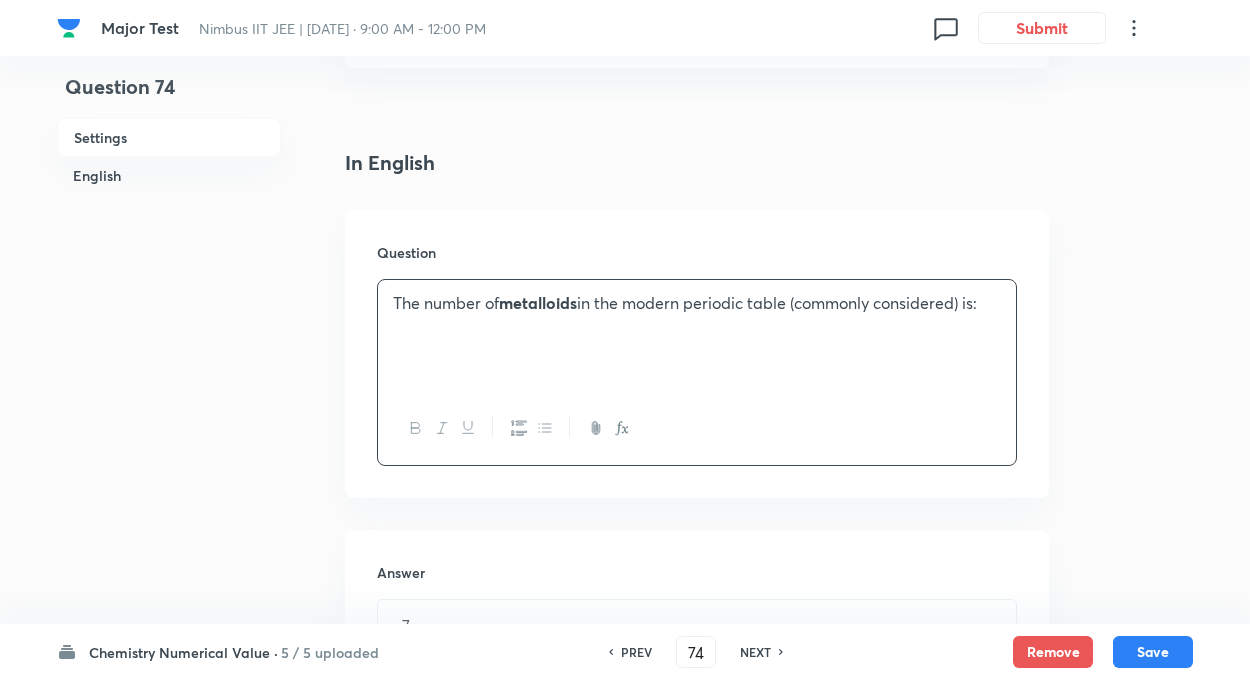 copy on "The number of  metalloids  in the modern periodic table (commonly considered) is:" 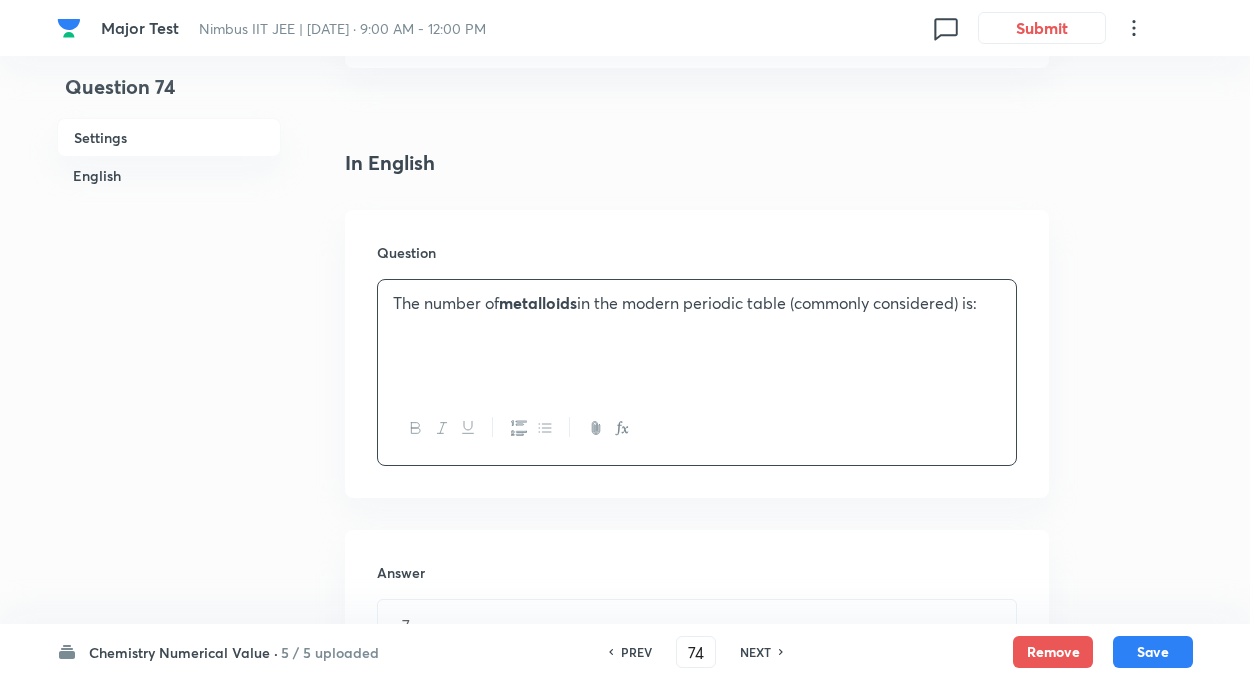 click on "Question 74 Settings English" at bounding box center [169, 390] 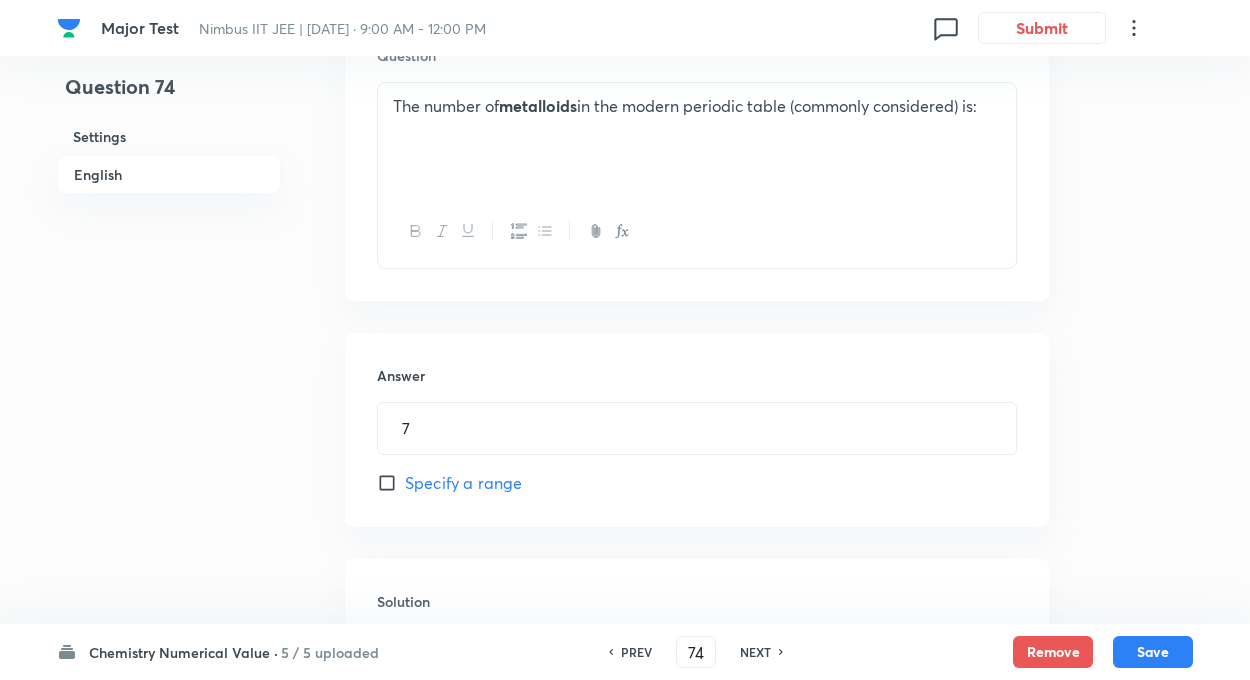 scroll, scrollTop: 640, scrollLeft: 0, axis: vertical 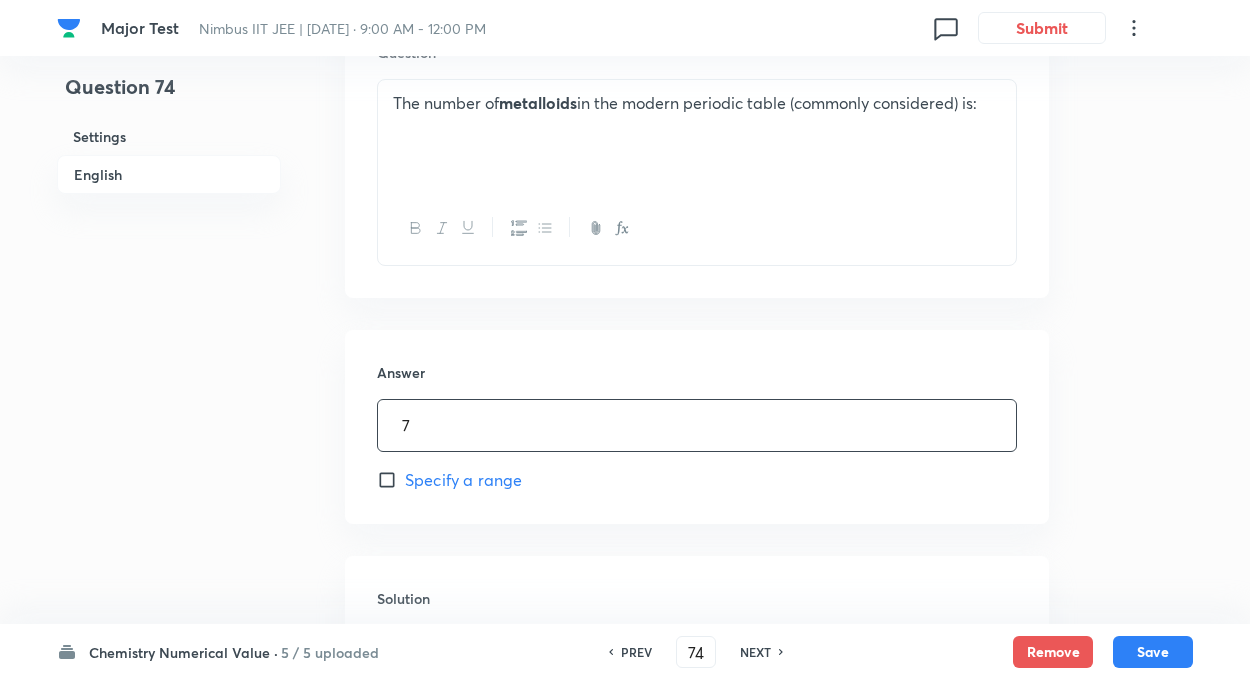 click on "7" at bounding box center (697, 425) 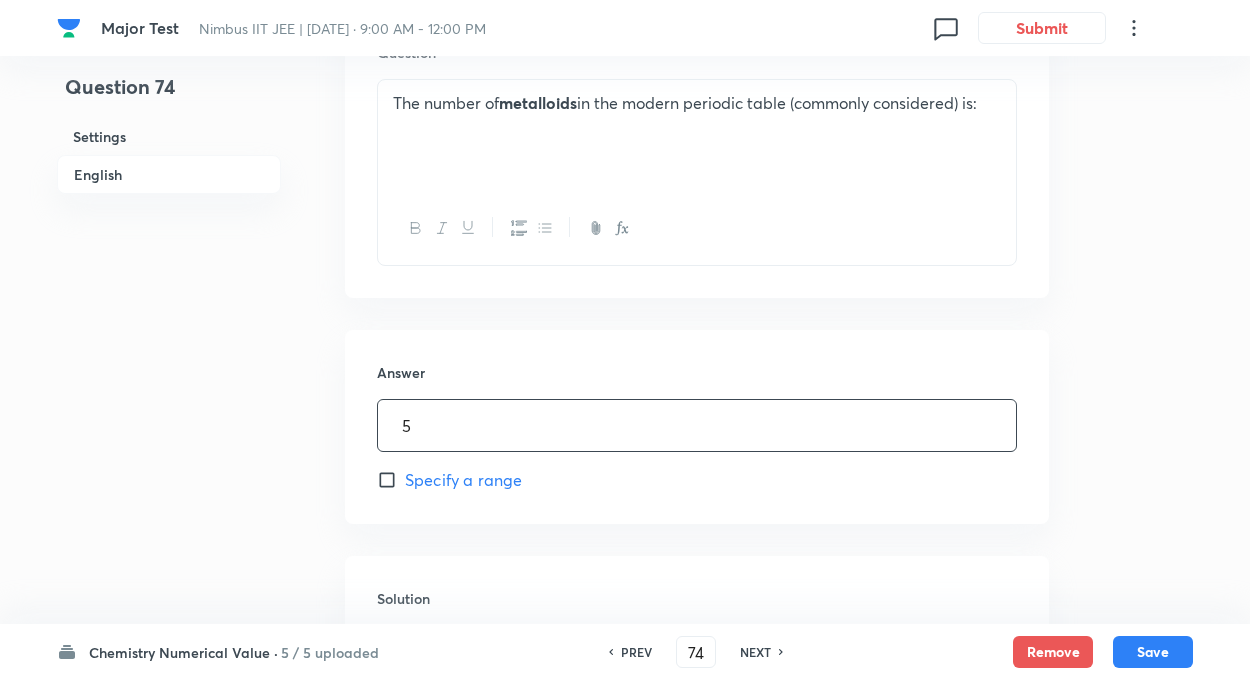 type on "5" 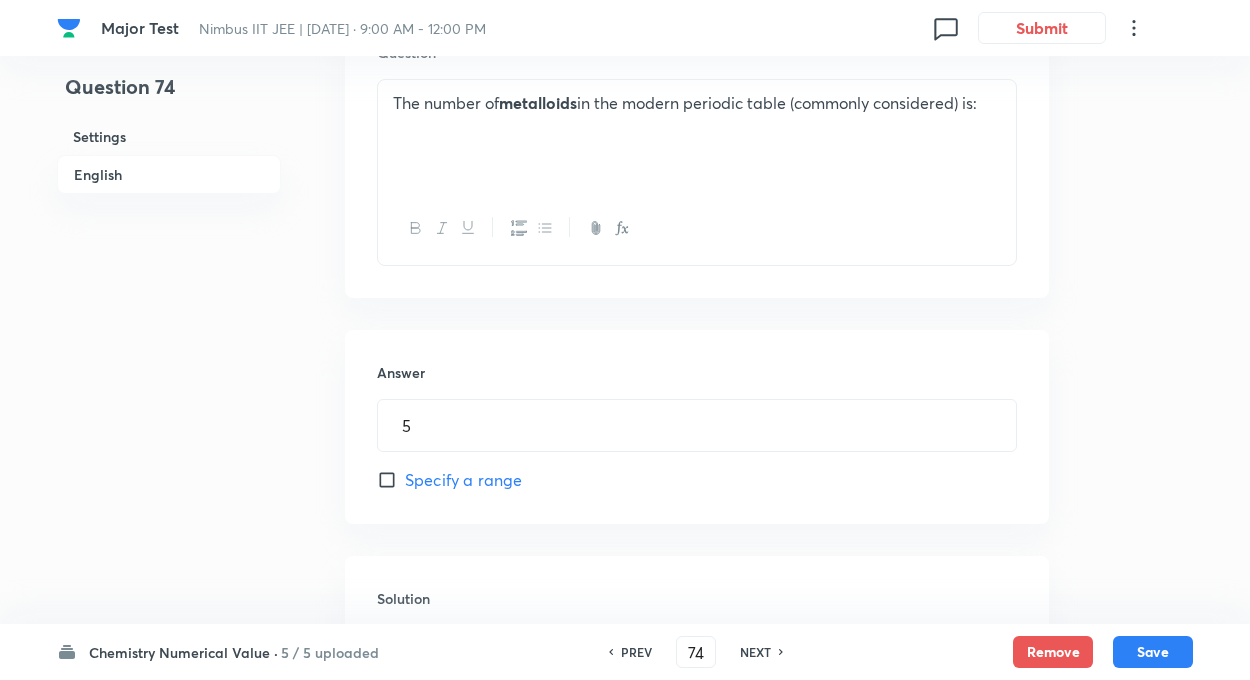 click on "Question 74 Settings English" at bounding box center [169, 190] 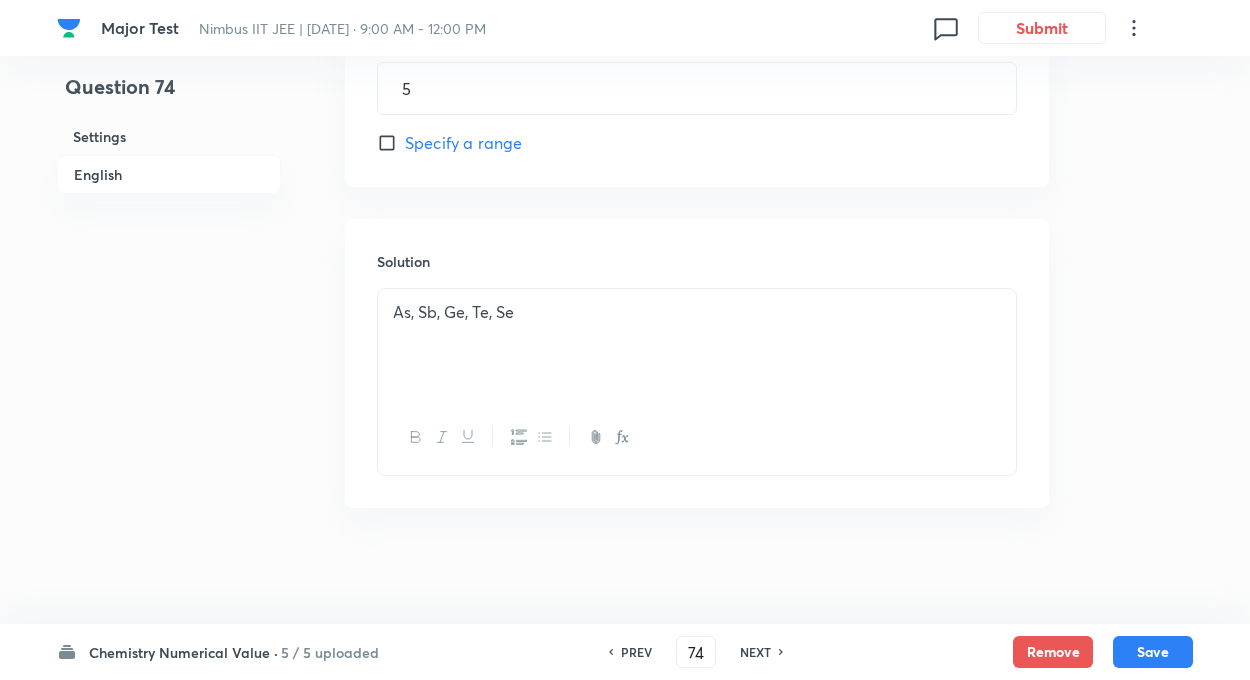 scroll, scrollTop: 981, scrollLeft: 0, axis: vertical 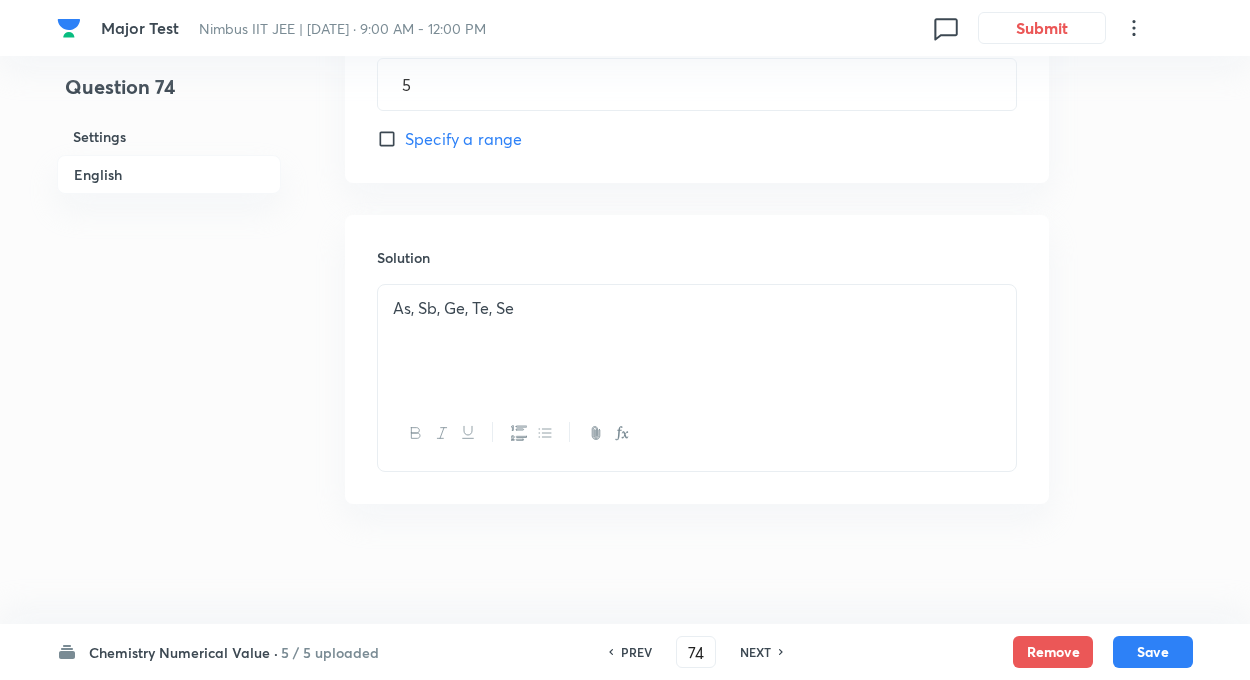 click on "As, Sb, Ge, Te, Se" at bounding box center [697, 308] 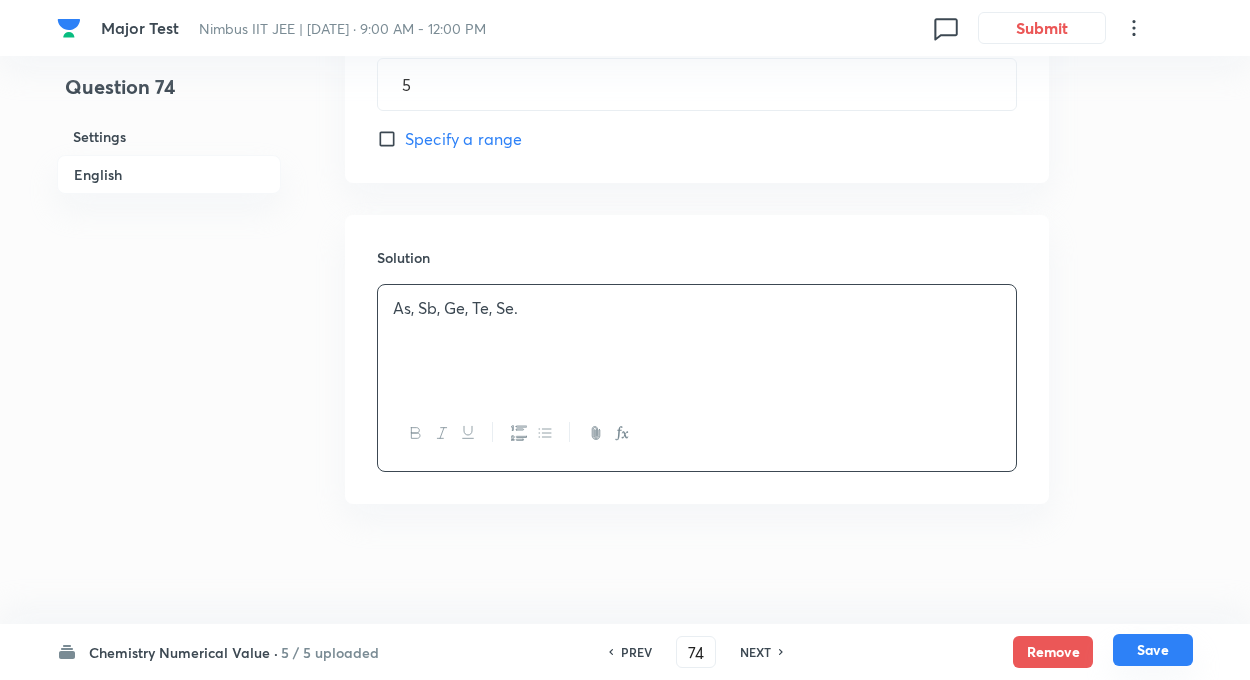 click on "Save" at bounding box center (1153, 650) 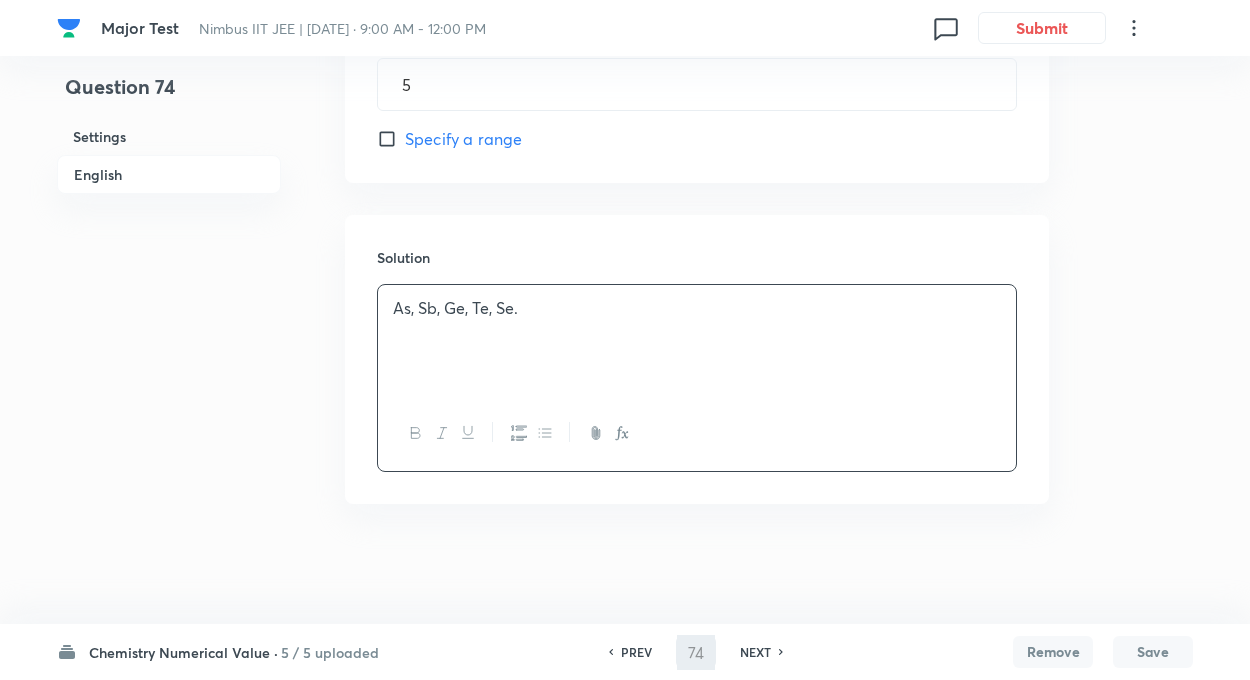 type on "75" 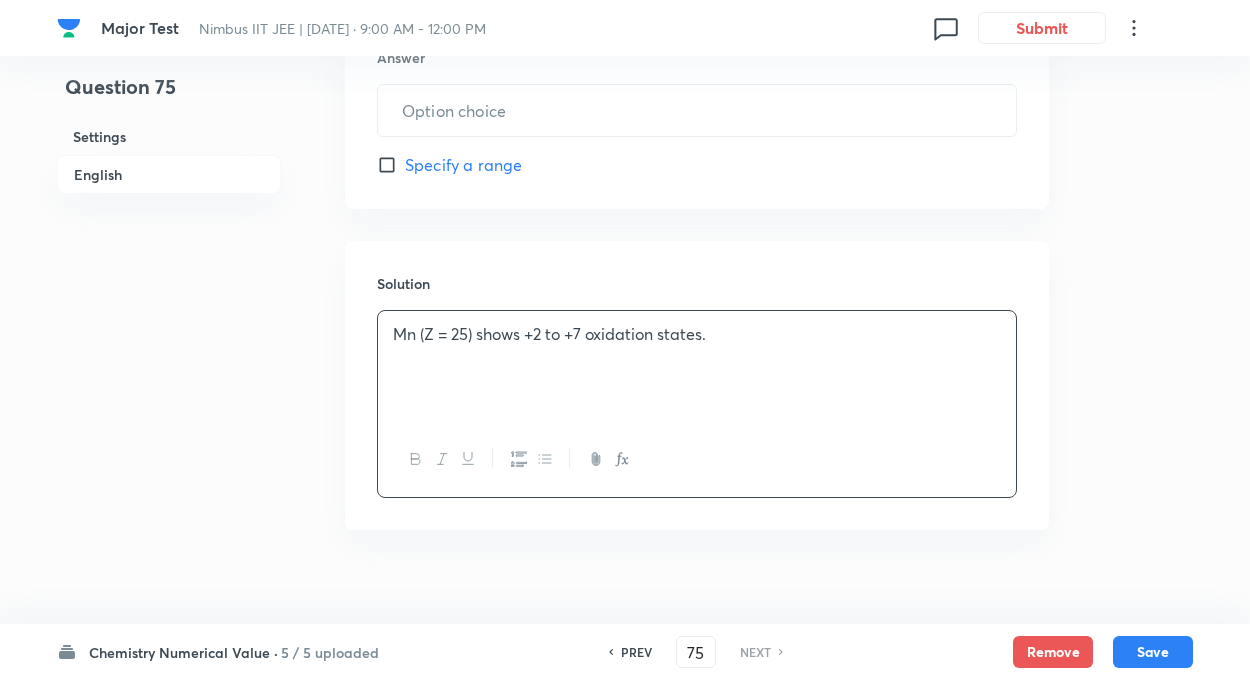 type on "25" 